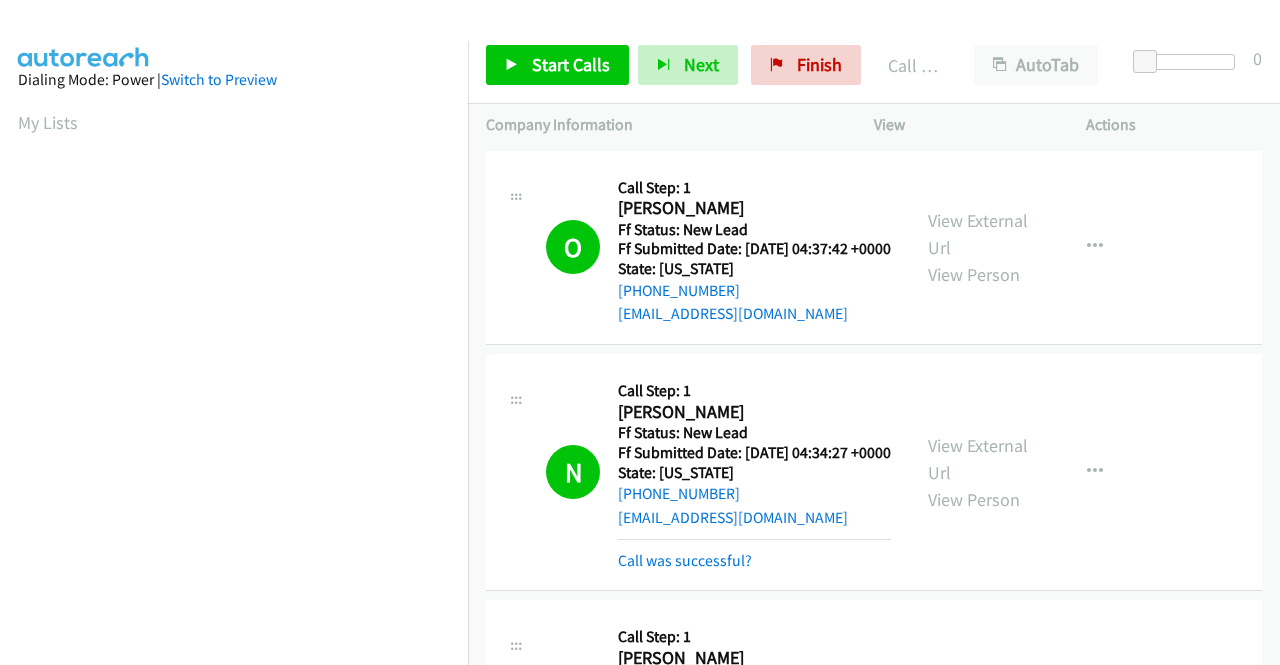 scroll, scrollTop: 0, scrollLeft: 0, axis: both 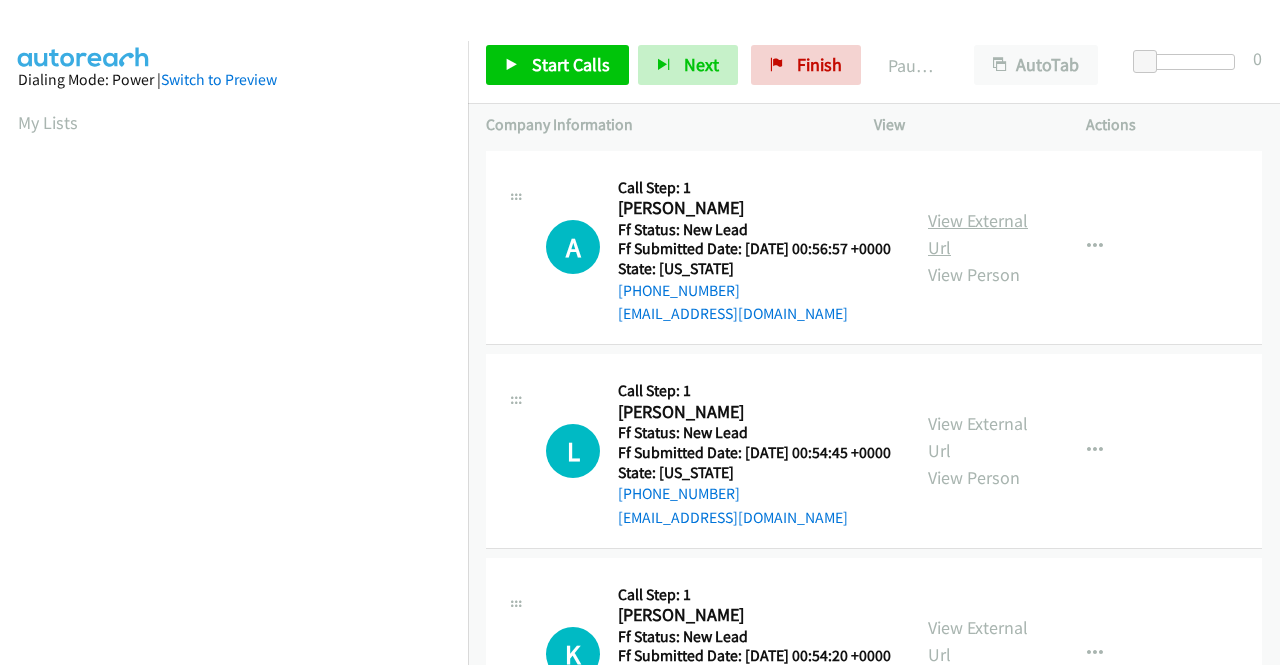 click on "View External Url" at bounding box center [978, 234] 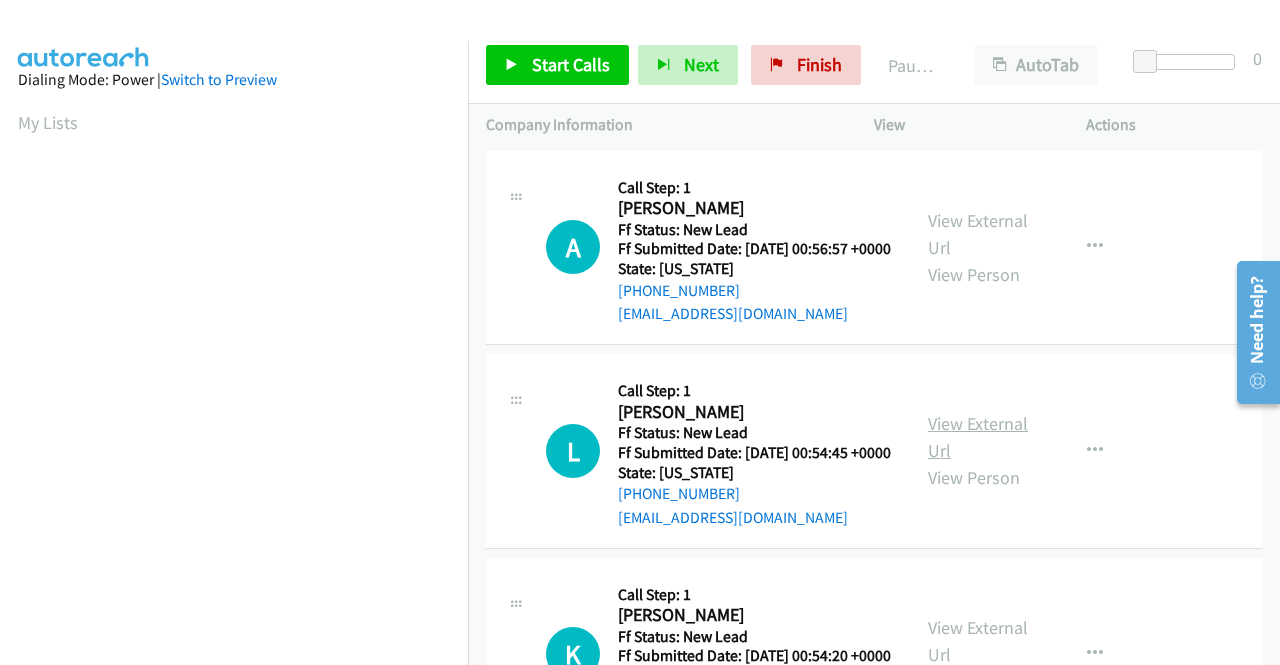 click on "View External Url" at bounding box center (978, 437) 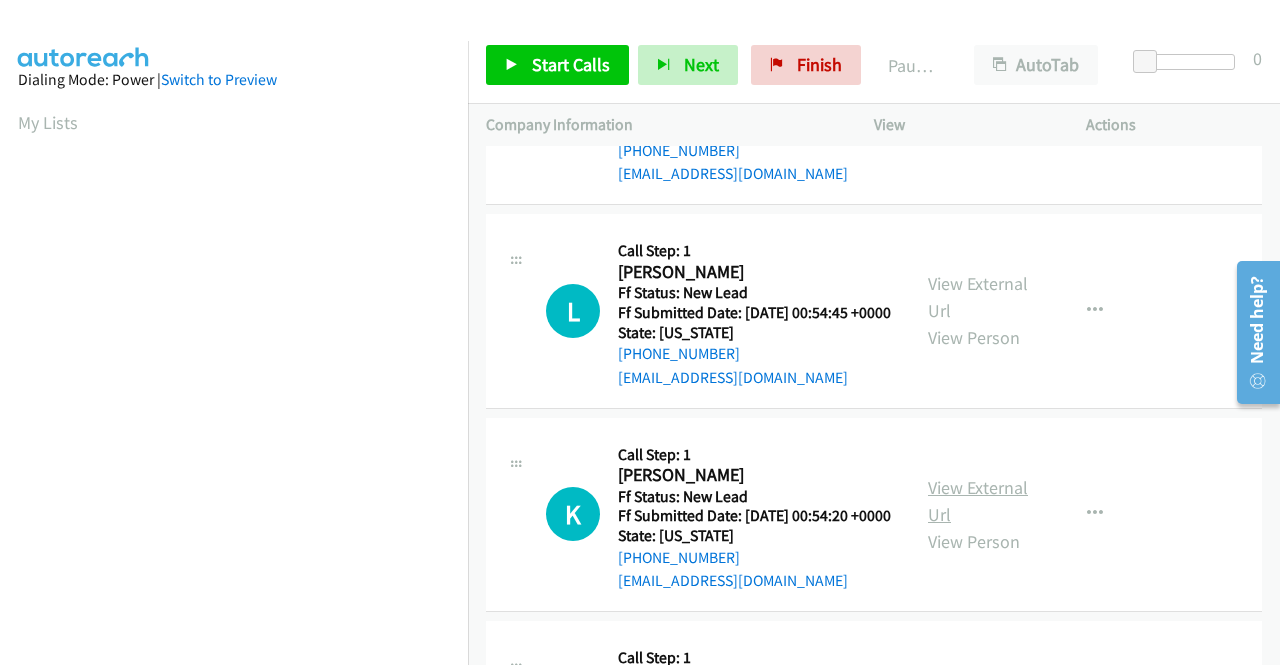 scroll, scrollTop: 200, scrollLeft: 0, axis: vertical 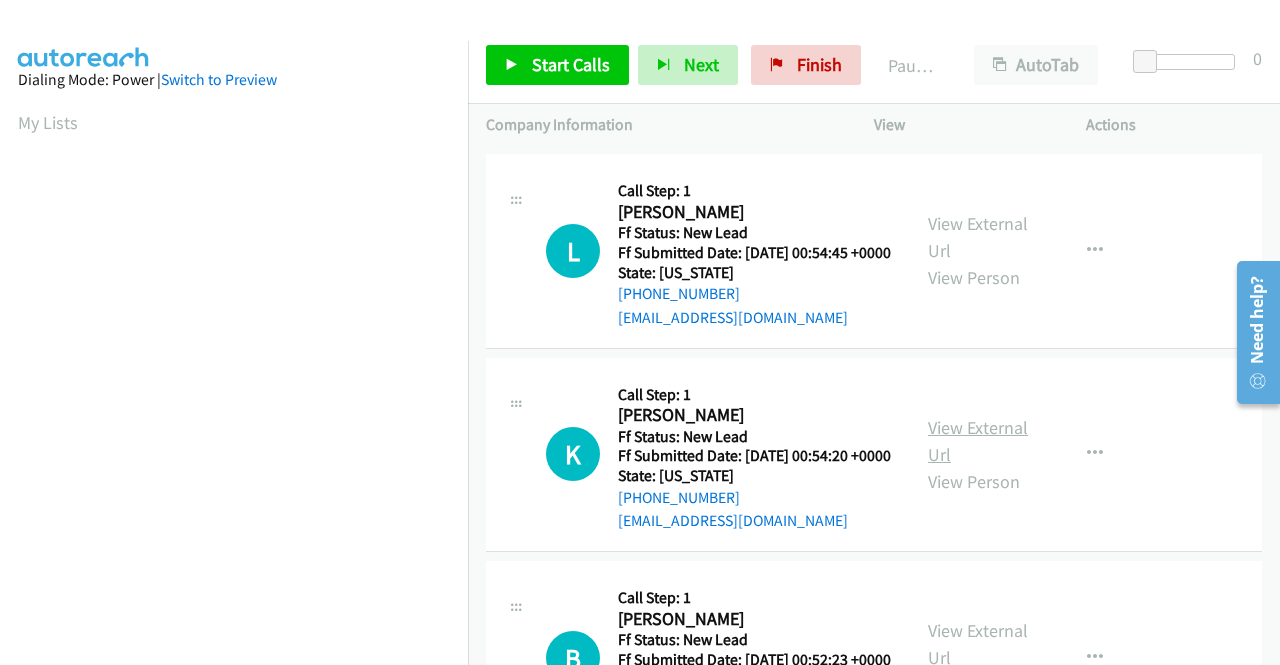 click on "View External Url" at bounding box center [978, 441] 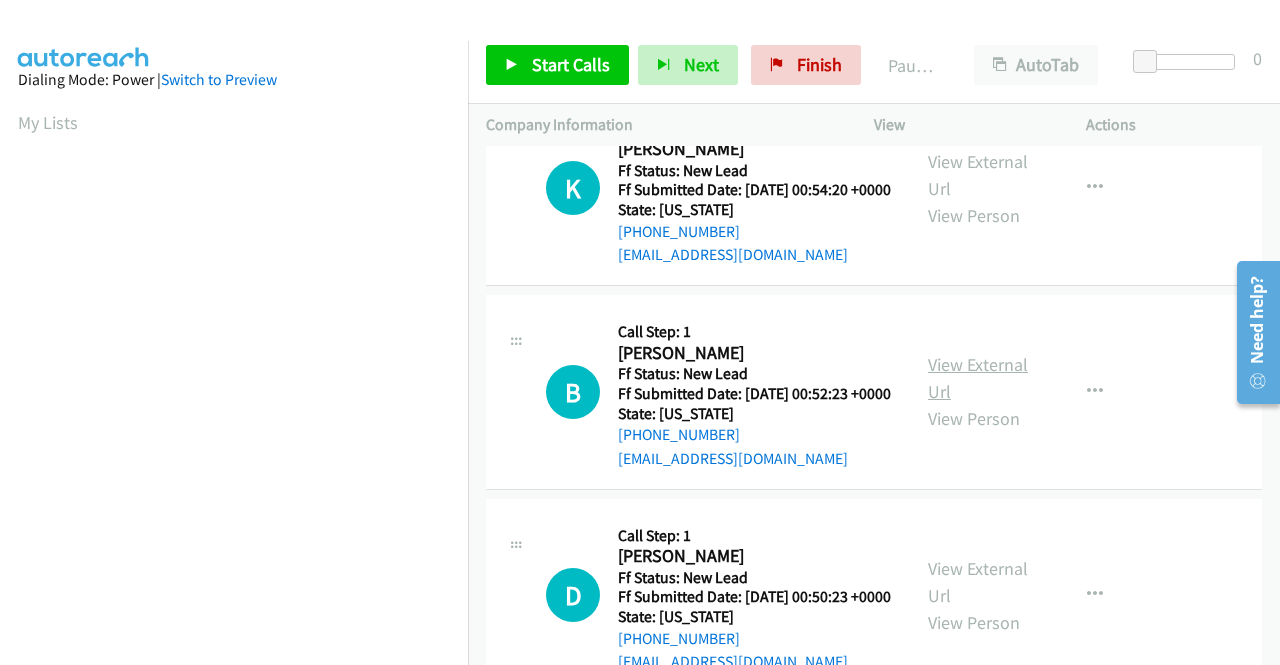 scroll, scrollTop: 500, scrollLeft: 0, axis: vertical 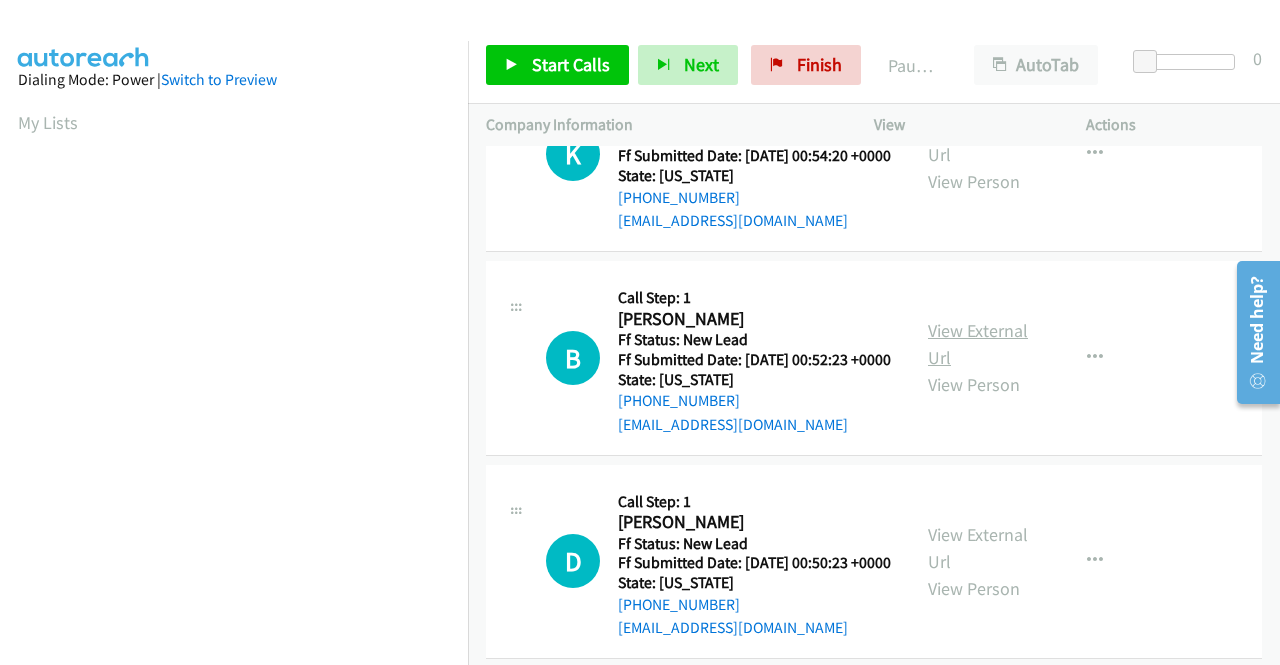 click on "View External Url" at bounding box center [978, 344] 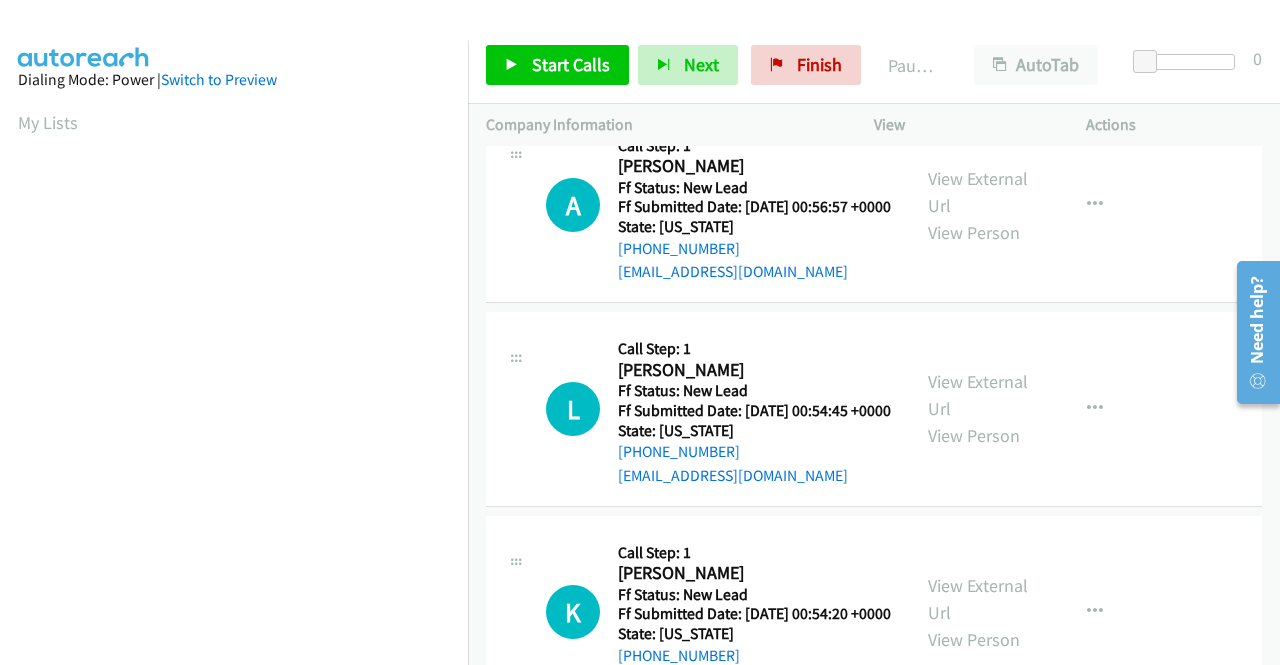 scroll, scrollTop: 0, scrollLeft: 0, axis: both 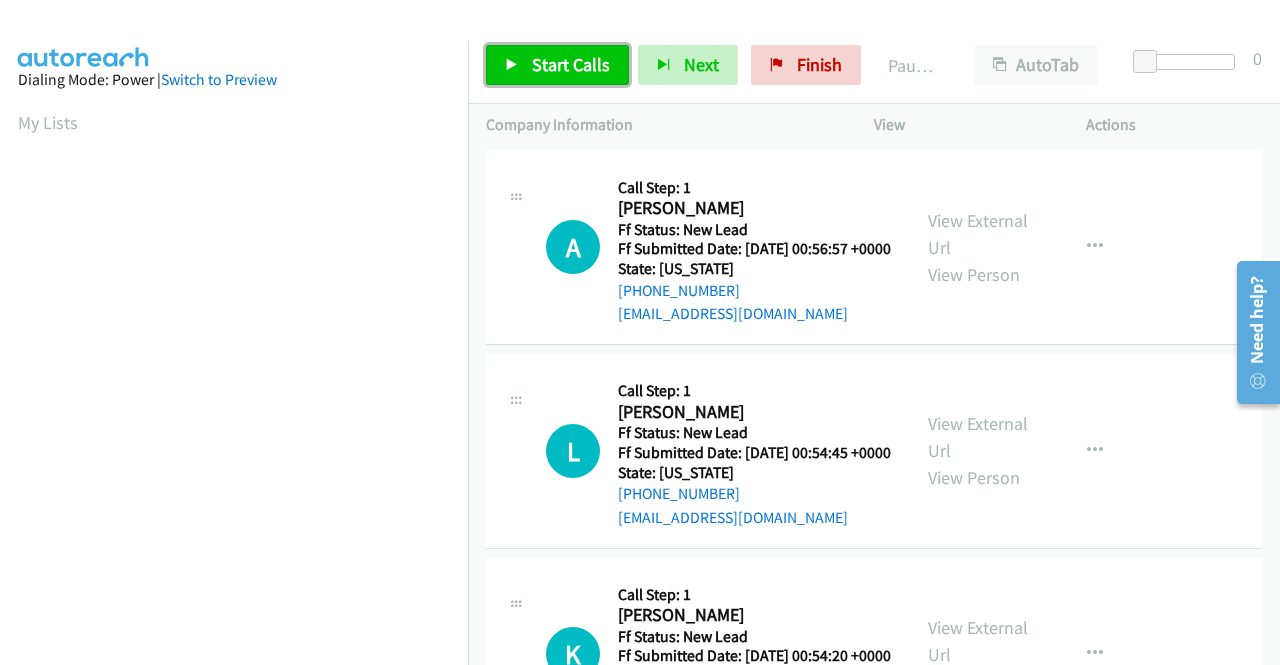 click on "Start Calls" at bounding box center (557, 65) 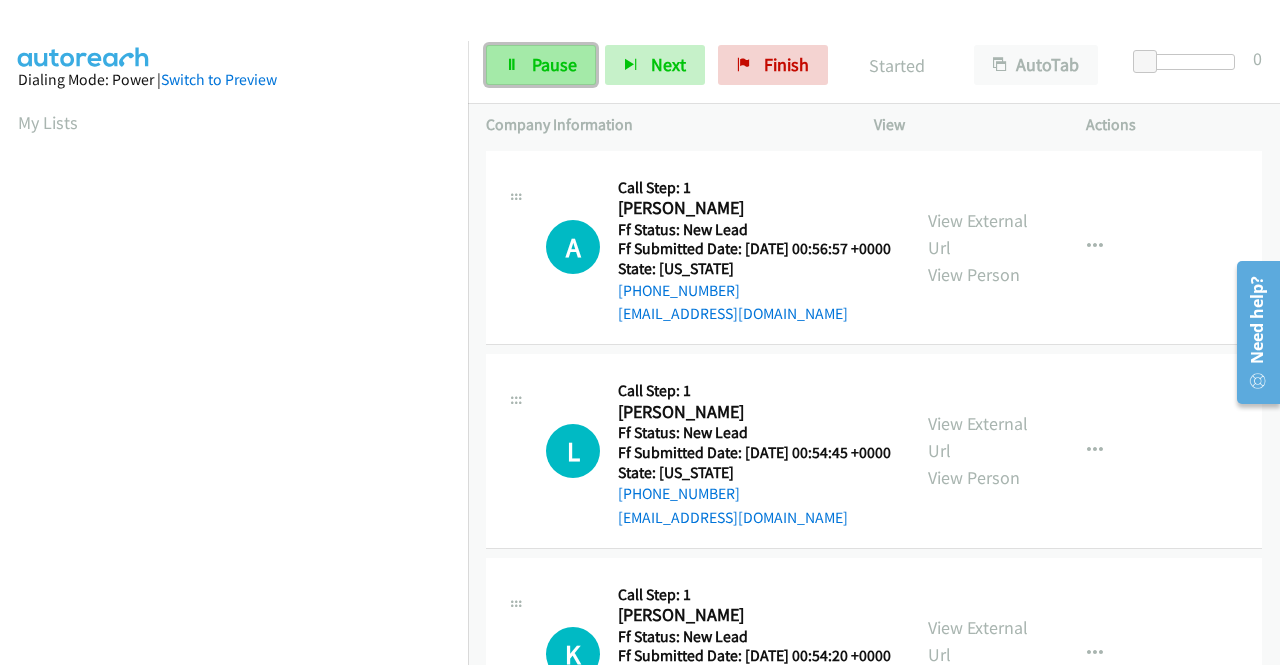 click on "Pause" at bounding box center [554, 64] 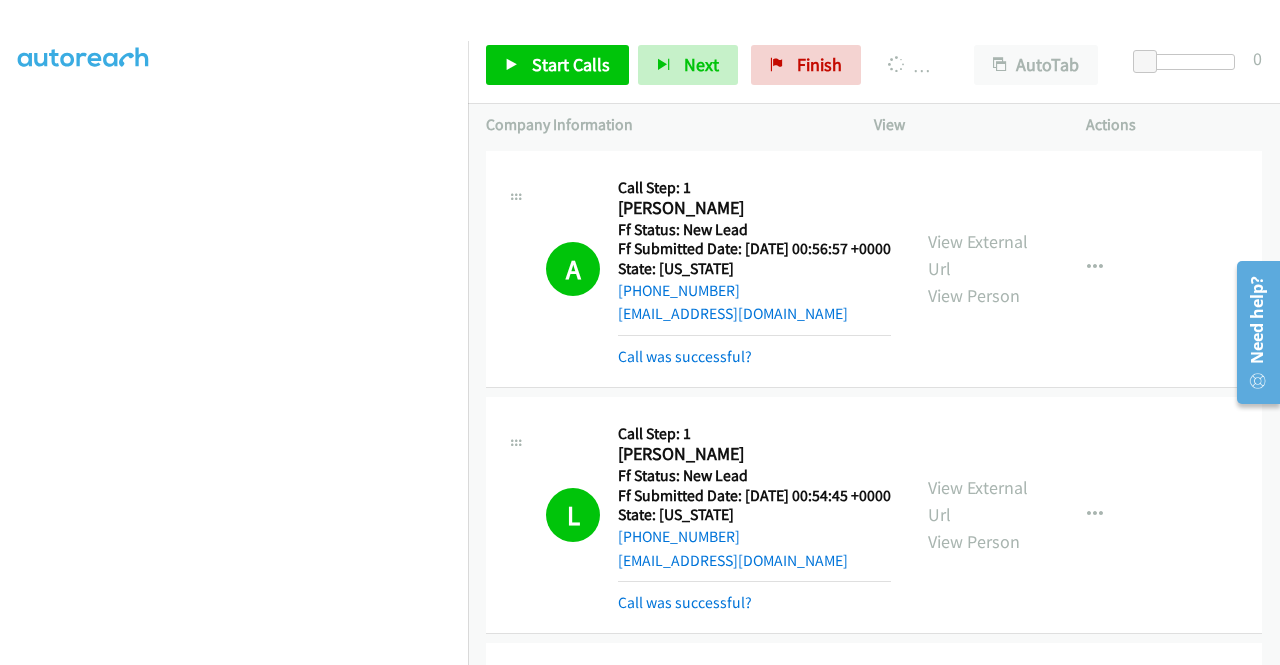 scroll, scrollTop: 456, scrollLeft: 0, axis: vertical 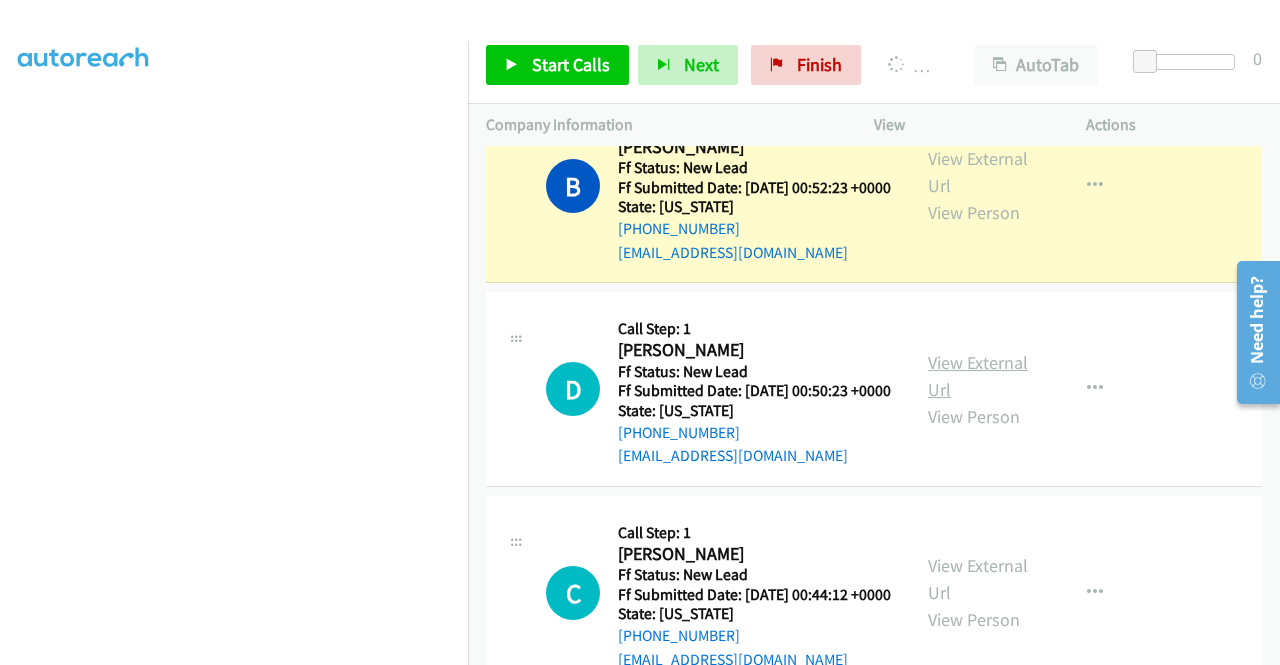 click on "View External Url" at bounding box center (978, 376) 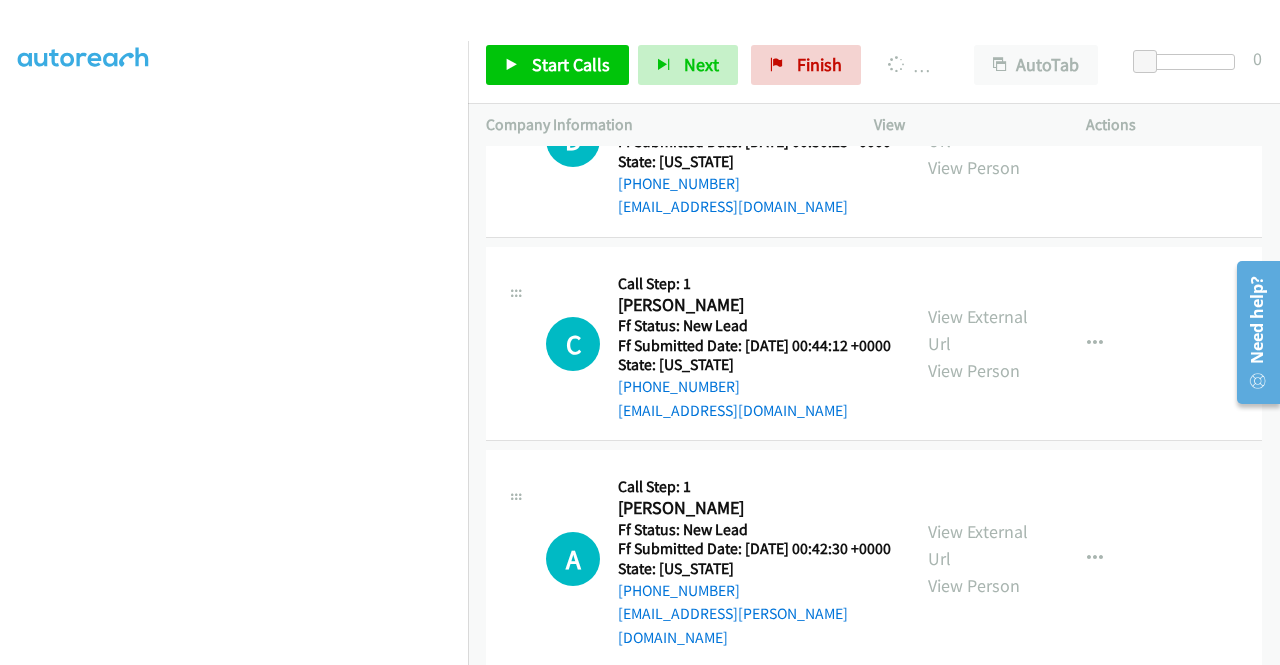 scroll, scrollTop: 1100, scrollLeft: 0, axis: vertical 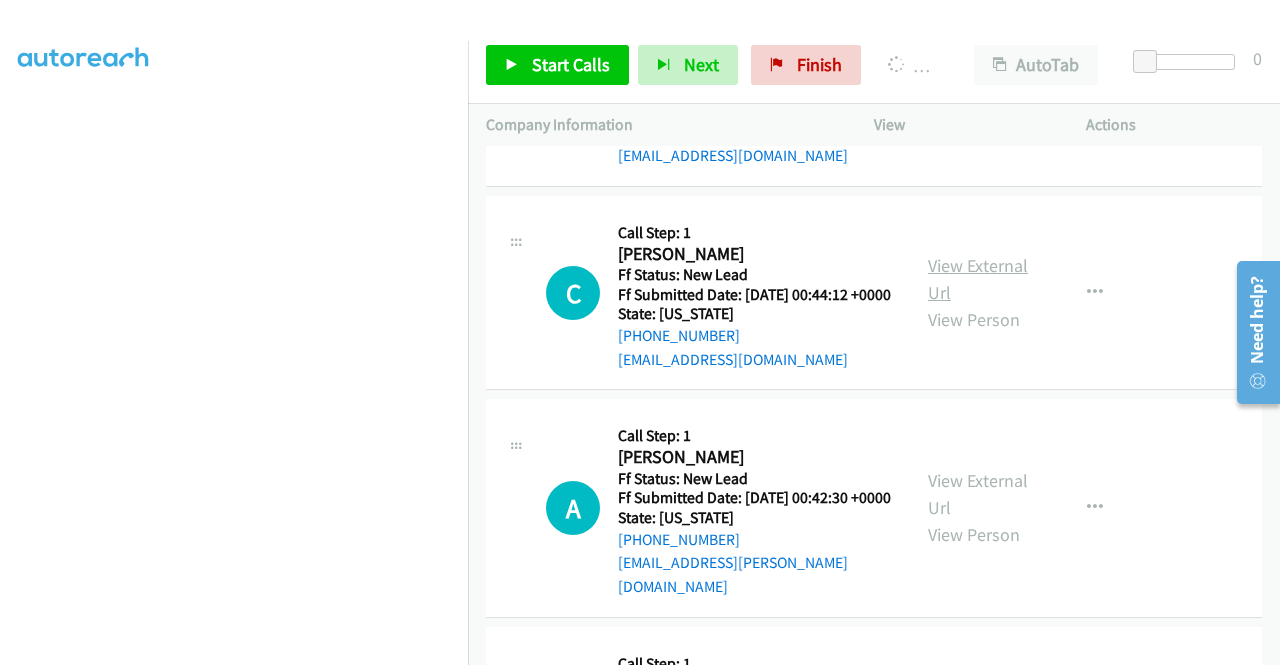 click on "View External Url" at bounding box center (978, 279) 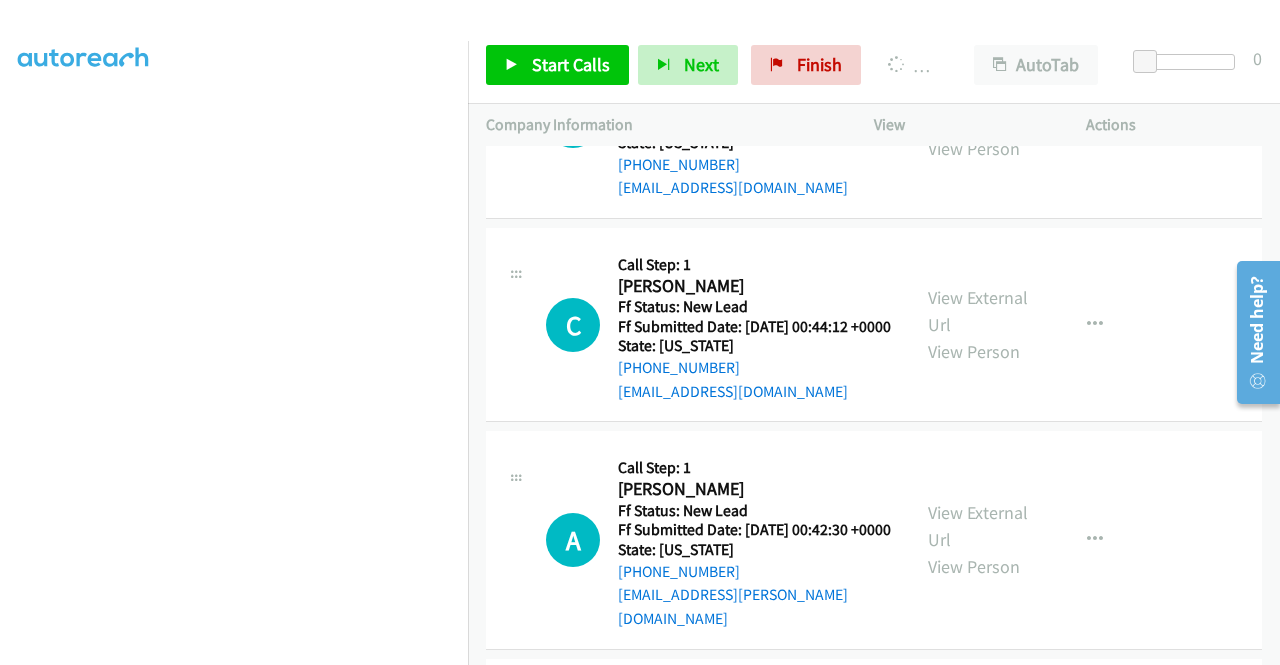 scroll, scrollTop: 1100, scrollLeft: 0, axis: vertical 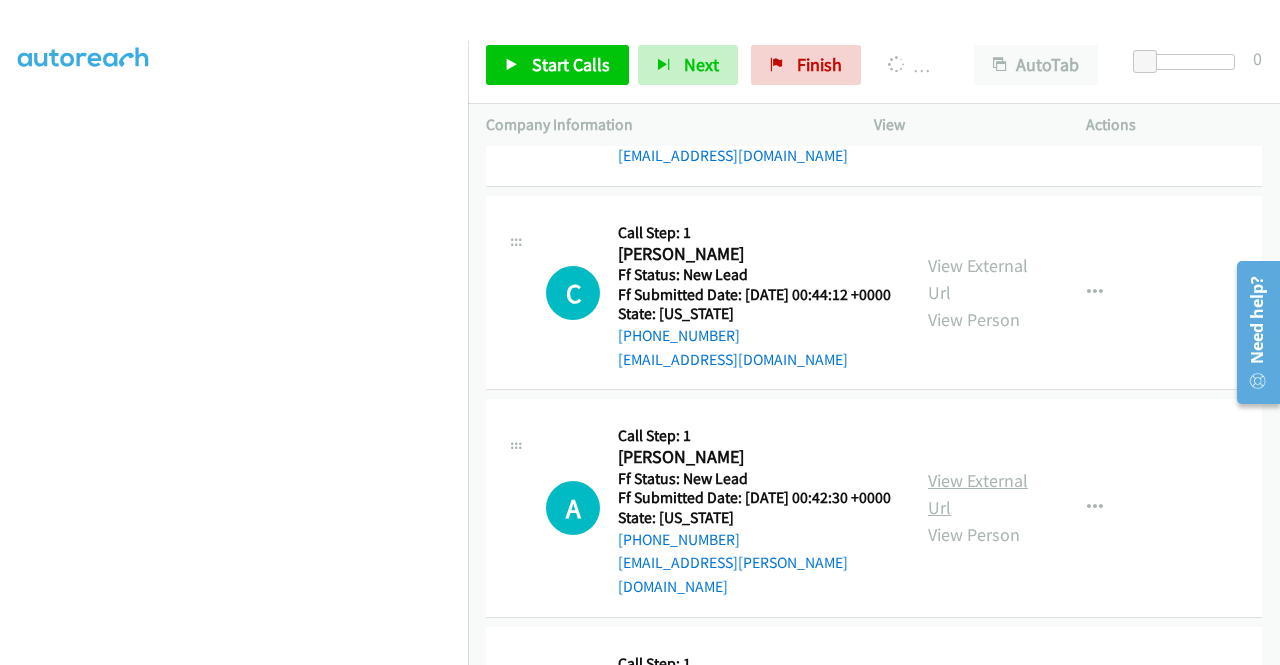 click on "View External Url" at bounding box center (978, 494) 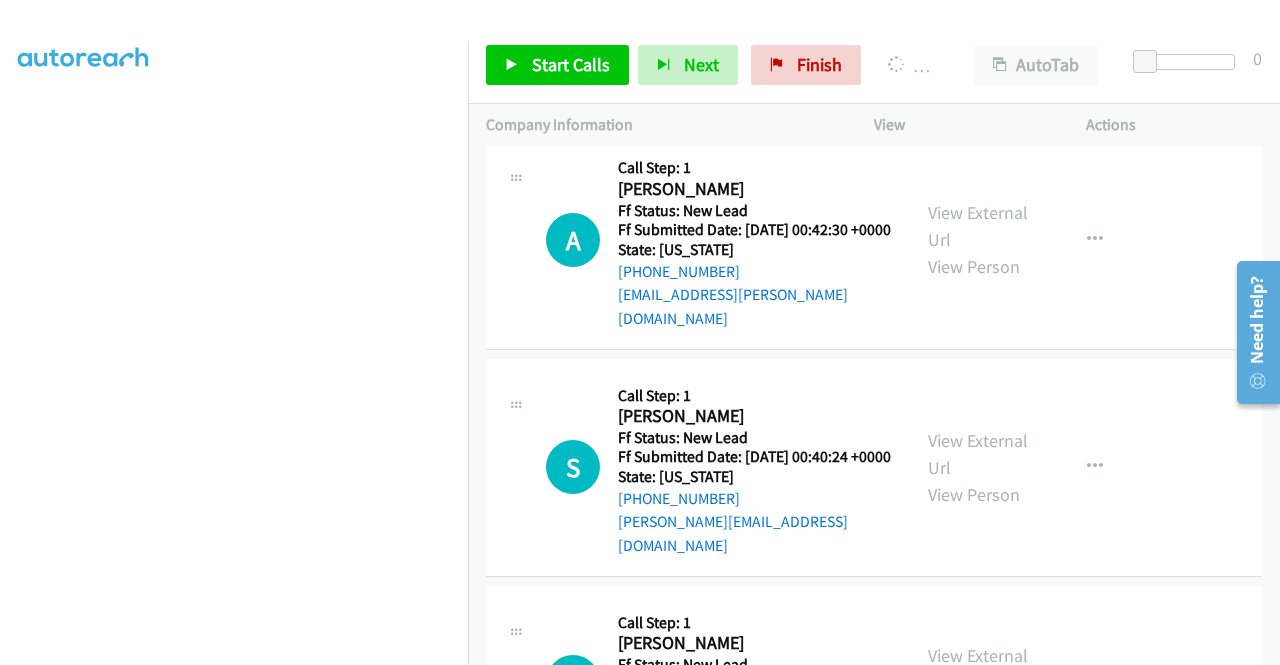 scroll, scrollTop: 1400, scrollLeft: 0, axis: vertical 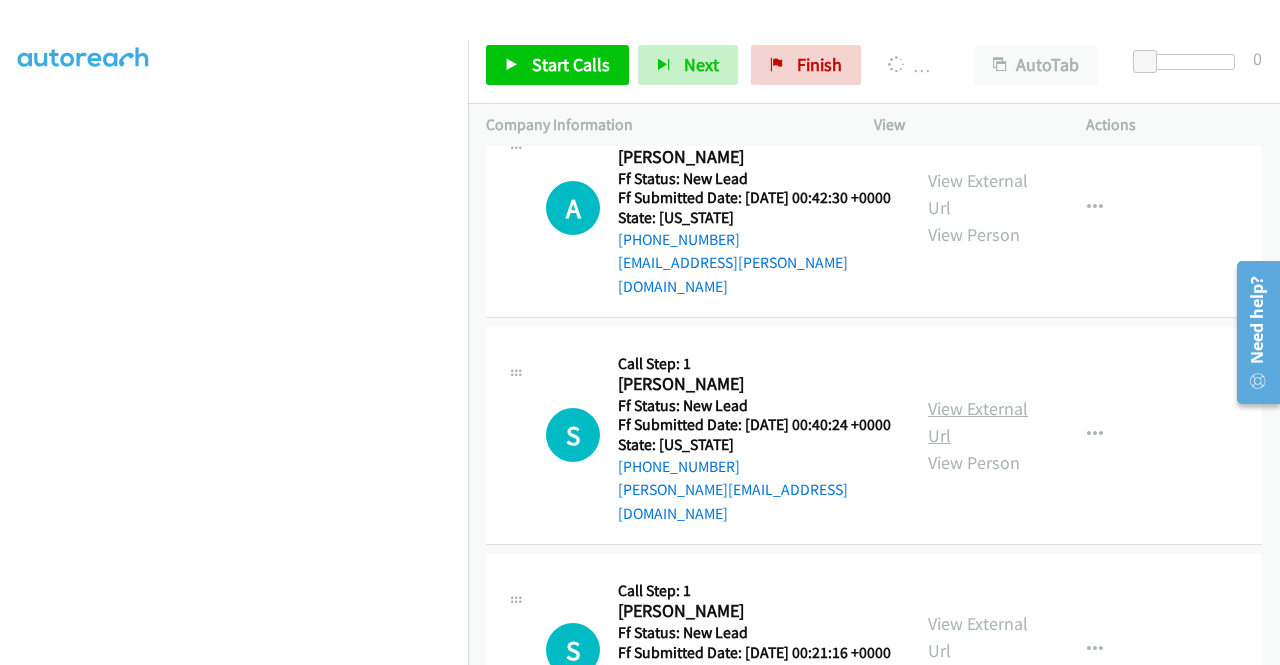 click on "View External Url" at bounding box center [978, 422] 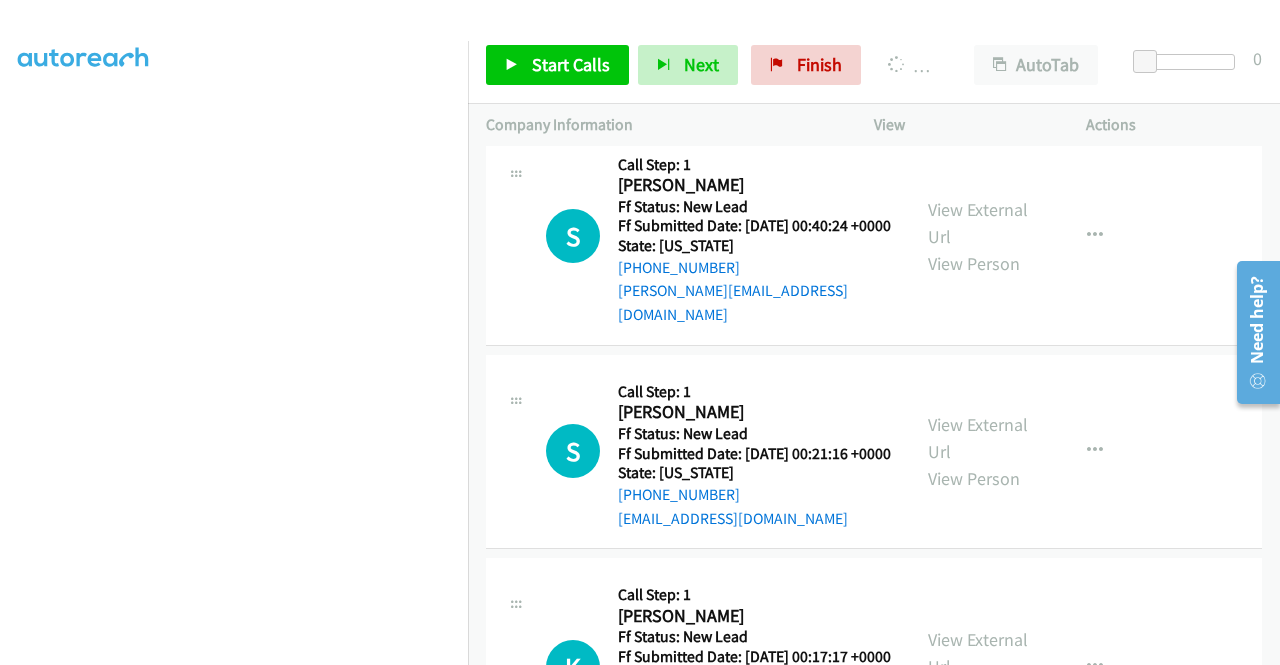 scroll, scrollTop: 1600, scrollLeft: 0, axis: vertical 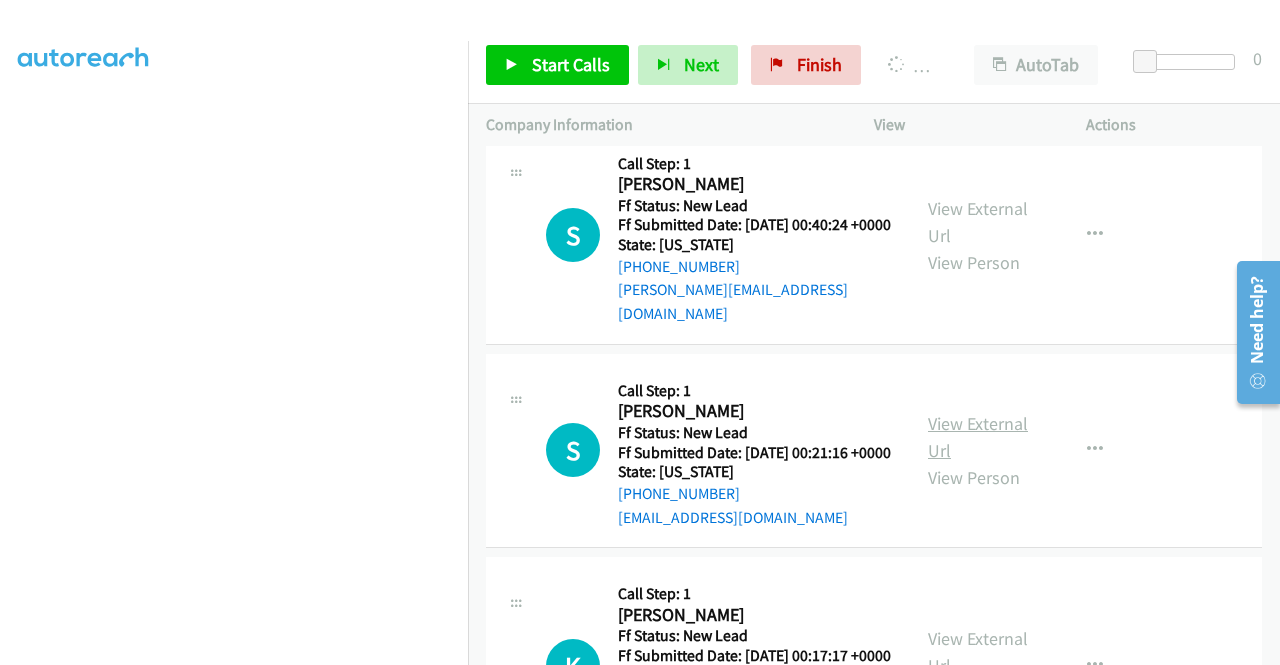click on "View External Url" at bounding box center (978, 437) 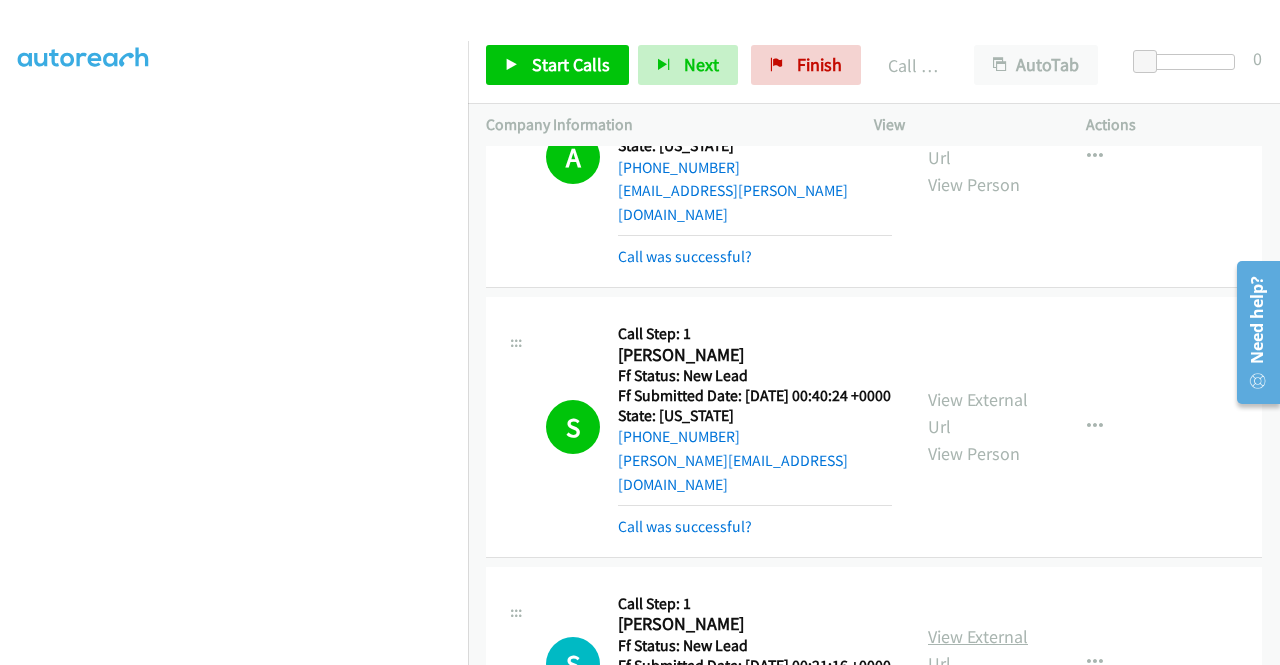 scroll, scrollTop: 456, scrollLeft: 0, axis: vertical 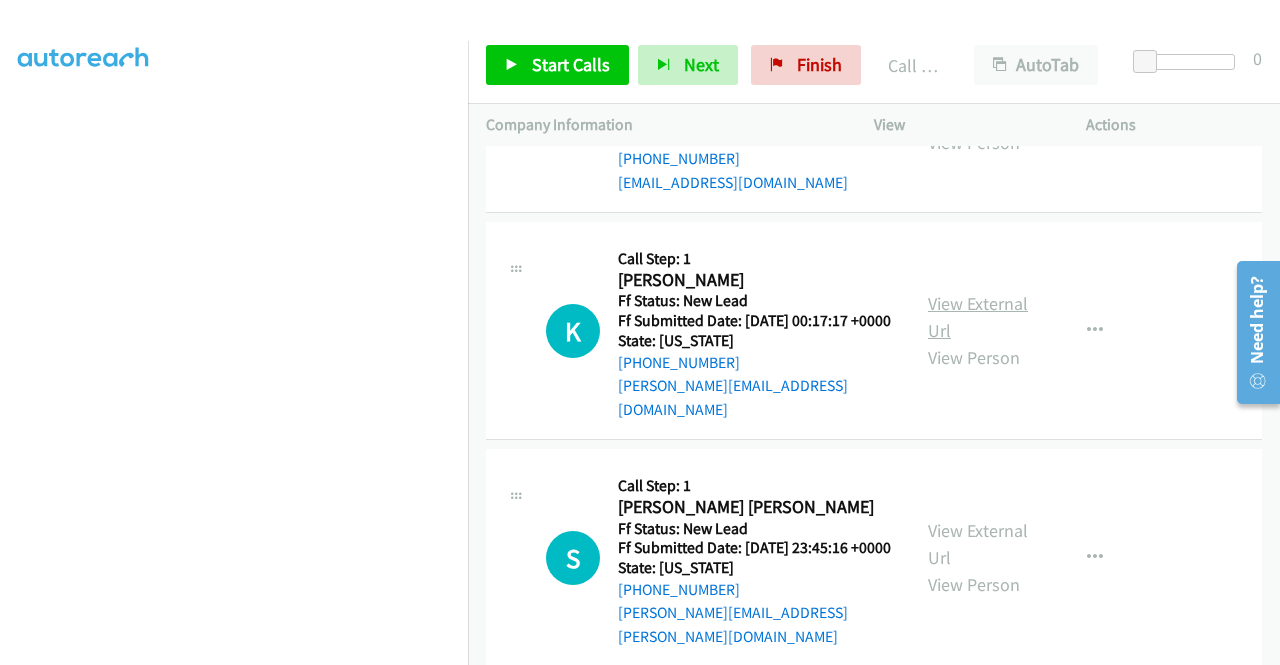 click on "View External Url" at bounding box center [978, 317] 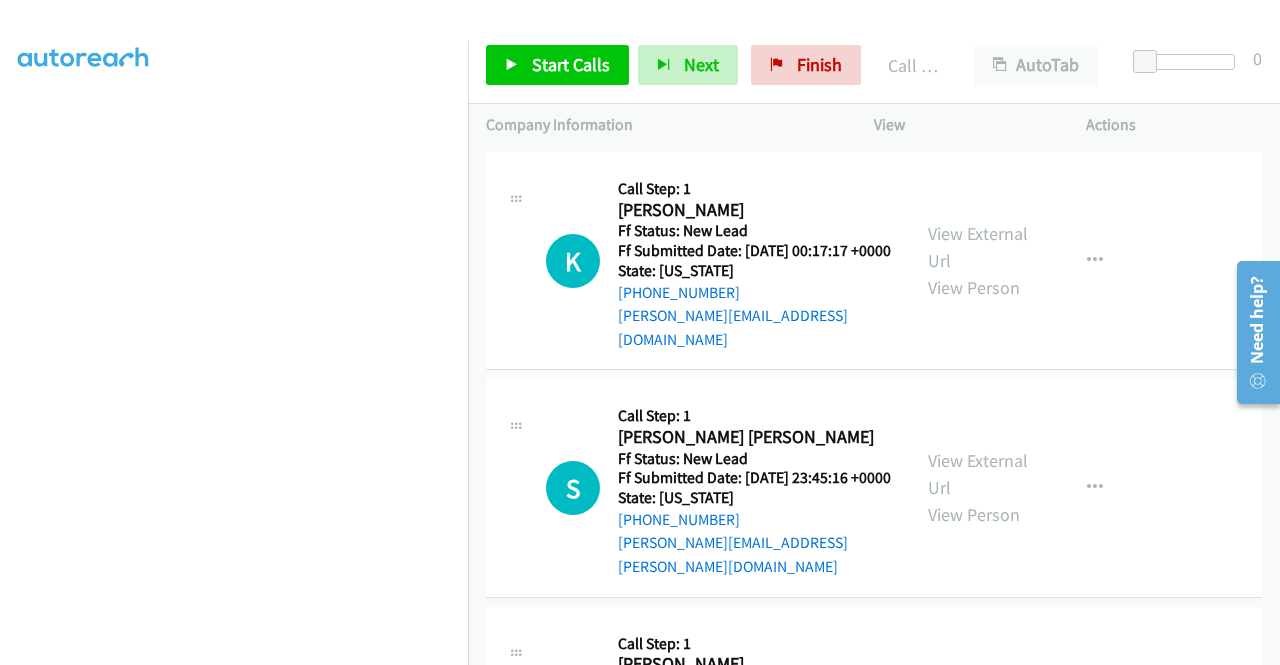 scroll, scrollTop: 2248, scrollLeft: 0, axis: vertical 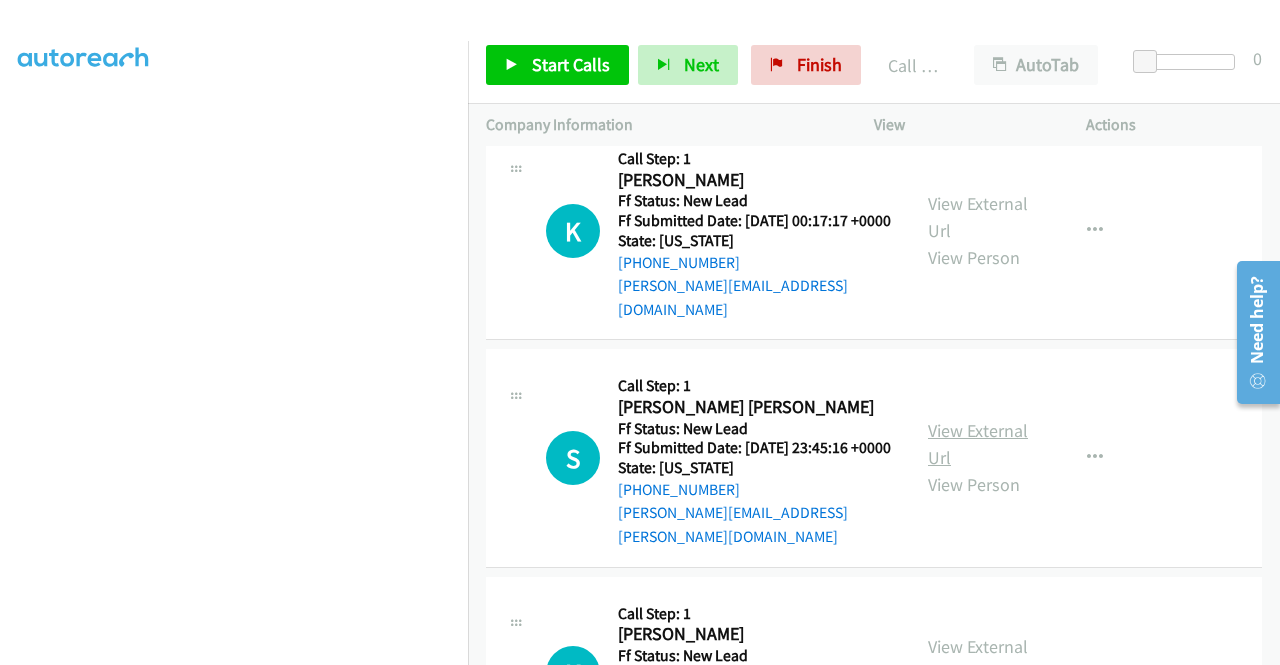 click on "View External Url" at bounding box center (978, 444) 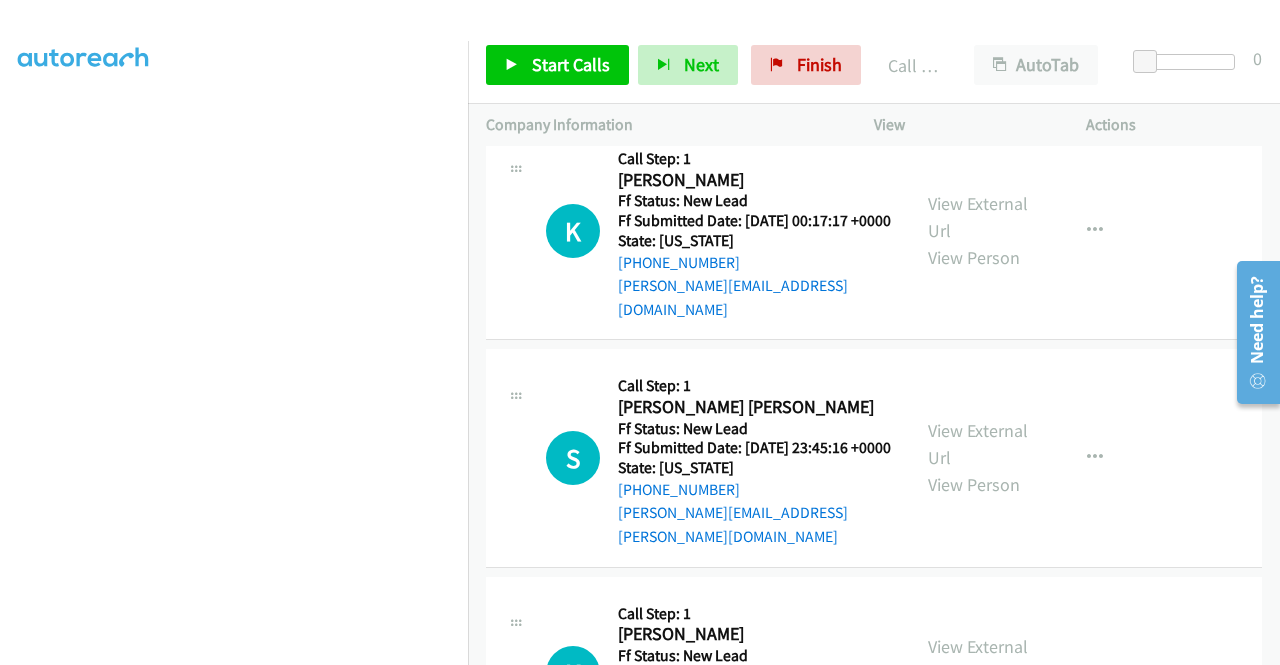 scroll, scrollTop: 2548, scrollLeft: 0, axis: vertical 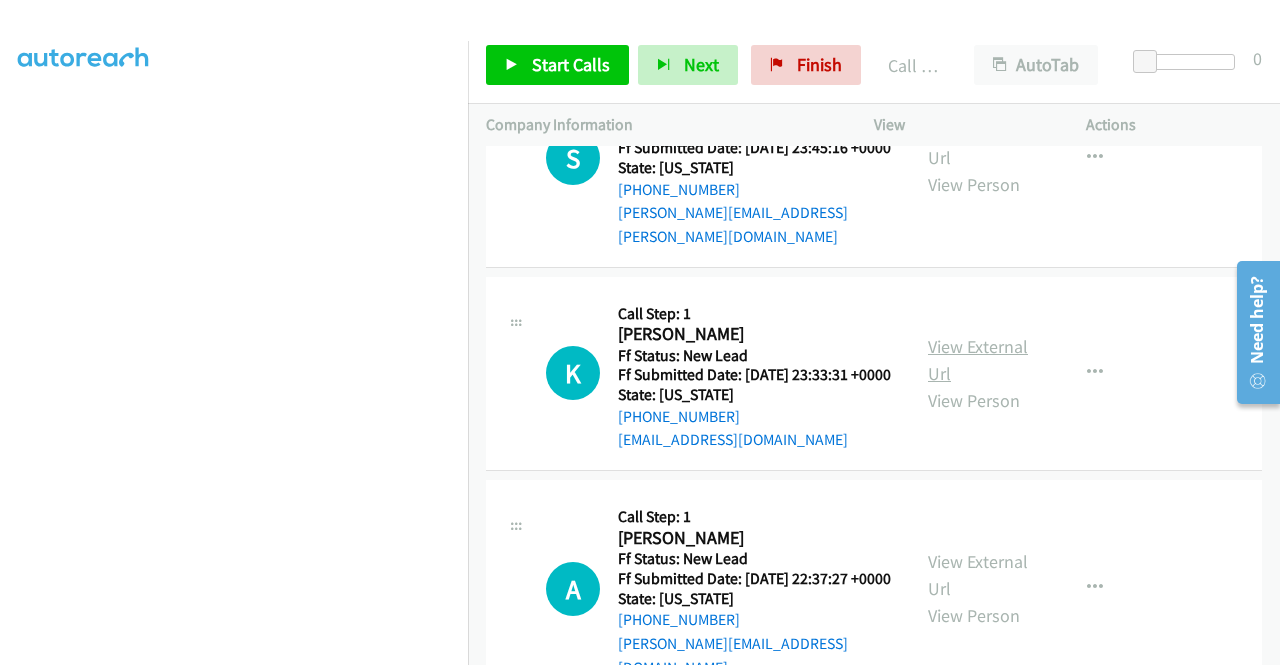 click on "View External Url" at bounding box center (978, 360) 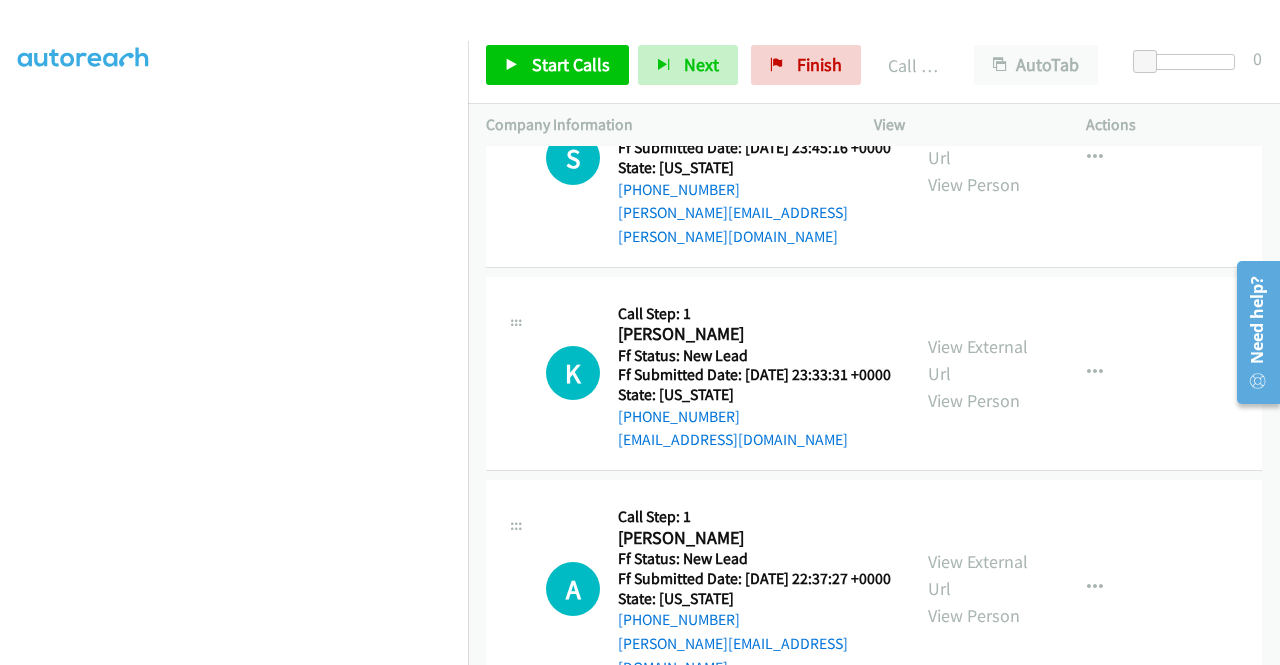 scroll, scrollTop: 2648, scrollLeft: 0, axis: vertical 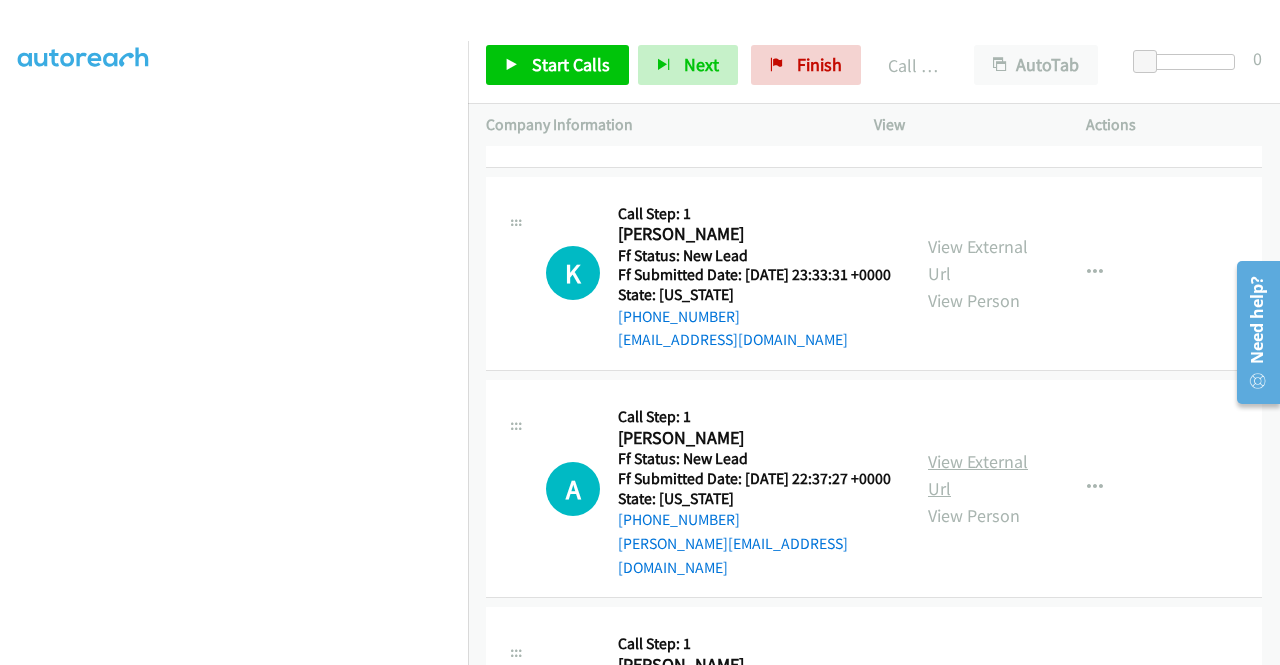 click on "View External Url" at bounding box center (978, 475) 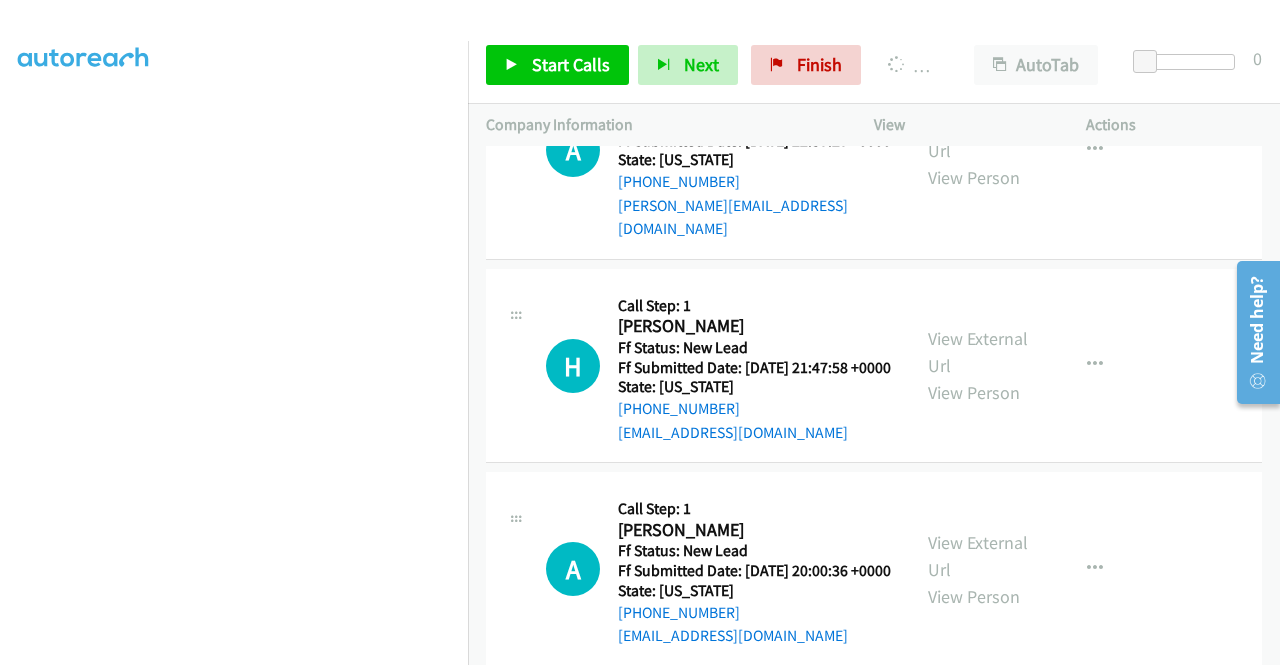 scroll, scrollTop: 3129, scrollLeft: 0, axis: vertical 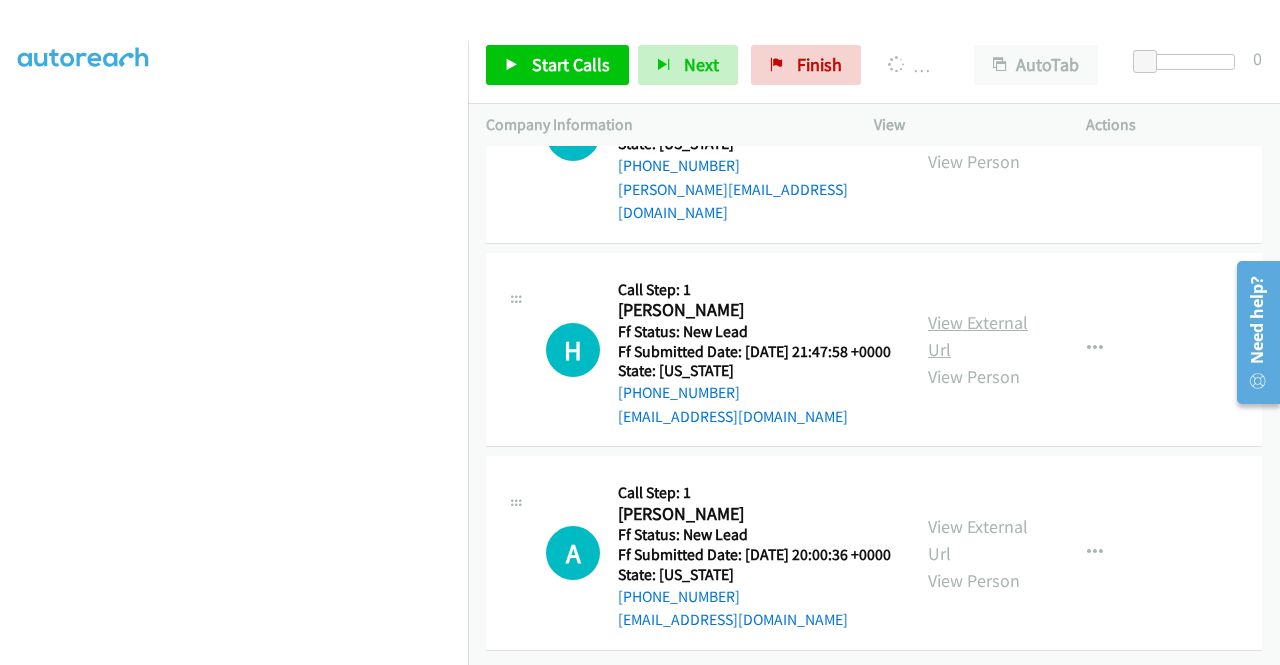 click on "View External Url" at bounding box center [978, 336] 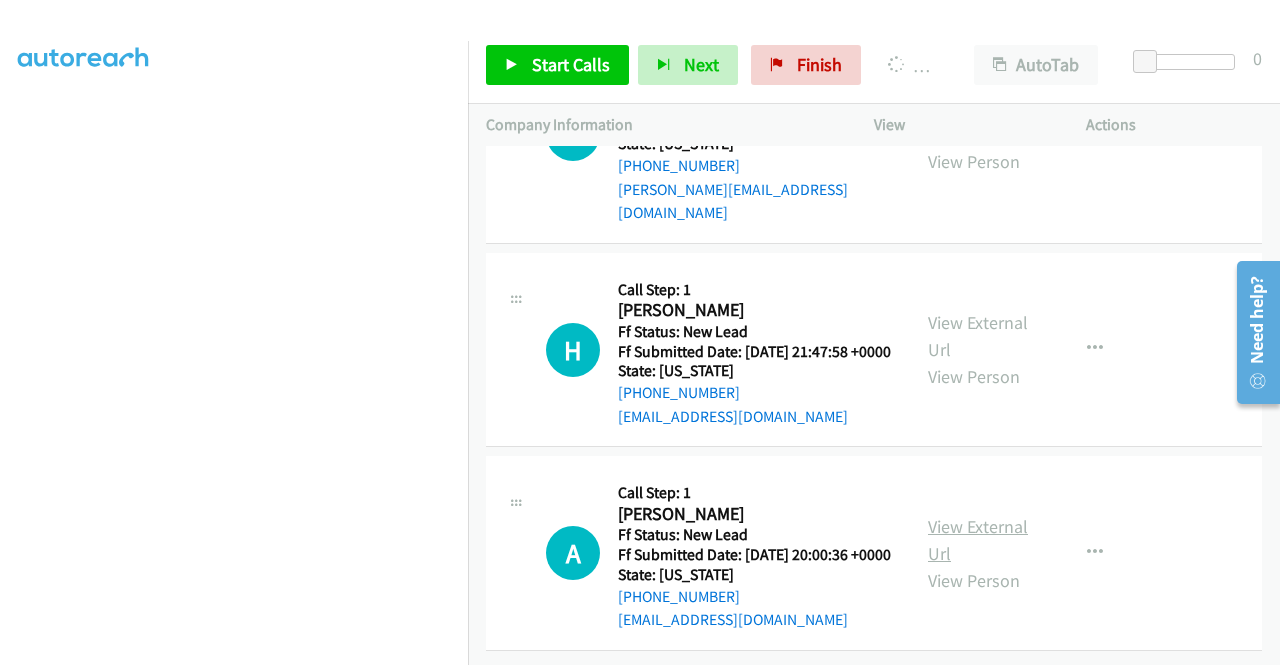 scroll, scrollTop: 3229, scrollLeft: 0, axis: vertical 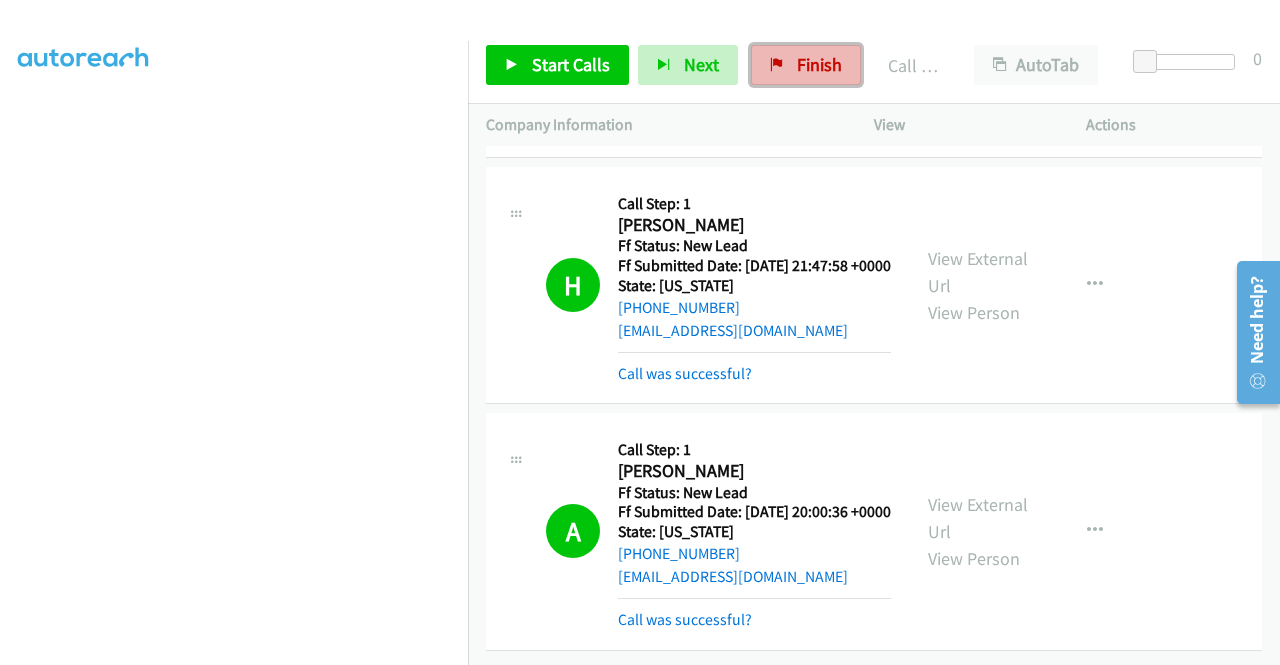 click on "Finish" at bounding box center (819, 64) 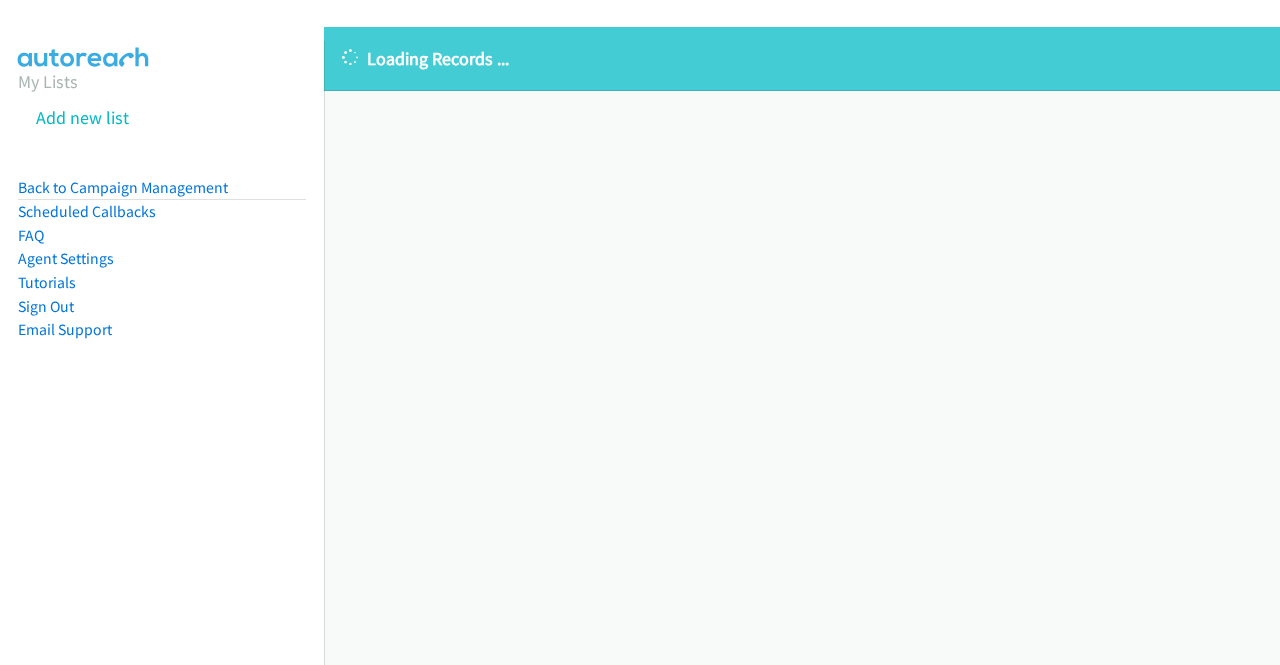scroll, scrollTop: 0, scrollLeft: 0, axis: both 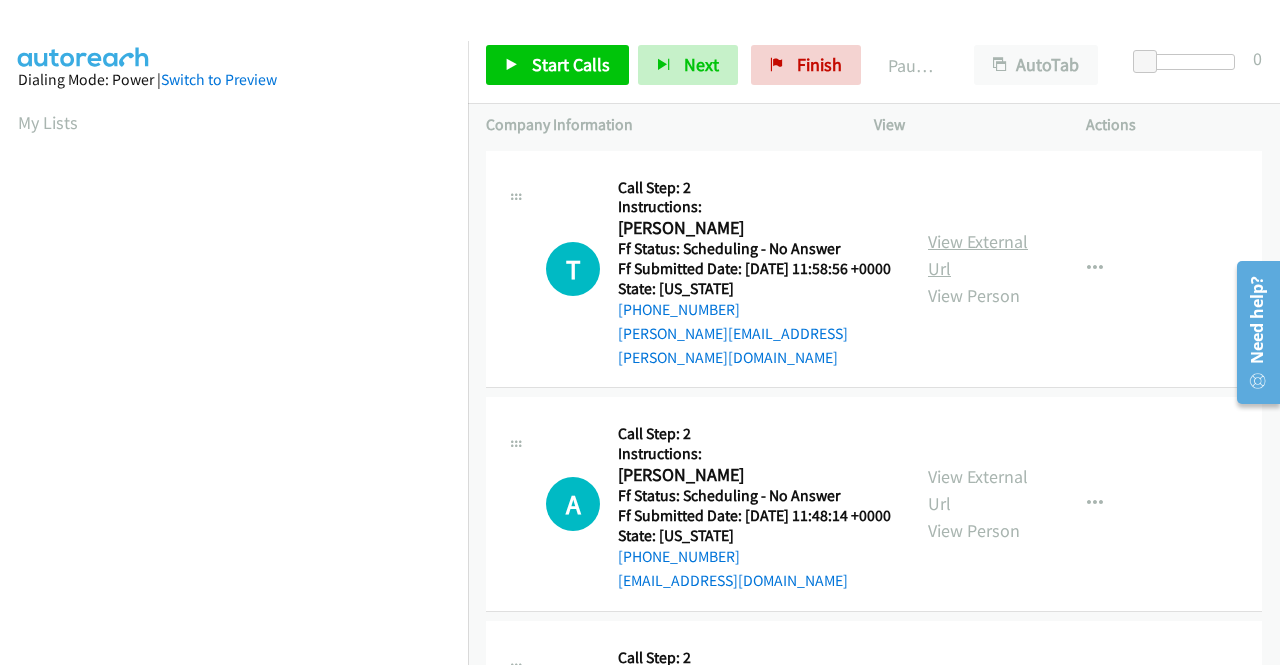 click on "View External Url" at bounding box center [978, 255] 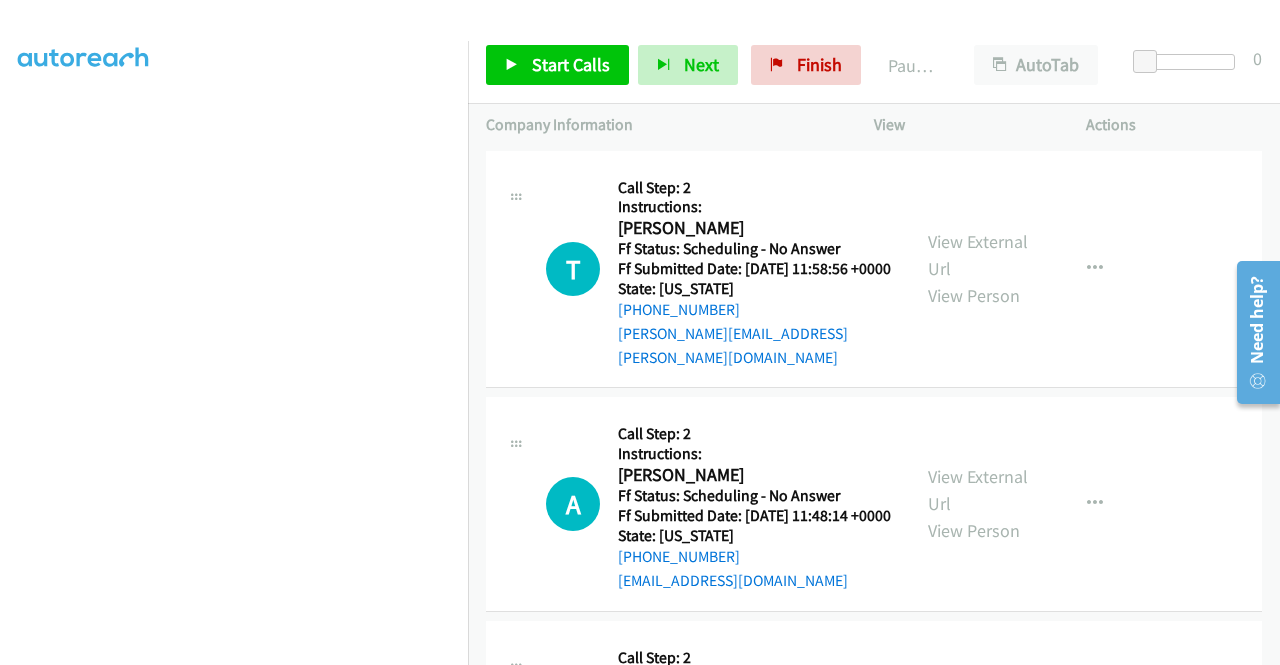 click on "T
Callback Scheduled
Call Step: 2
Instructions:
[PERSON_NAME]
America/New_York
Ff Status: Scheduling - No Answer
Ff Submitted Date: [DATE] 11:58:56 +0000
State: [US_STATE]
[PHONE_NUMBER]
[PERSON_NAME][EMAIL_ADDRESS][PERSON_NAME][DOMAIN_NAME]
Call was successful?
View External Url
View Person
View External Url
Email
Schedule/Manage Callback
Skip Call
Add to do not call list" at bounding box center [874, 269] 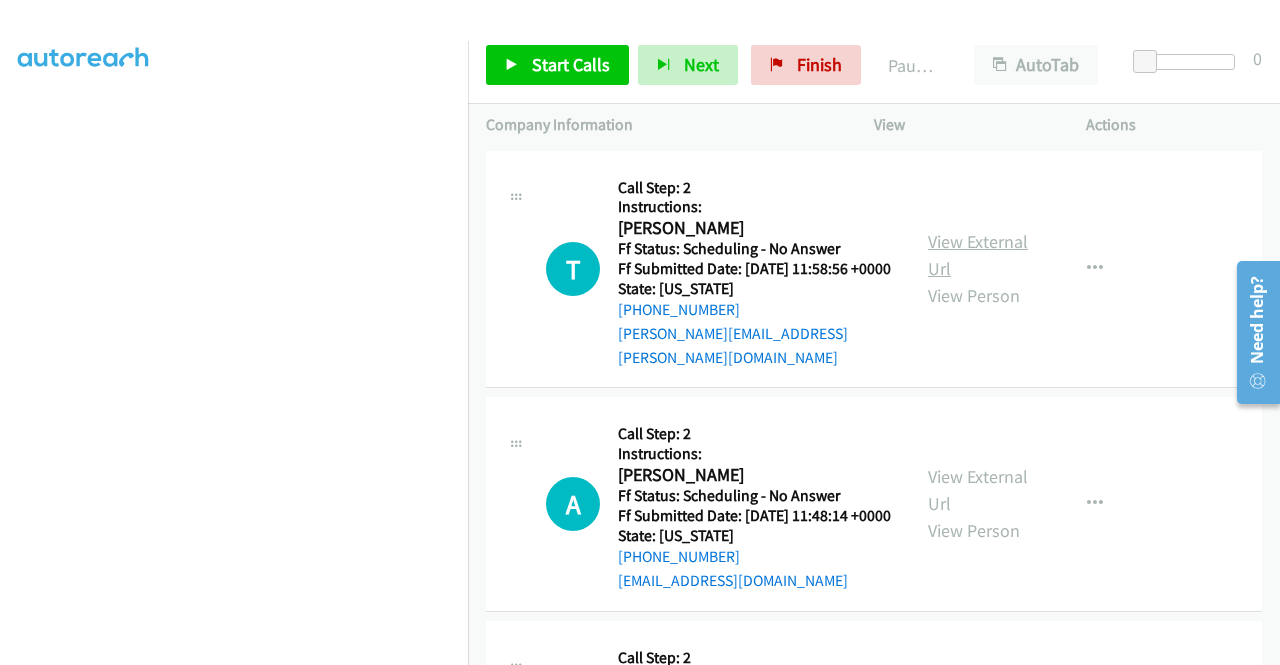 click on "View External Url" at bounding box center (978, 255) 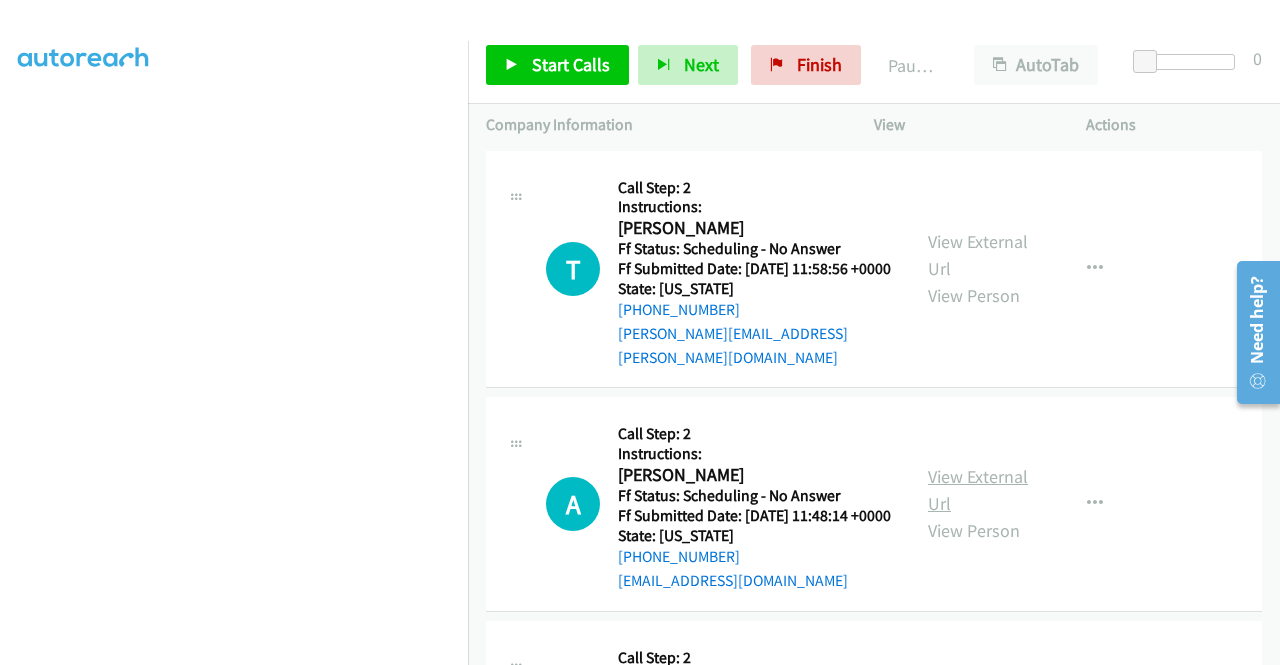 click on "View External Url" at bounding box center (978, 490) 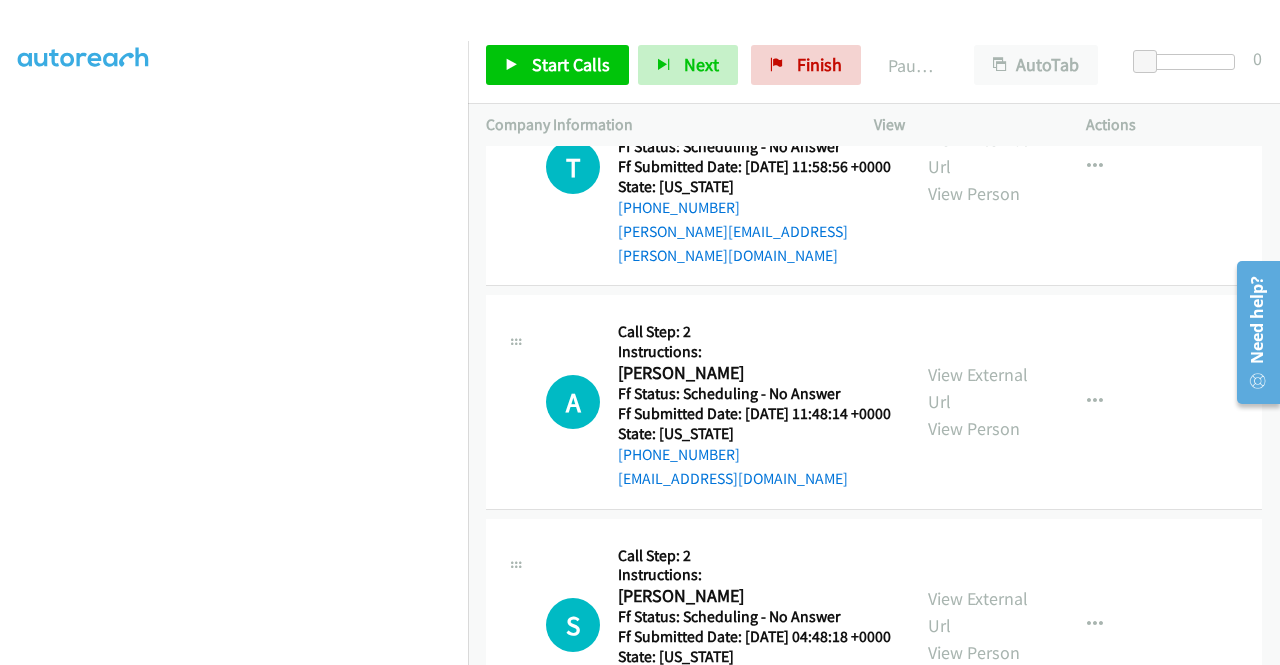 scroll, scrollTop: 200, scrollLeft: 0, axis: vertical 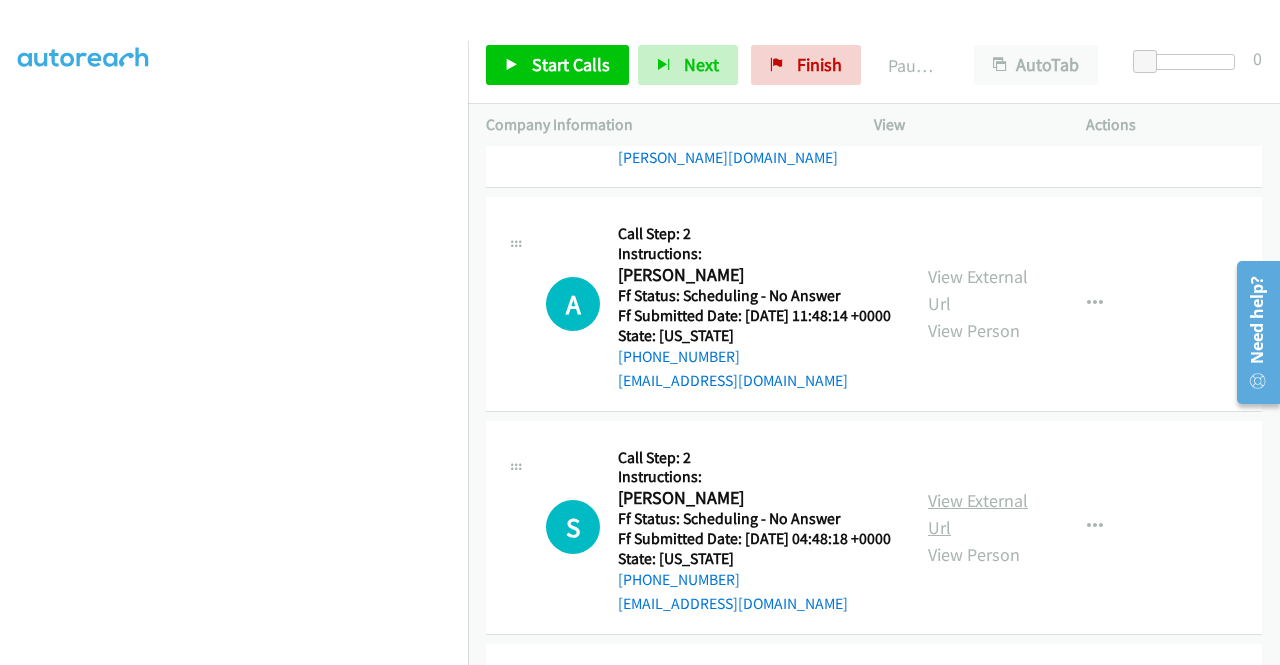 click on "View External Url" at bounding box center (978, 514) 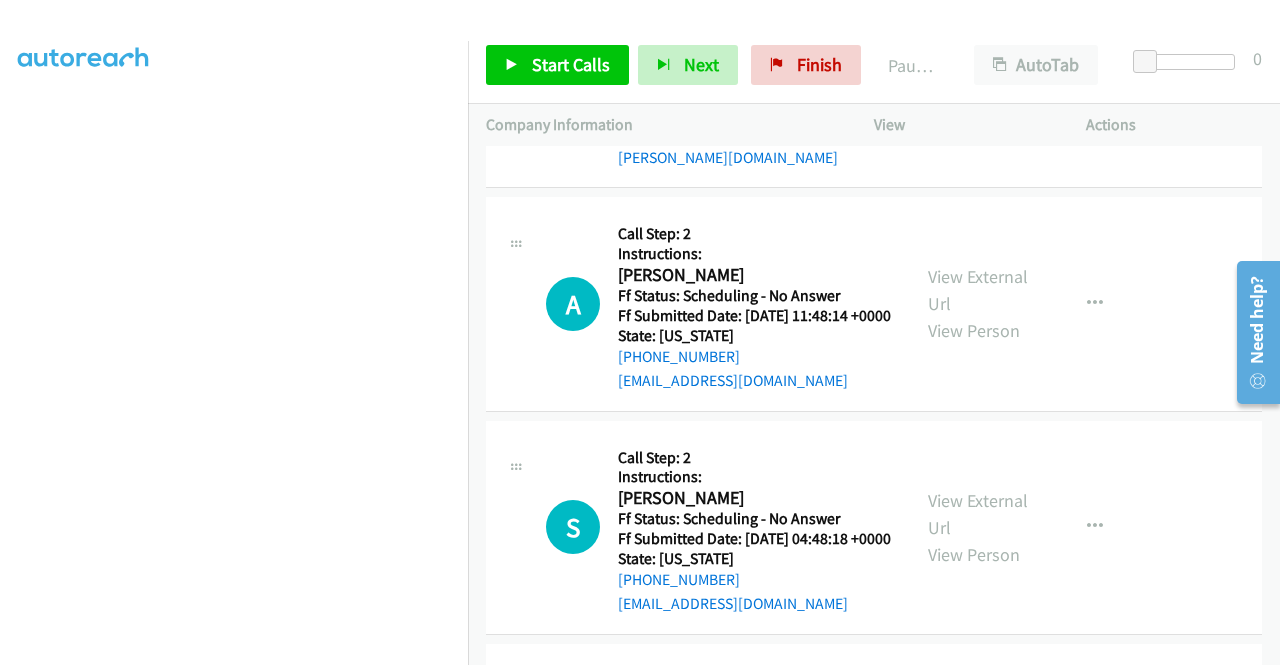 scroll, scrollTop: 400, scrollLeft: 0, axis: vertical 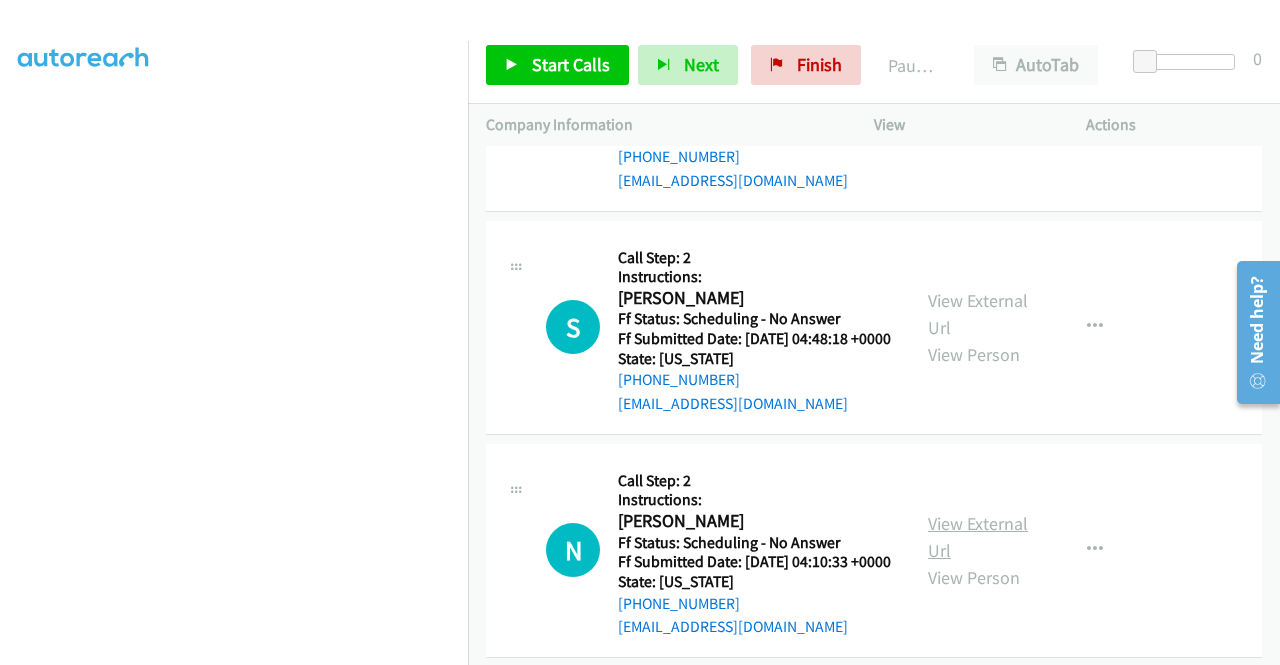 click on "View External Url" at bounding box center [978, 537] 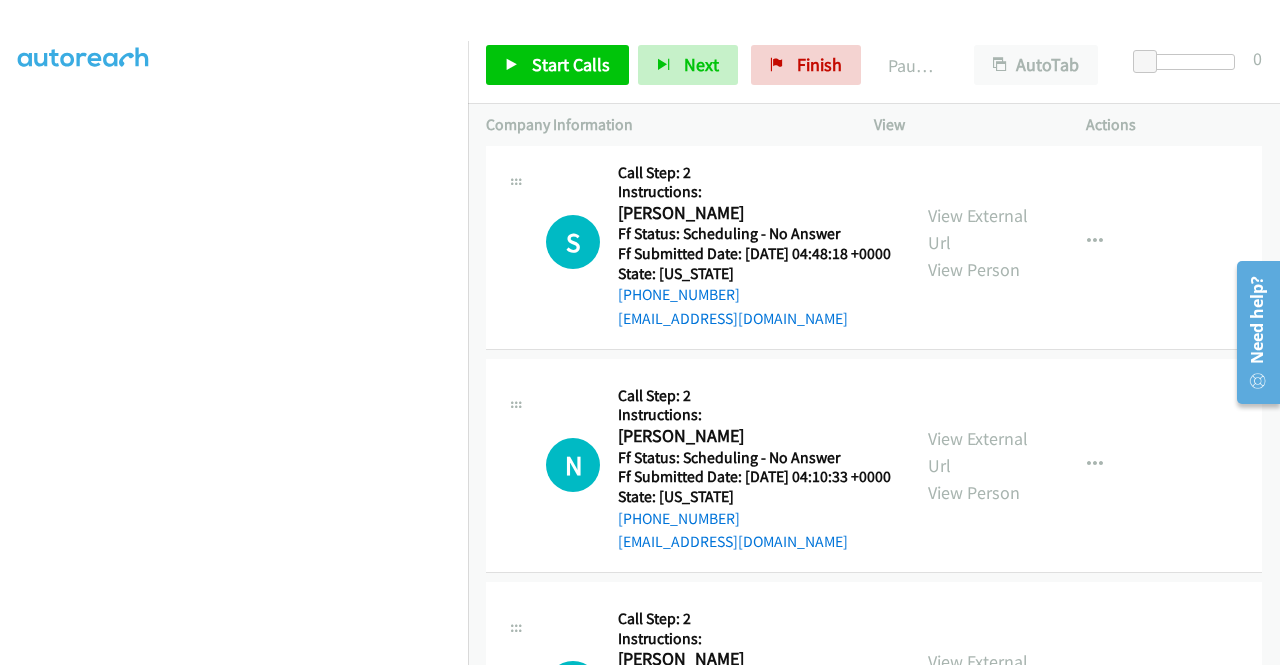 scroll, scrollTop: 600, scrollLeft: 0, axis: vertical 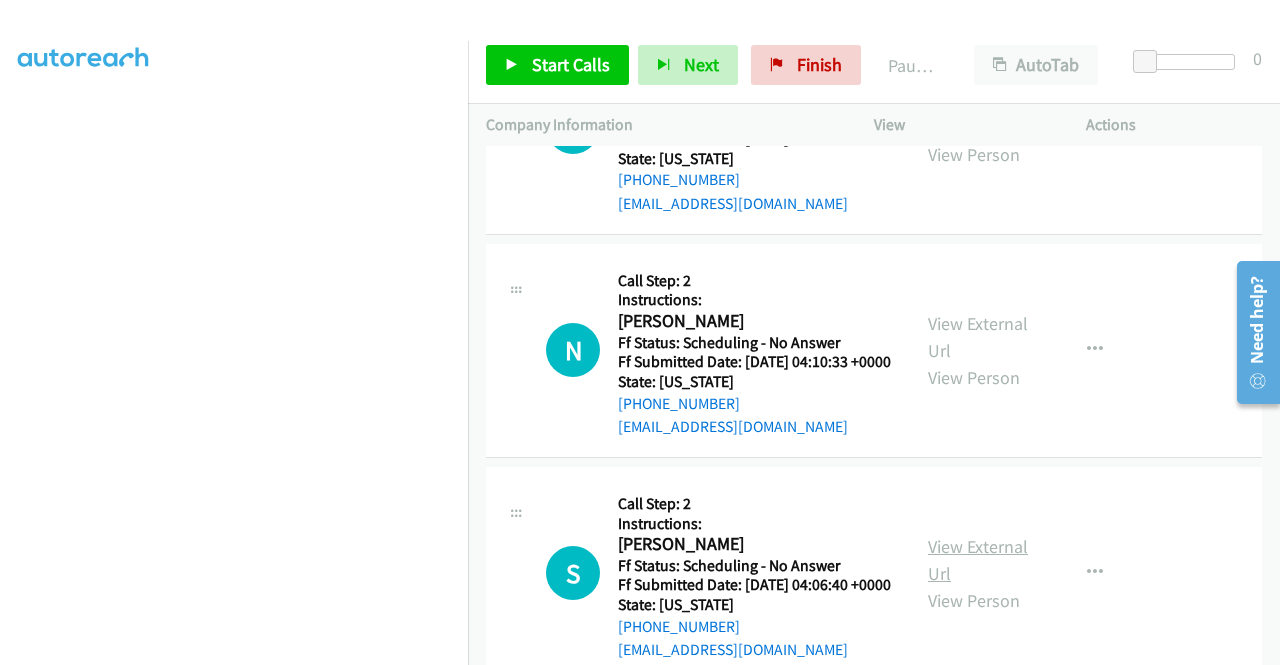 click on "View External Url" at bounding box center [978, 560] 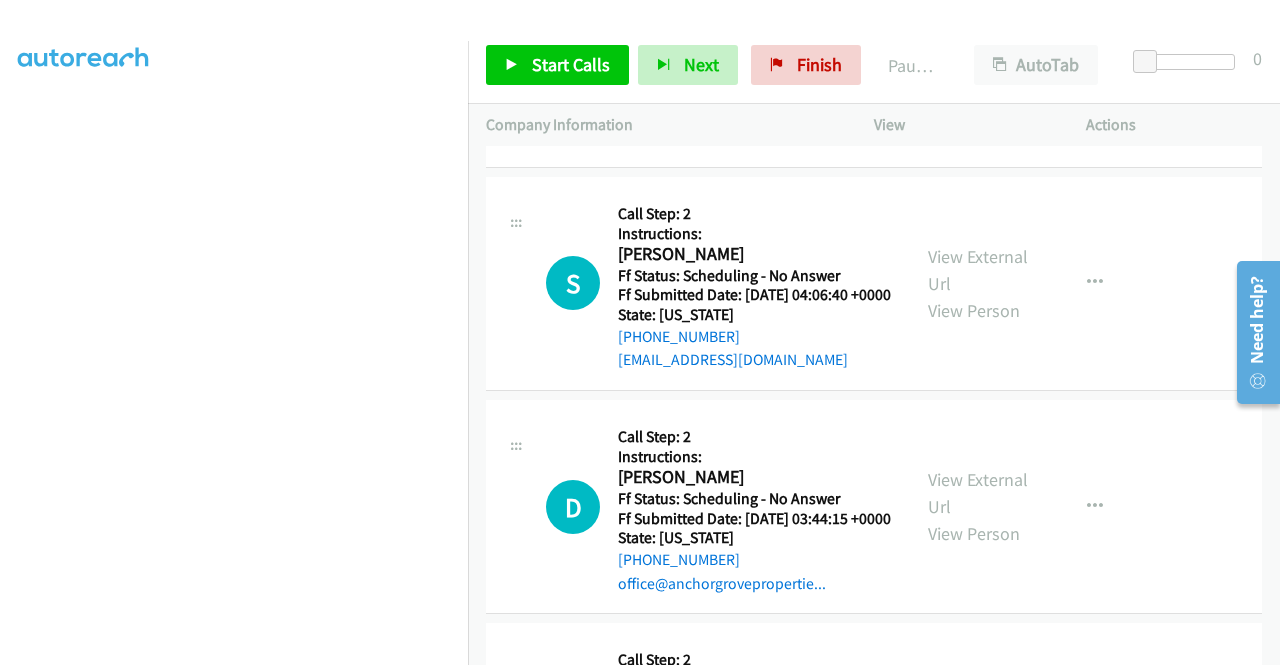scroll, scrollTop: 900, scrollLeft: 0, axis: vertical 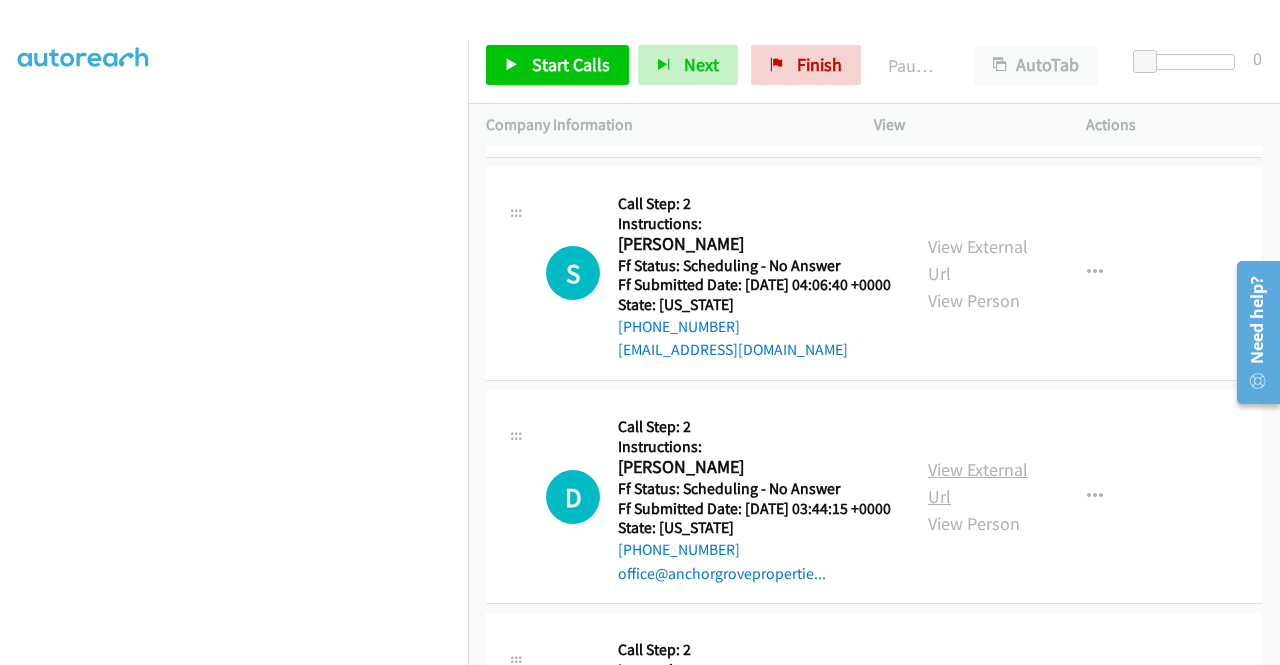 click on "View External Url" at bounding box center [978, 483] 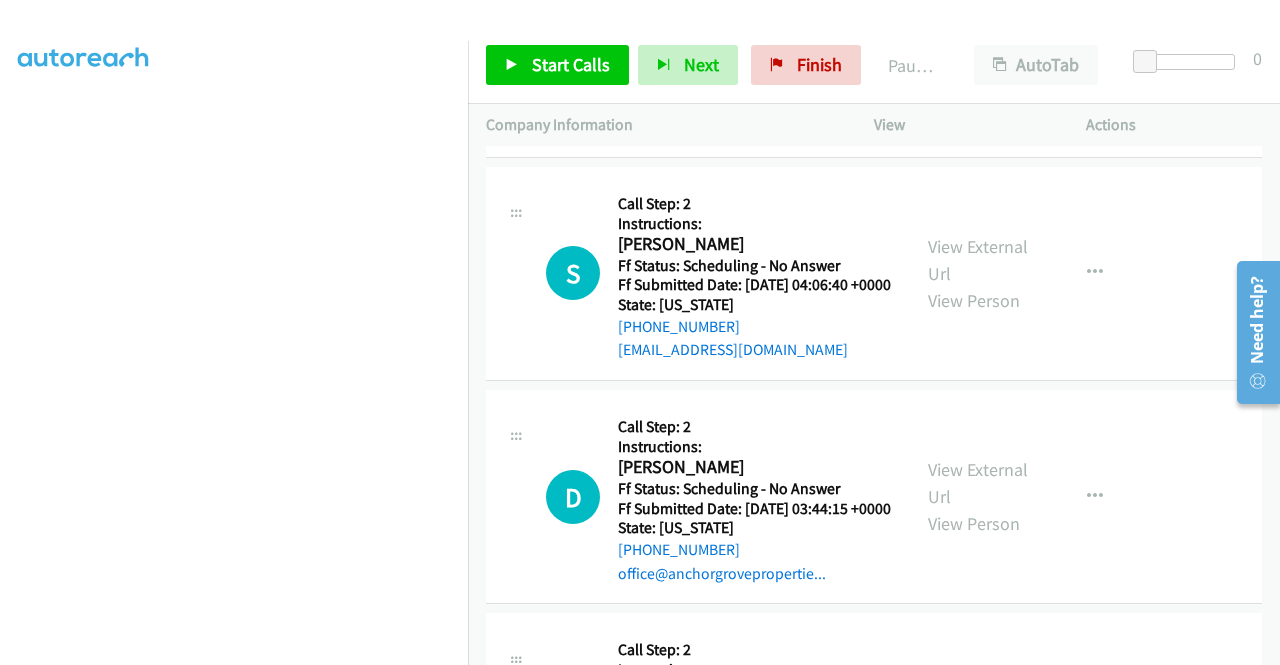 click on "S
Callback Scheduled
Call Step: 2
Instructions:
Scott Williams
America/Los_Angeles
Ff Status: Scheduling - No Answer
Ff Submitted Date: 2025-07-13 04:06:40 +0000
State: California
+1 323-807-0634
oompf@pacbell.net
Call was successful?
View External Url
View Person
View External Url
Email
Schedule/Manage Callback
Skip Call
Add to do not call list" at bounding box center [874, 273] 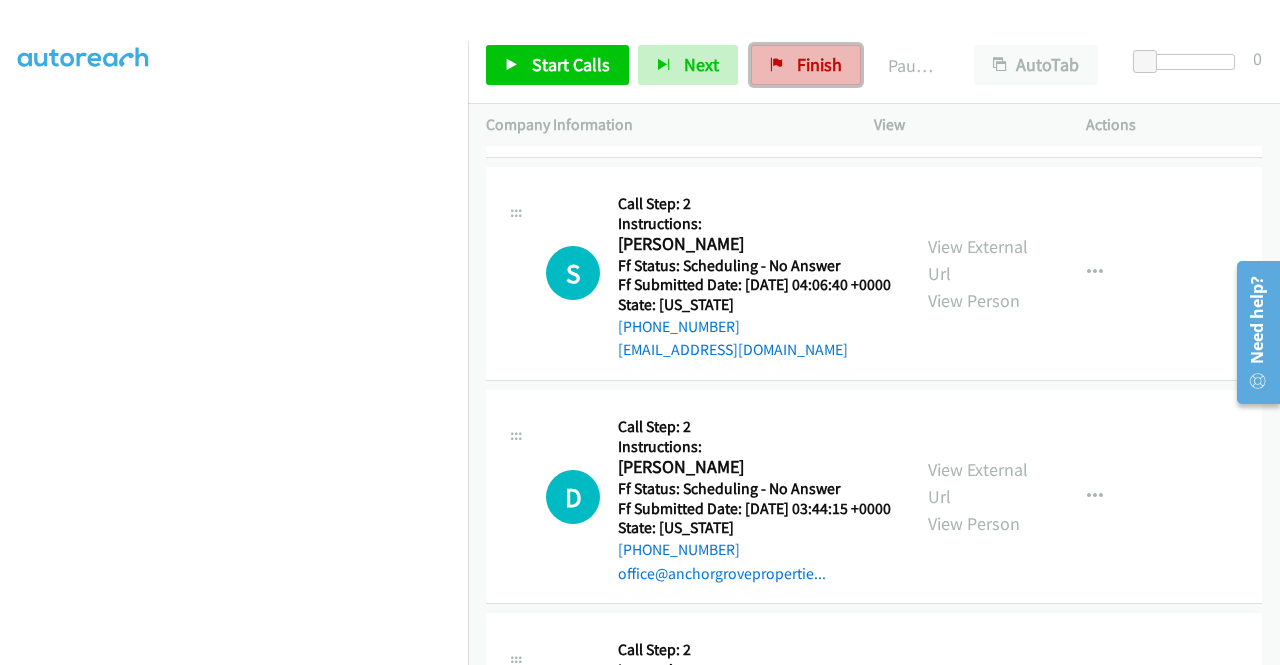 click on "Finish" at bounding box center [819, 64] 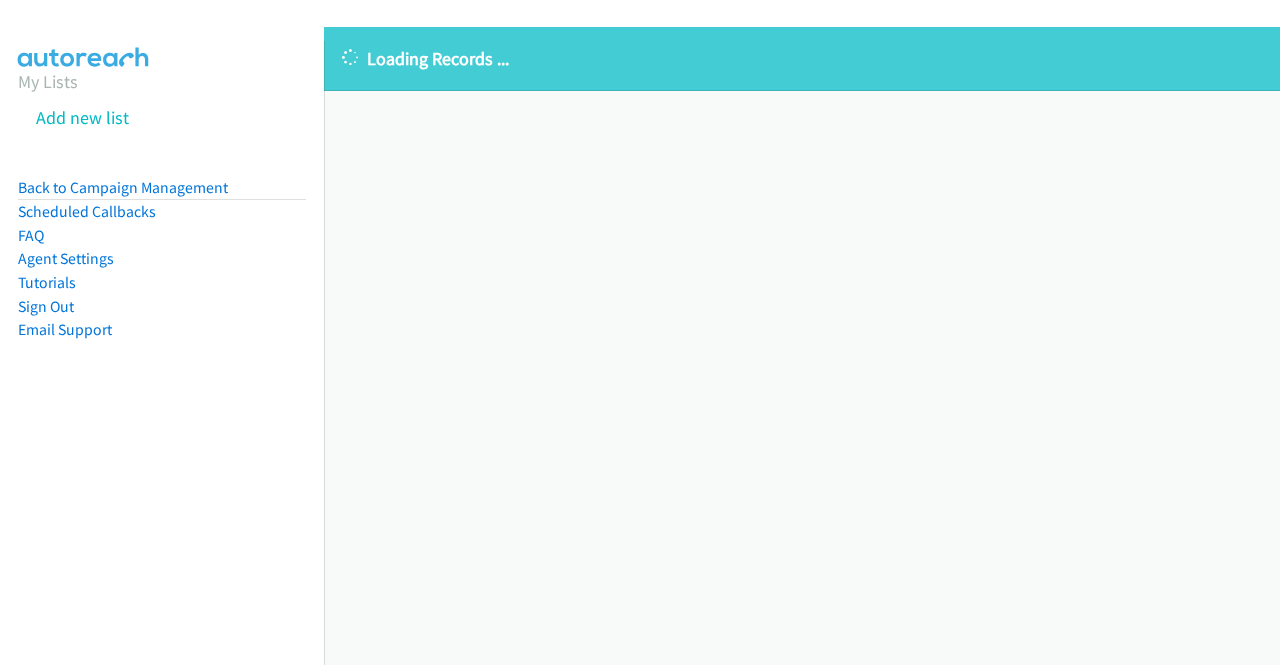 scroll, scrollTop: 0, scrollLeft: 0, axis: both 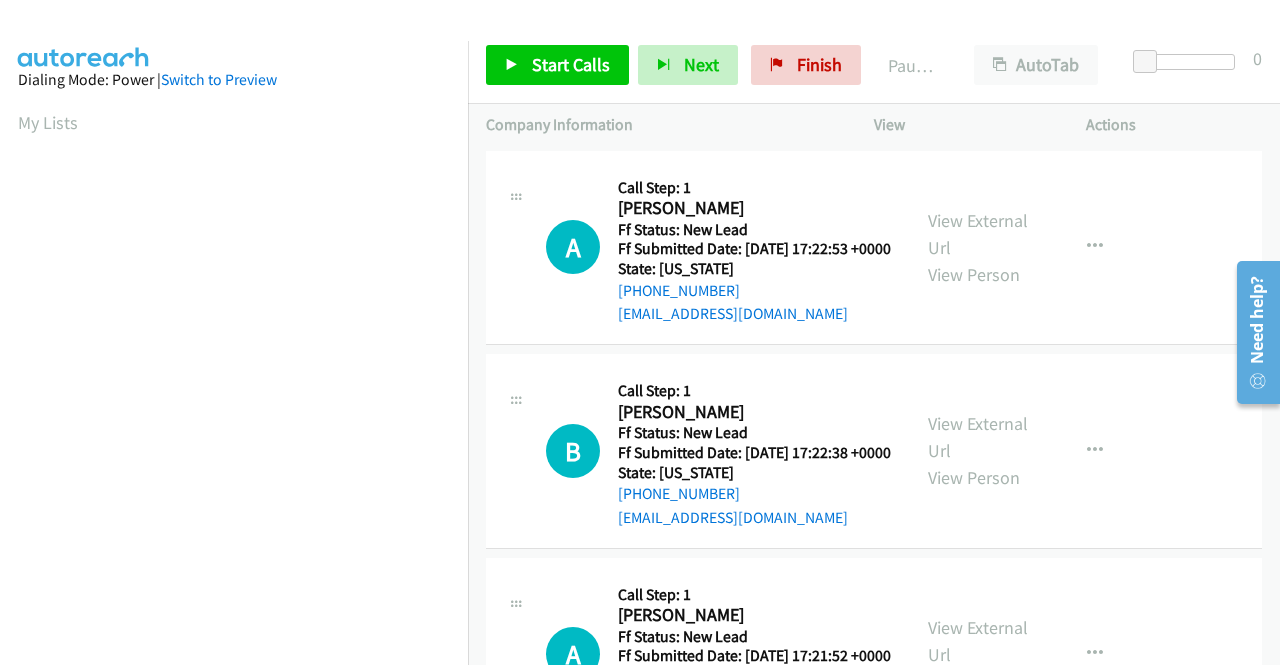 click on "A
Callback Scheduled
Call Step: 1
[PERSON_NAME]
America/New_York
Ff Status: New Lead
Ff Submitted Date: [DATE] 17:22:53 +0000
State: [US_STATE]
[PHONE_NUMBER]
[EMAIL_ADDRESS][DOMAIN_NAME]
Call was successful?
View External Url
View Person
View External Url
Email
Schedule/Manage Callback
Skip Call
Add to do not call list" at bounding box center [874, 248] 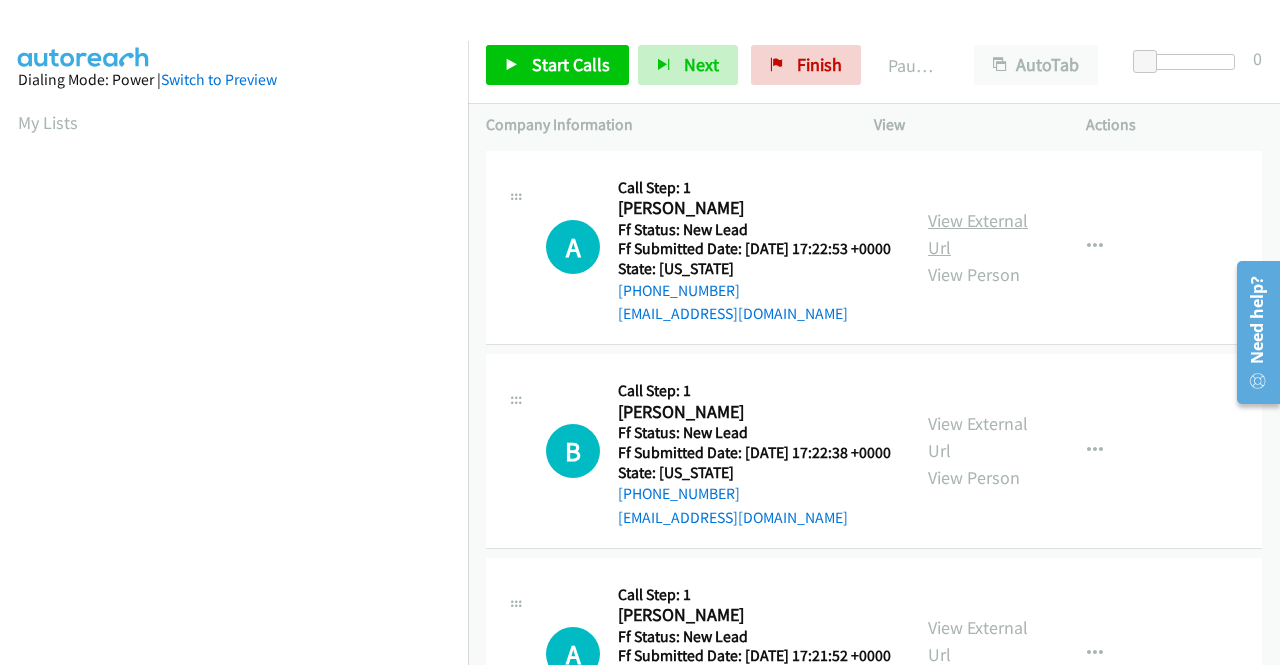 click on "View External Url" at bounding box center [978, 234] 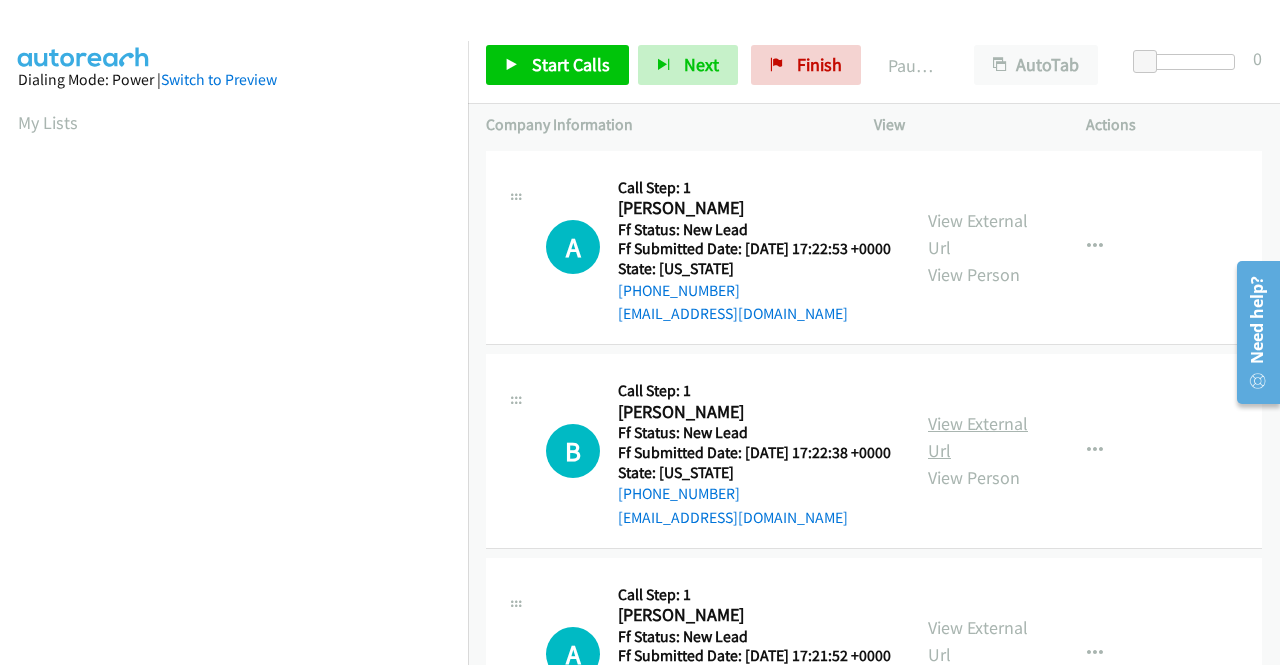 click on "View External Url" at bounding box center [978, 437] 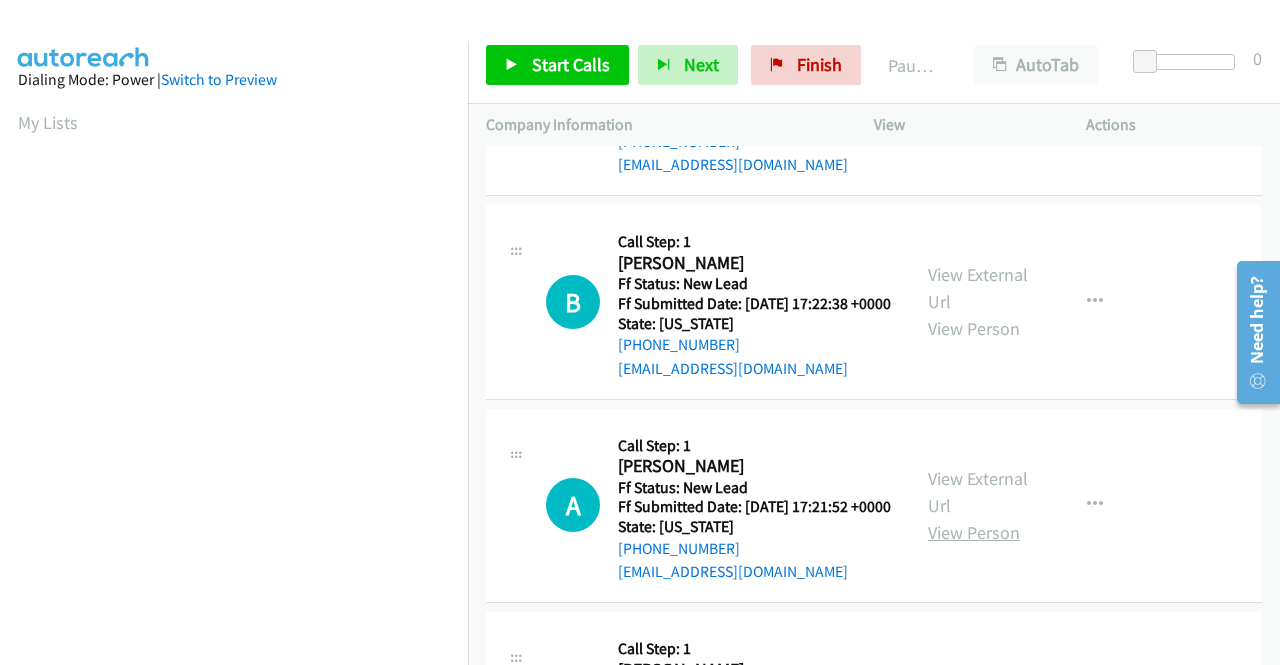 scroll, scrollTop: 200, scrollLeft: 0, axis: vertical 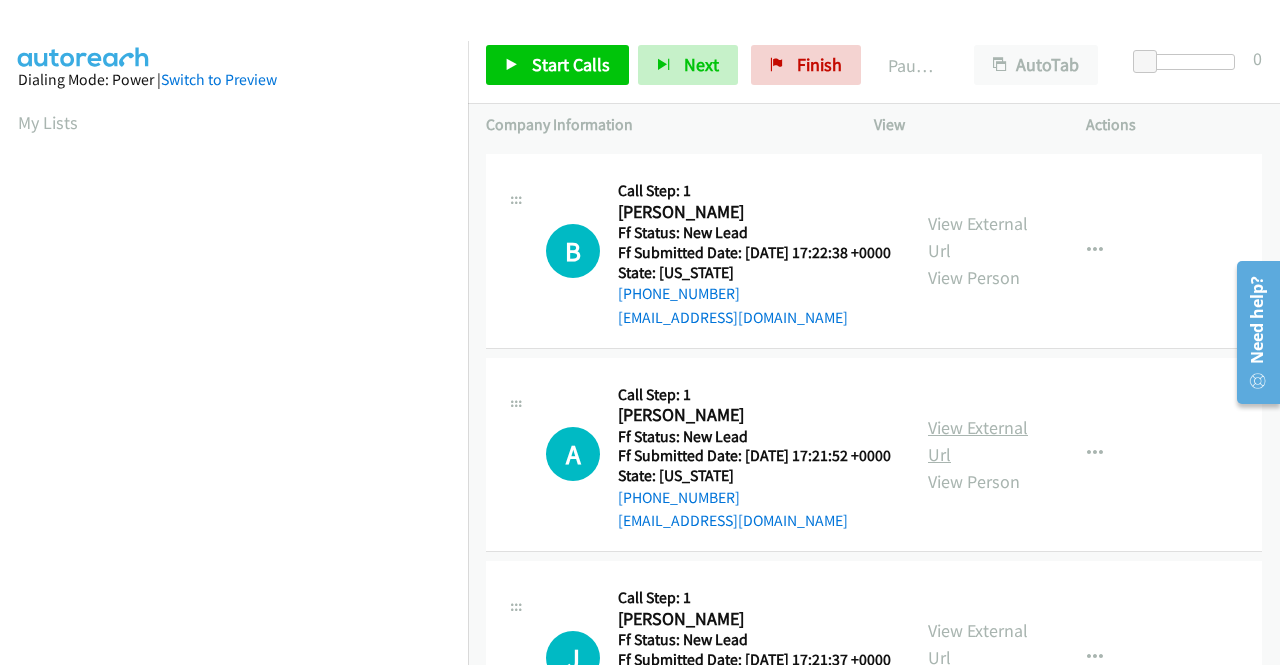 click on "View External Url" at bounding box center (978, 441) 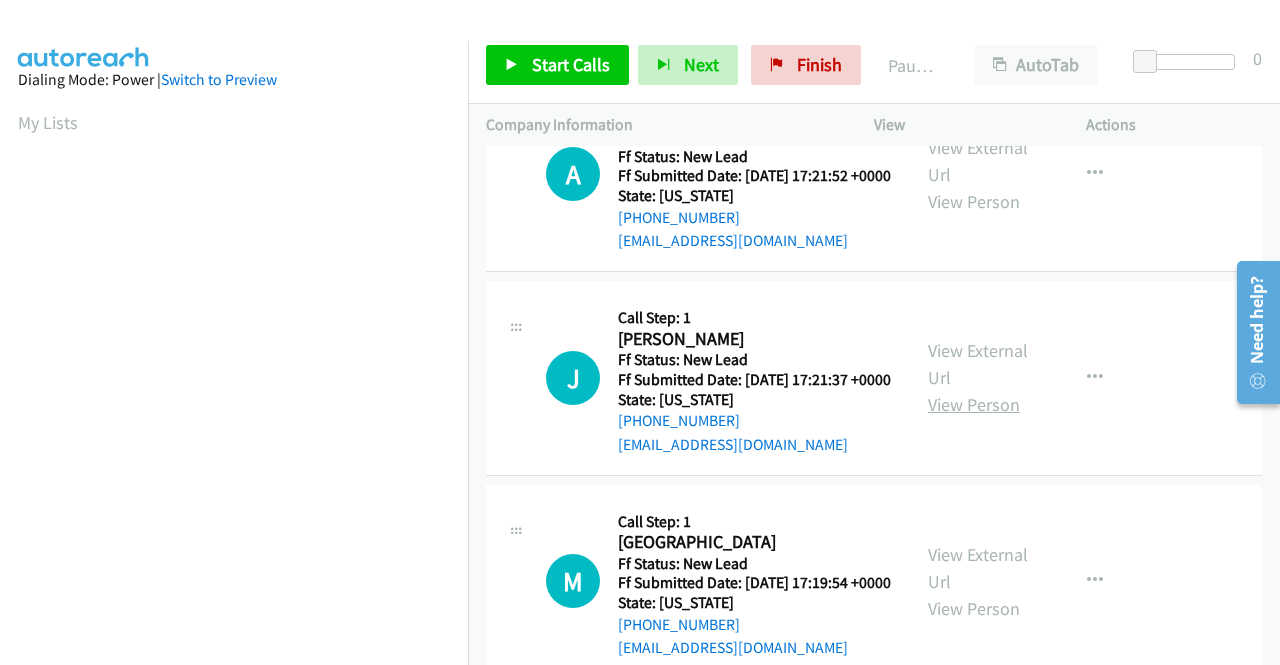 scroll, scrollTop: 500, scrollLeft: 0, axis: vertical 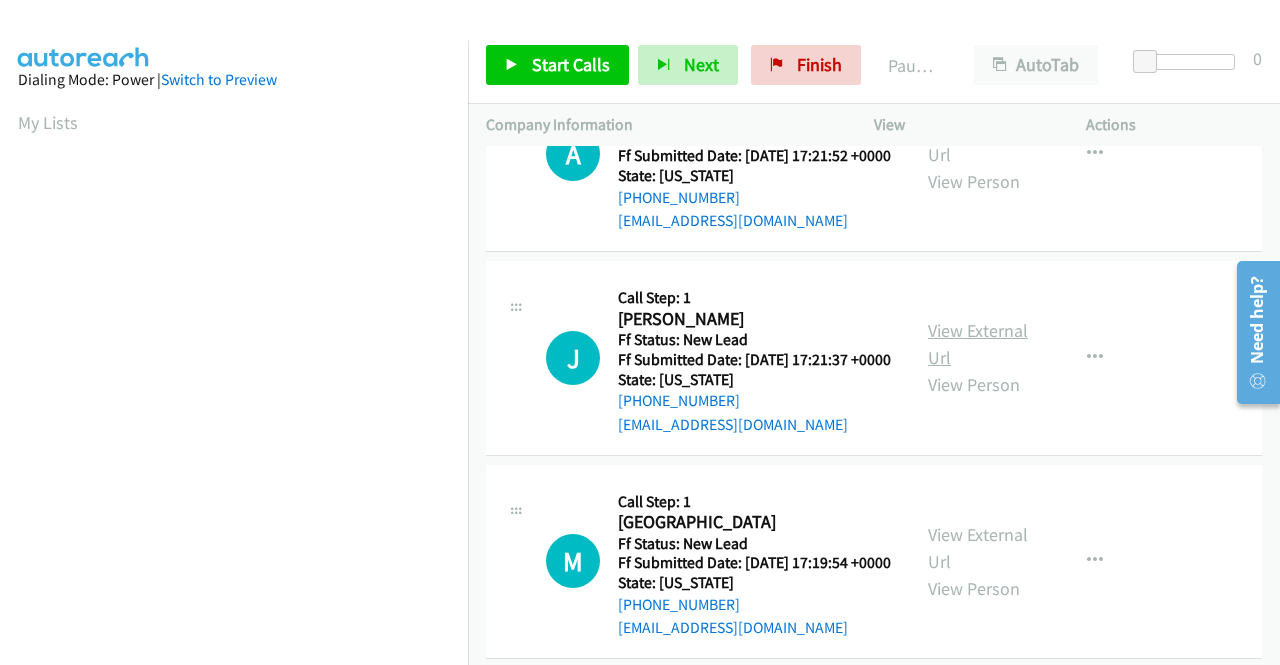 click on "View External Url" at bounding box center [978, 344] 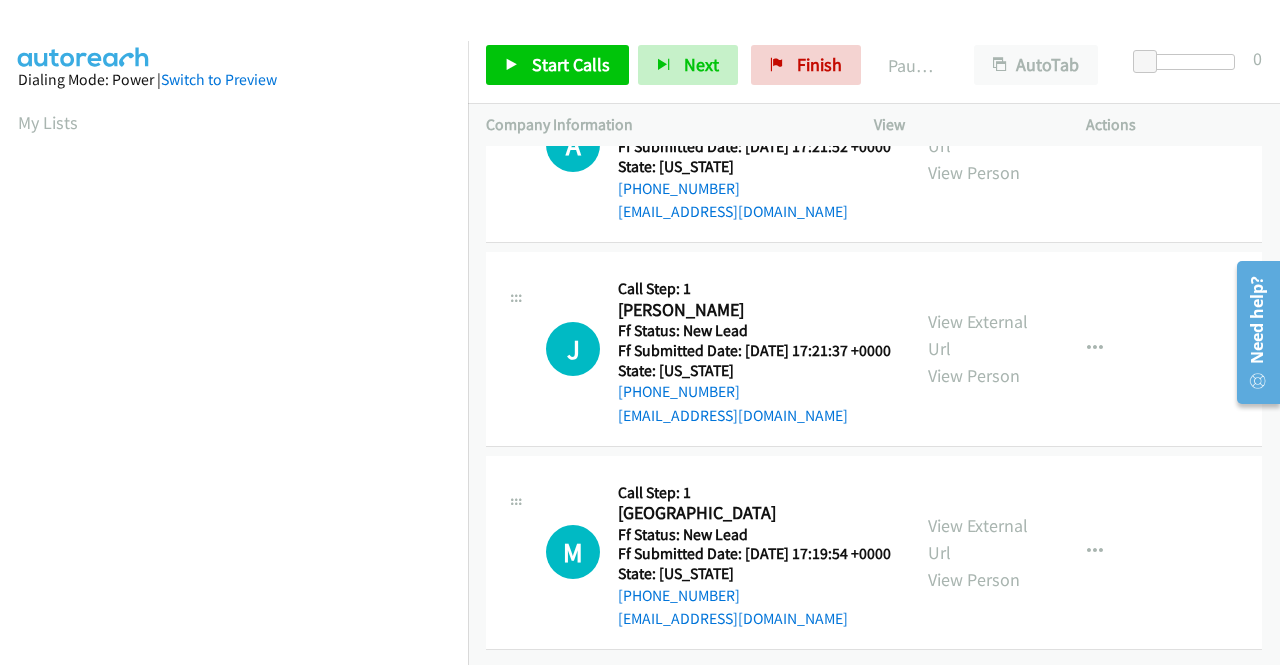 scroll, scrollTop: 620, scrollLeft: 0, axis: vertical 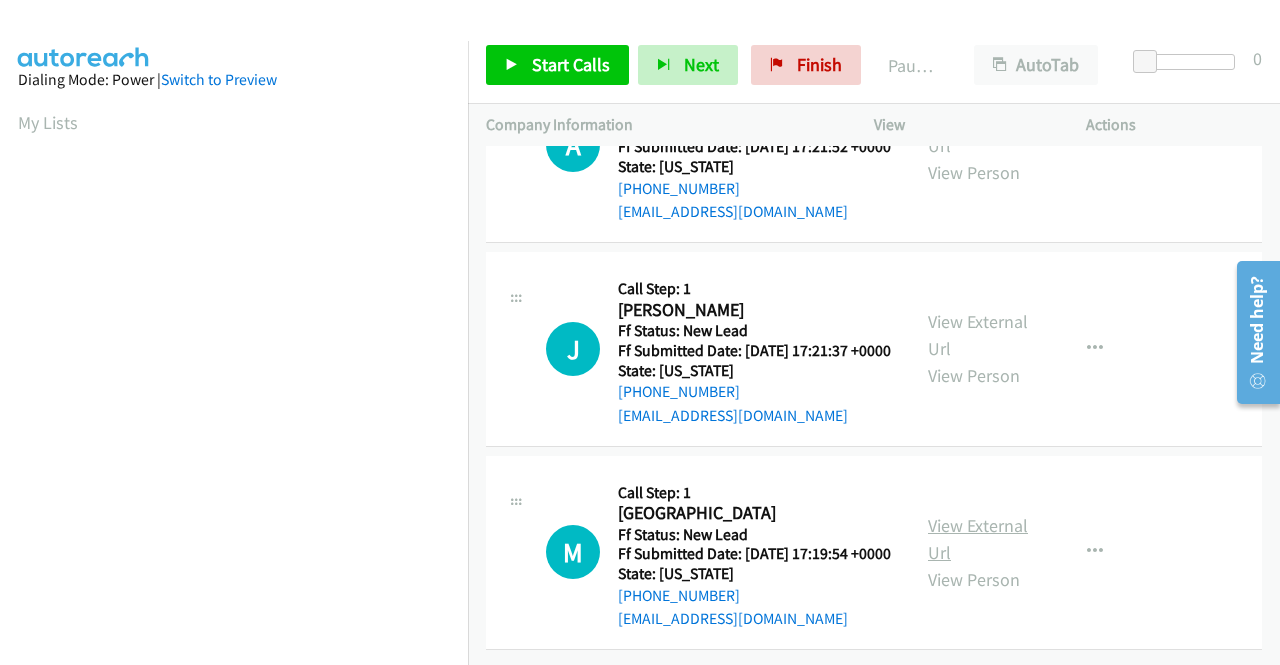 click on "View External Url" at bounding box center [978, 539] 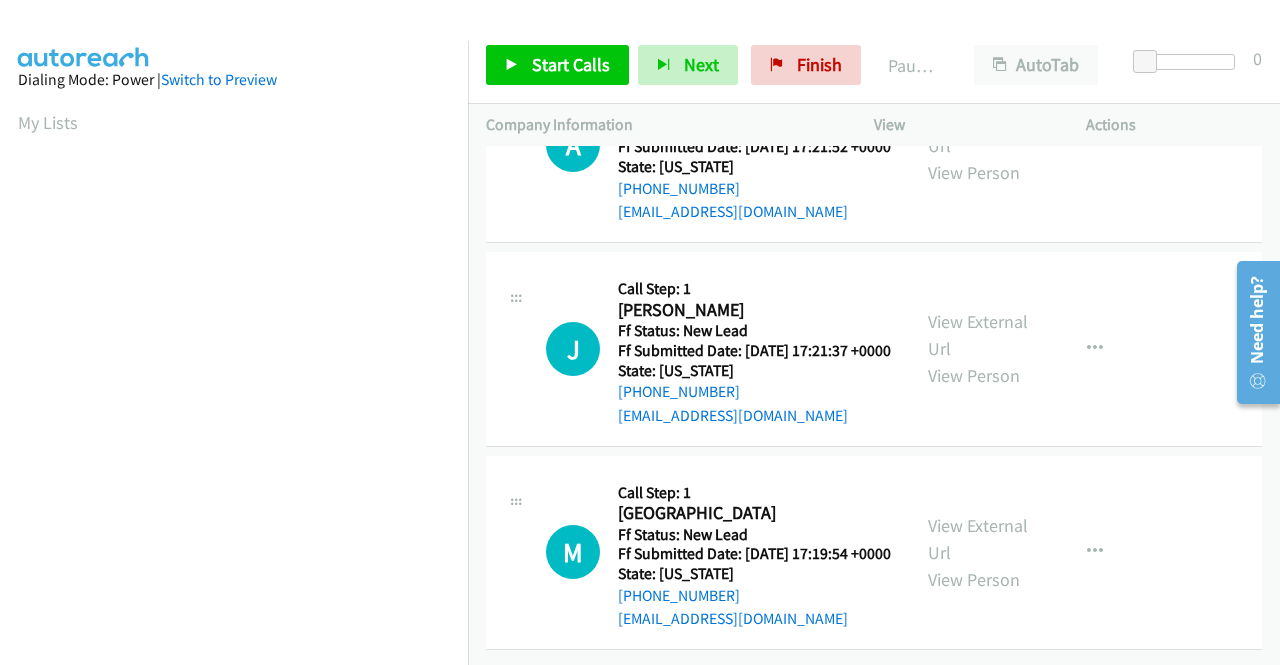 scroll, scrollTop: 620, scrollLeft: 0, axis: vertical 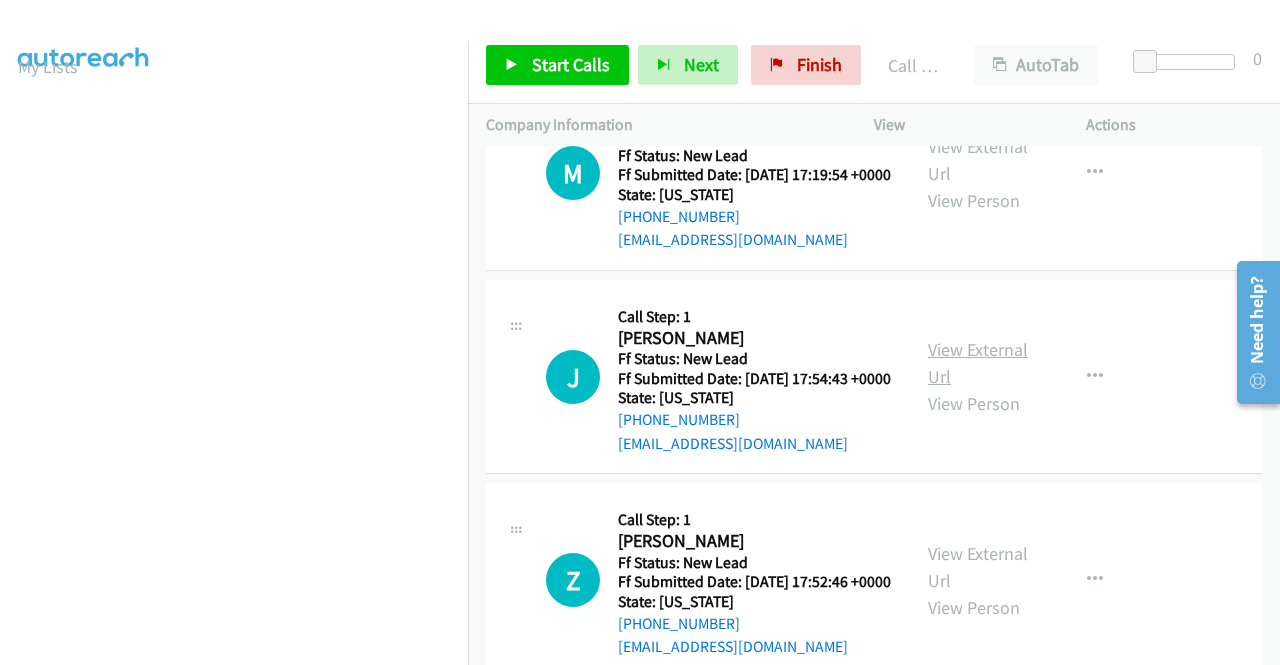 click on "View External Url" at bounding box center [978, 363] 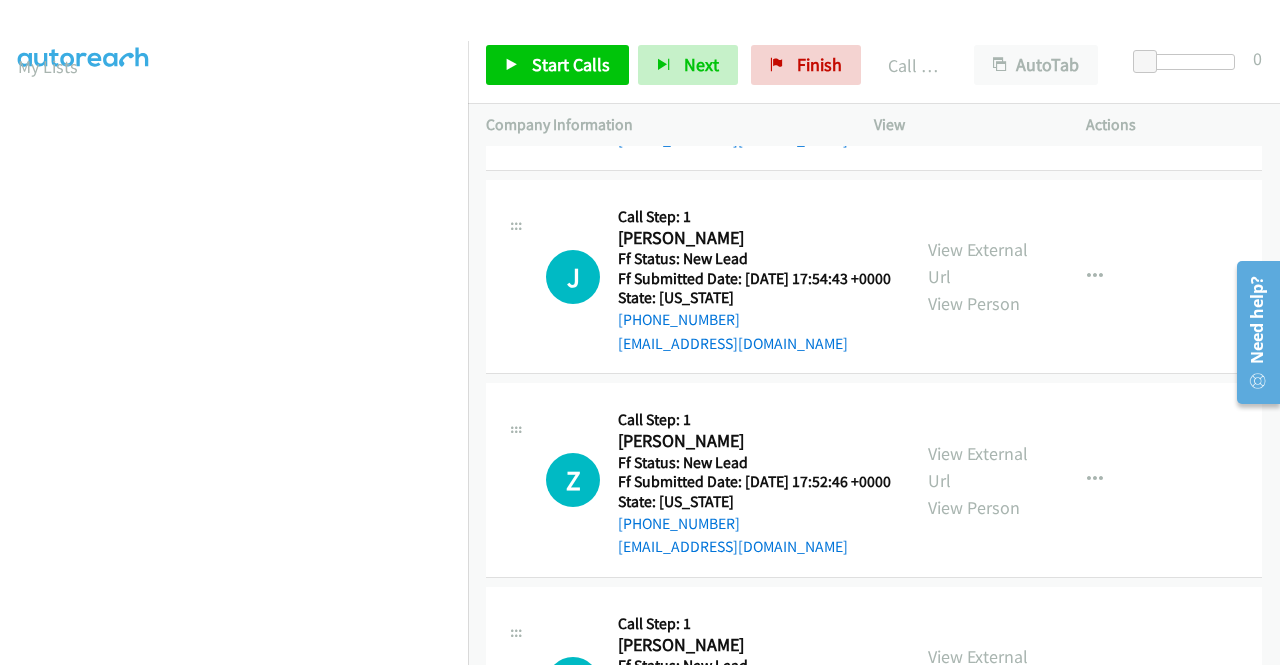 scroll, scrollTop: 1316, scrollLeft: 0, axis: vertical 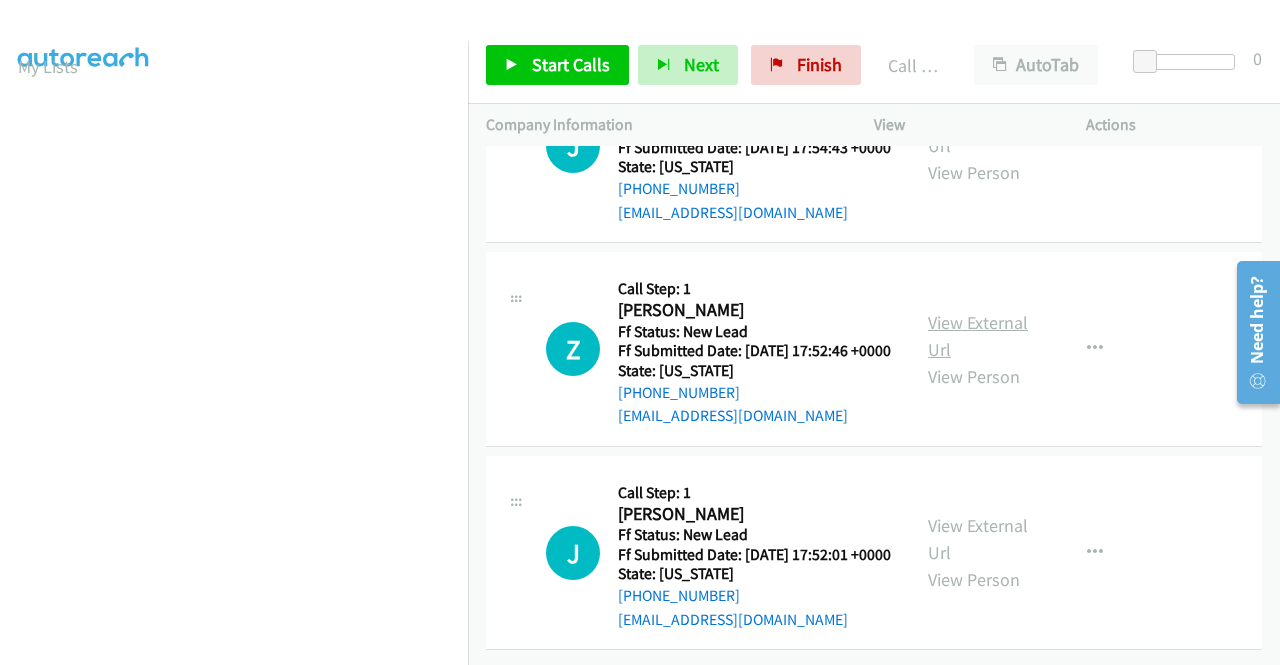 click on "View External Url" at bounding box center (978, 336) 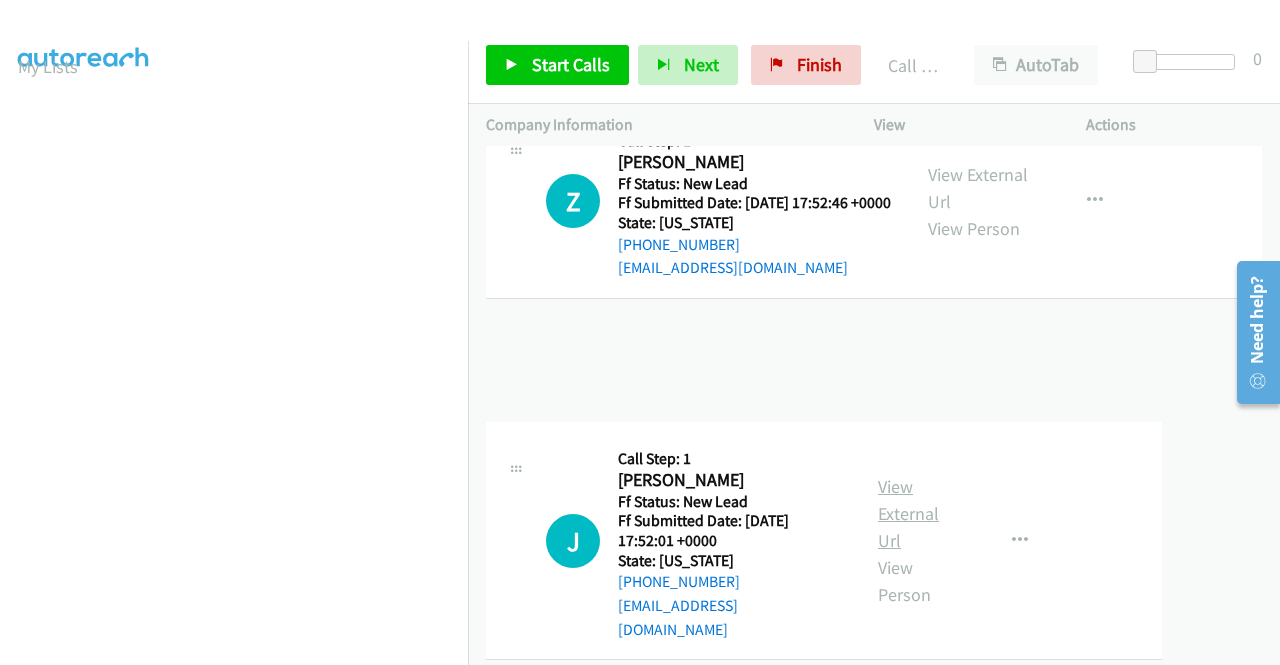 scroll, scrollTop: 1416, scrollLeft: 0, axis: vertical 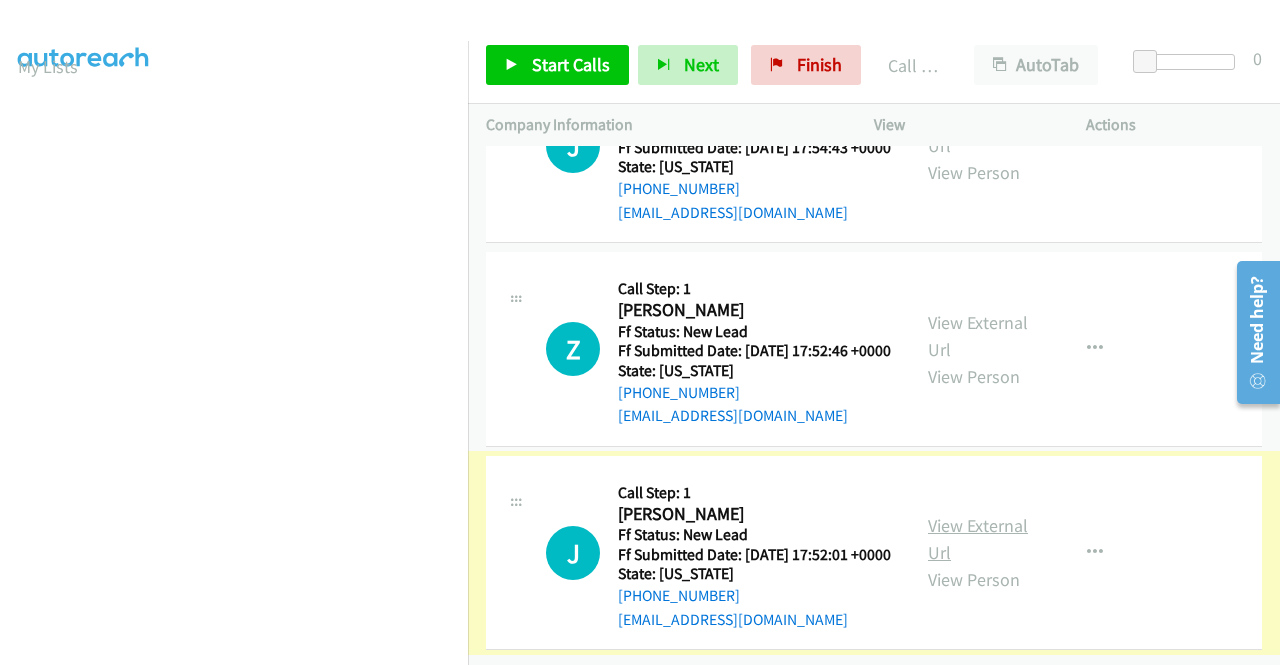 click on "View External Url" at bounding box center (978, 539) 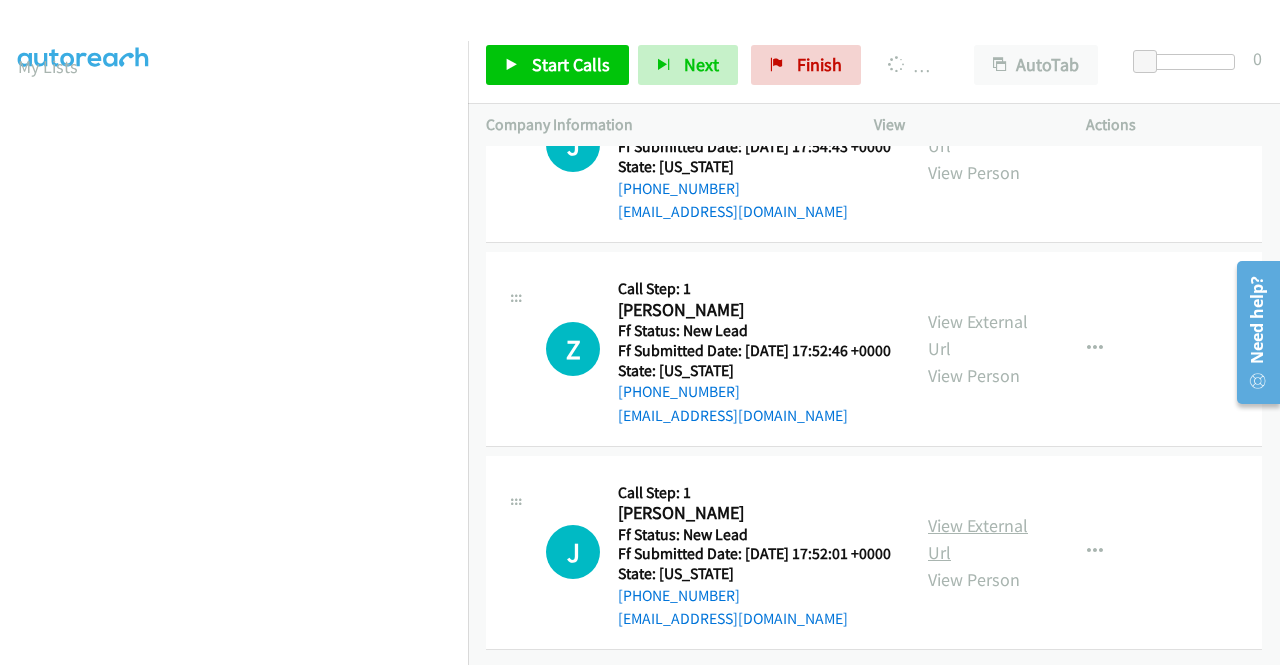 scroll, scrollTop: 456, scrollLeft: 0, axis: vertical 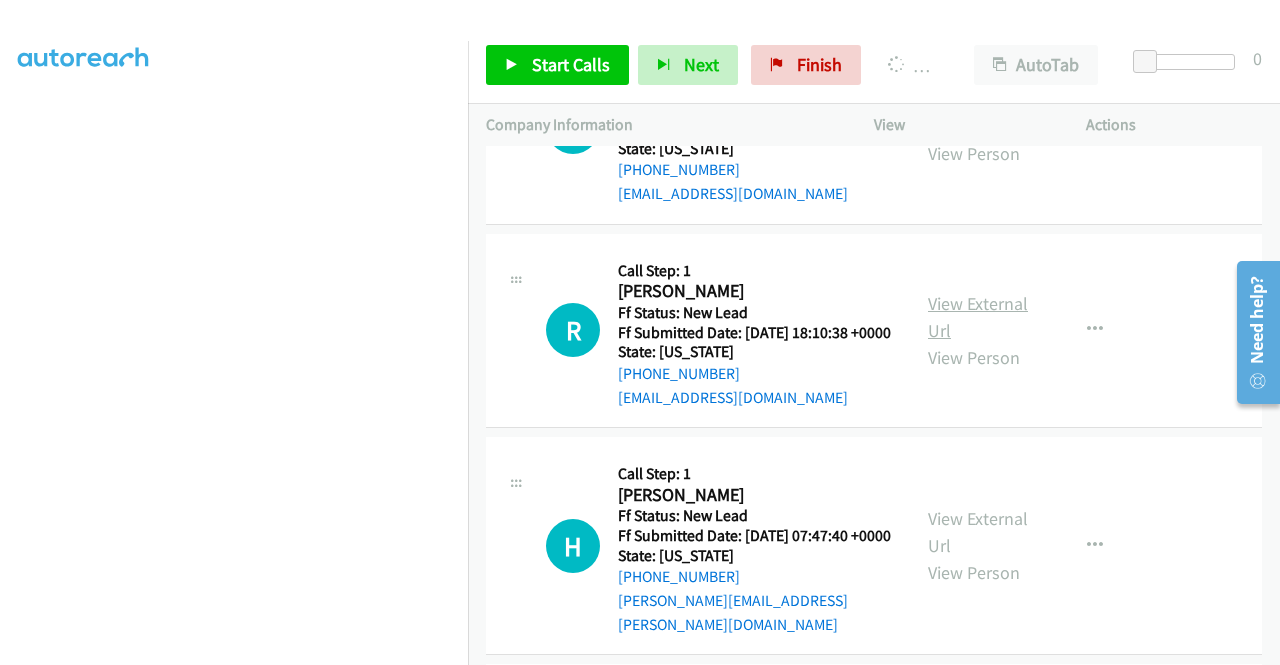 click on "View External Url" at bounding box center (978, 317) 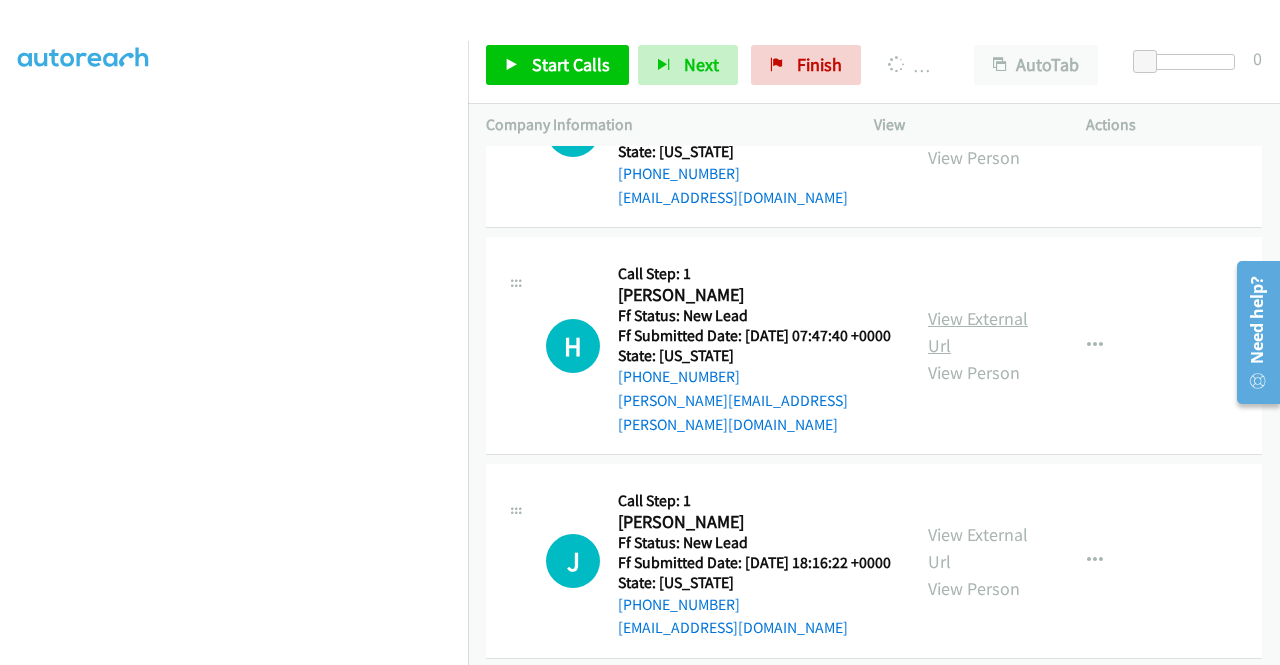 click on "View External Url" at bounding box center (978, 332) 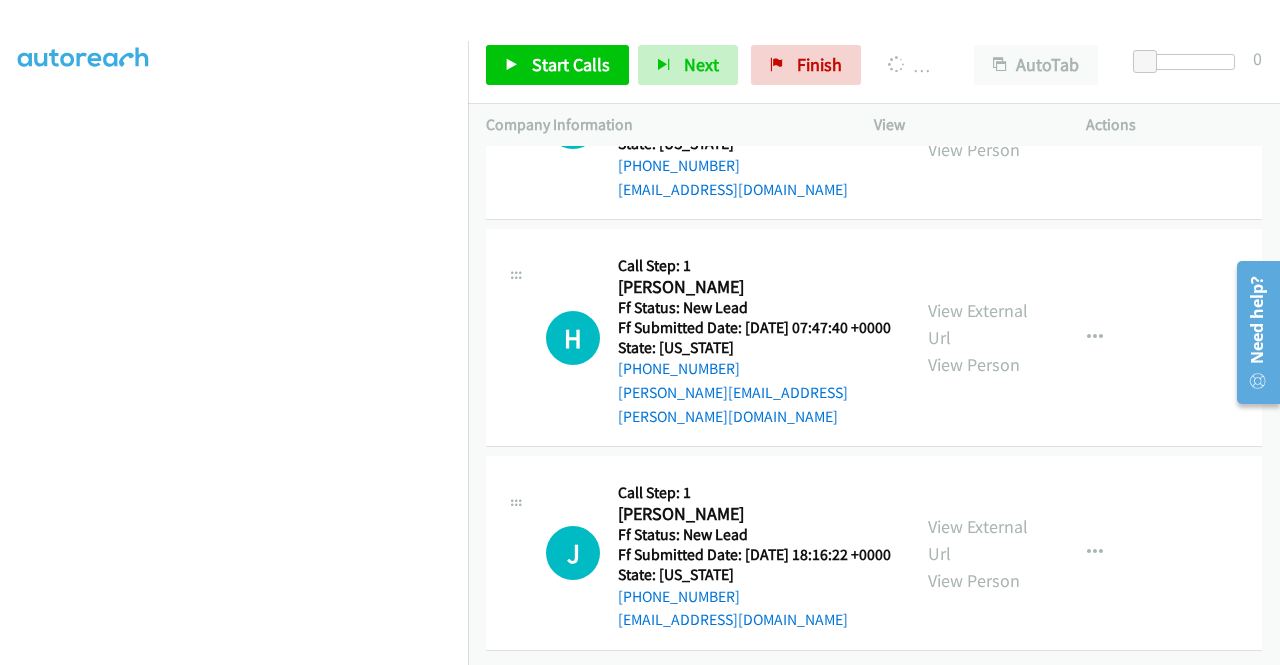 scroll, scrollTop: 2168, scrollLeft: 0, axis: vertical 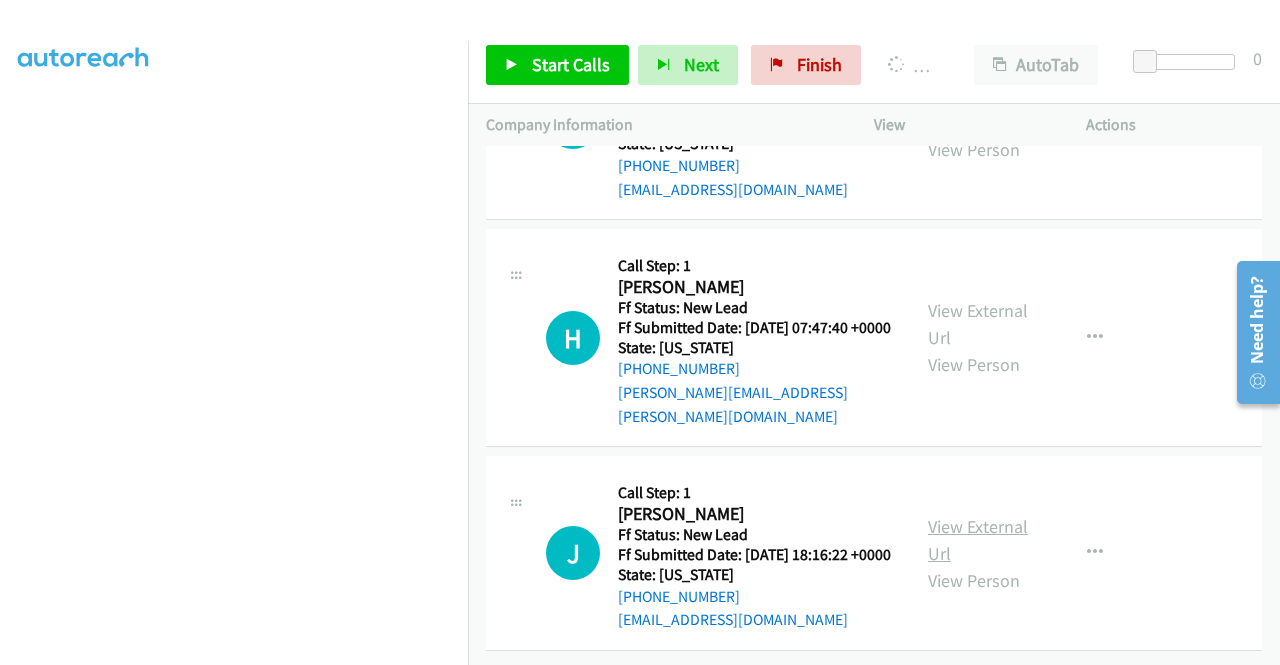 click on "View External Url" at bounding box center (978, 540) 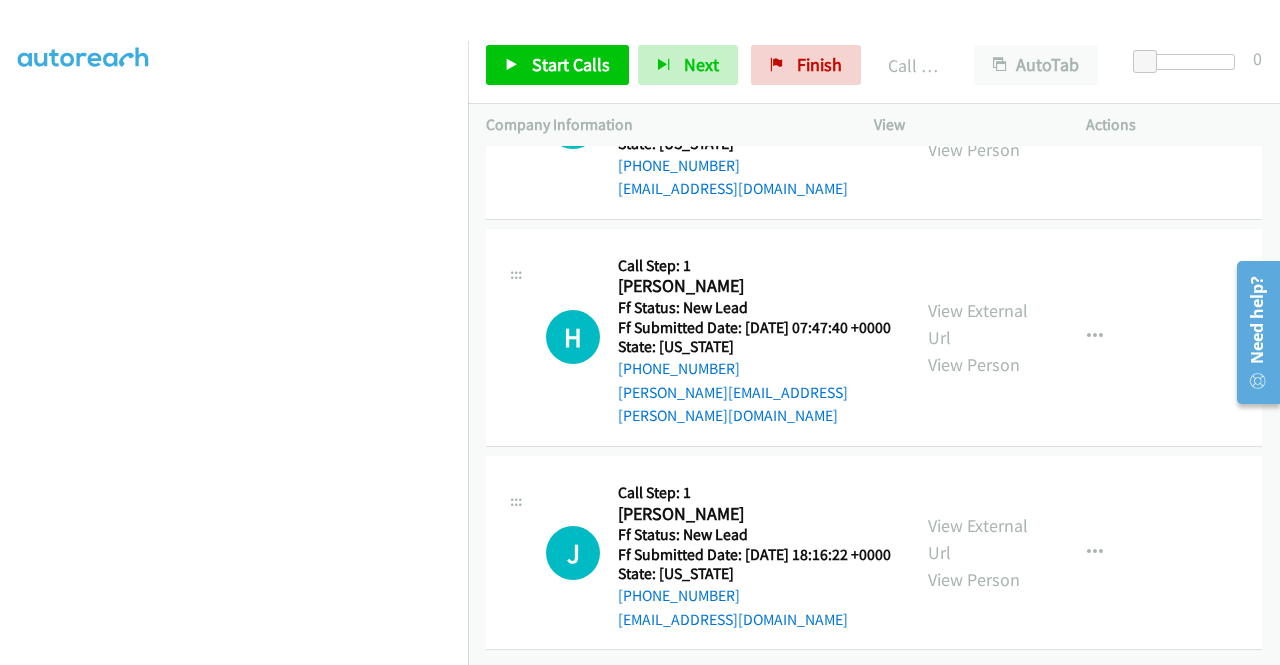 scroll, scrollTop: 456, scrollLeft: 0, axis: vertical 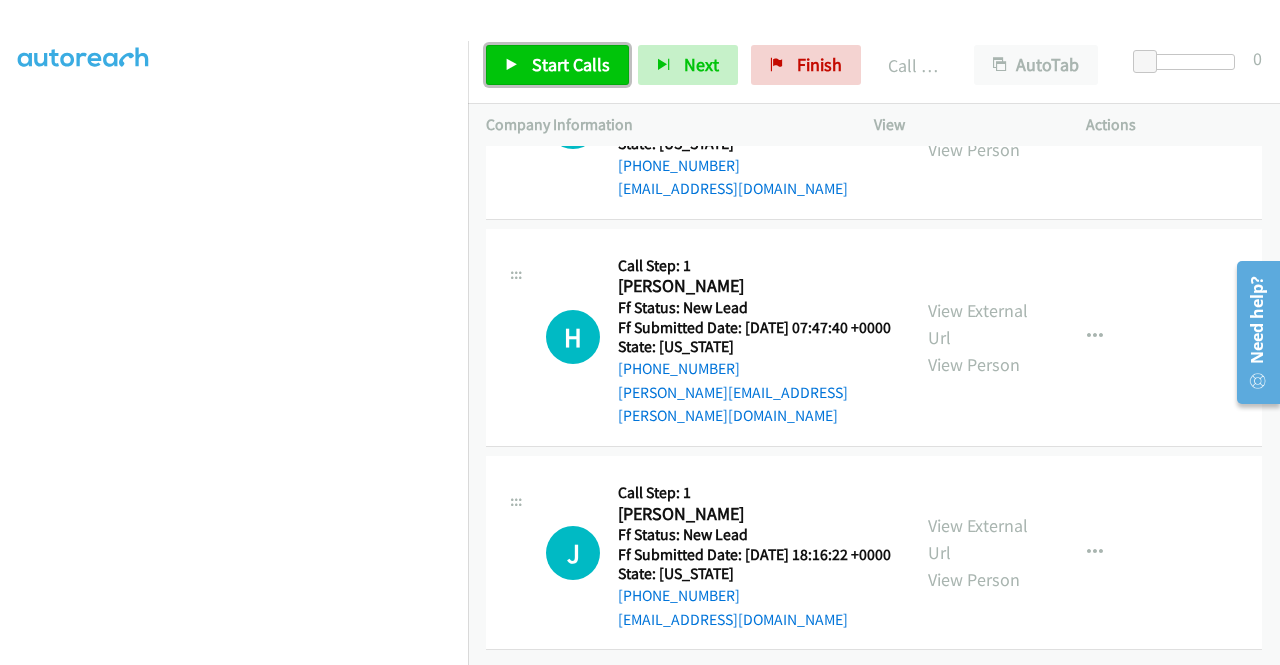 click on "Start Calls" at bounding box center [571, 64] 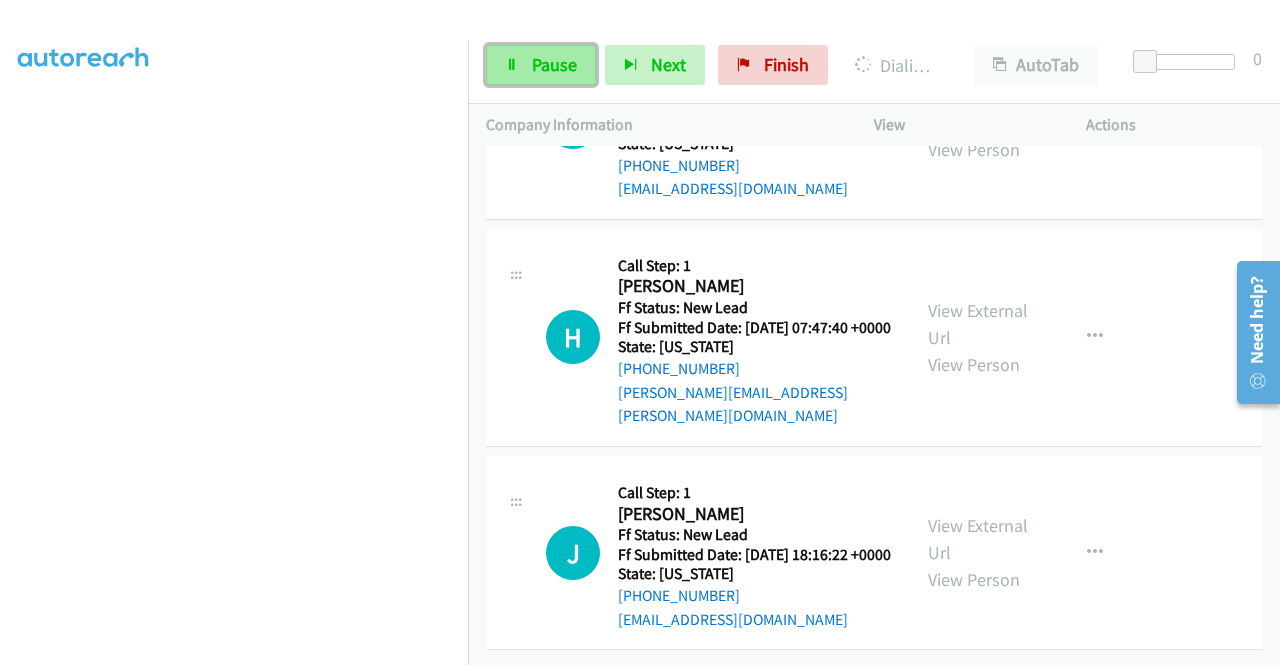 click on "Pause" at bounding box center (554, 64) 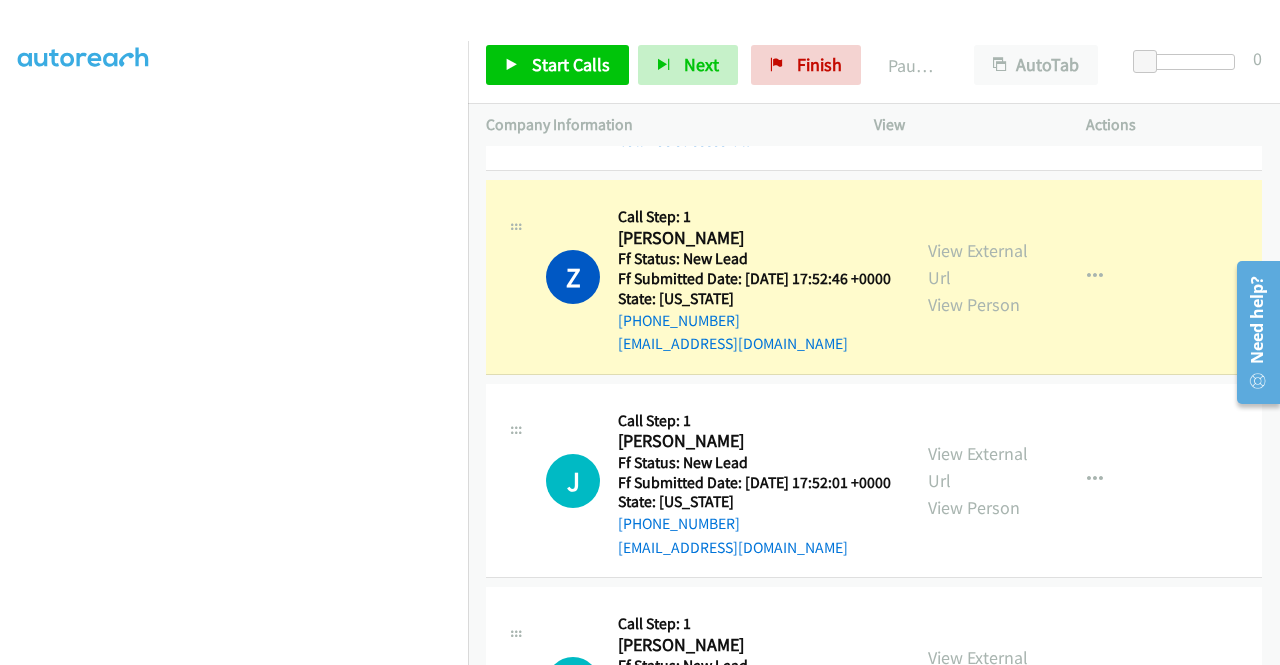 scroll, scrollTop: 1411, scrollLeft: 0, axis: vertical 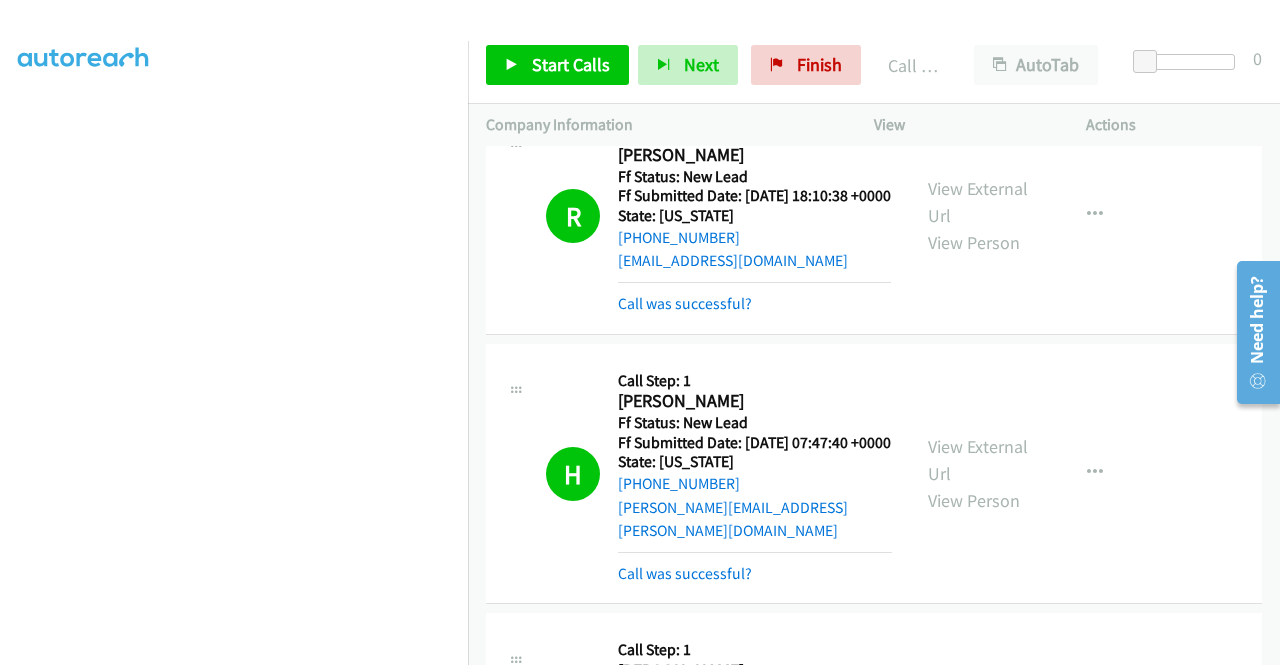 drag, startPoint x: 1042, startPoint y: 504, endPoint x: 1029, endPoint y: 487, distance: 21.400934 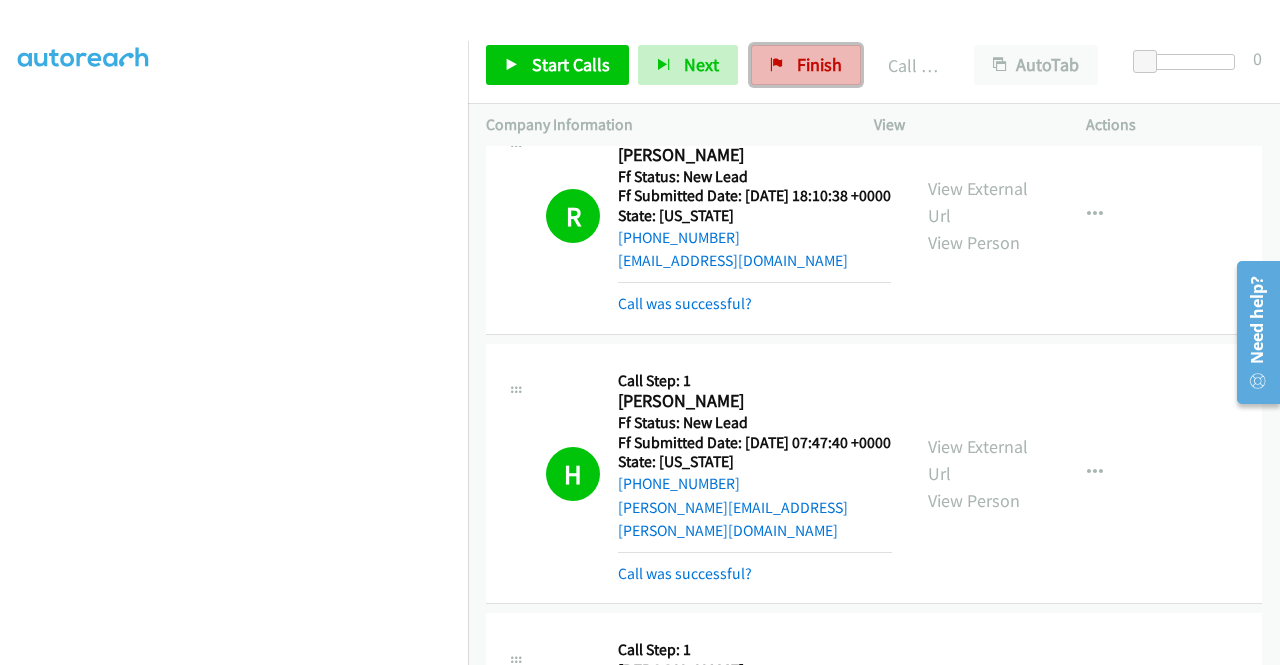 click on "Finish" at bounding box center (819, 64) 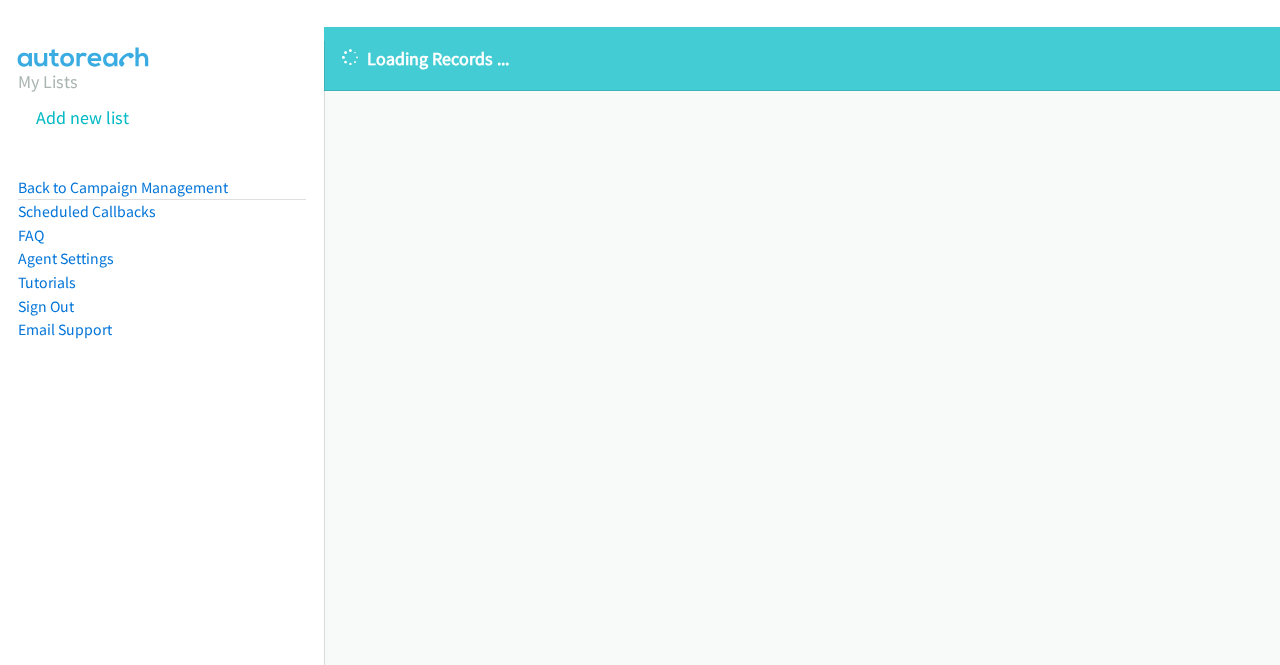 scroll, scrollTop: 0, scrollLeft: 0, axis: both 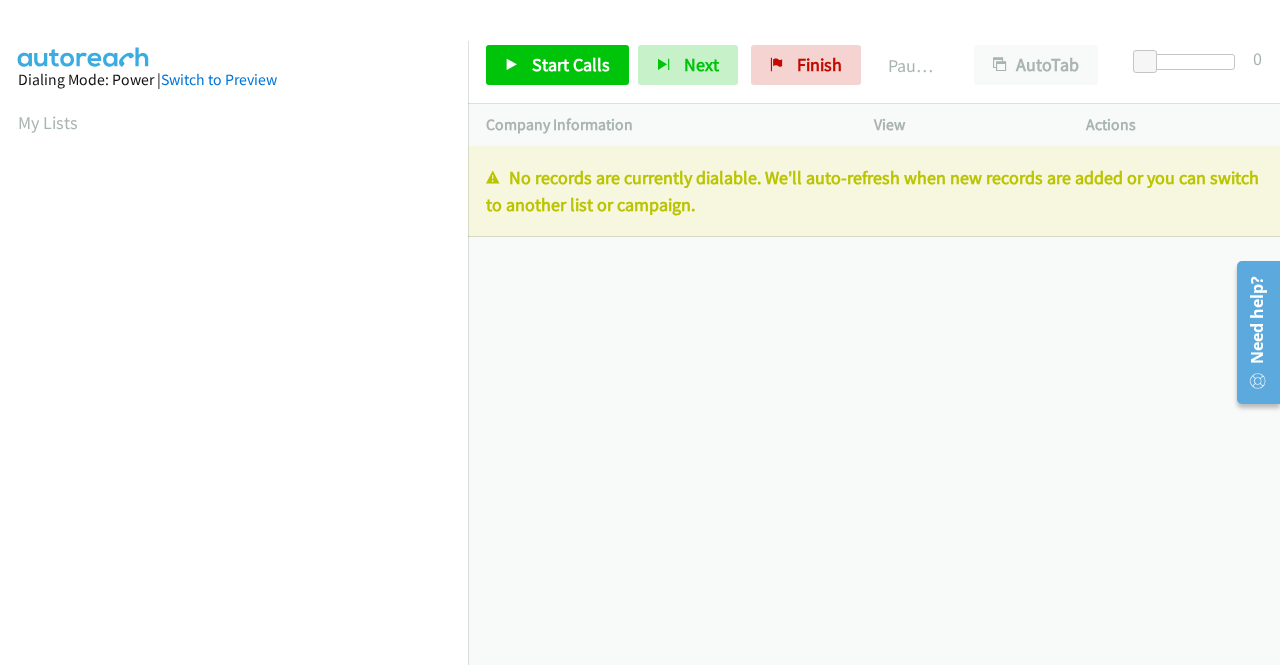drag, startPoint x: 998, startPoint y: 459, endPoint x: 935, endPoint y: 315, distance: 157.17824 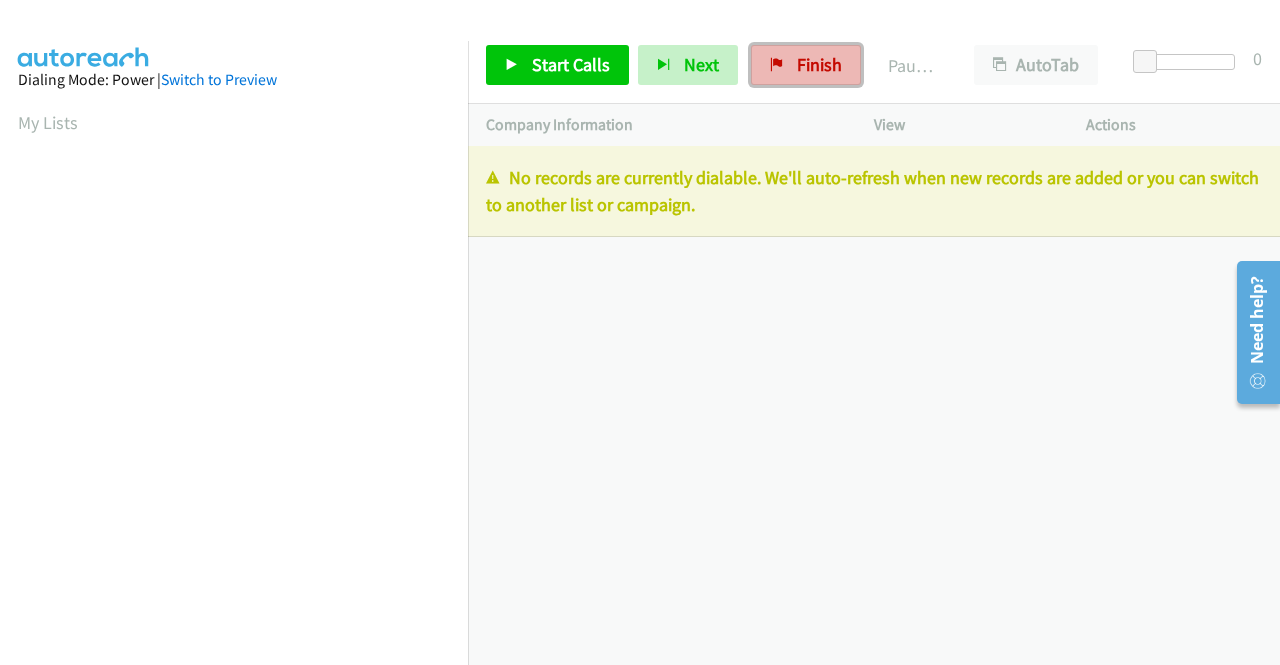 click on "Finish" at bounding box center (806, 65) 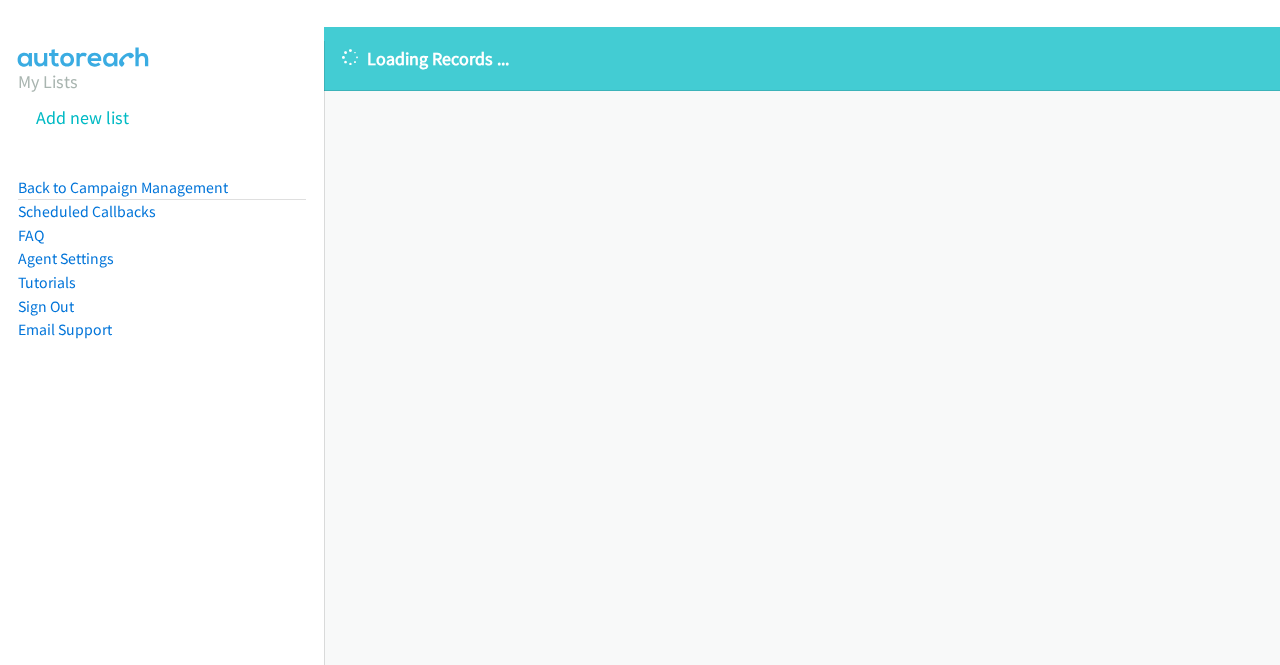 scroll, scrollTop: 0, scrollLeft: 0, axis: both 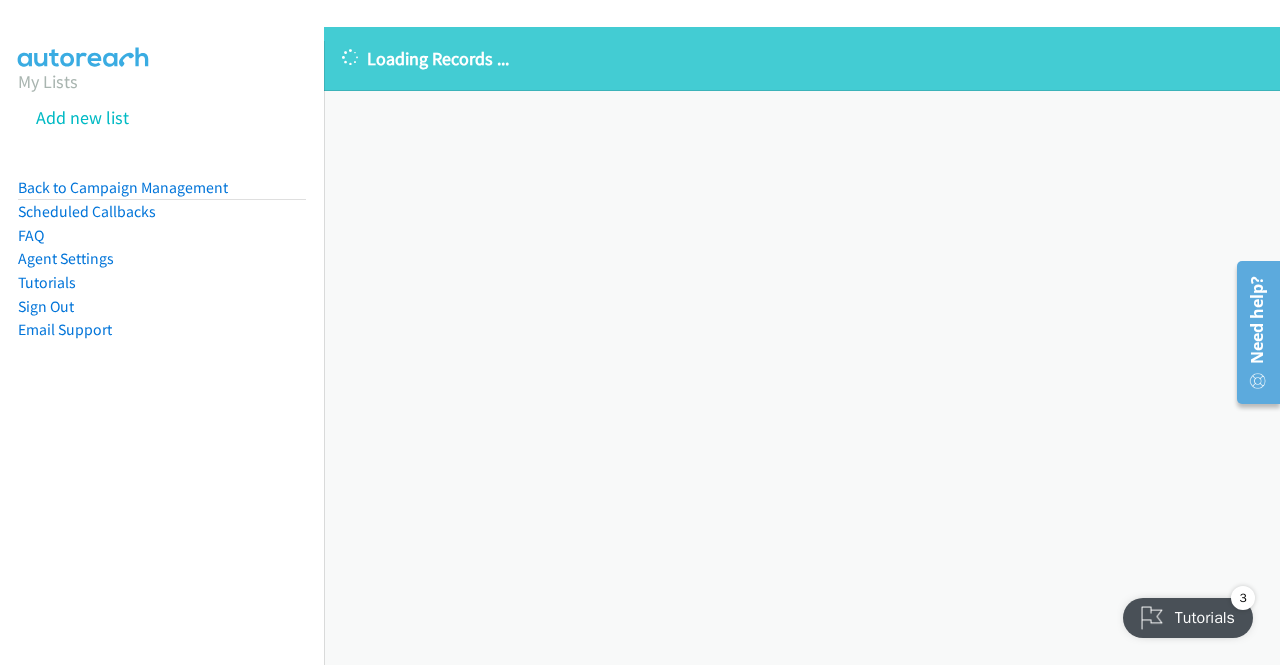 click on "Loading Records ...
Sorry, something went wrong please try again." at bounding box center [802, 346] 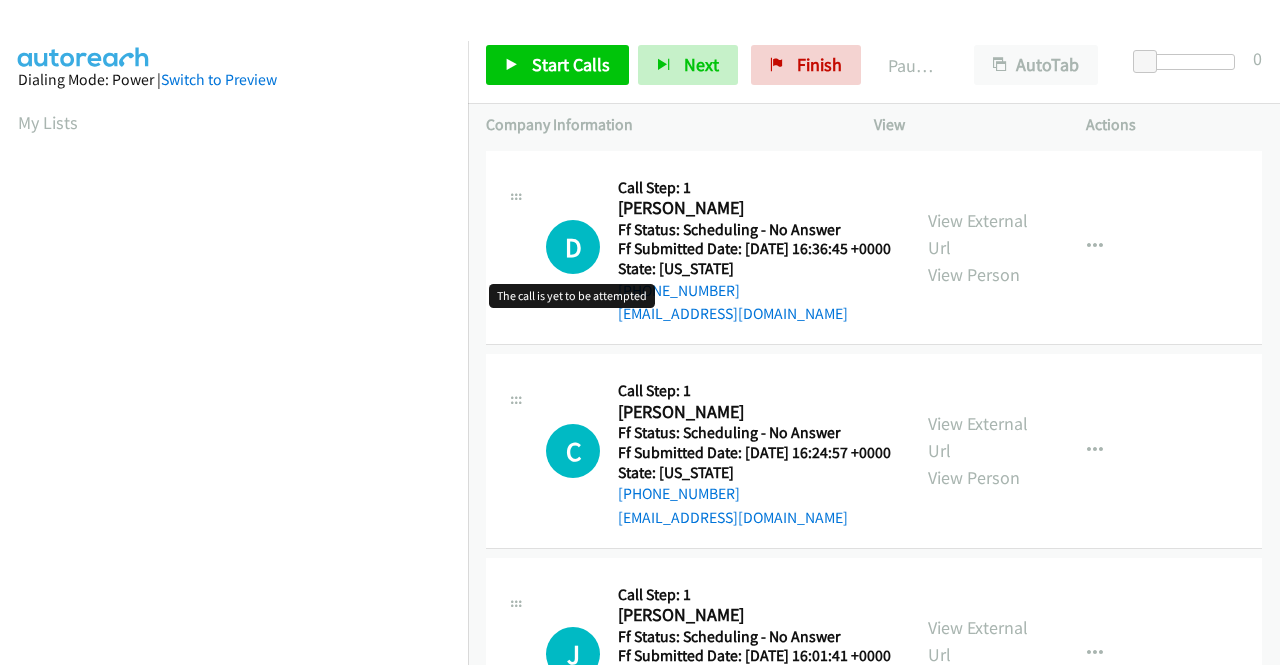 scroll, scrollTop: 0, scrollLeft: 0, axis: both 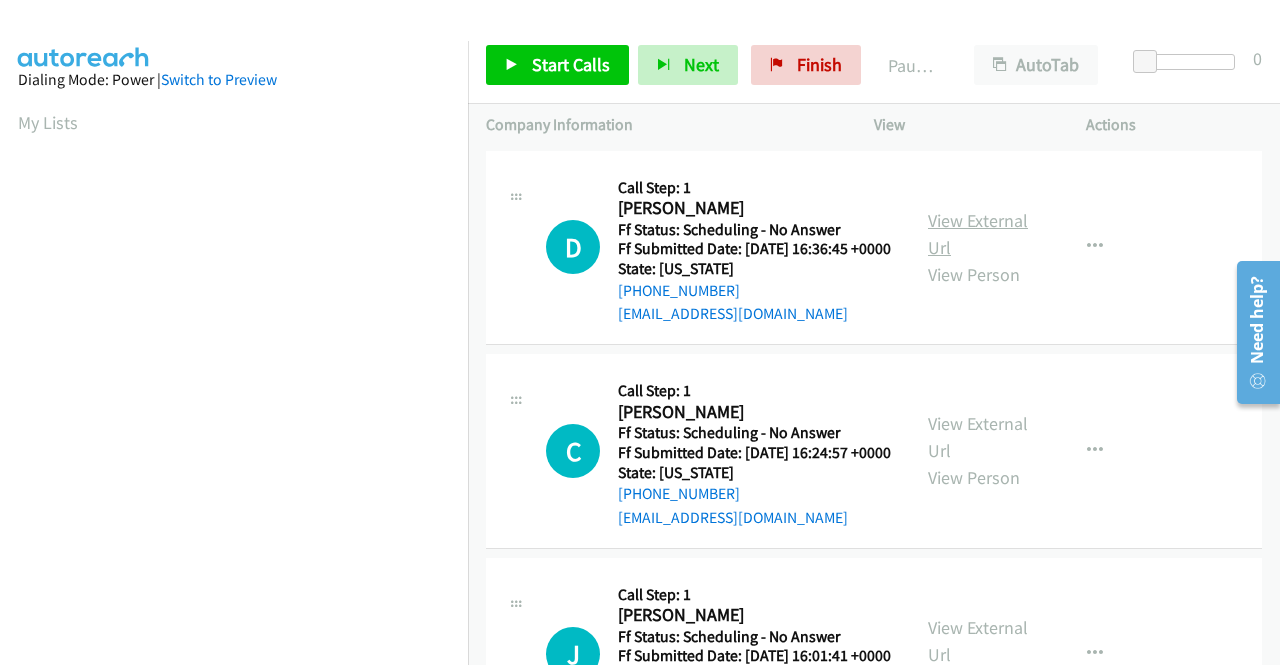click on "View External Url" at bounding box center (978, 234) 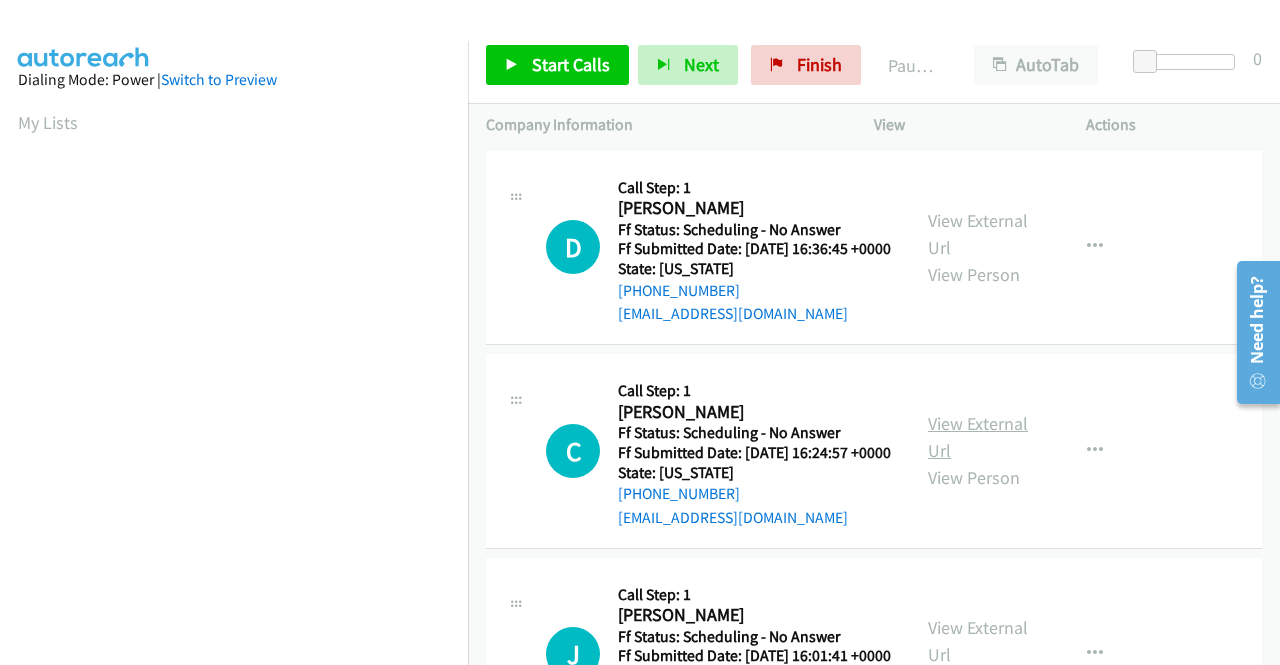 click on "View External Url" at bounding box center (978, 437) 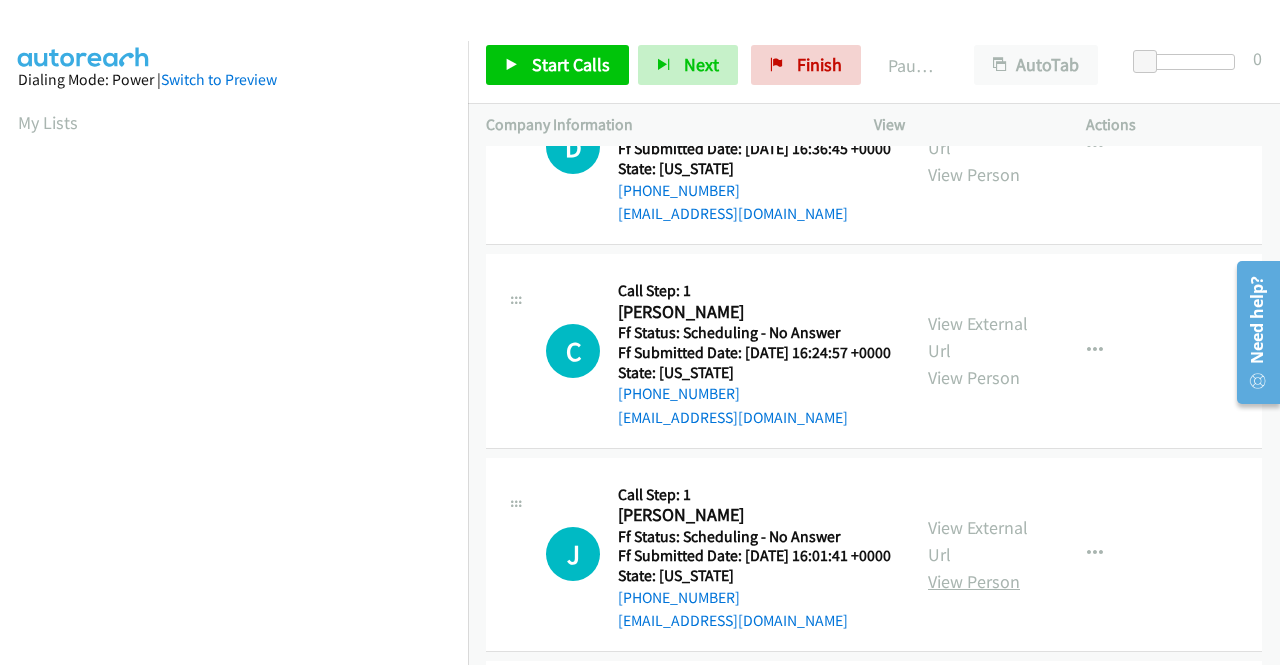scroll, scrollTop: 200, scrollLeft: 0, axis: vertical 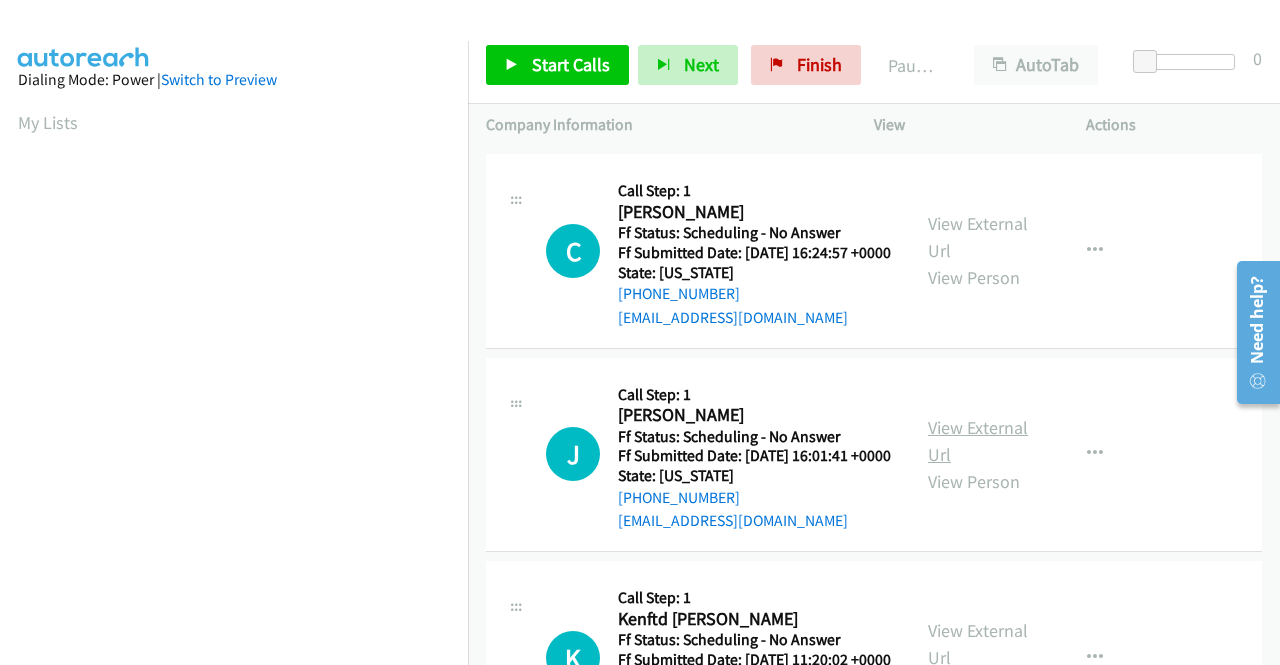 click on "View External Url" at bounding box center [978, 441] 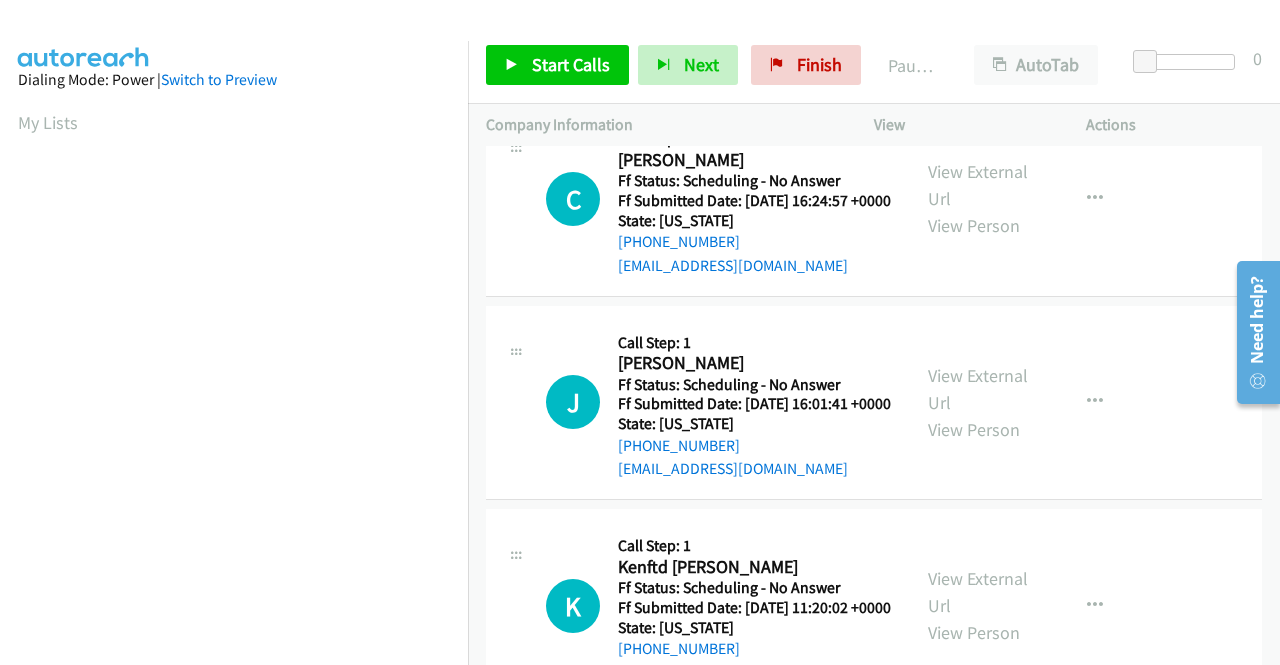 scroll, scrollTop: 400, scrollLeft: 0, axis: vertical 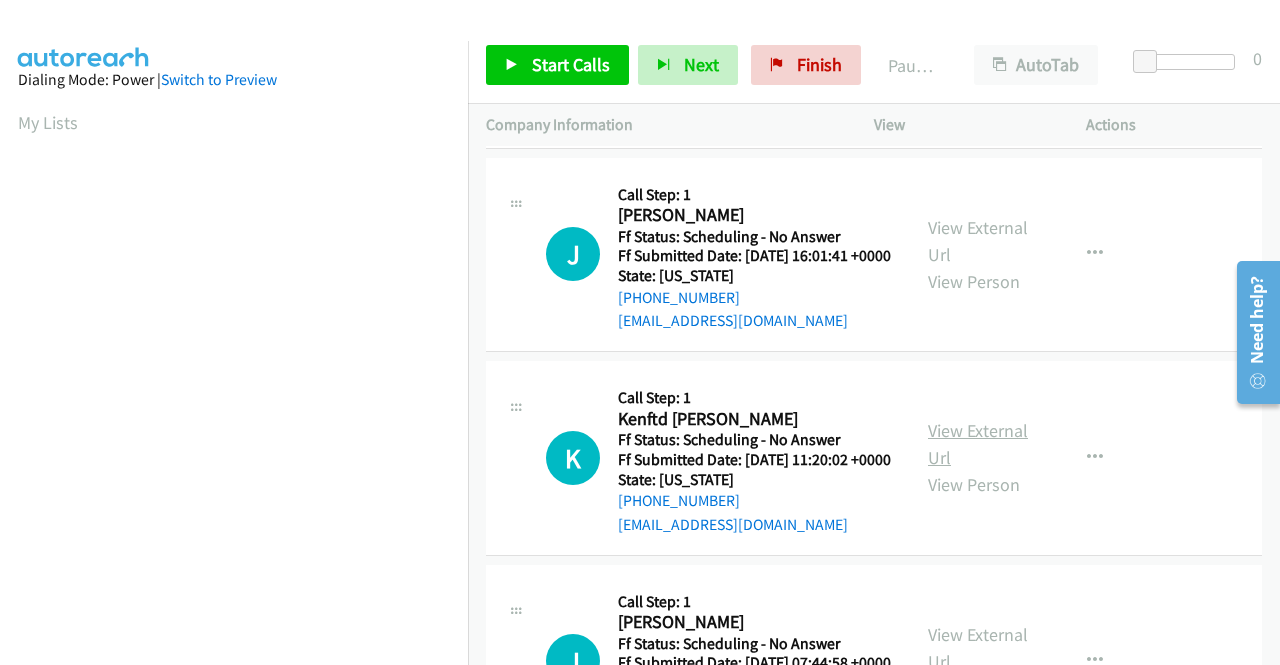 click on "View External Url" at bounding box center (978, 444) 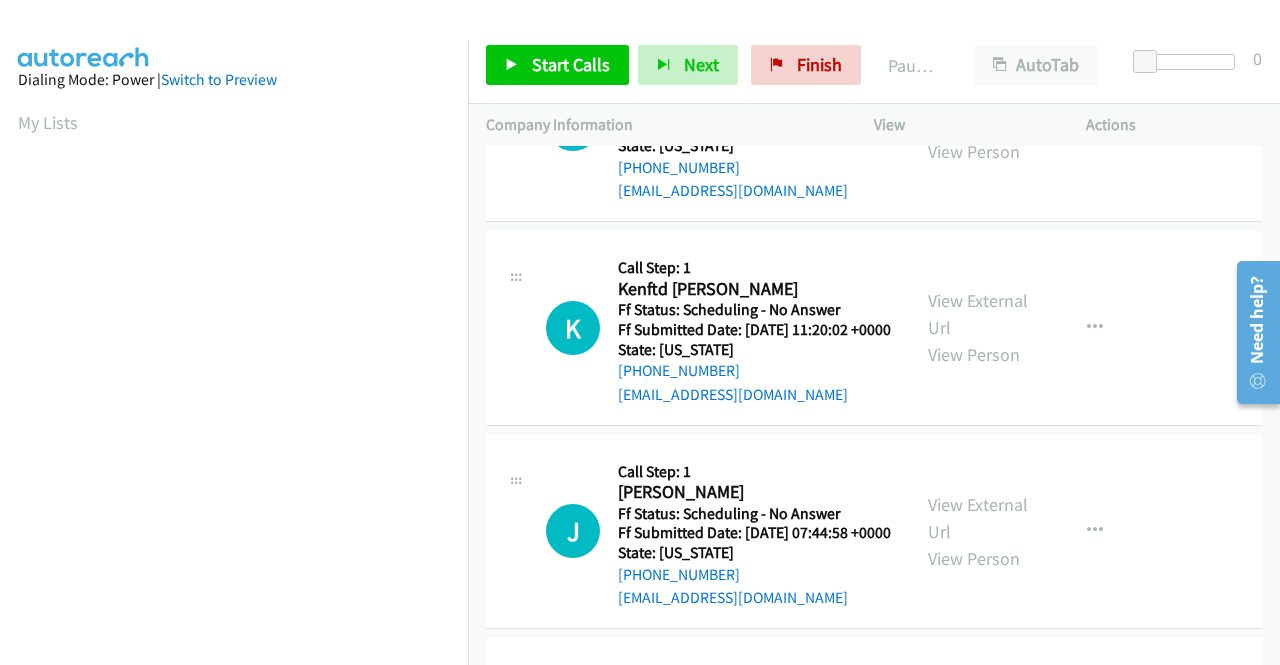 scroll, scrollTop: 600, scrollLeft: 0, axis: vertical 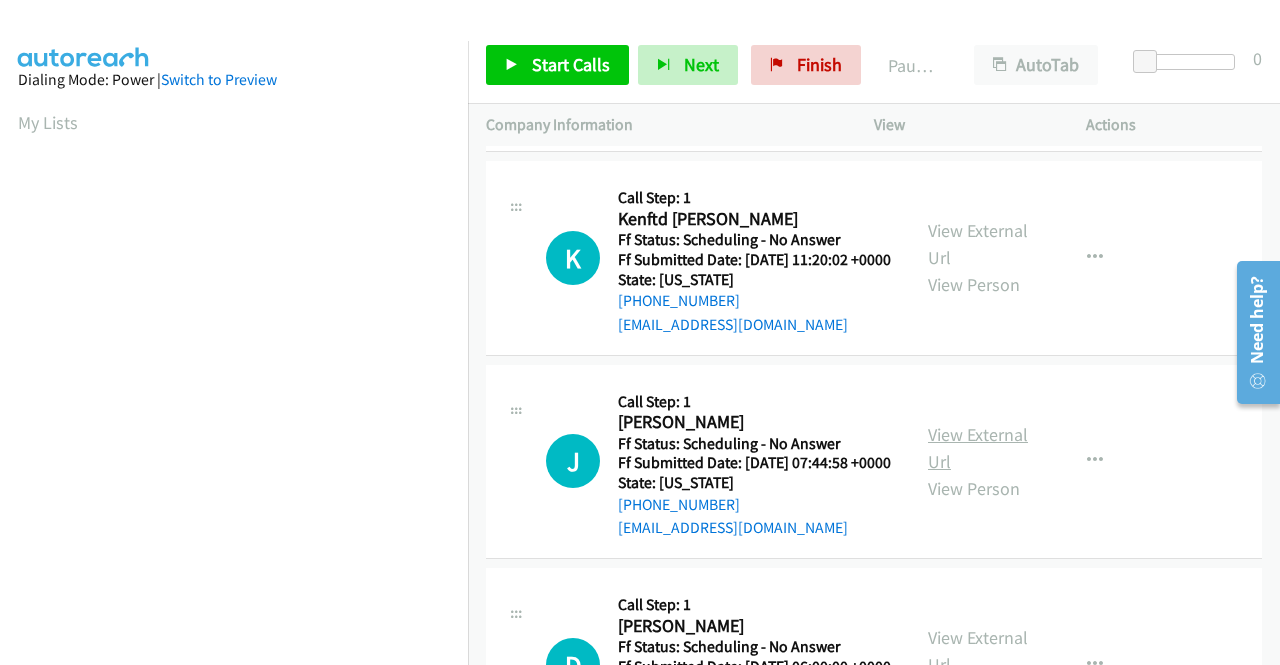 click on "View External Url" at bounding box center [978, 448] 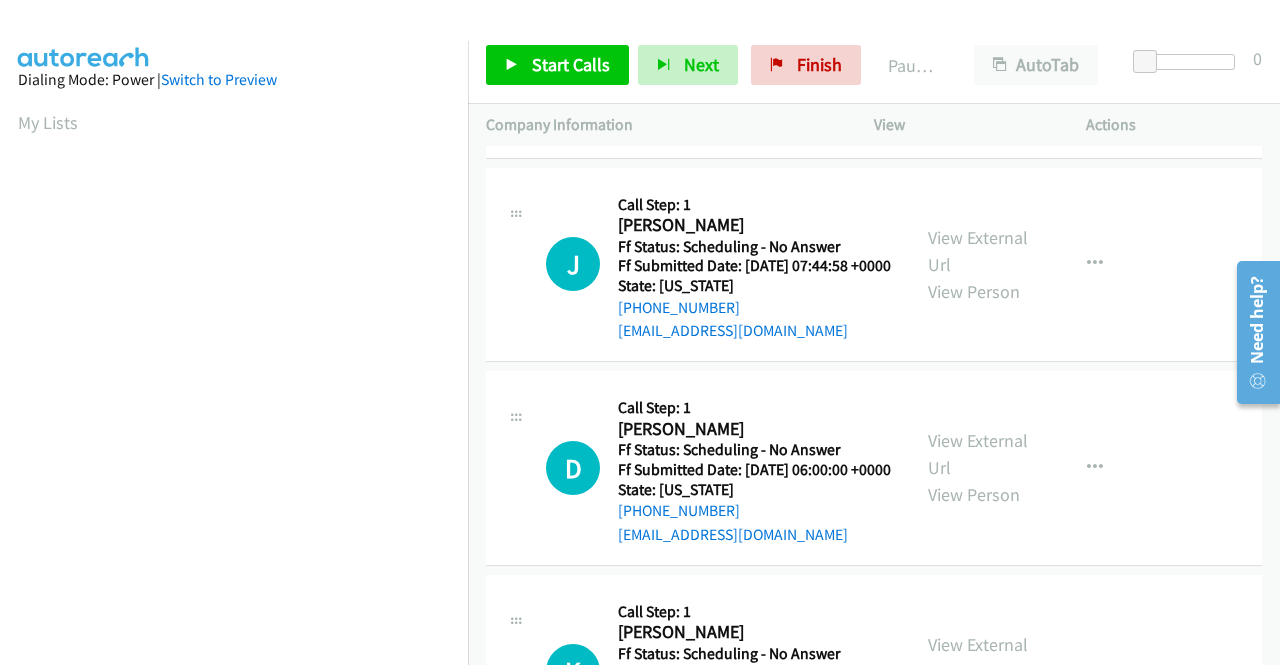 scroll, scrollTop: 800, scrollLeft: 0, axis: vertical 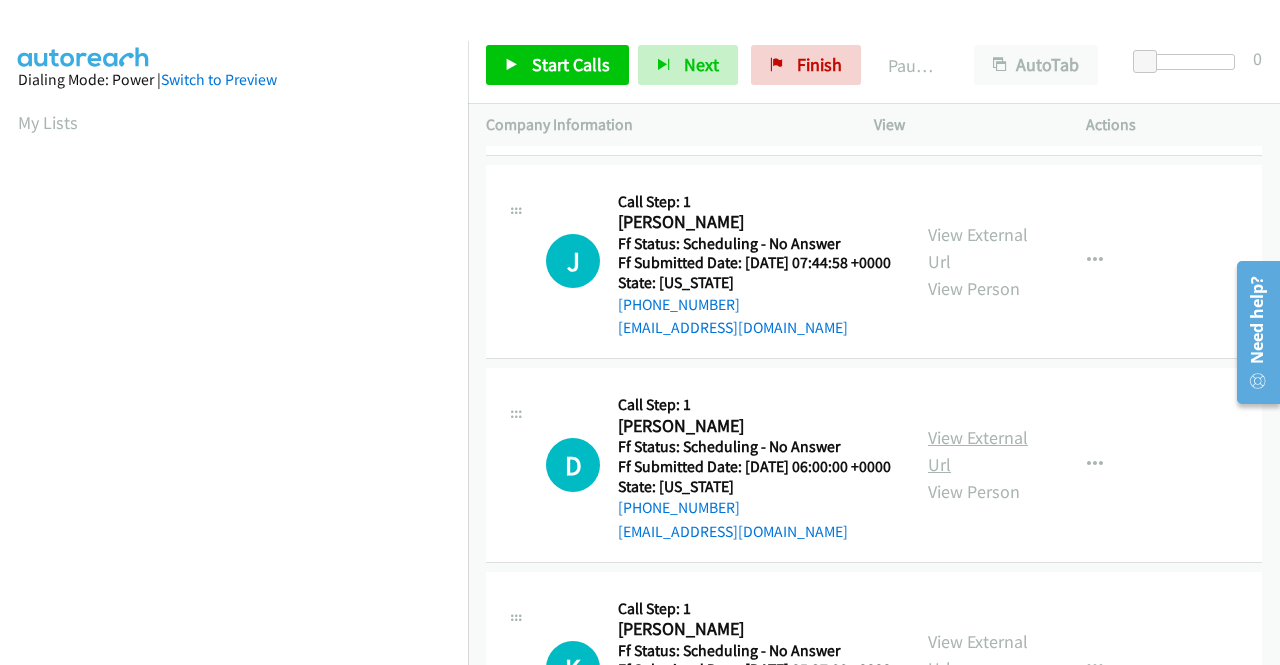 click on "View External Url" at bounding box center (978, 451) 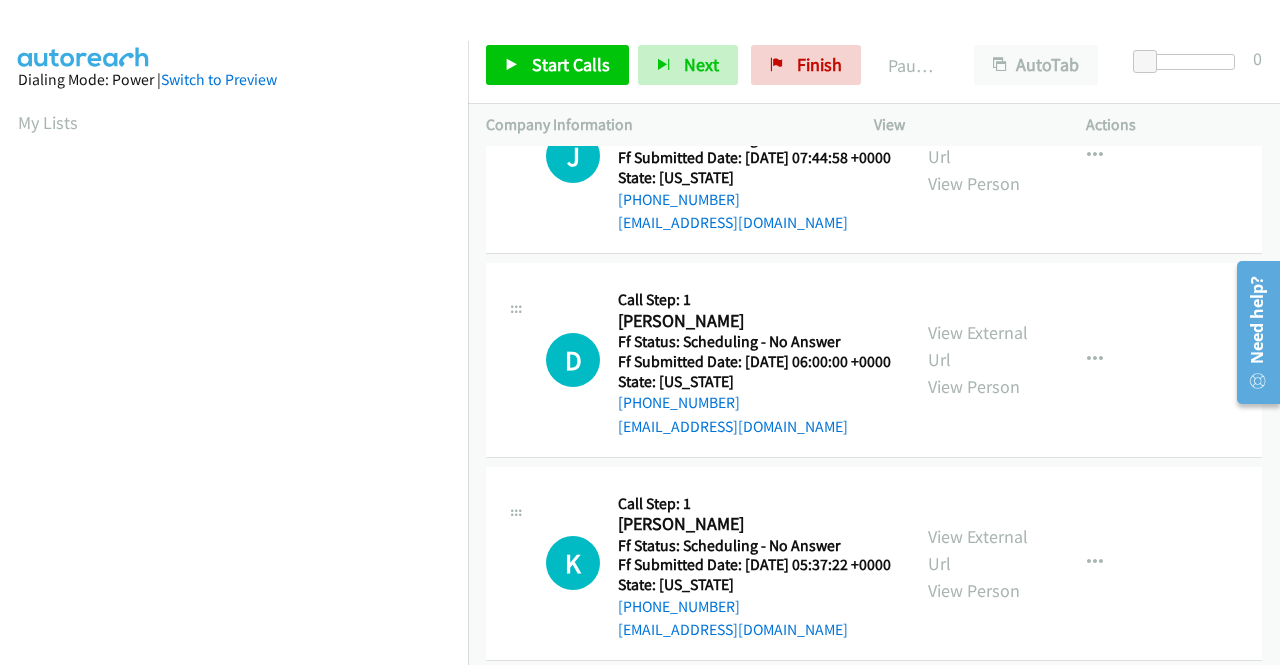 scroll, scrollTop: 1000, scrollLeft: 0, axis: vertical 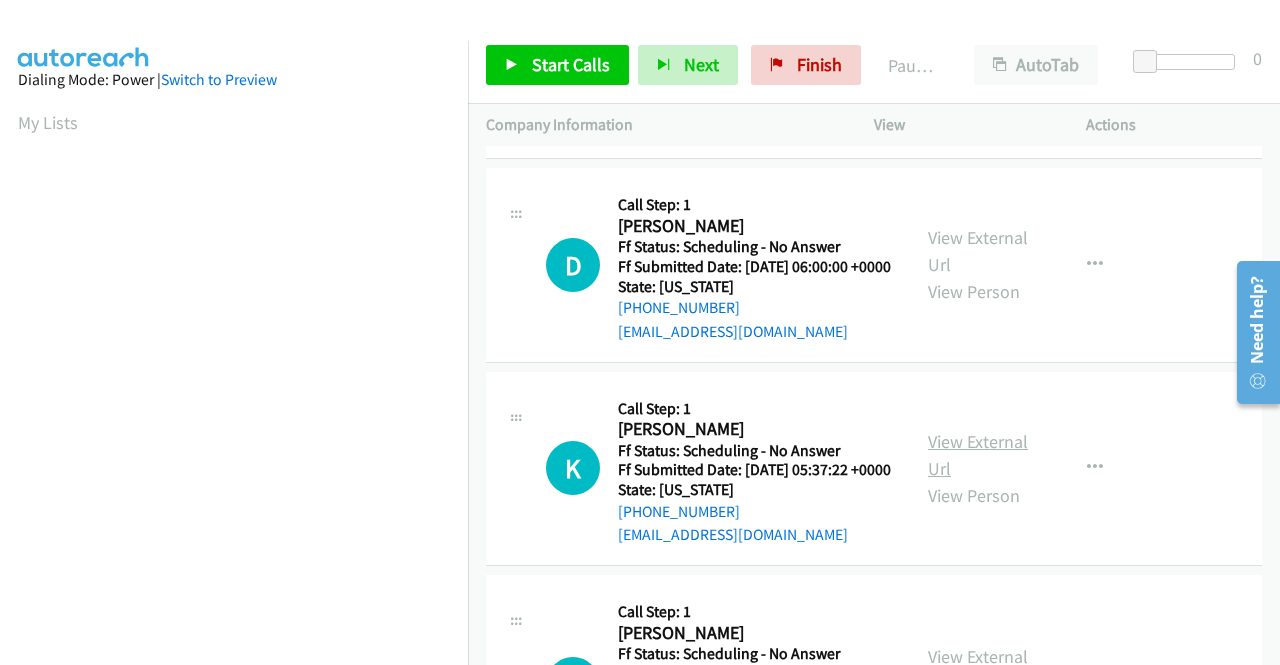 click on "View External Url" at bounding box center (978, 455) 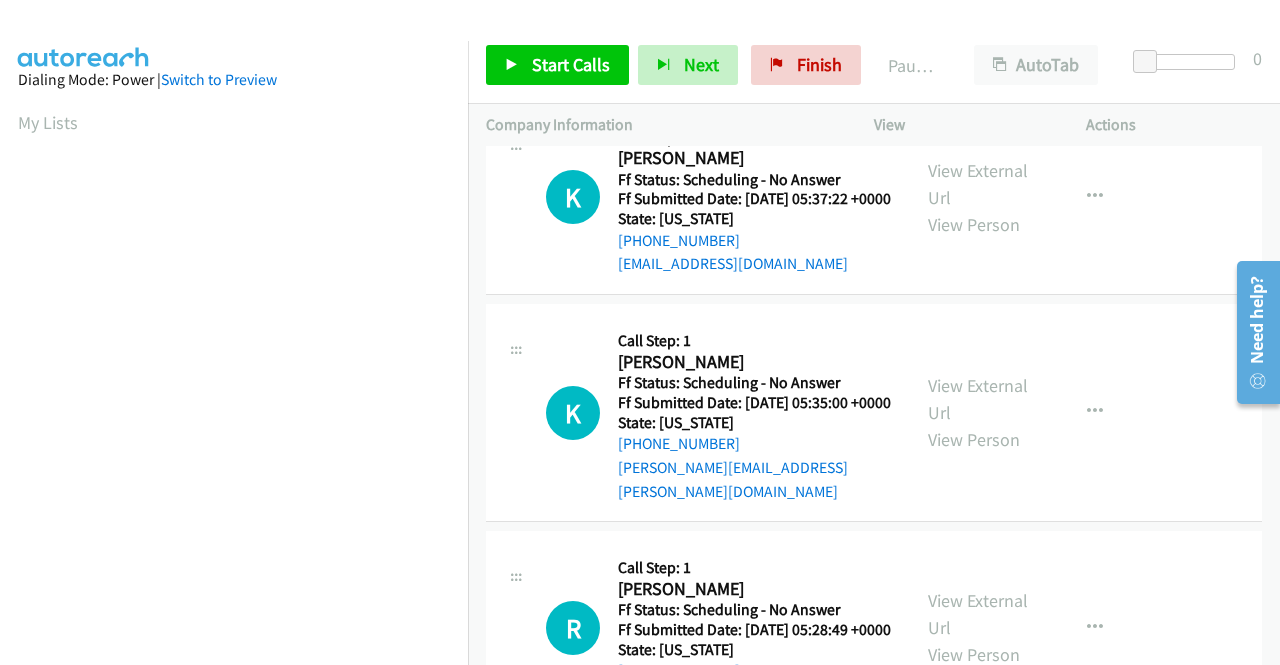 scroll, scrollTop: 1300, scrollLeft: 0, axis: vertical 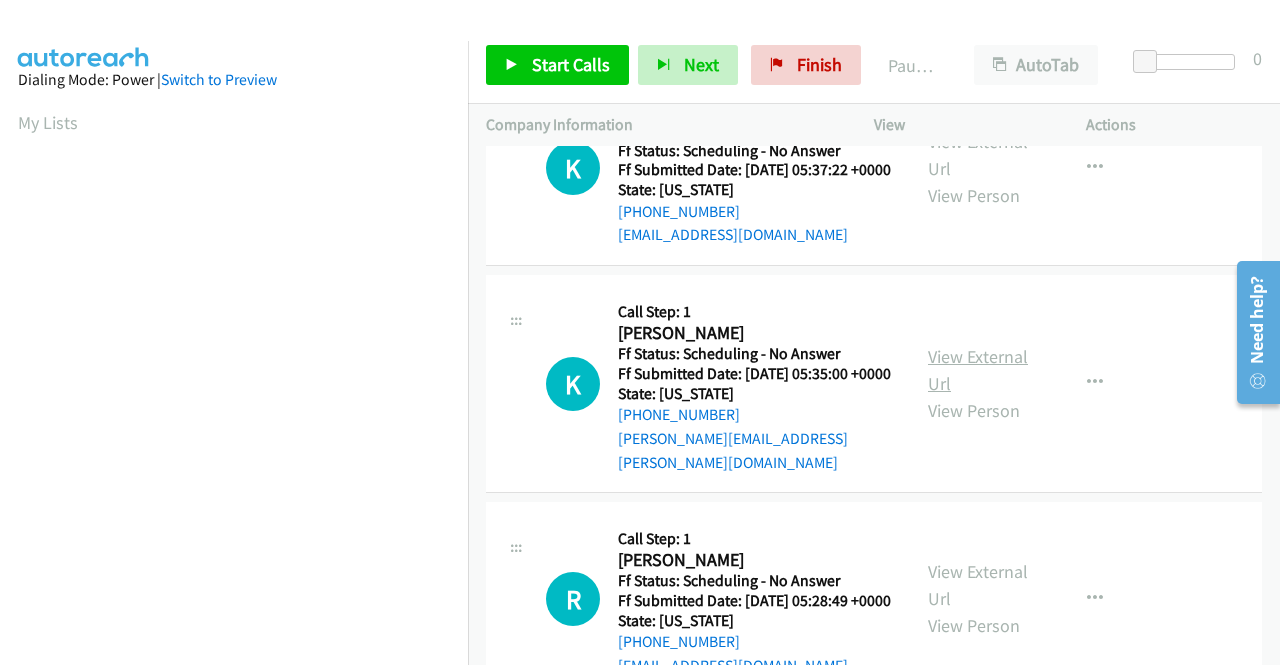 click on "View External Url" at bounding box center (978, 370) 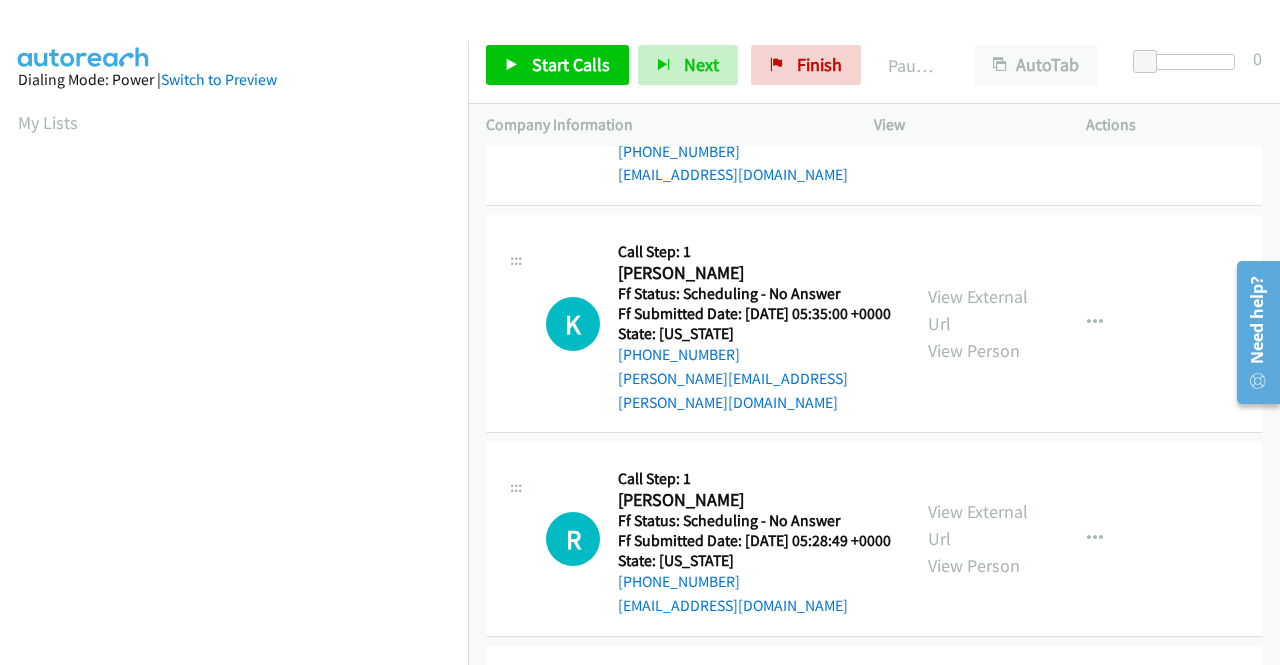 scroll, scrollTop: 1400, scrollLeft: 0, axis: vertical 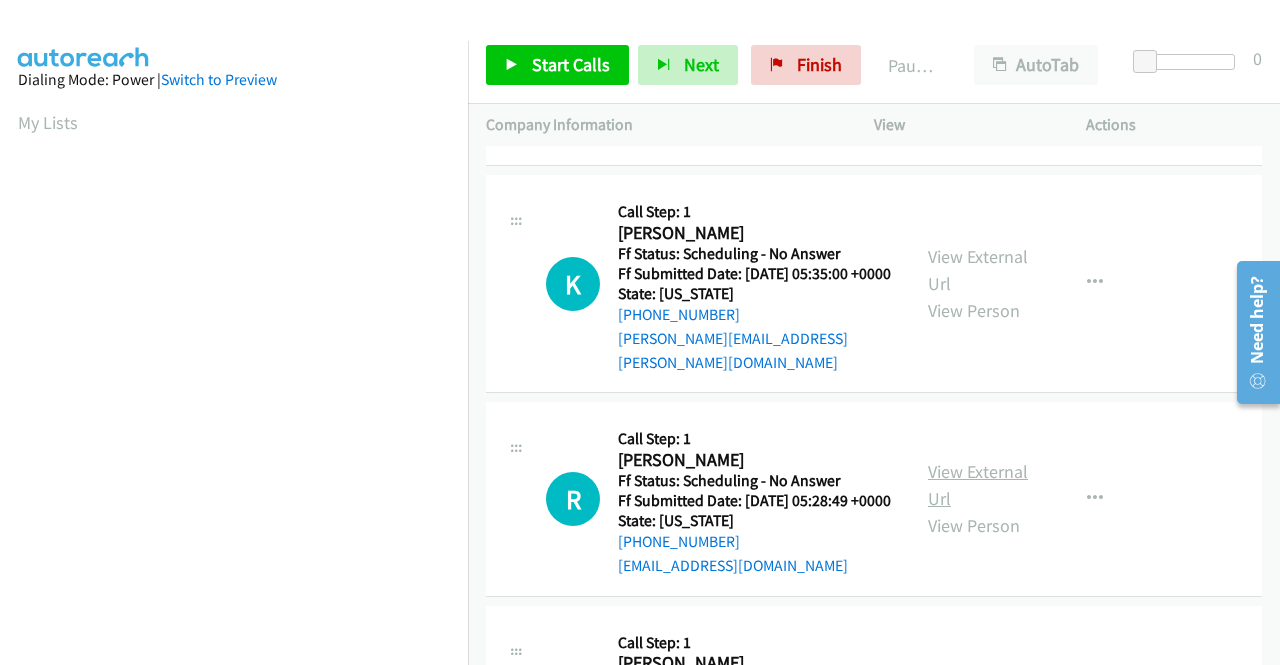 click on "View External Url" at bounding box center [978, 485] 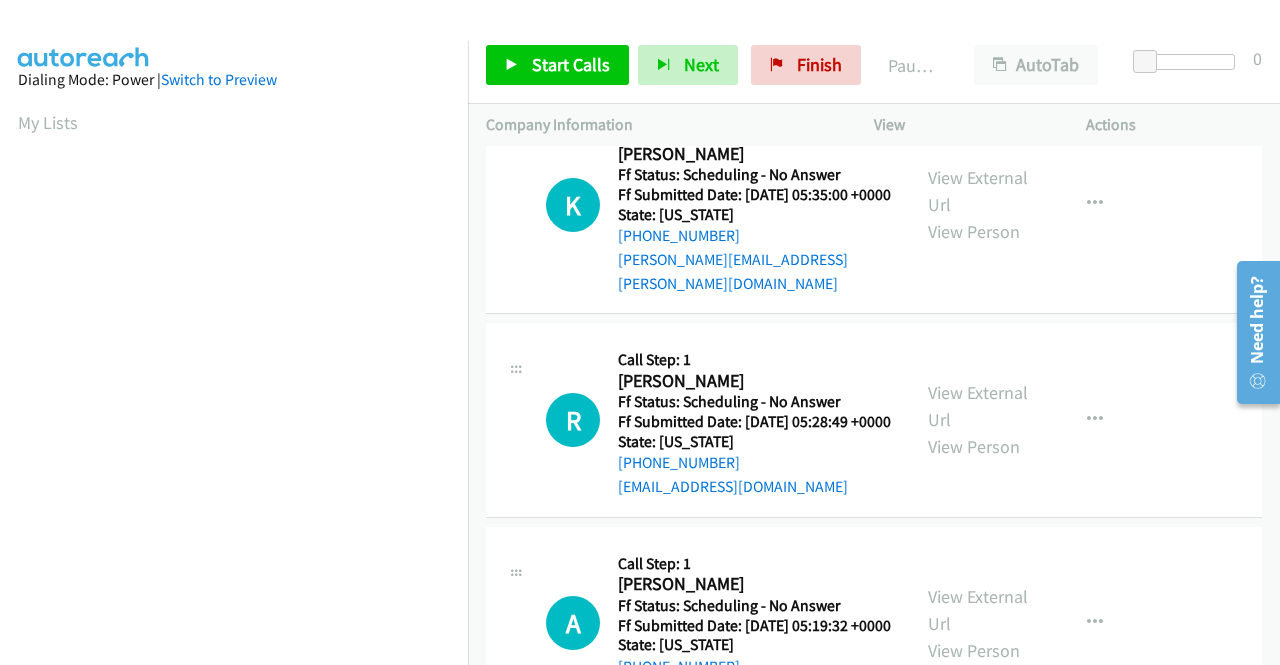 scroll, scrollTop: 1600, scrollLeft: 0, axis: vertical 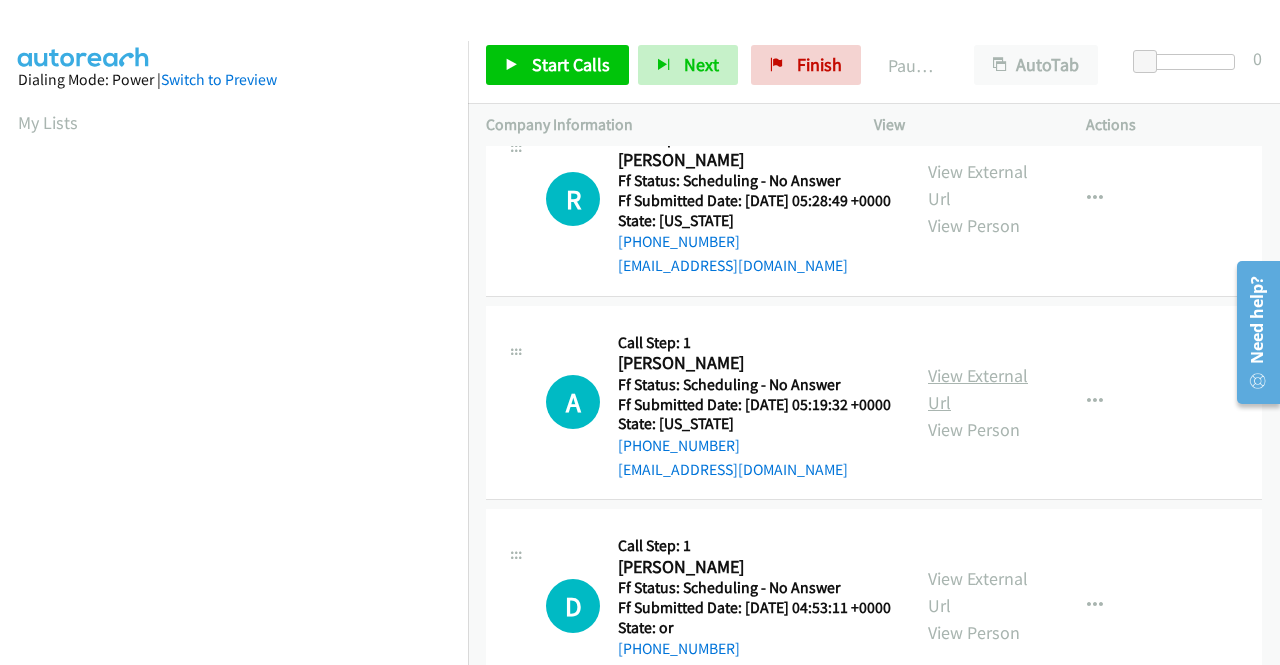 click on "View External Url" at bounding box center (978, 389) 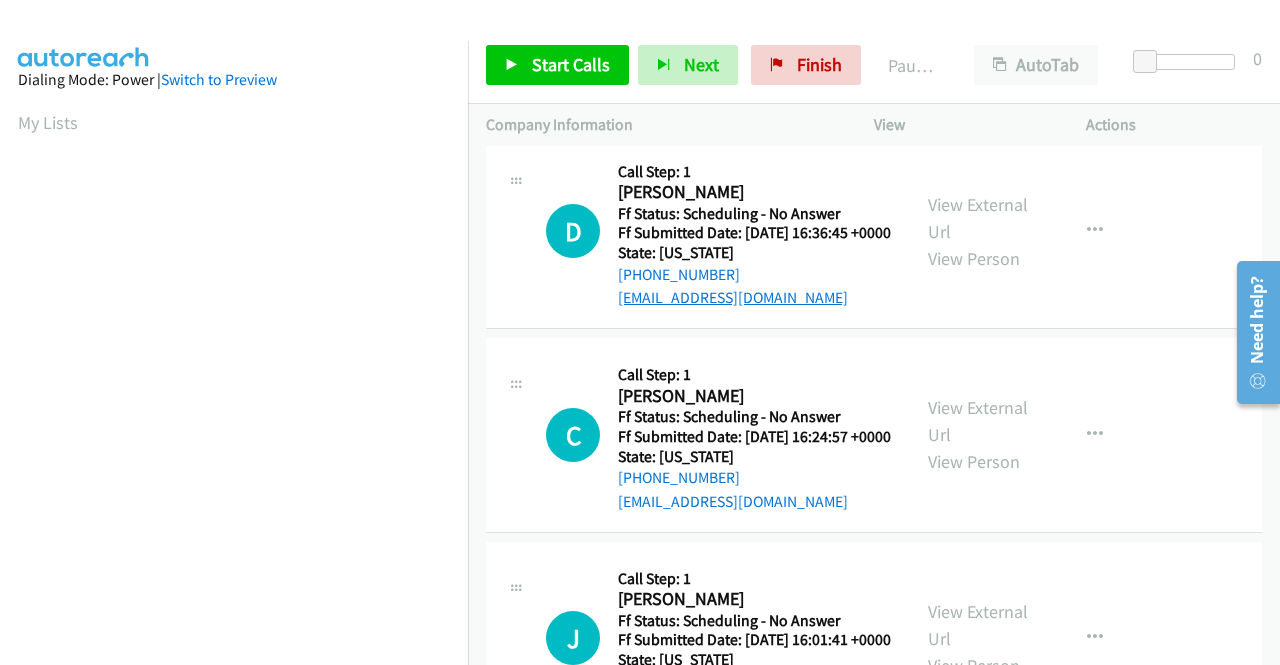 scroll, scrollTop: 0, scrollLeft: 0, axis: both 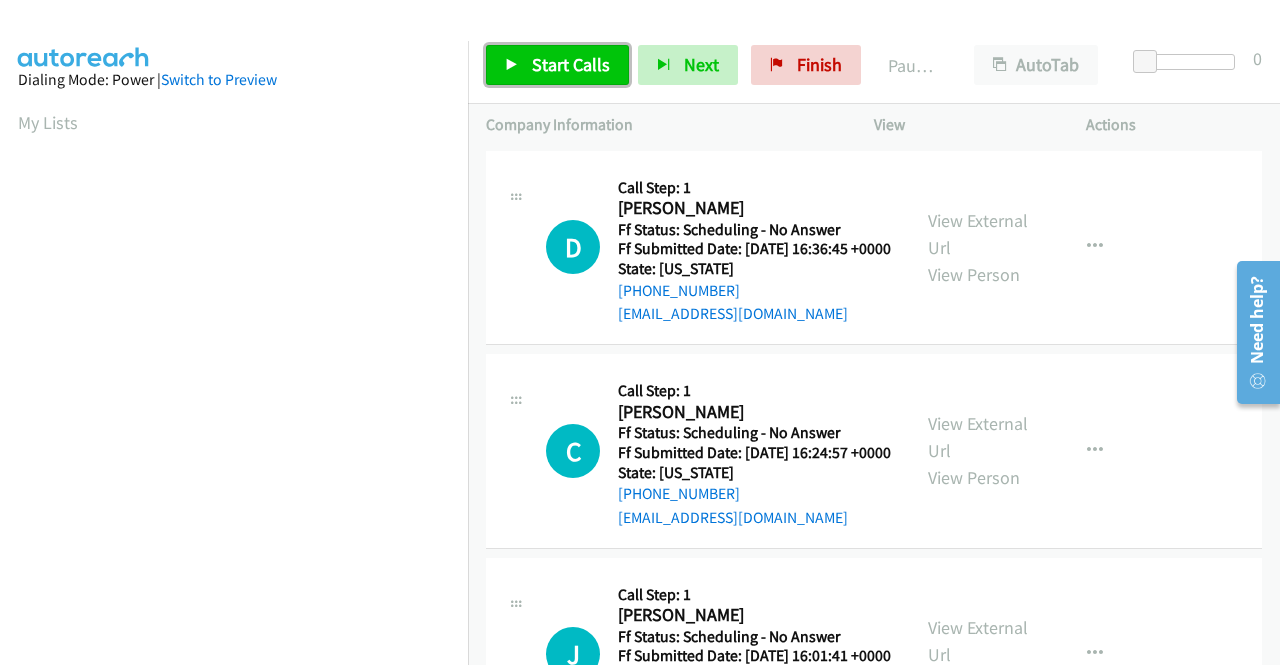 click on "Start Calls" at bounding box center (571, 64) 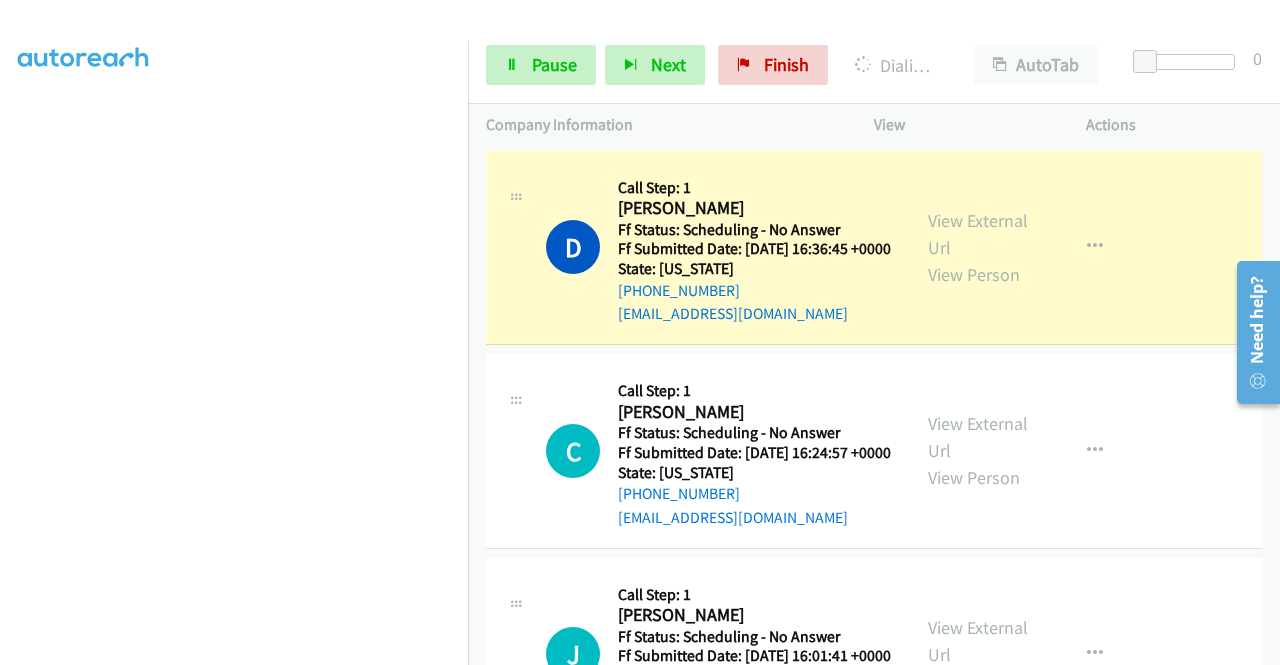 scroll, scrollTop: 456, scrollLeft: 0, axis: vertical 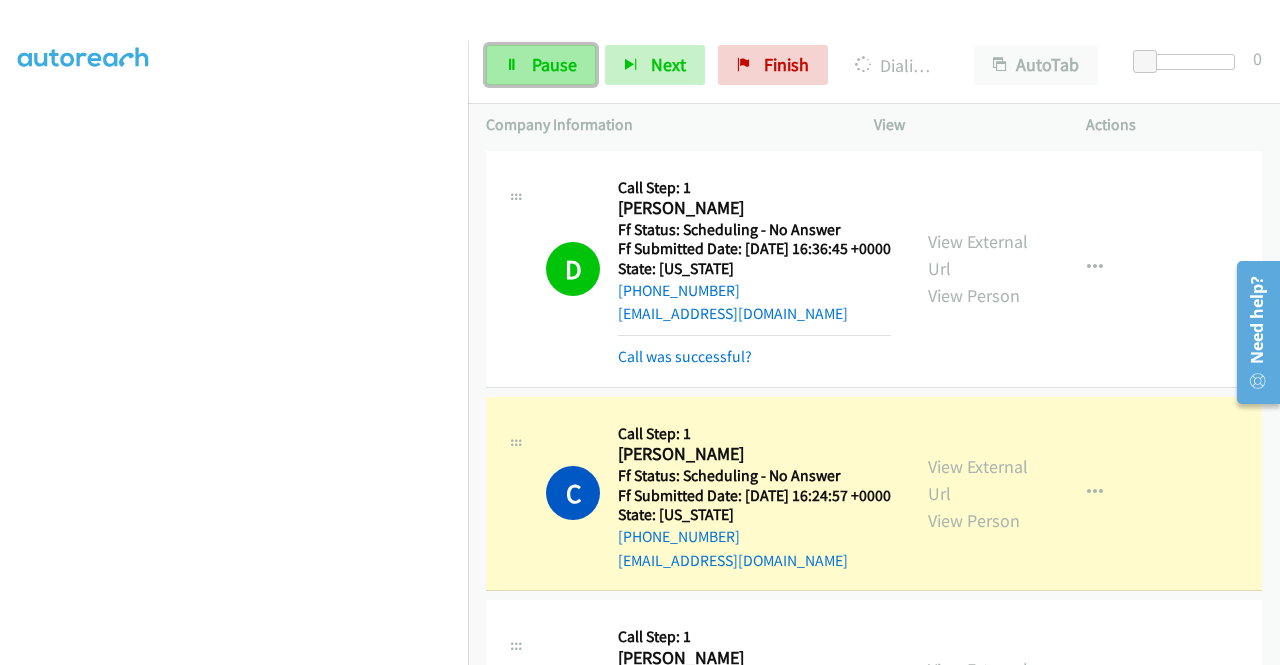 click on "Pause" at bounding box center (554, 64) 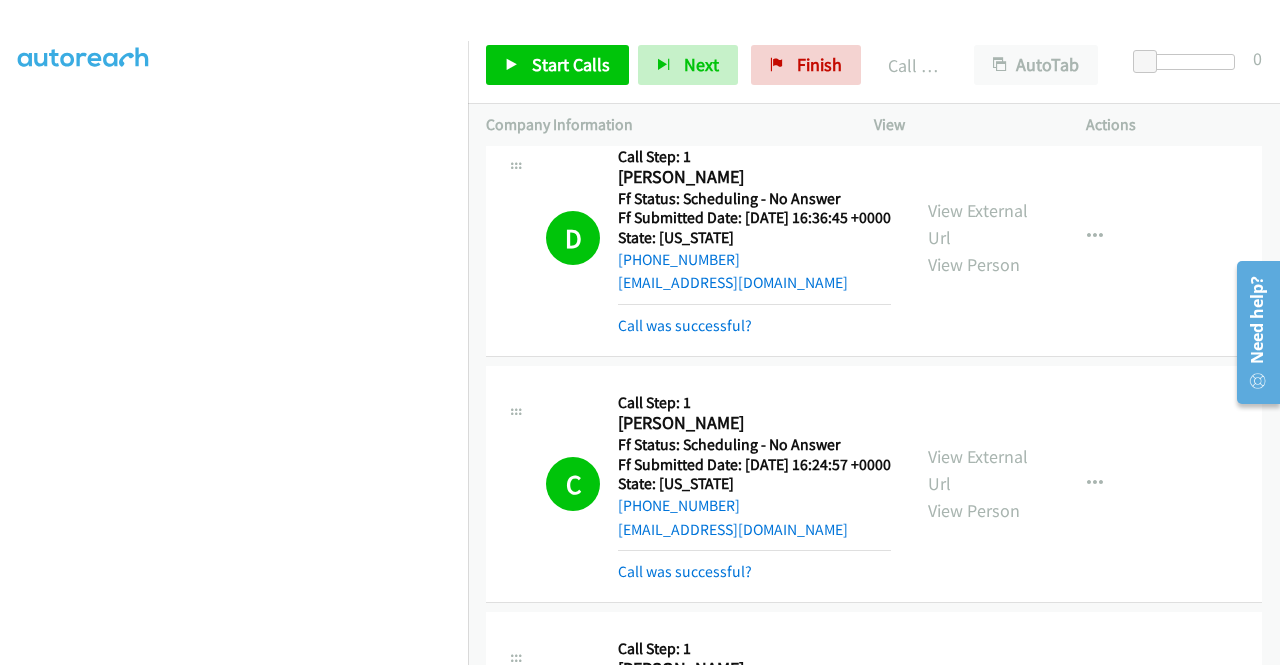 scroll, scrollTop: 0, scrollLeft: 0, axis: both 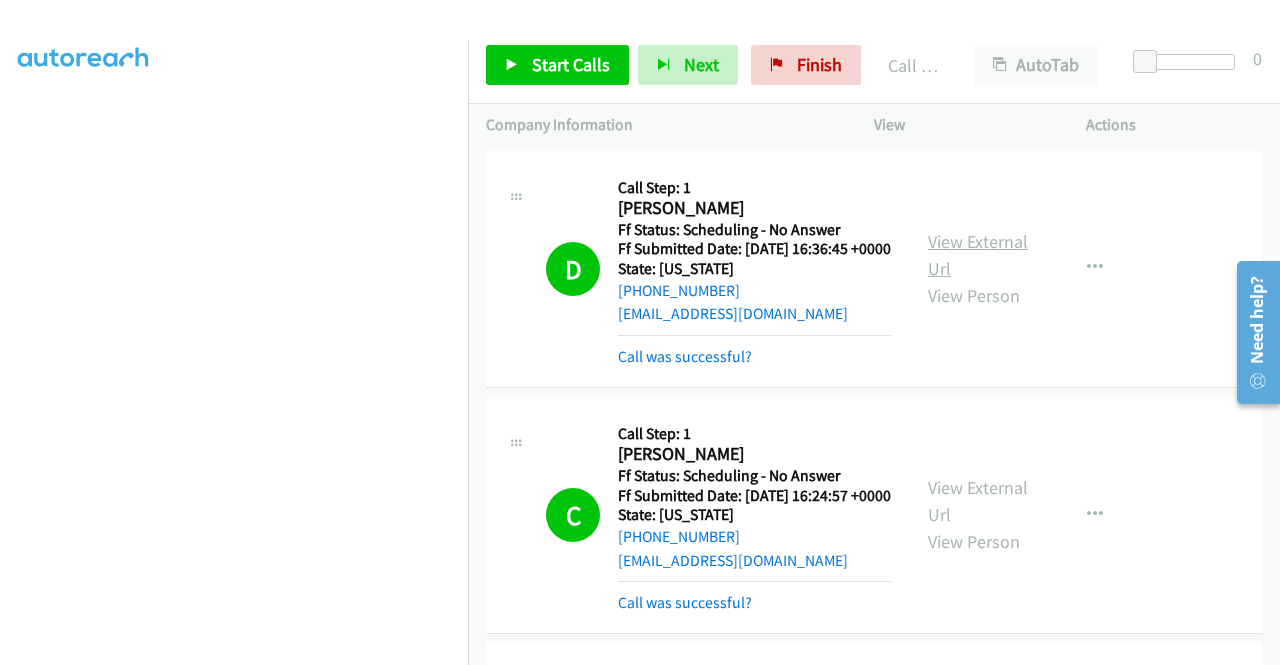 click on "View External Url" at bounding box center (978, 255) 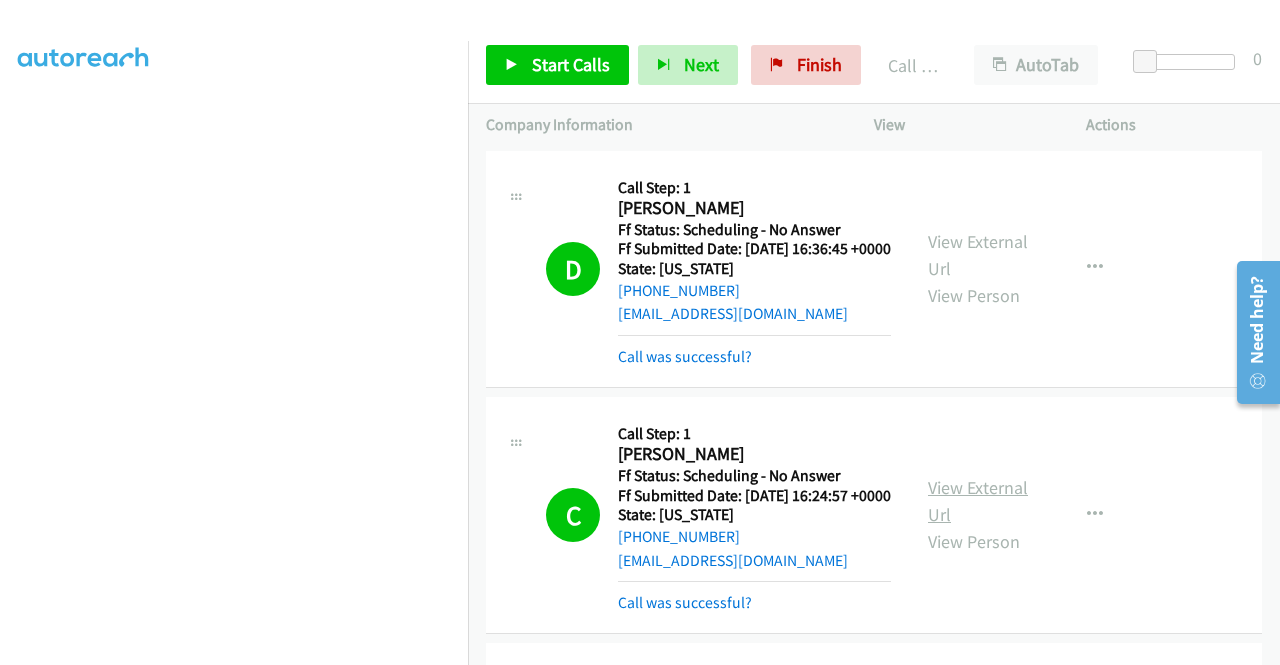 click on "View External Url" at bounding box center [978, 501] 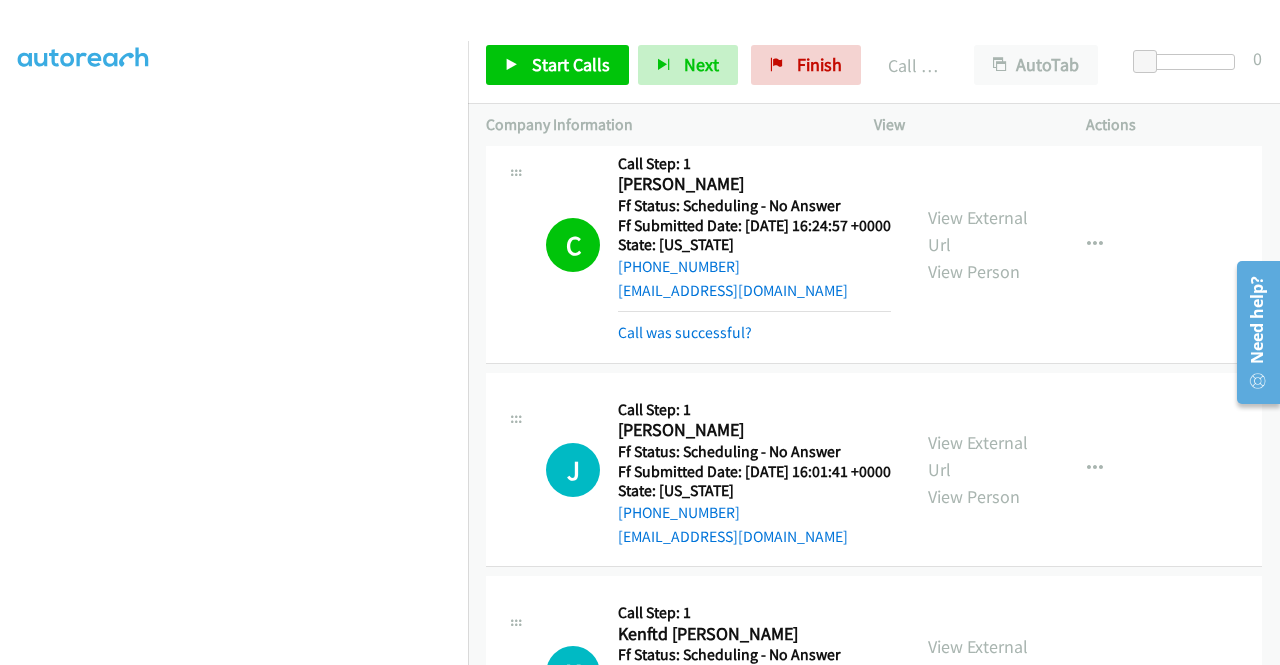 scroll, scrollTop: 300, scrollLeft: 0, axis: vertical 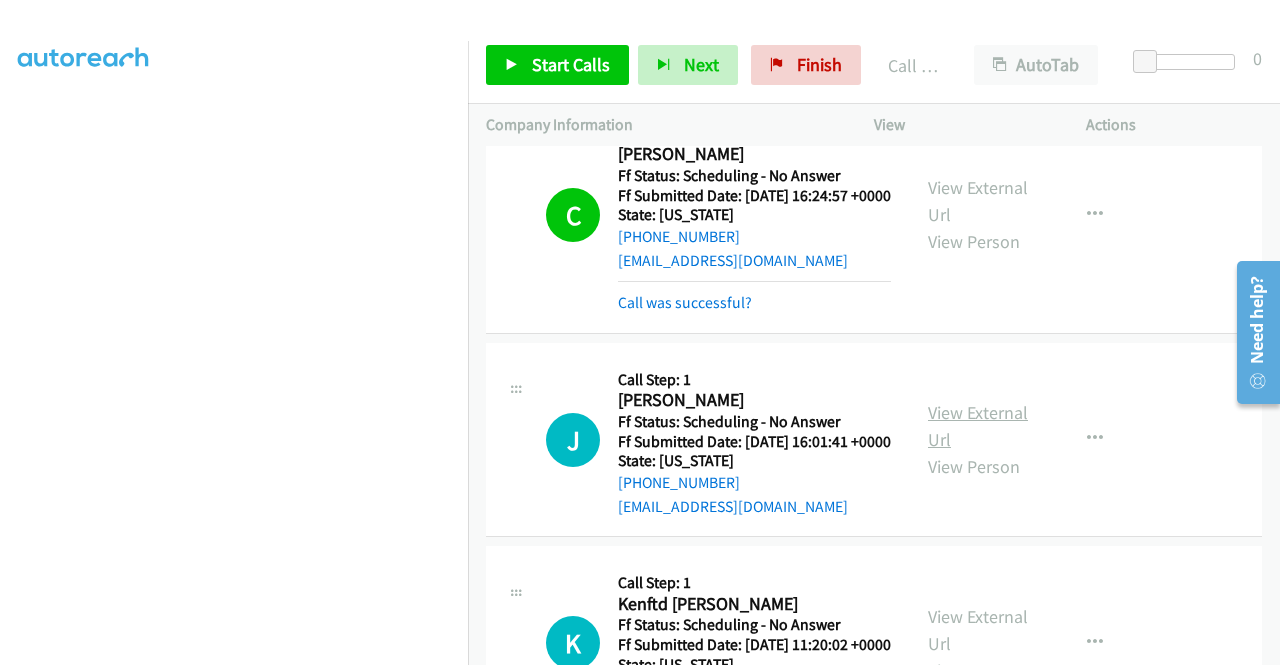 click on "View External Url" at bounding box center (978, 426) 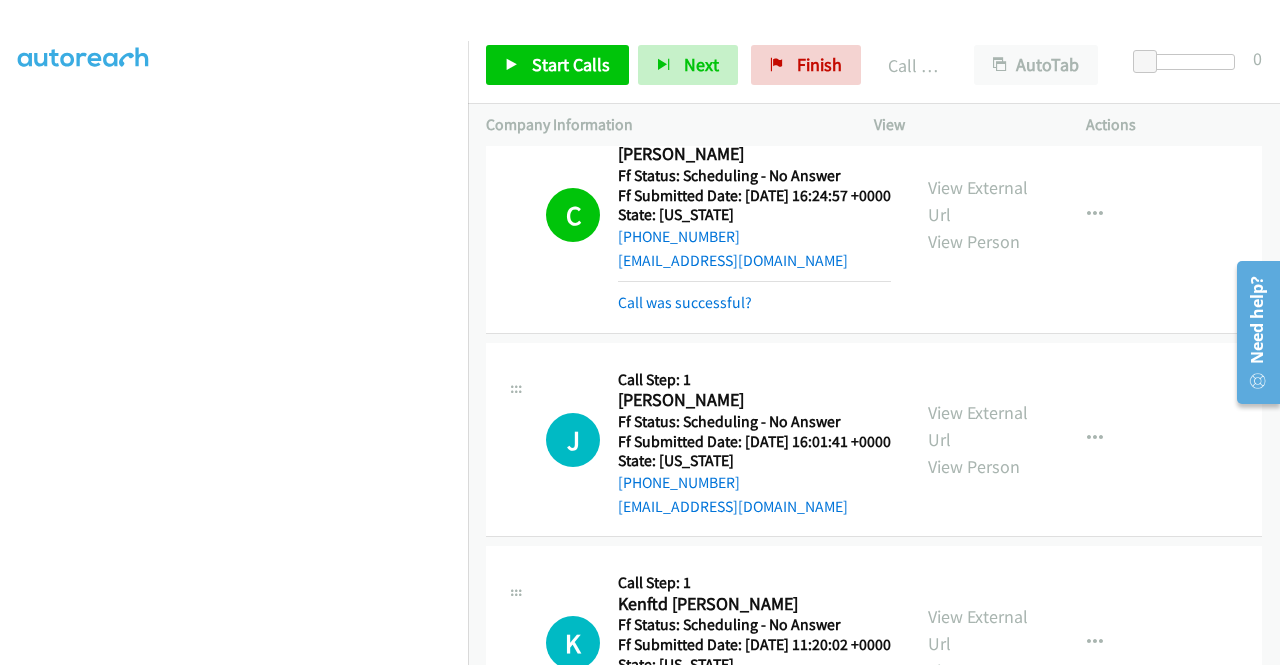 scroll, scrollTop: 400, scrollLeft: 0, axis: vertical 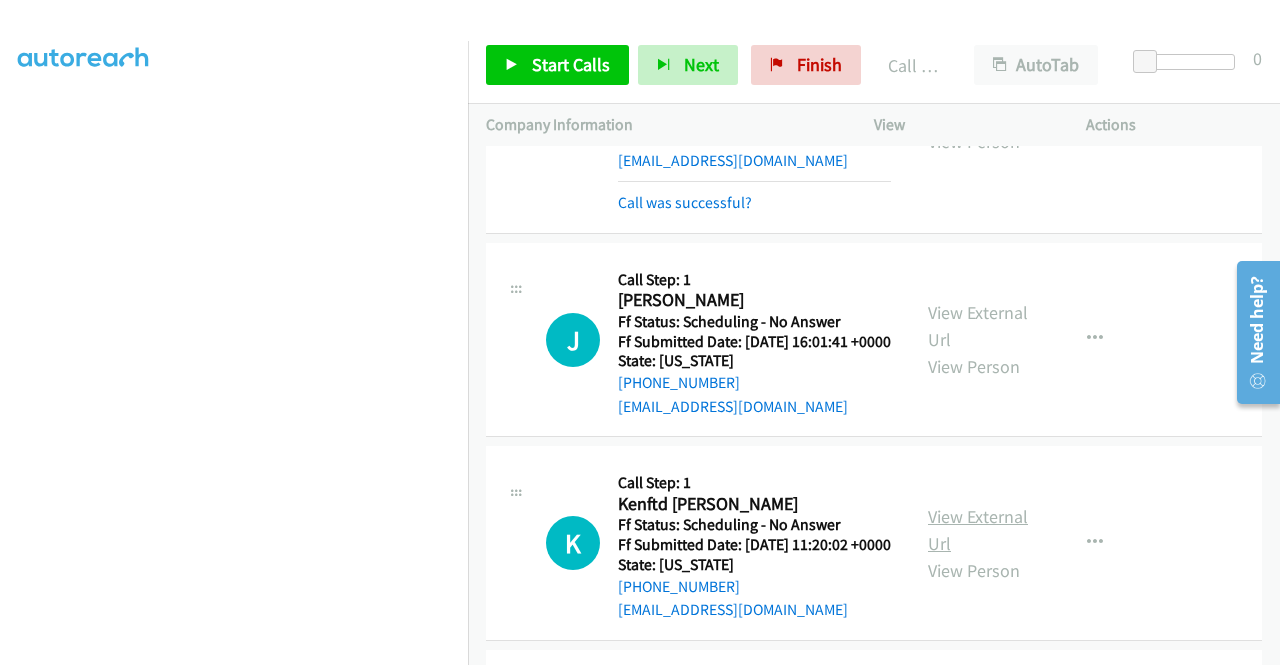 click on "View External Url" at bounding box center [978, 530] 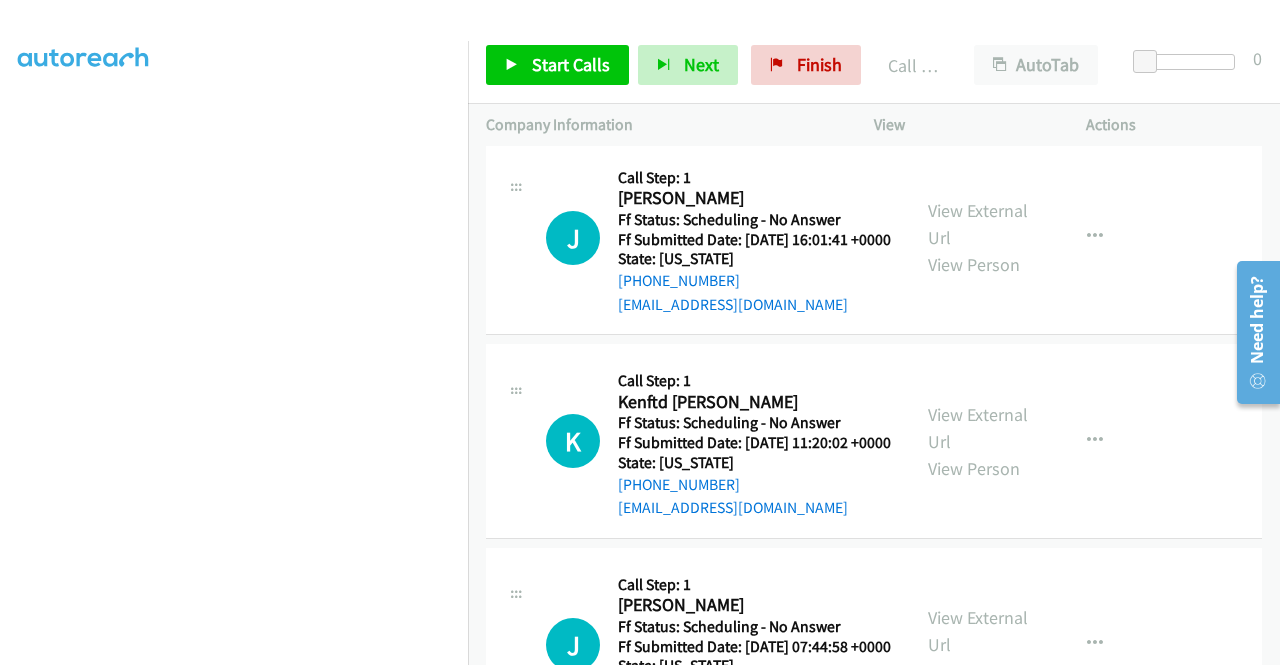 scroll, scrollTop: 600, scrollLeft: 0, axis: vertical 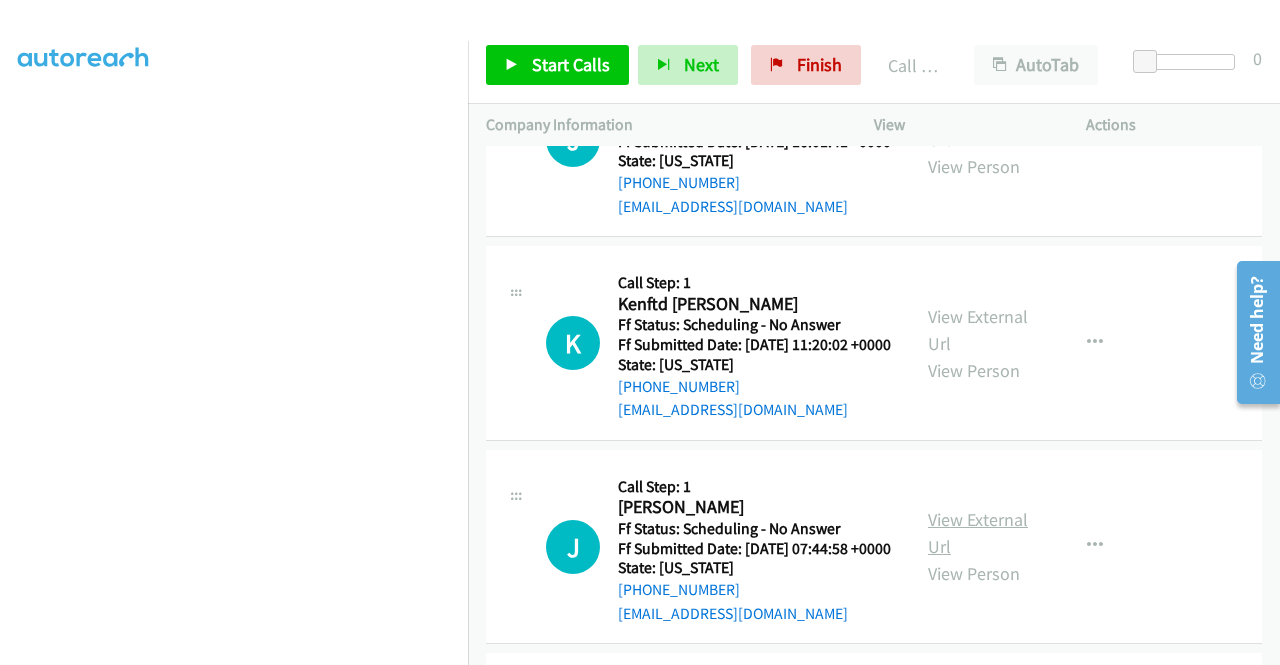 click on "View External Url" at bounding box center (978, 533) 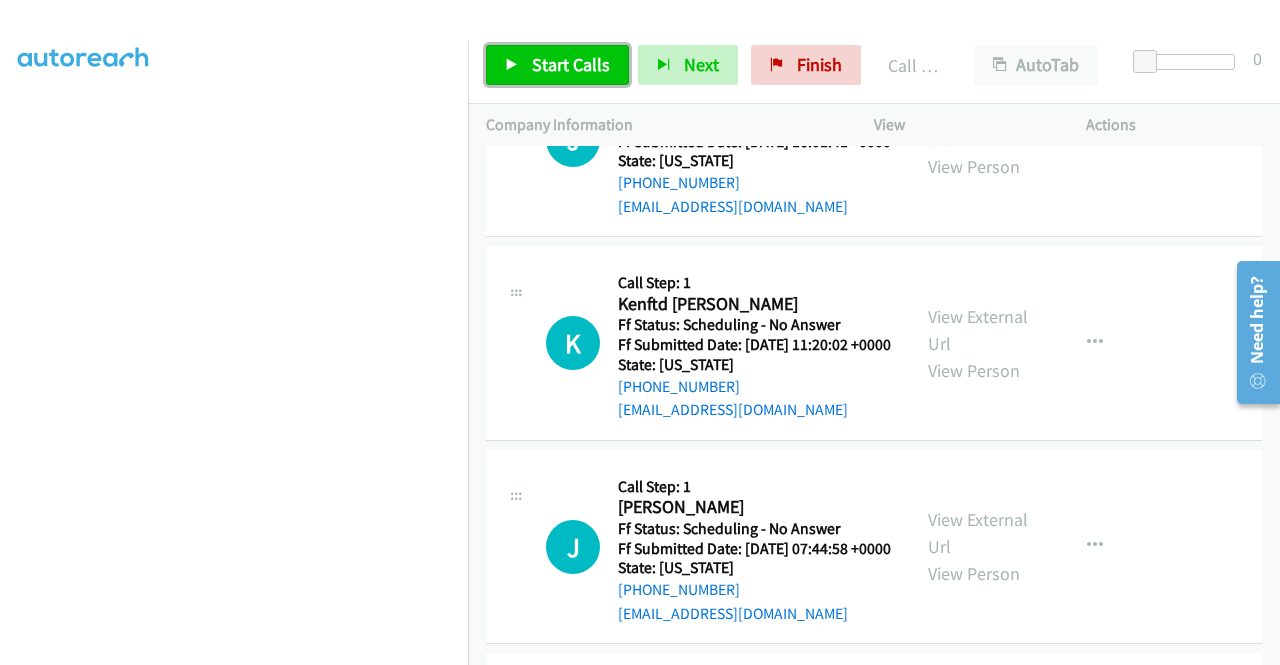 click on "Start Calls" at bounding box center [571, 64] 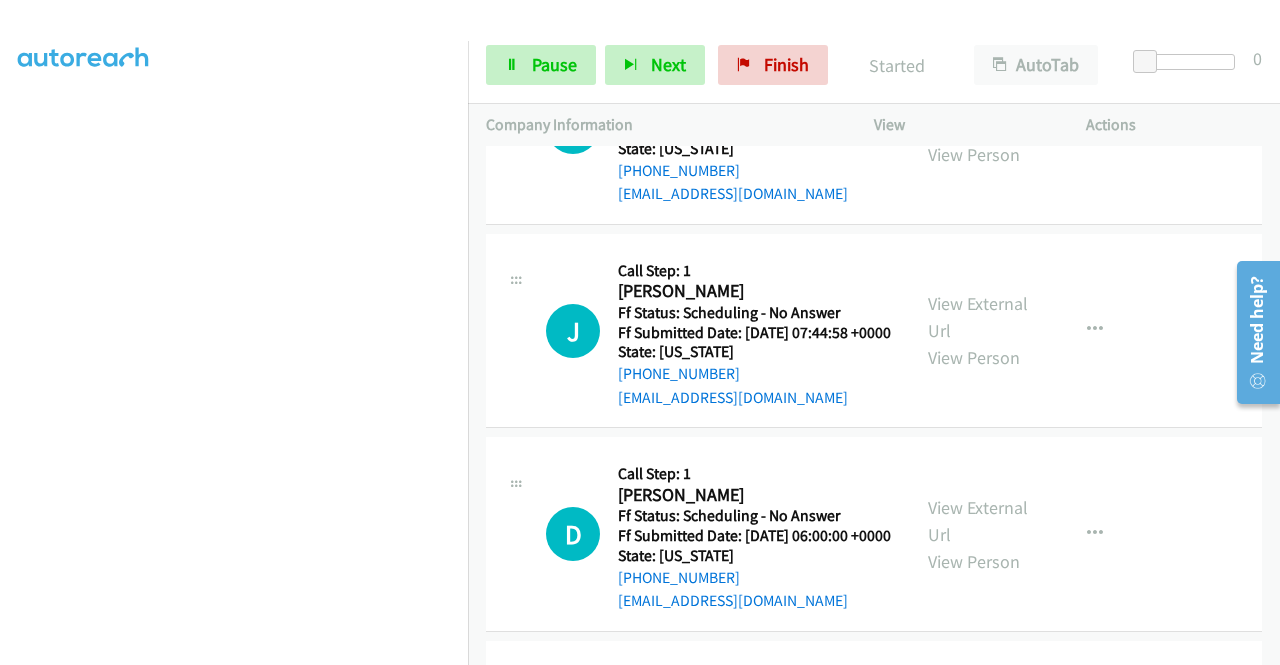 scroll, scrollTop: 700, scrollLeft: 0, axis: vertical 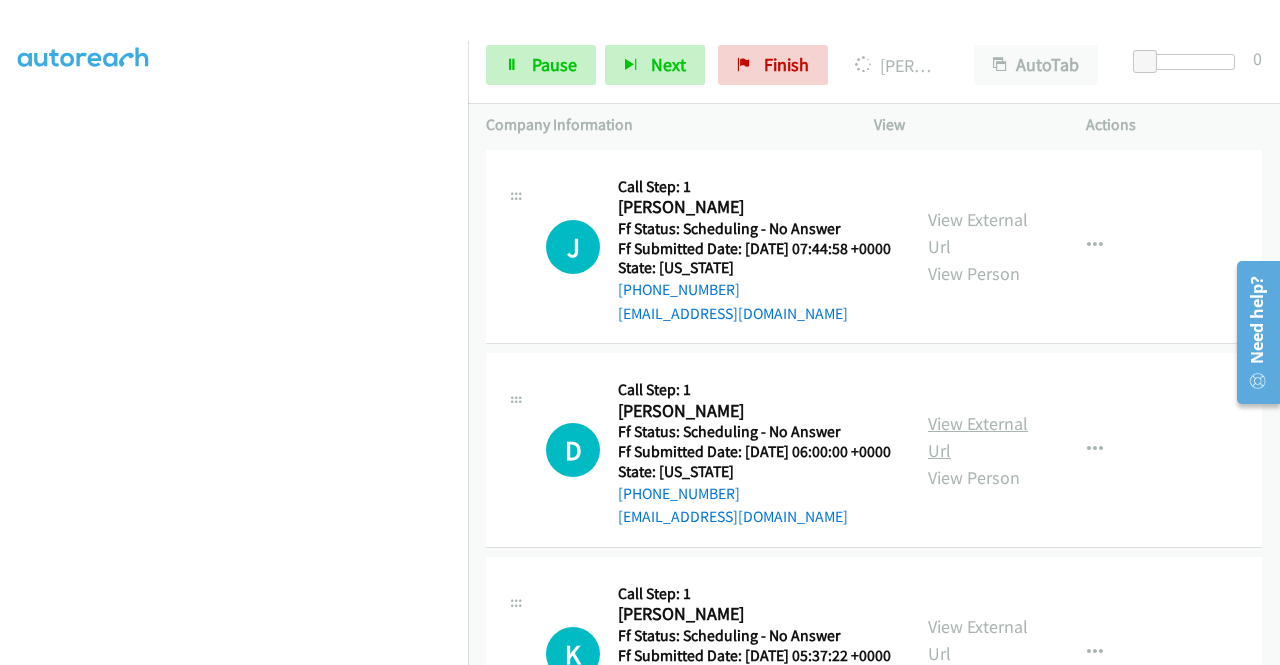 click on "View External Url" at bounding box center [978, 437] 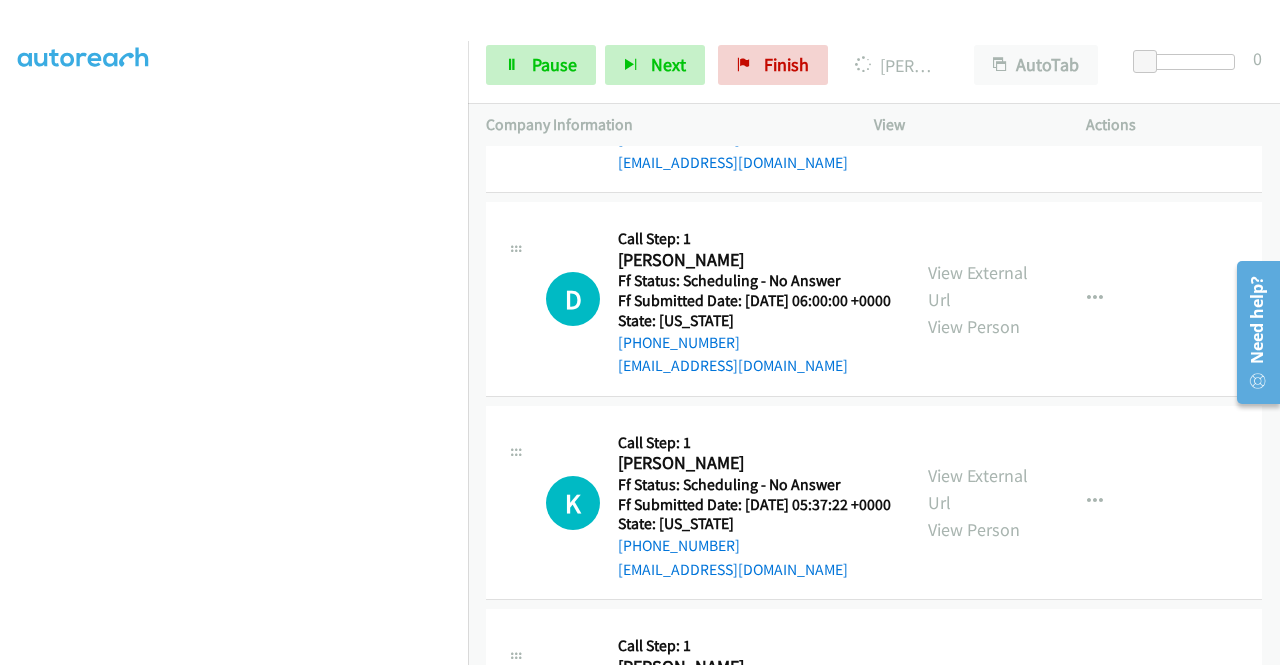 scroll, scrollTop: 1100, scrollLeft: 0, axis: vertical 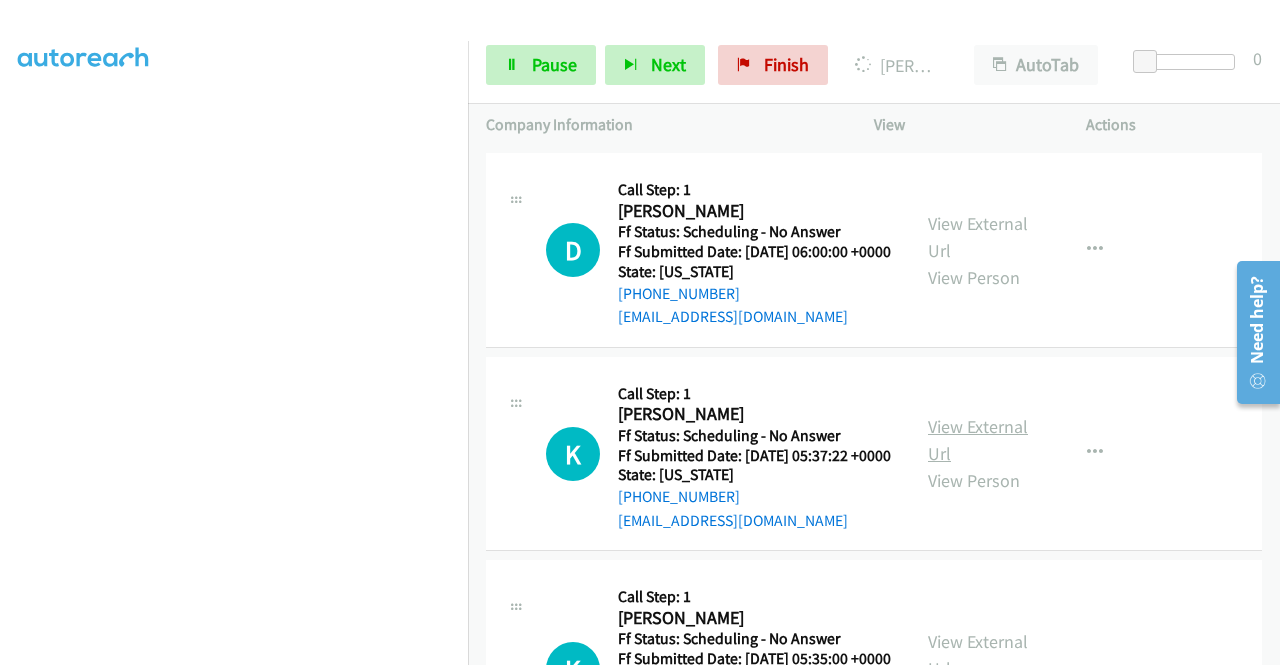 click on "View External Url" at bounding box center [978, 440] 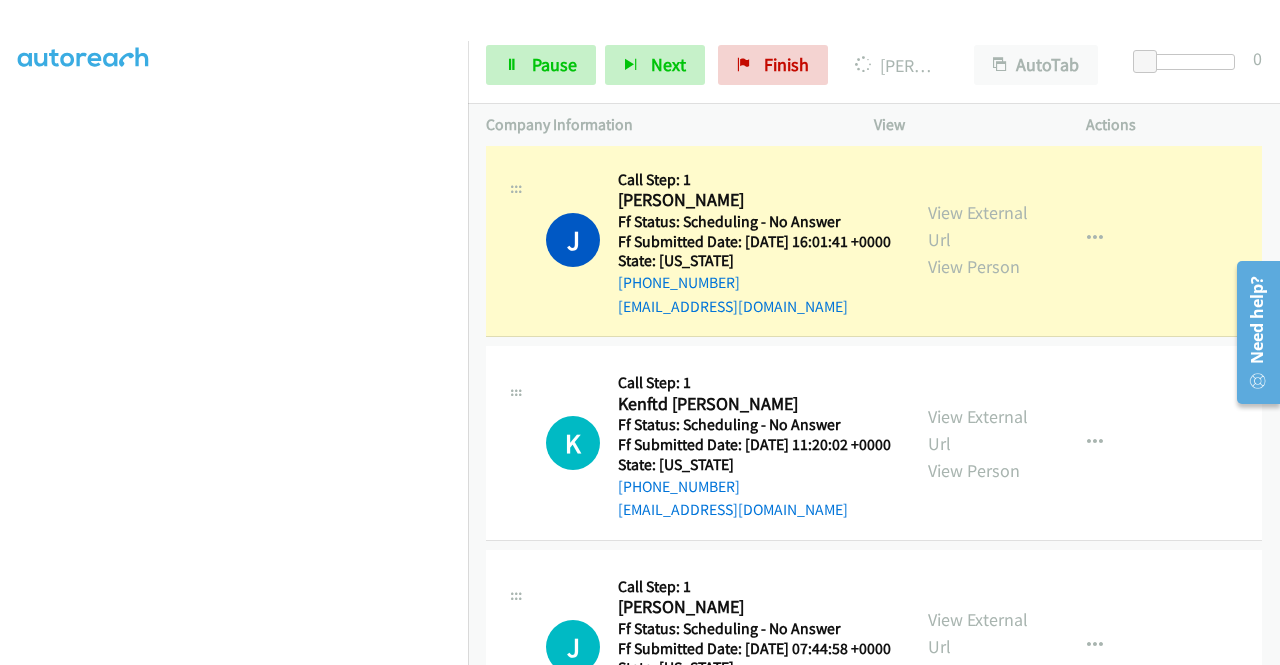 scroll, scrollTop: 300, scrollLeft: 0, axis: vertical 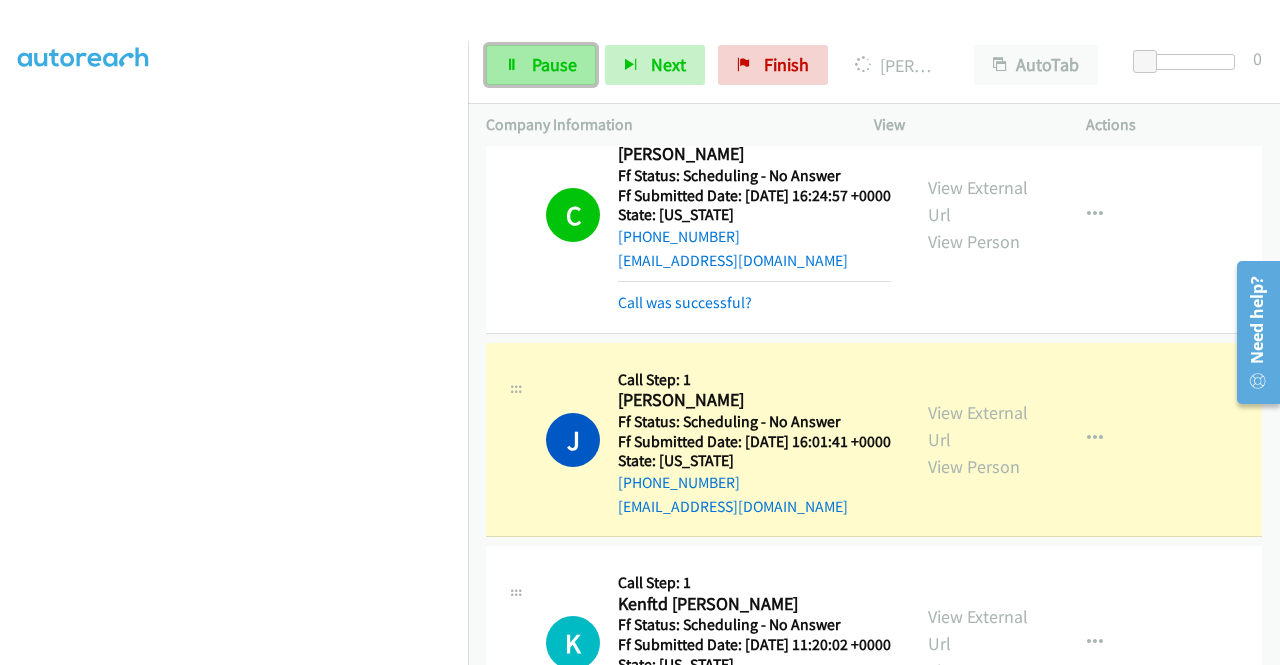 click on "Pause" at bounding box center (554, 64) 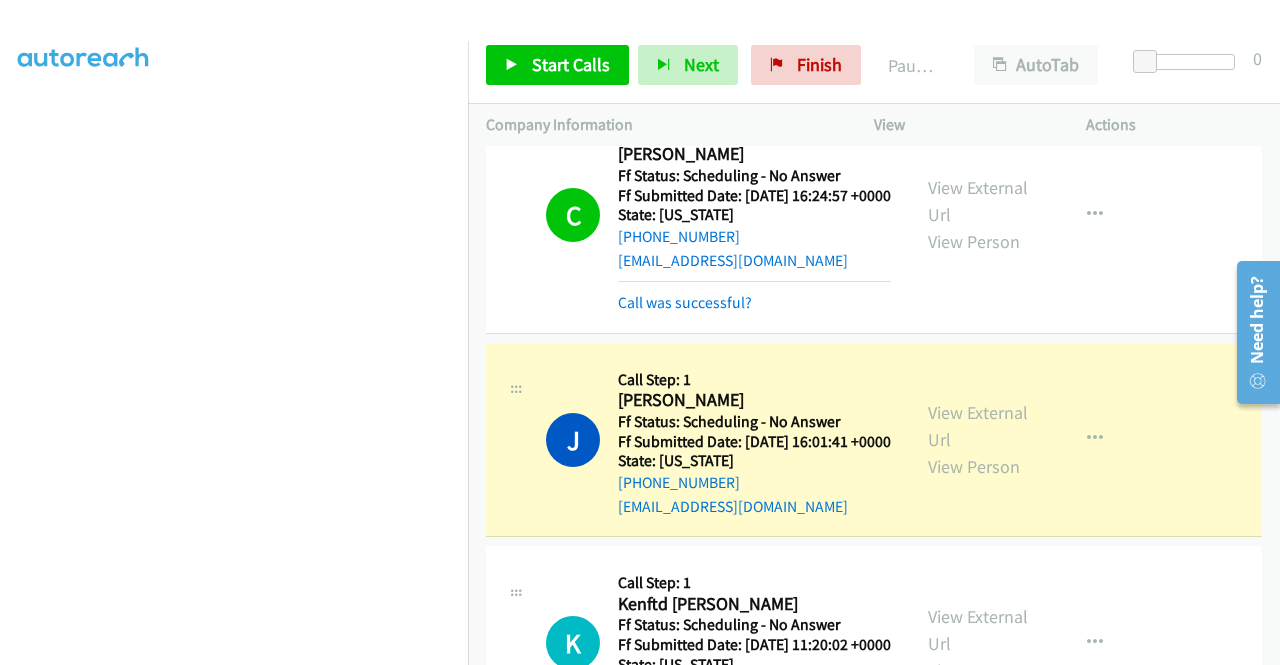 scroll, scrollTop: 456, scrollLeft: 0, axis: vertical 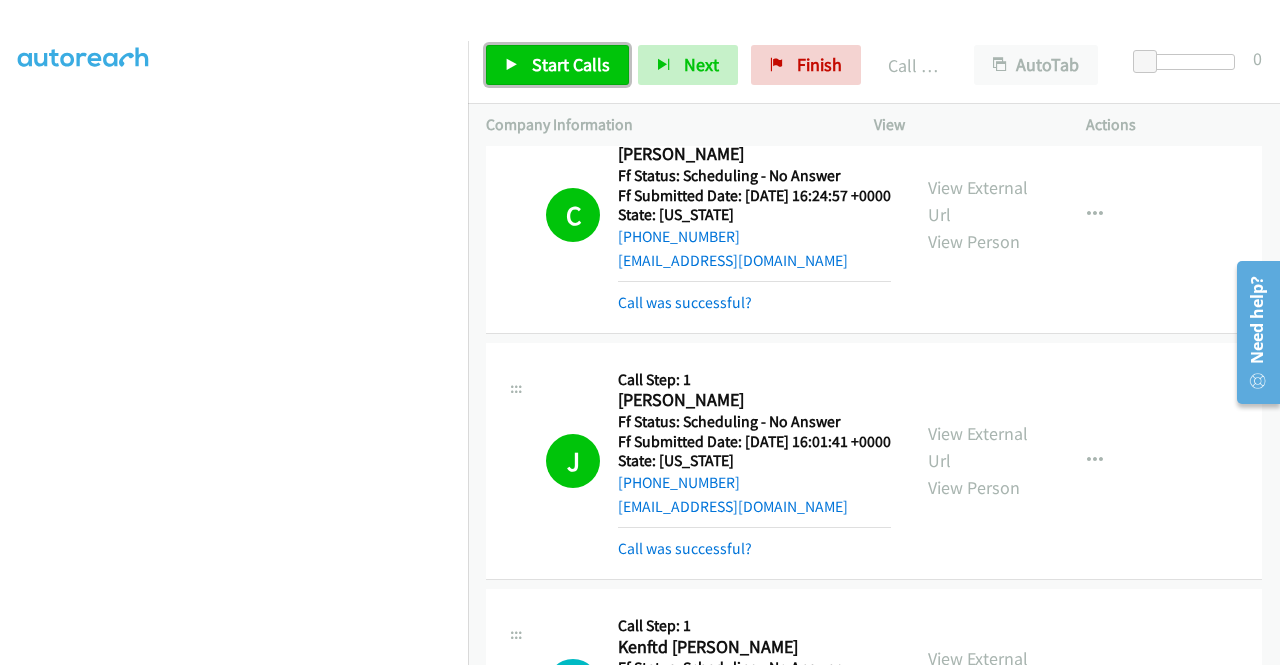click on "Start Calls" at bounding box center (571, 64) 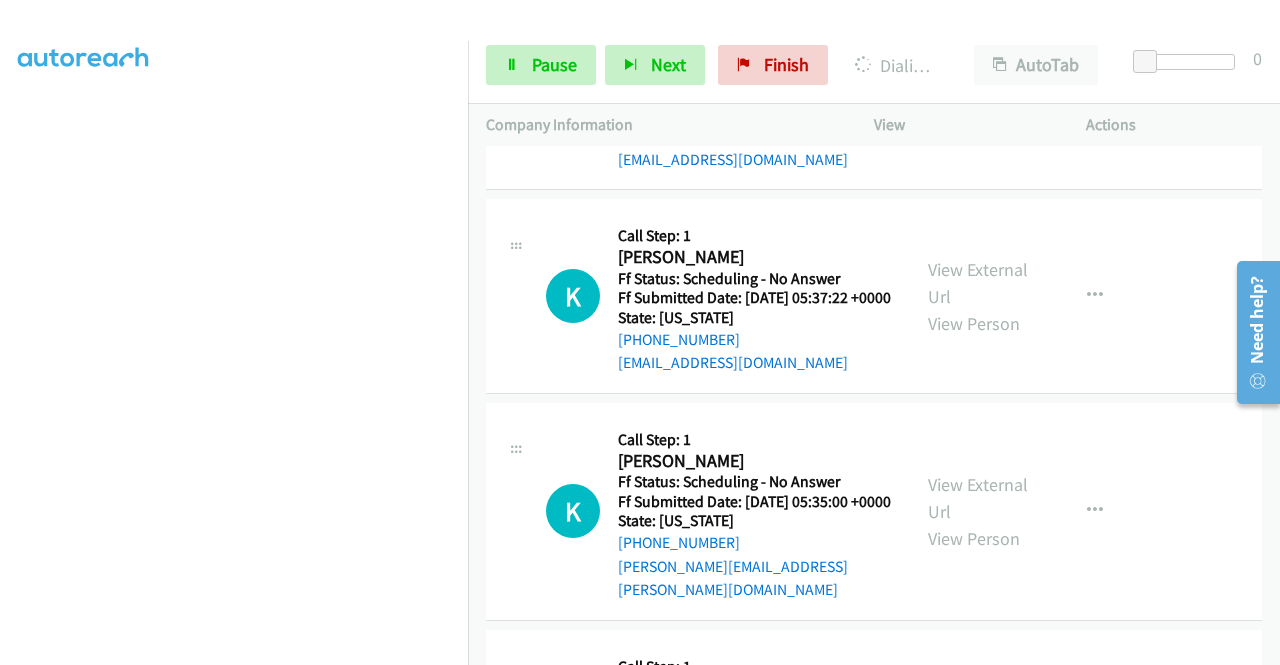 scroll, scrollTop: 1400, scrollLeft: 0, axis: vertical 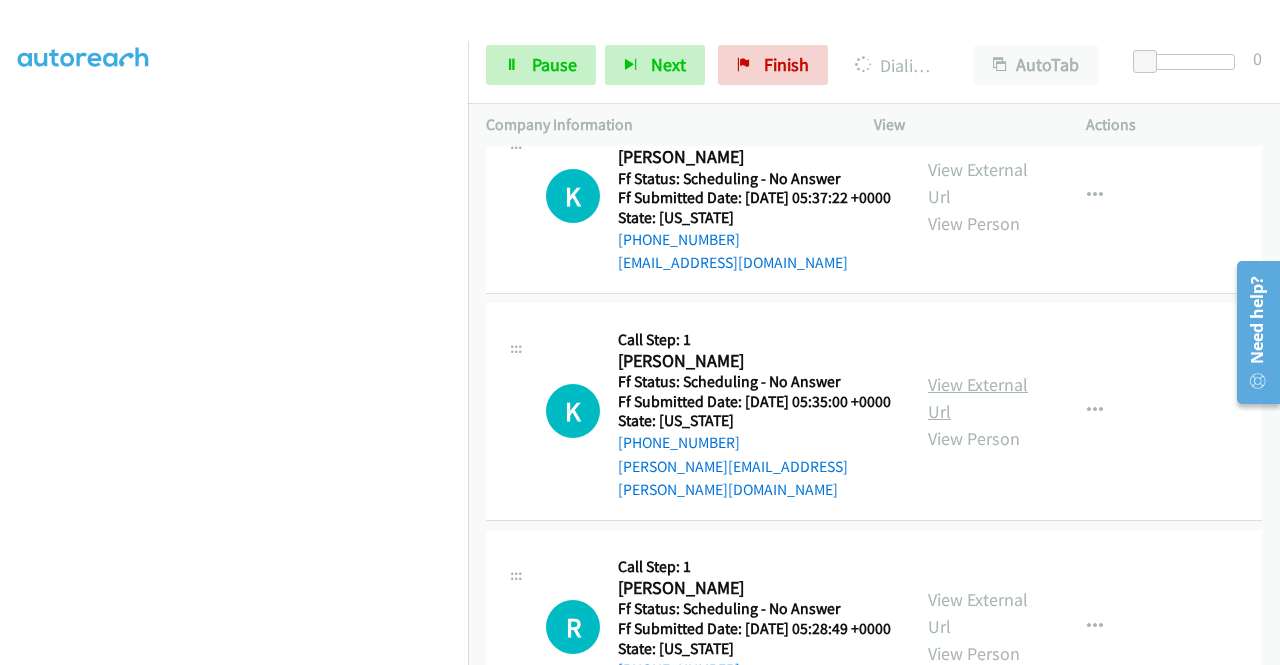 click on "View External Url" at bounding box center (978, 398) 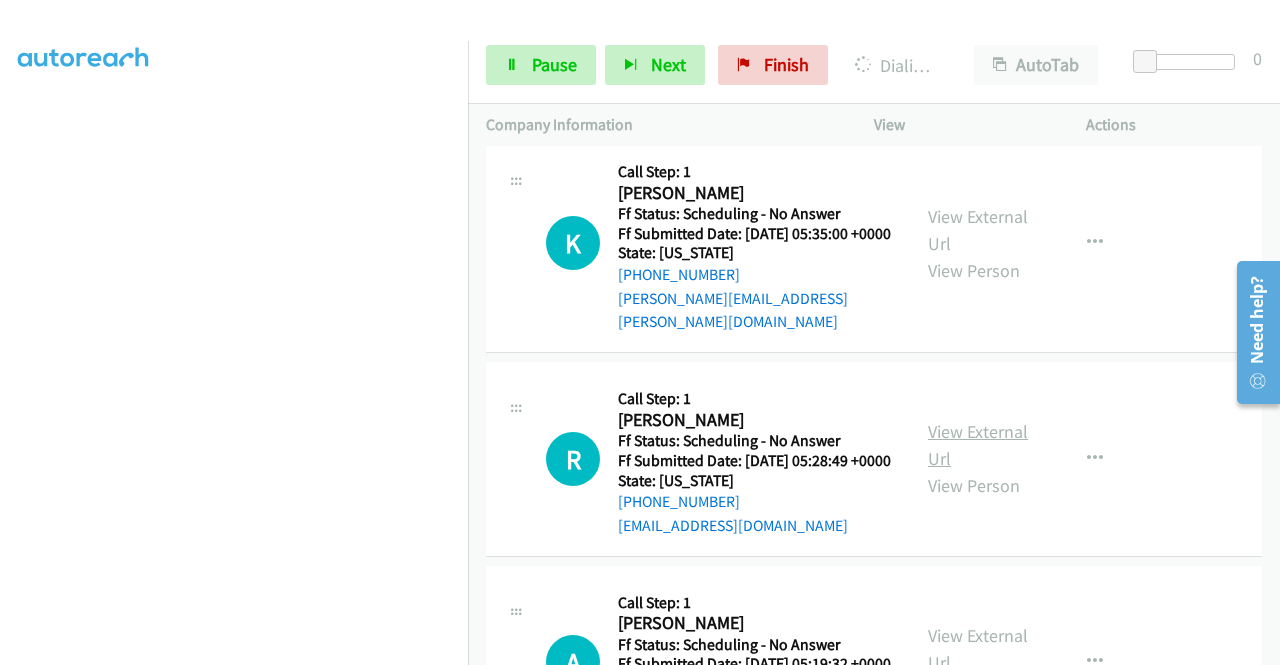 scroll, scrollTop: 1600, scrollLeft: 0, axis: vertical 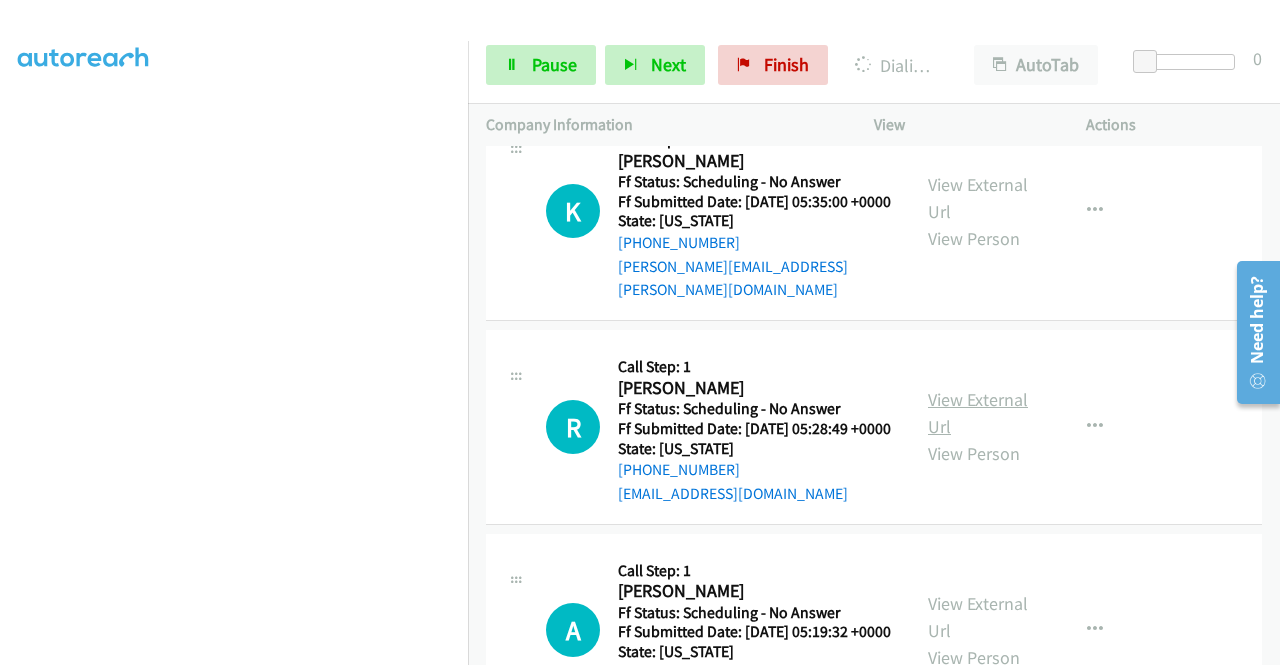 click on "View External Url" at bounding box center [978, 413] 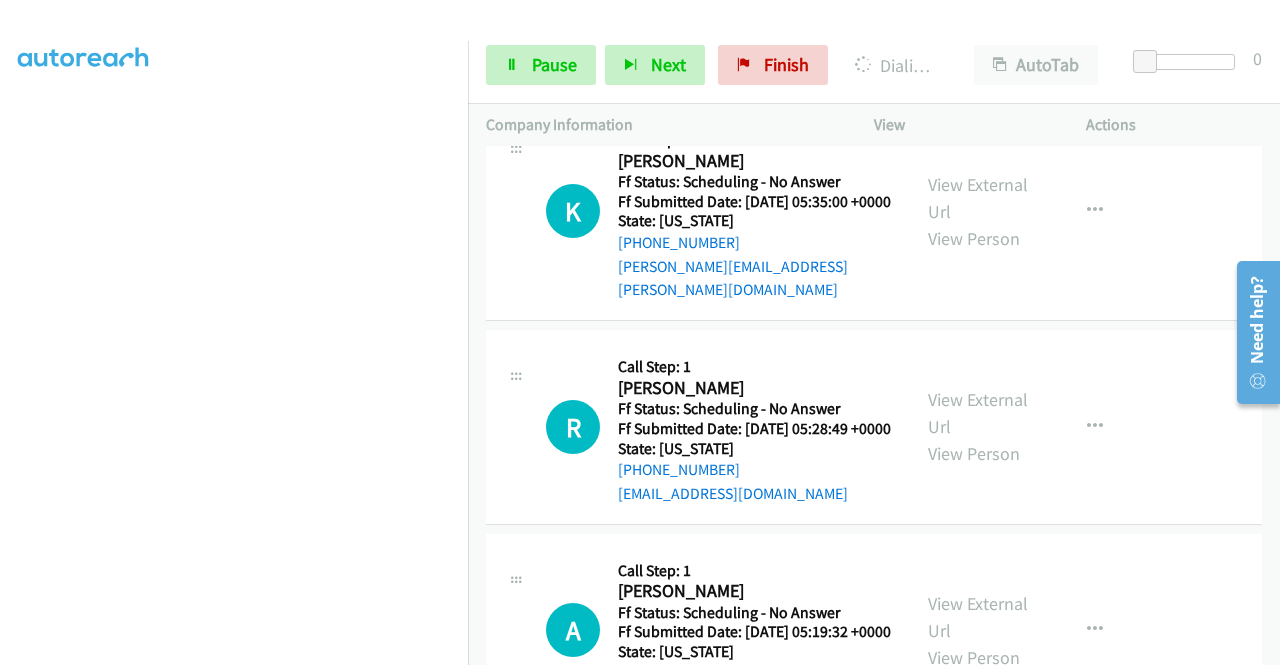 scroll, scrollTop: 1700, scrollLeft: 0, axis: vertical 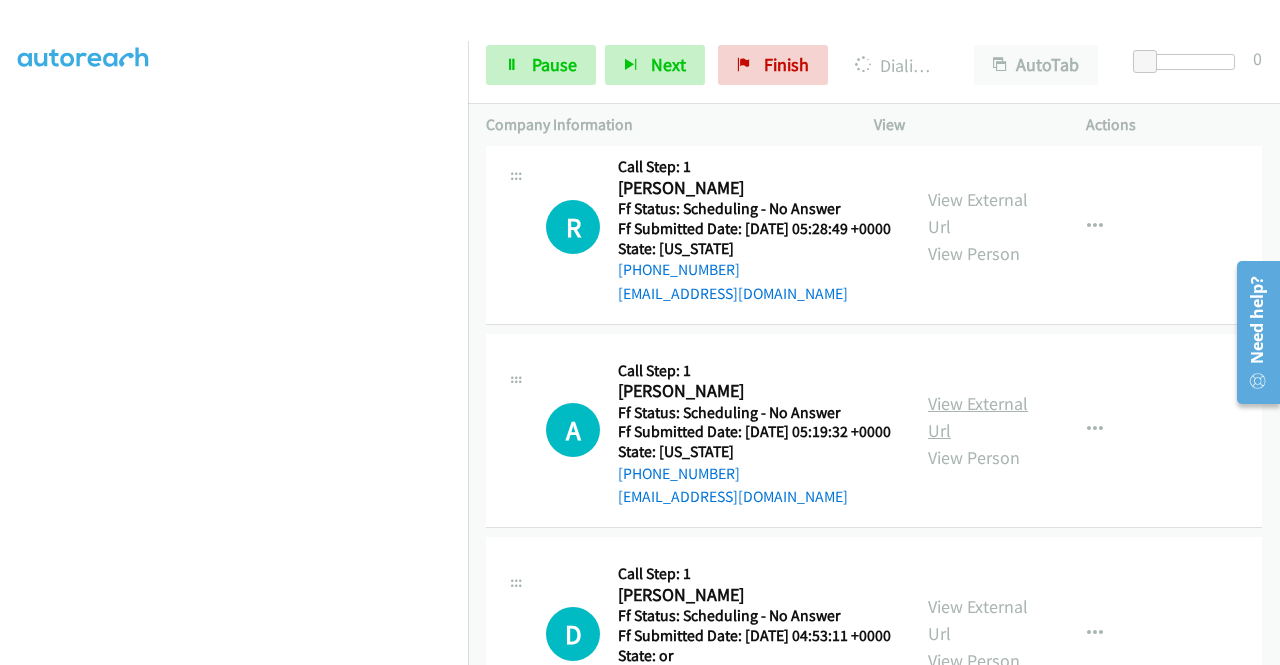 click on "View External Url" at bounding box center [978, 417] 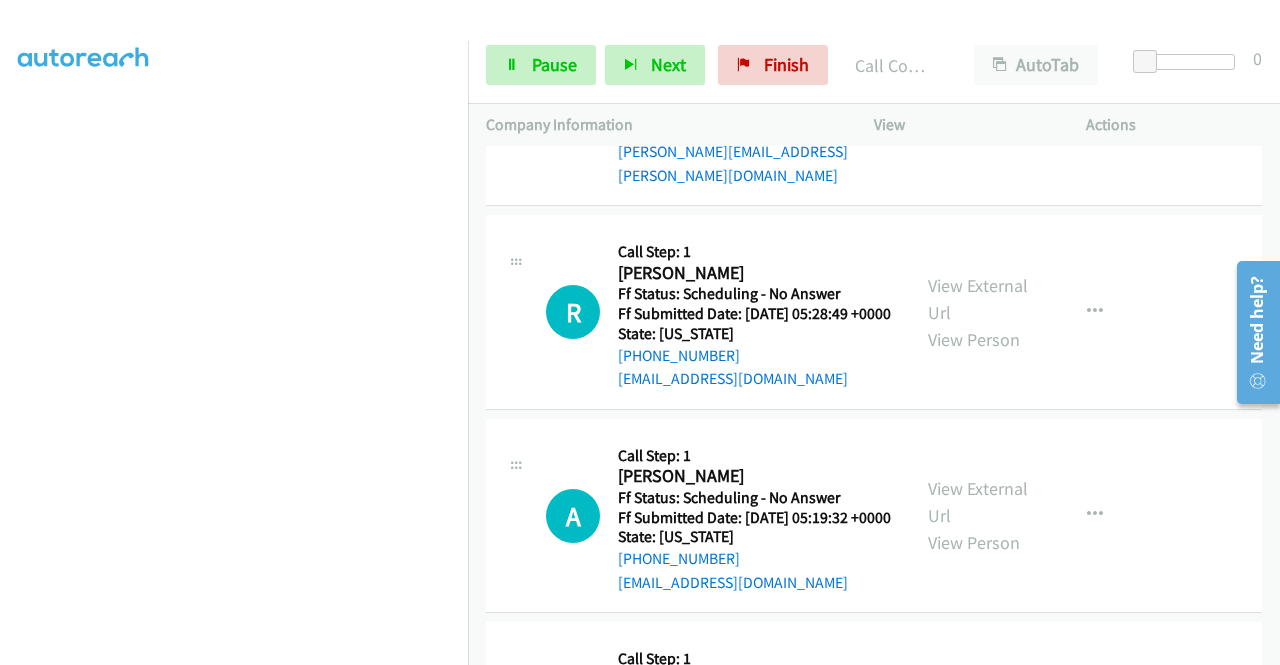 scroll, scrollTop: 456, scrollLeft: 0, axis: vertical 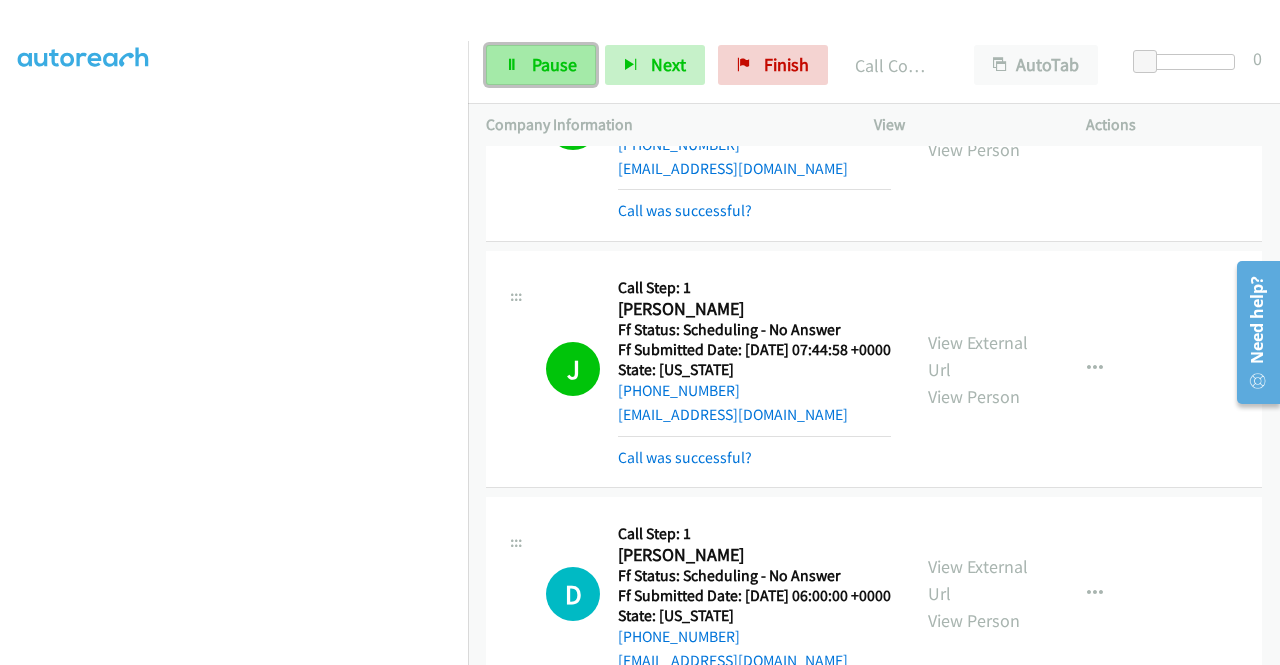 click at bounding box center (512, 66) 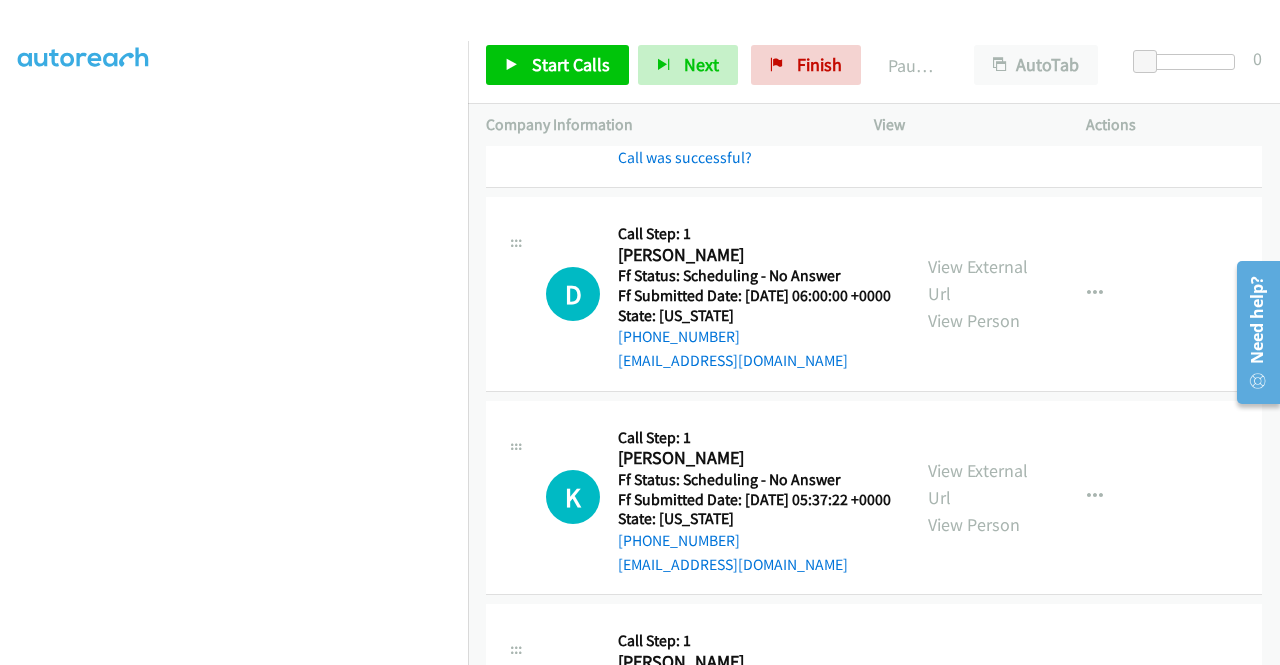 scroll, scrollTop: 984, scrollLeft: 0, axis: vertical 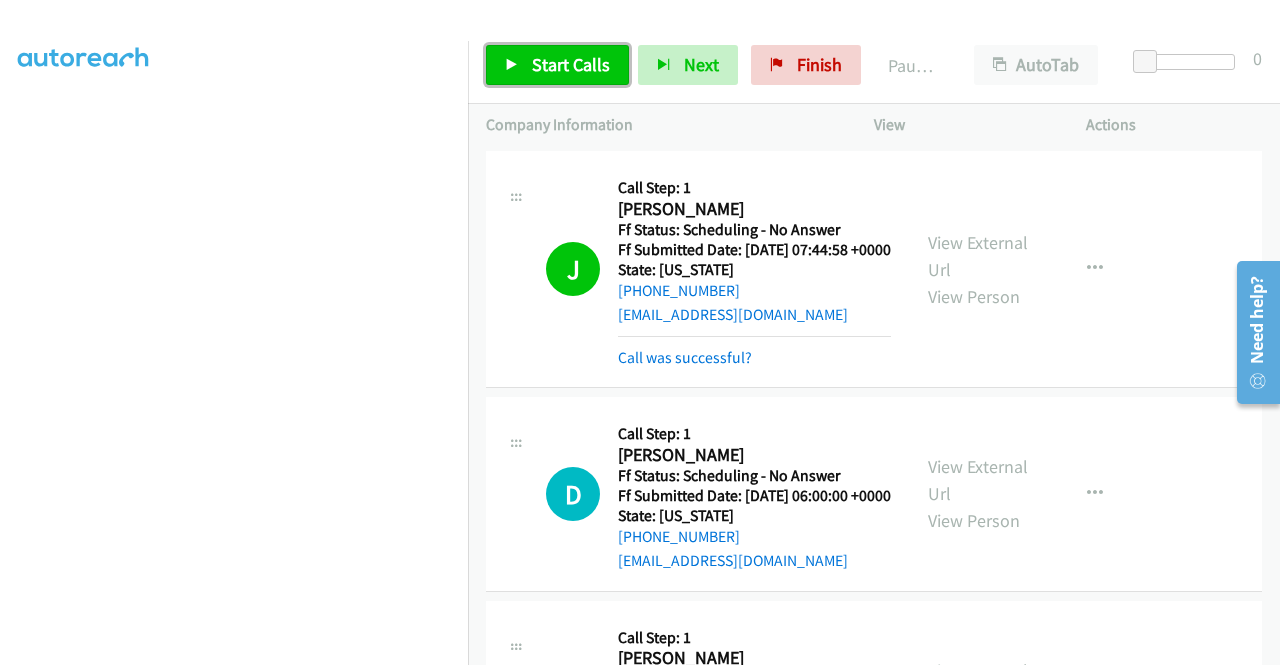 click on "Start Calls" at bounding box center (557, 65) 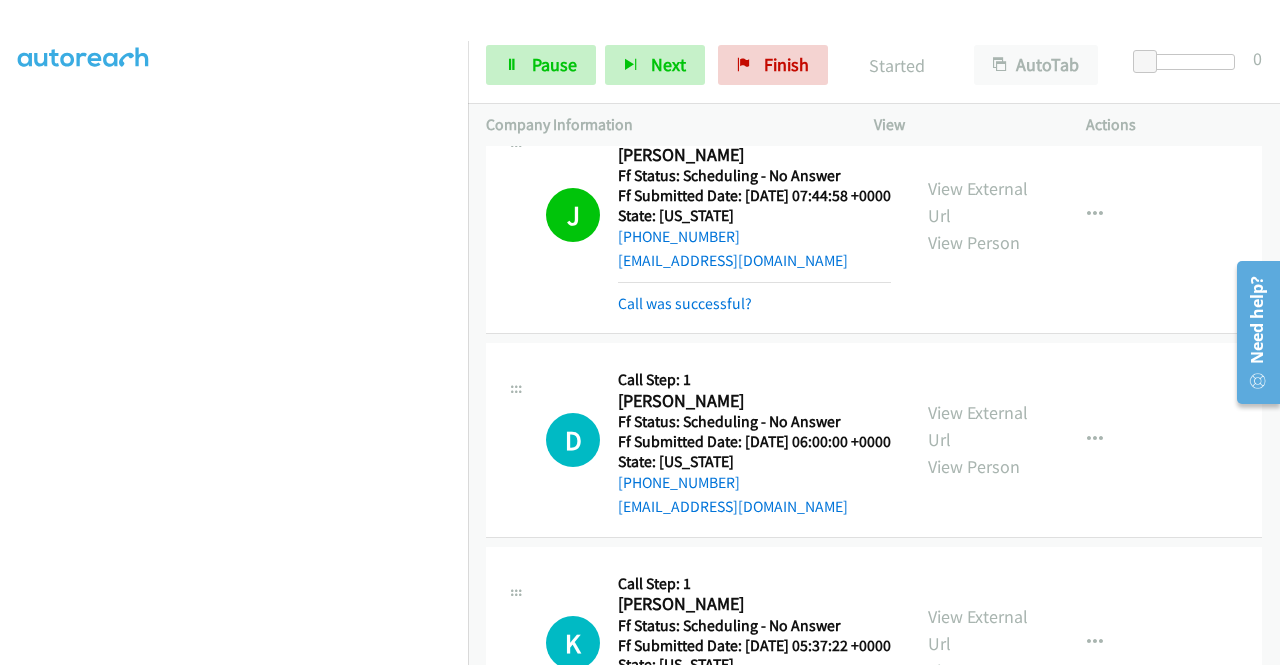 scroll, scrollTop: 1084, scrollLeft: 0, axis: vertical 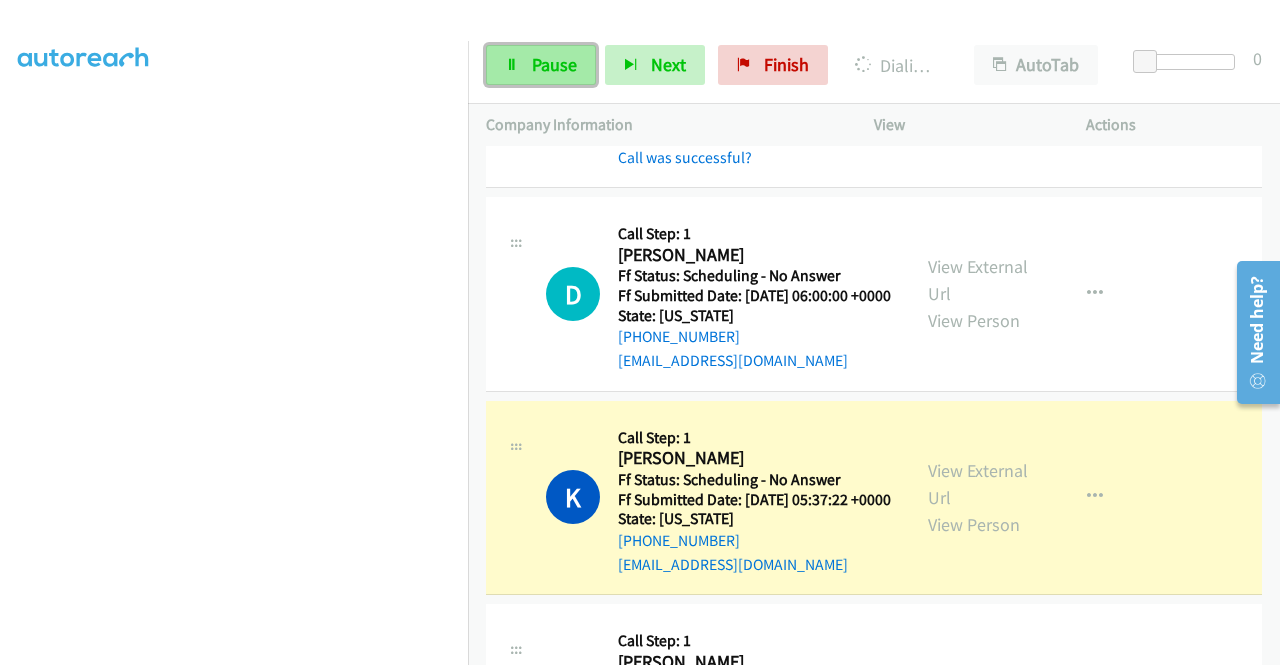 click on "Pause" at bounding box center [554, 64] 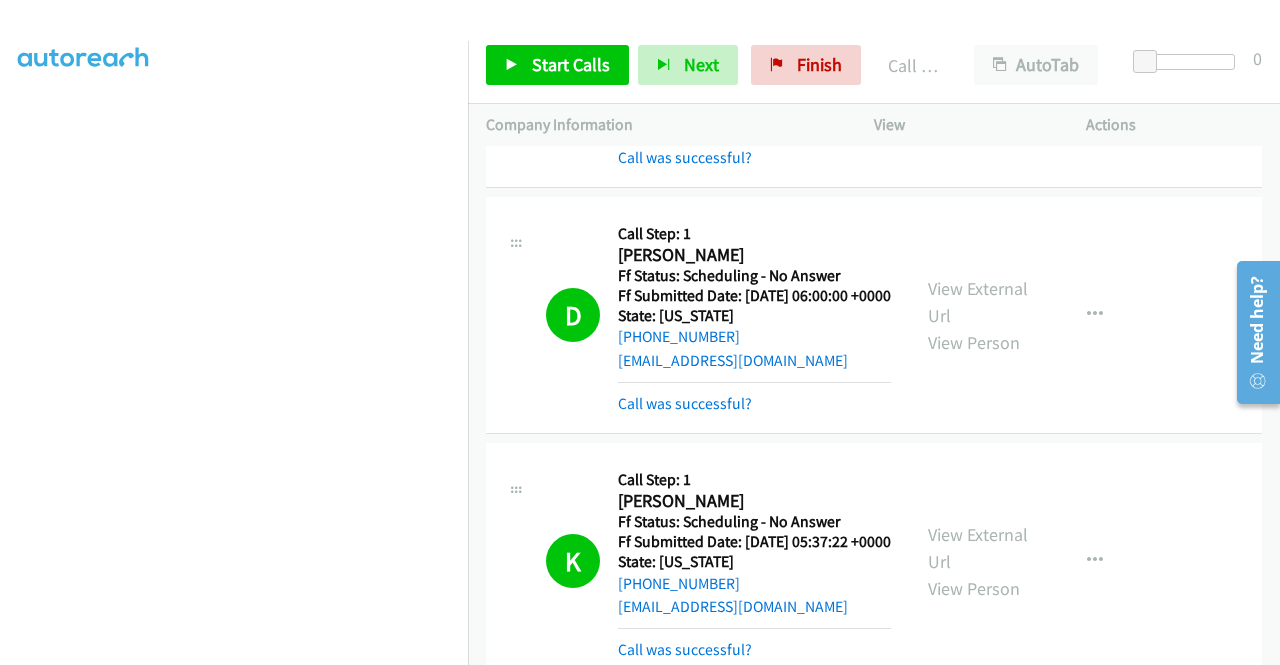scroll, scrollTop: 456, scrollLeft: 0, axis: vertical 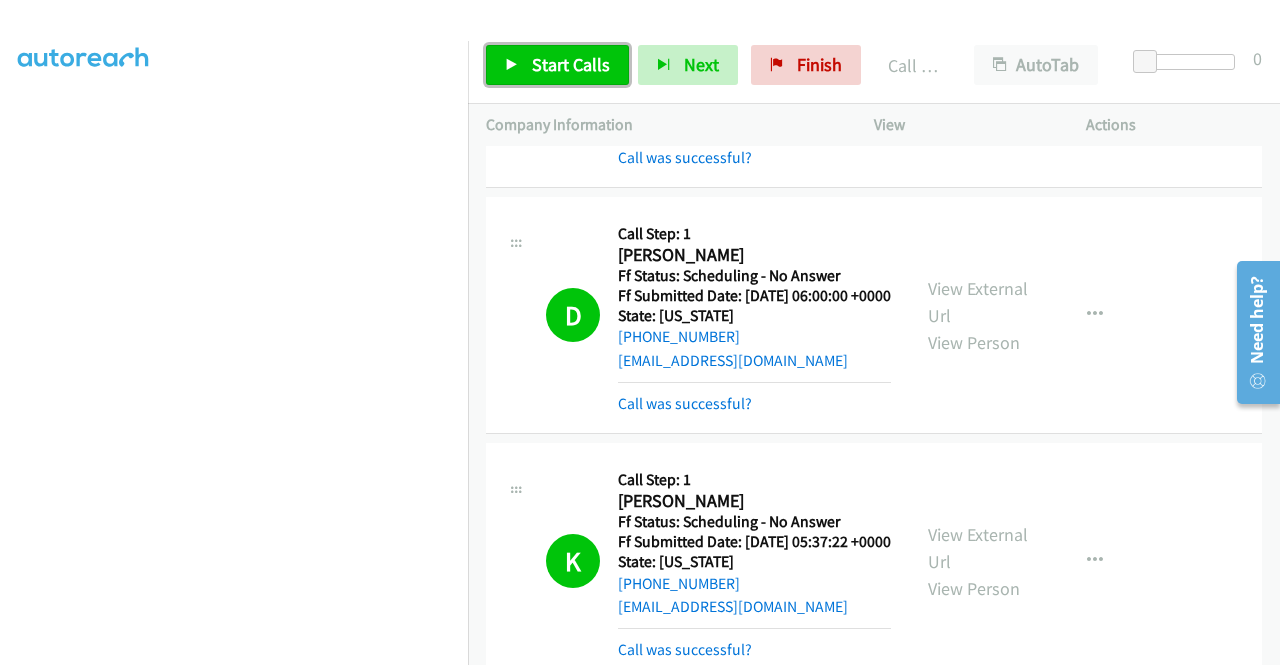 click on "Start Calls" at bounding box center (557, 65) 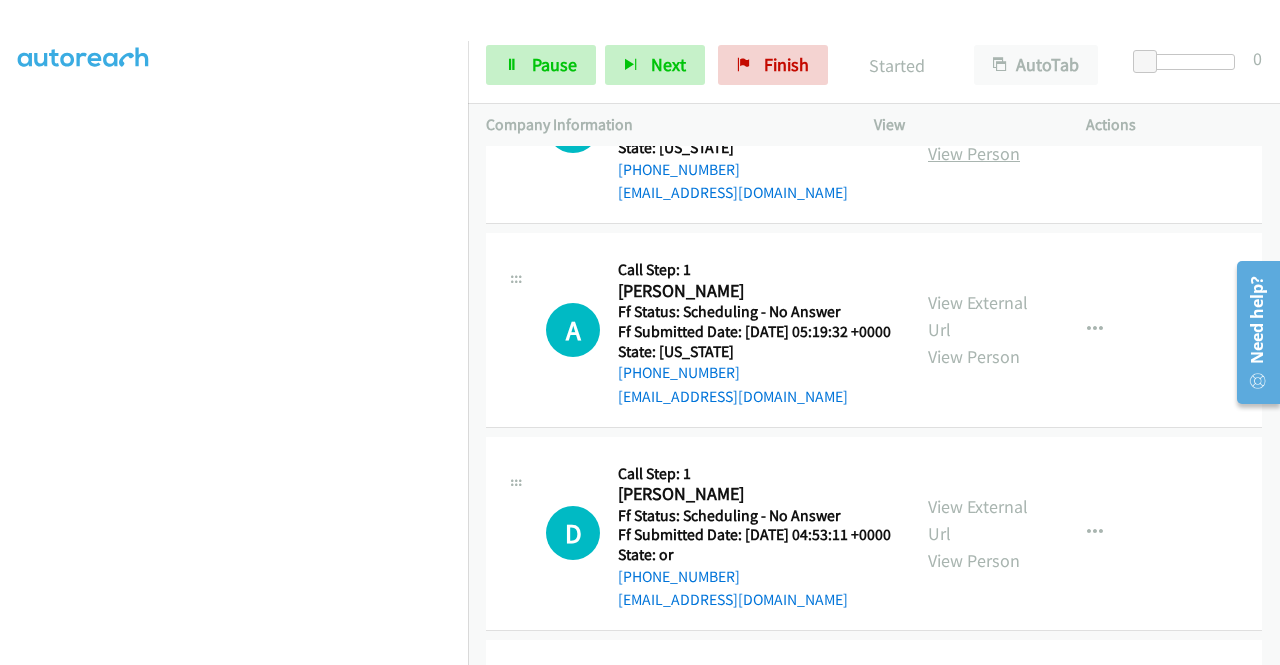 scroll, scrollTop: 2184, scrollLeft: 0, axis: vertical 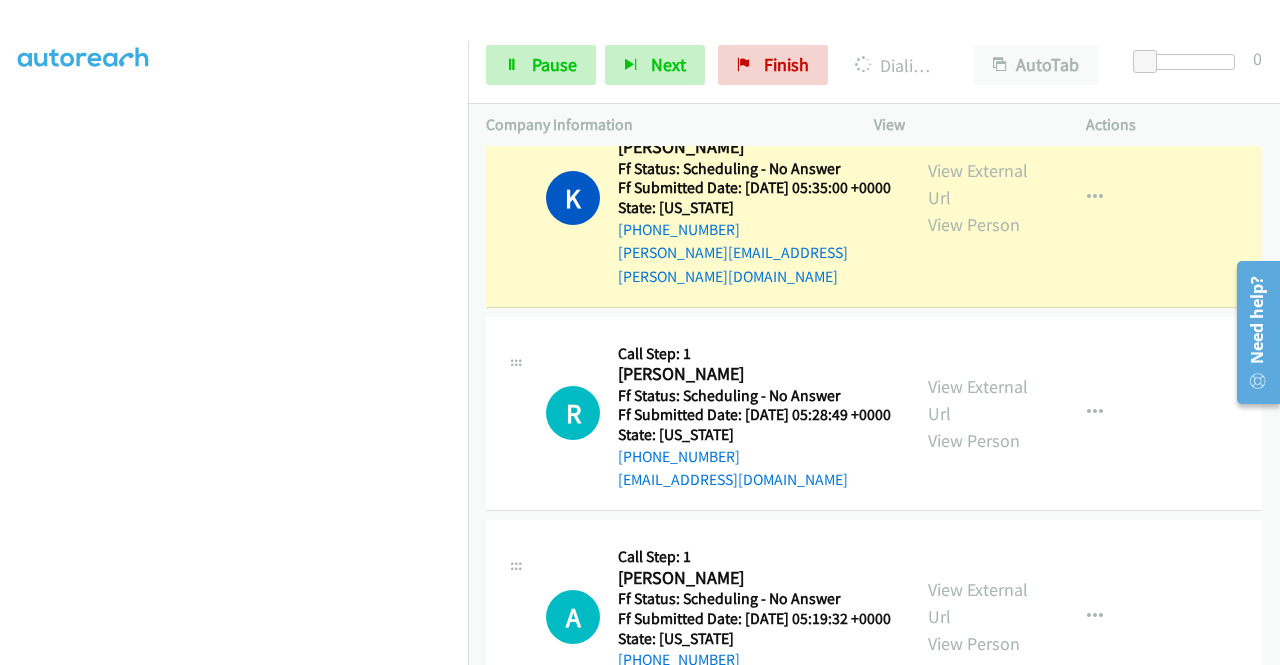 click on "R
Callback Scheduled
Call Step: 1
Roman Leal
America/Los_Angeles
Ff Status: Scheduling - No Answer
Ff Submitted Date: 2025-07-16 05:28:49 +0000
State: California
+1 713-366-1646
rleal1983@gmail.com
Call was successful?
View External Url
View Person
View External Url
Email
Schedule/Manage Callback
Skip Call
Add to do not call list" at bounding box center [874, 414] 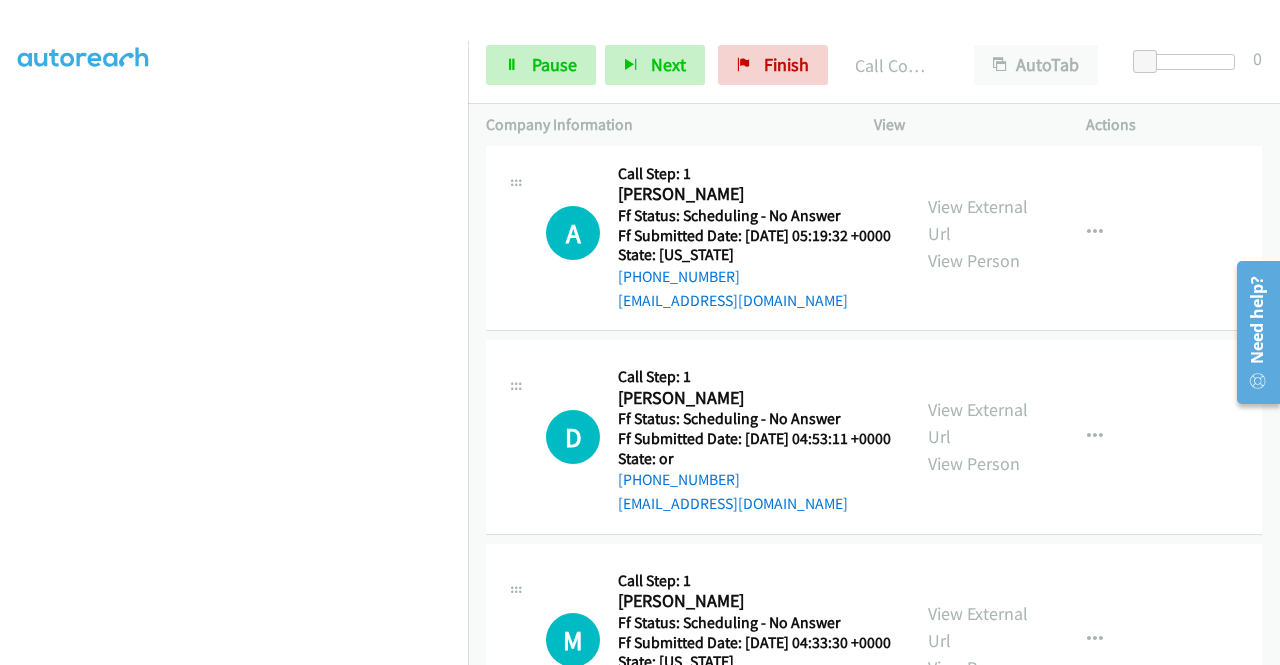 scroll, scrollTop: 2327, scrollLeft: 0, axis: vertical 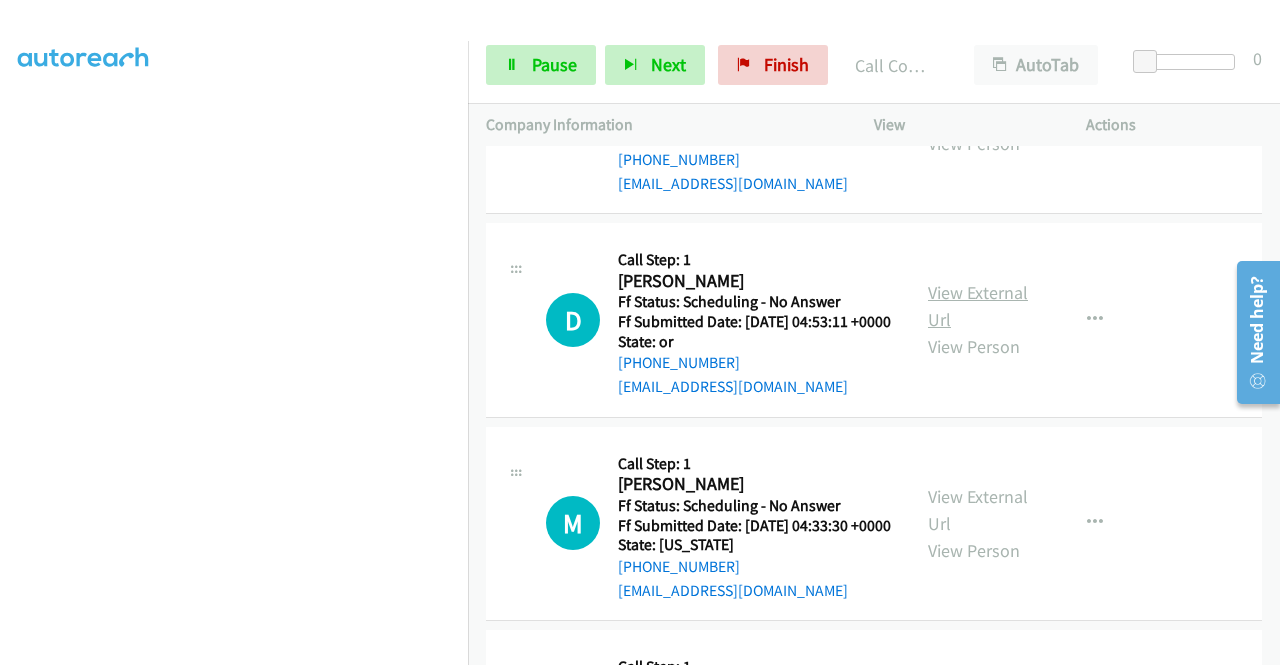 click on "View External Url" at bounding box center (978, 306) 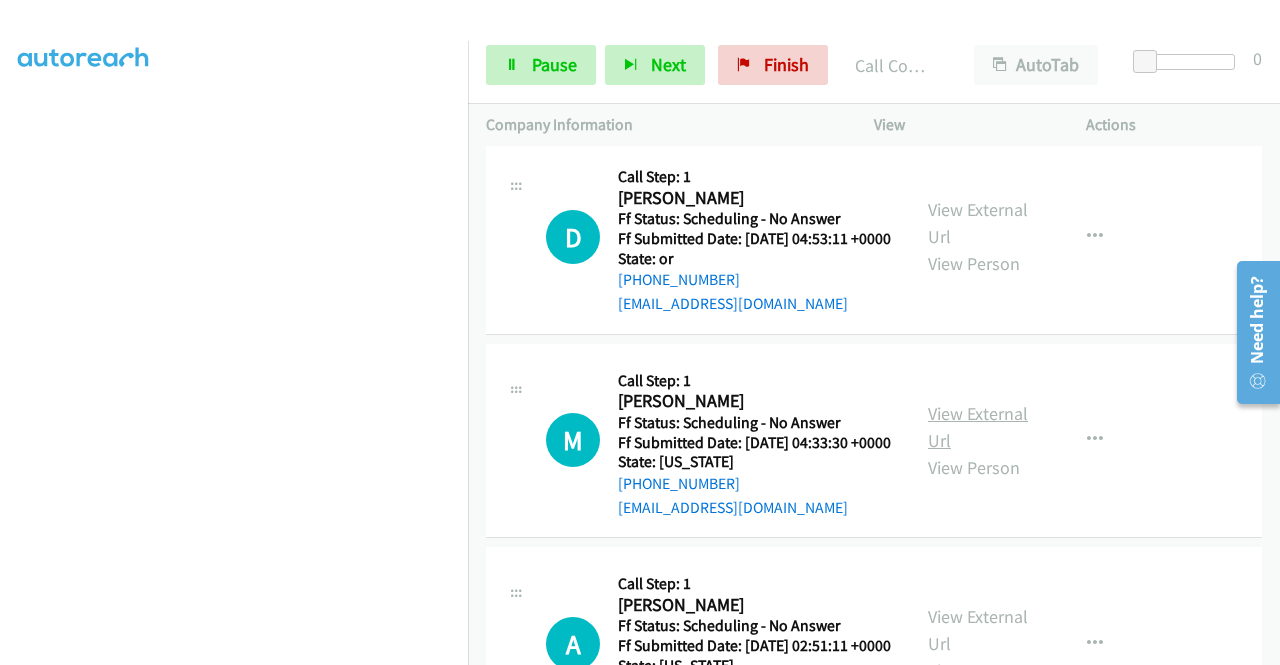 scroll, scrollTop: 2527, scrollLeft: 0, axis: vertical 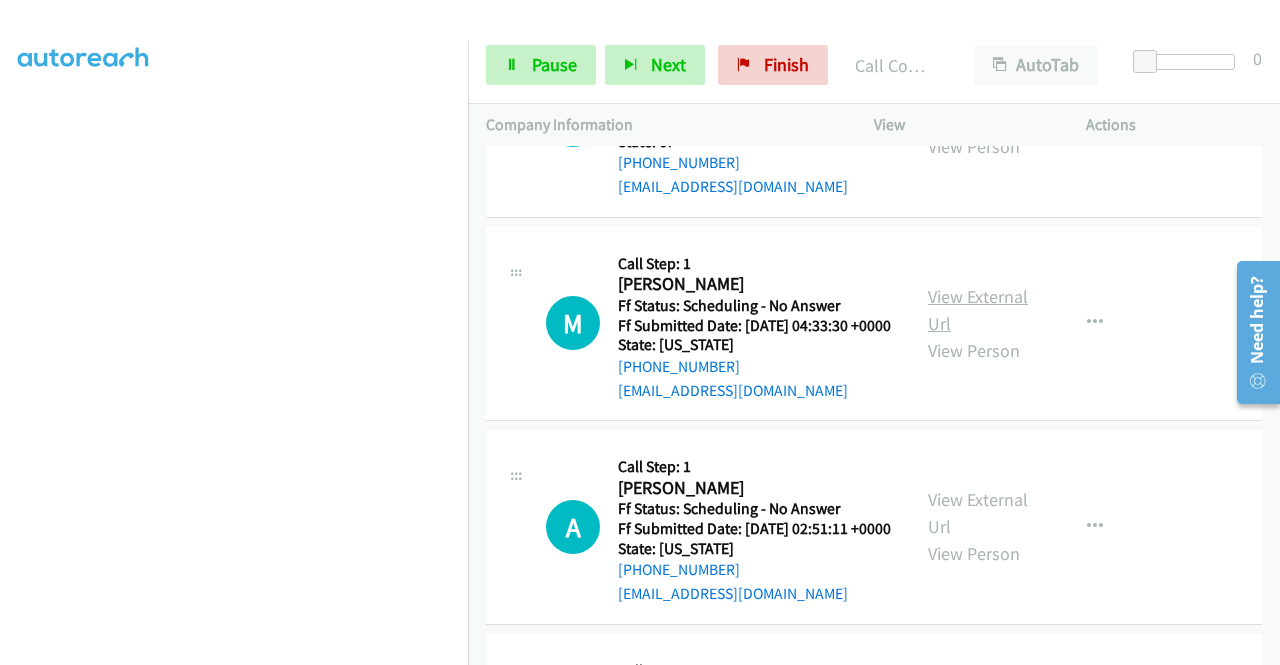 click on "View External Url" at bounding box center (978, 310) 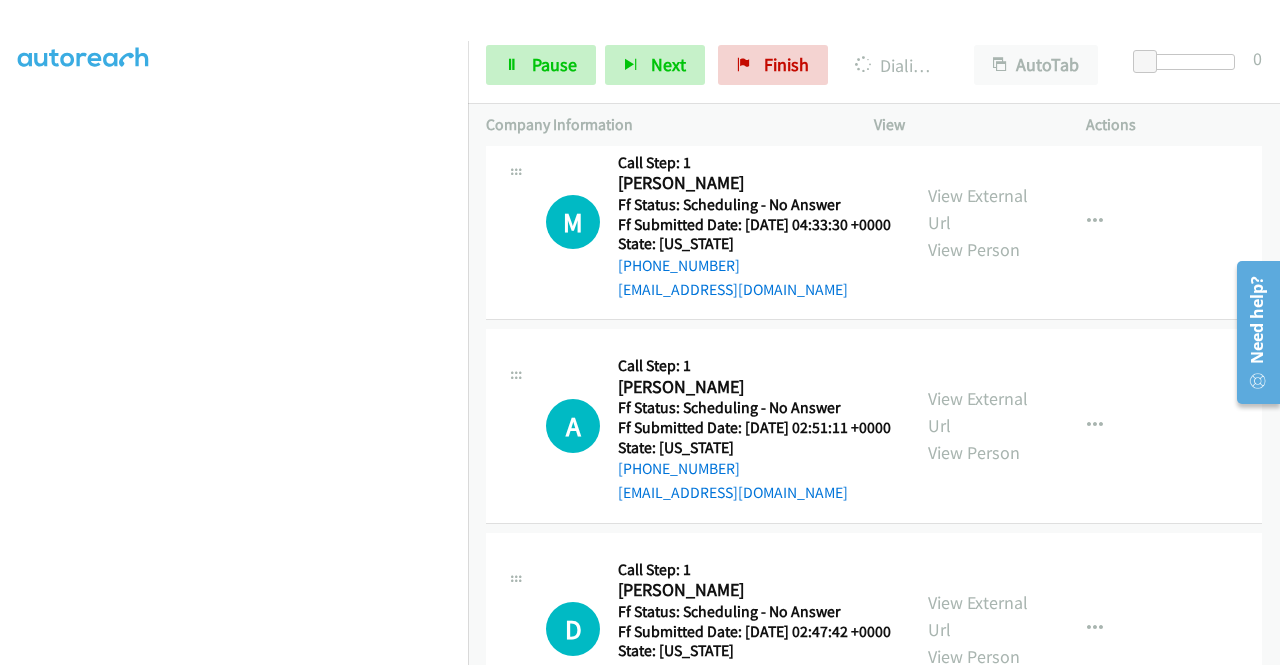 scroll, scrollTop: 2727, scrollLeft: 0, axis: vertical 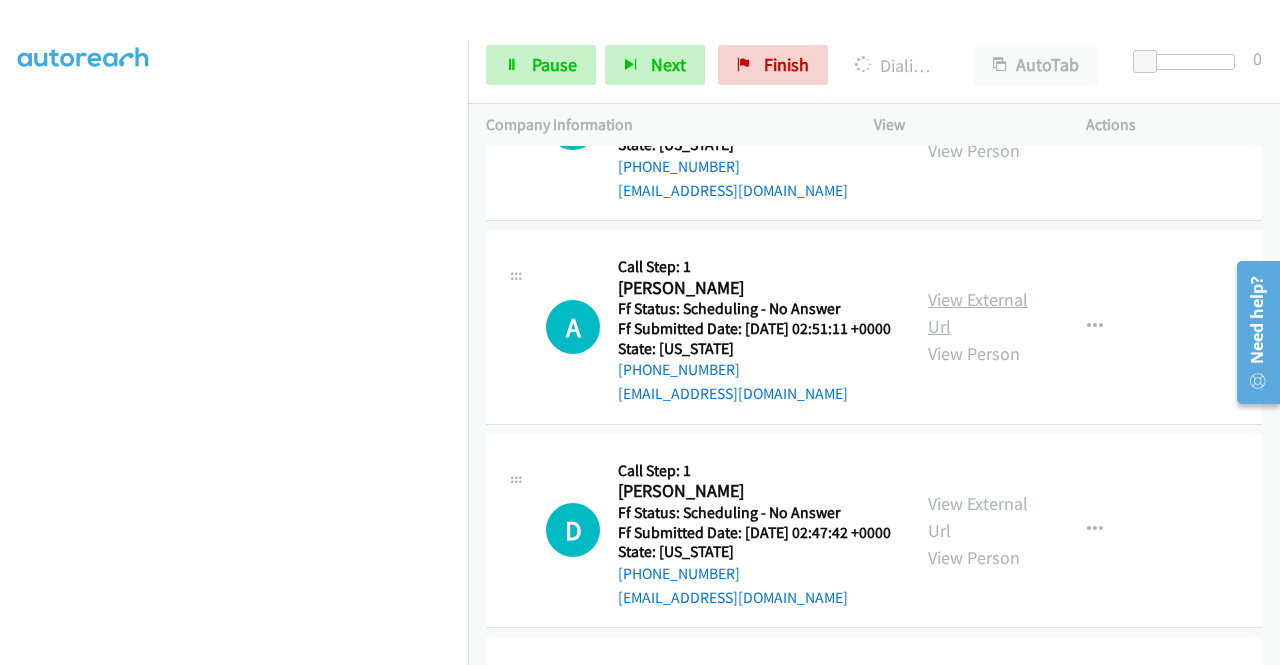 click on "View External Url" at bounding box center (978, 313) 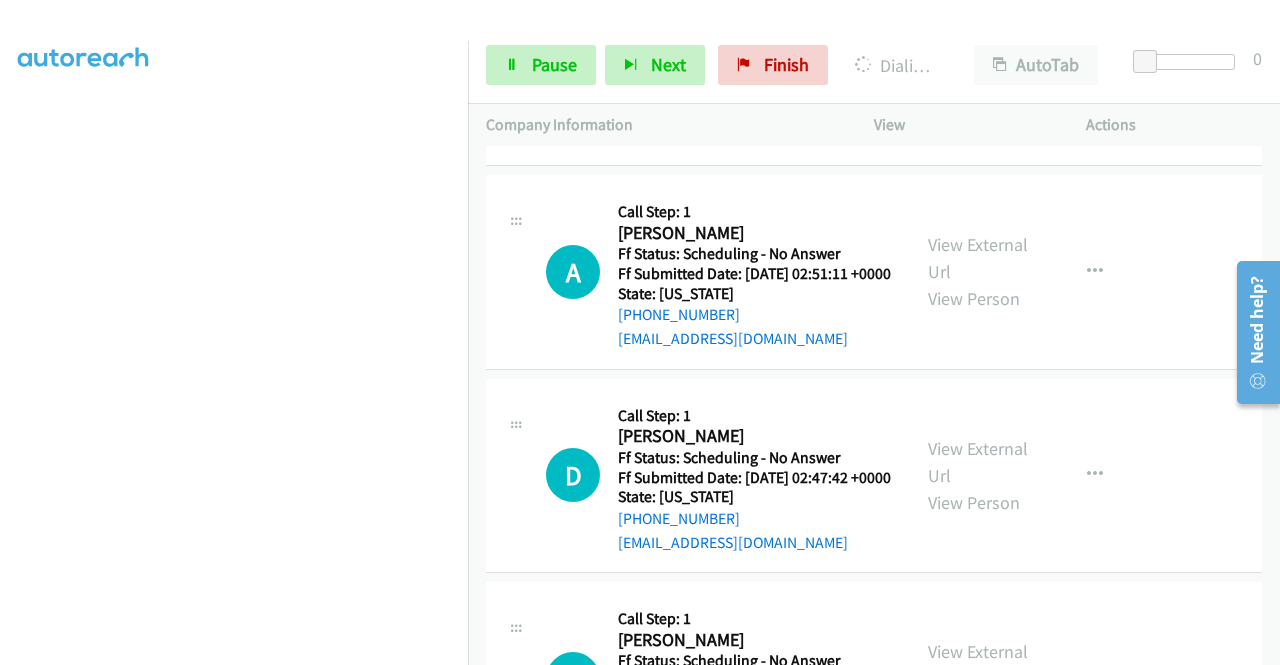 scroll, scrollTop: 2927, scrollLeft: 0, axis: vertical 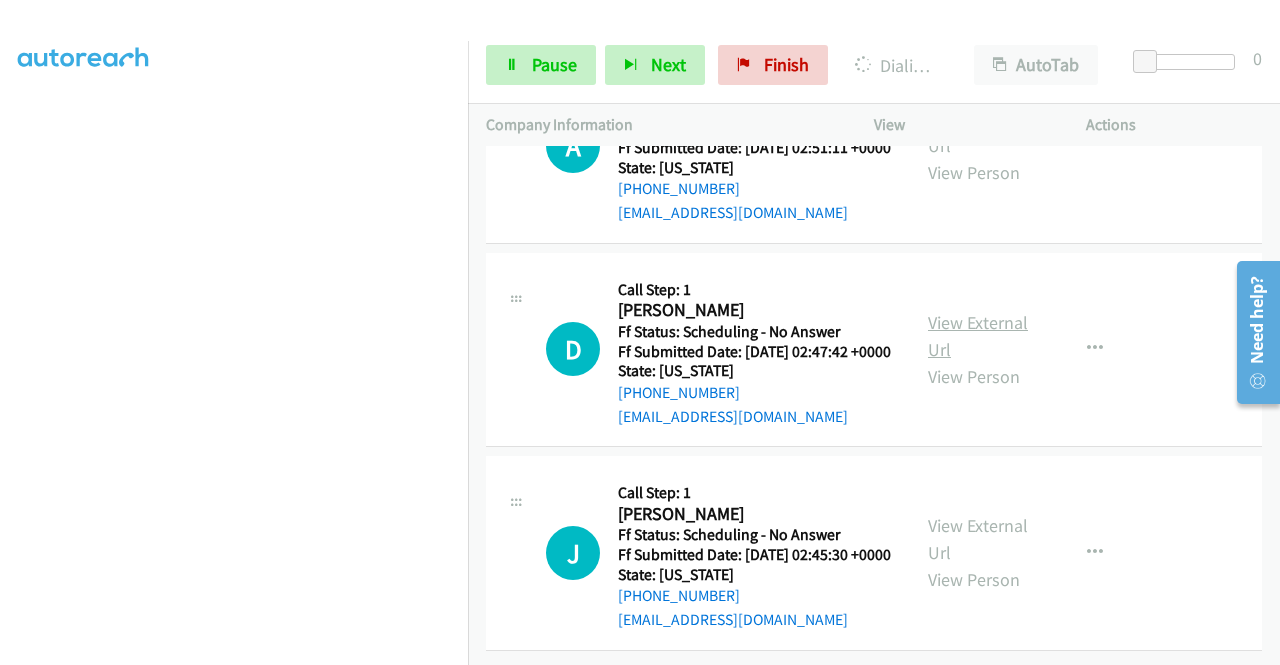 click on "View External Url" at bounding box center [978, 336] 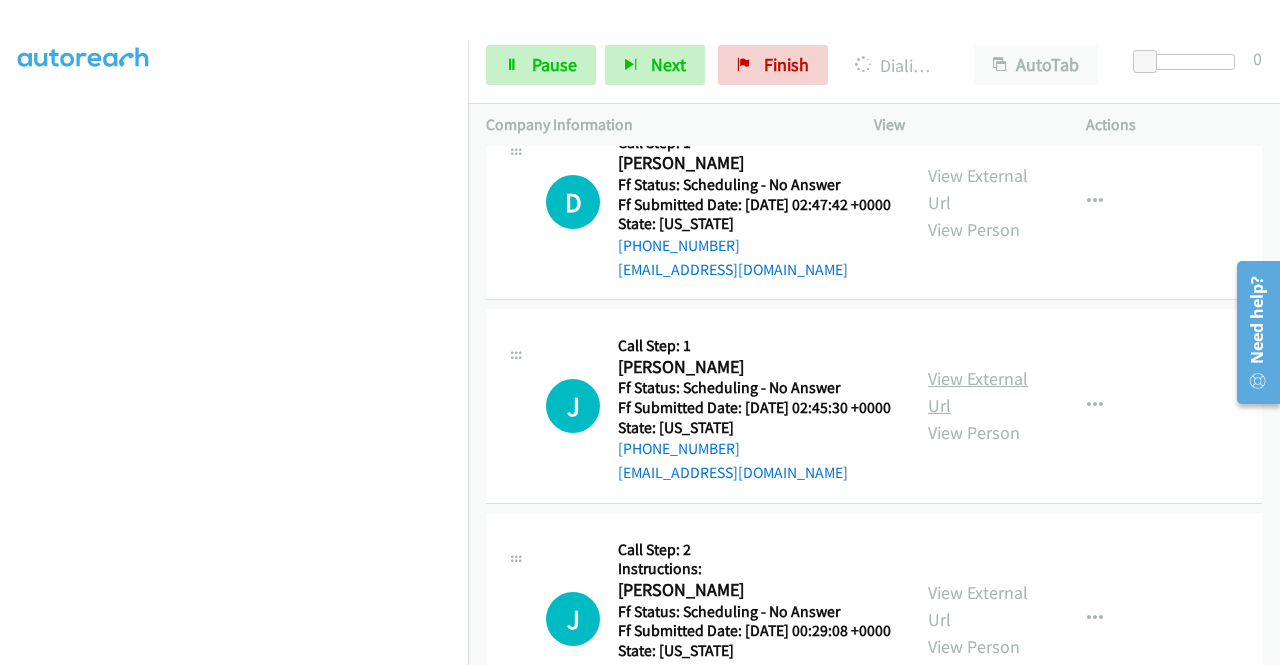 scroll, scrollTop: 3127, scrollLeft: 0, axis: vertical 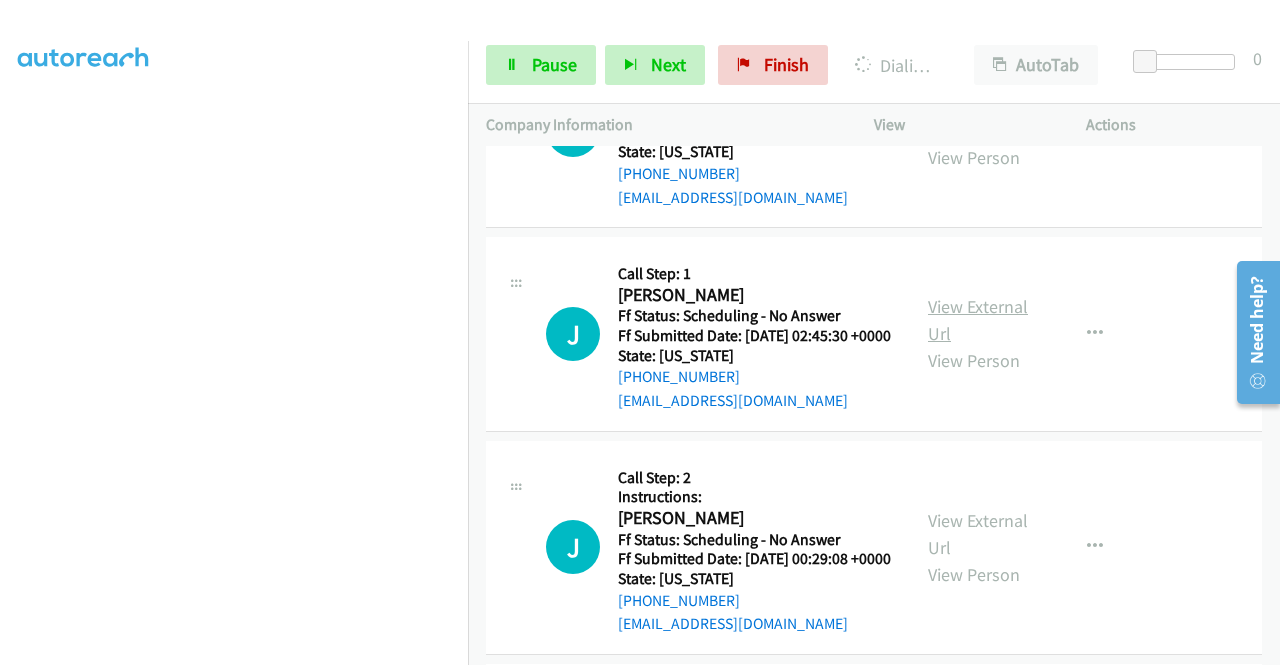 click on "View External Url" at bounding box center [978, 320] 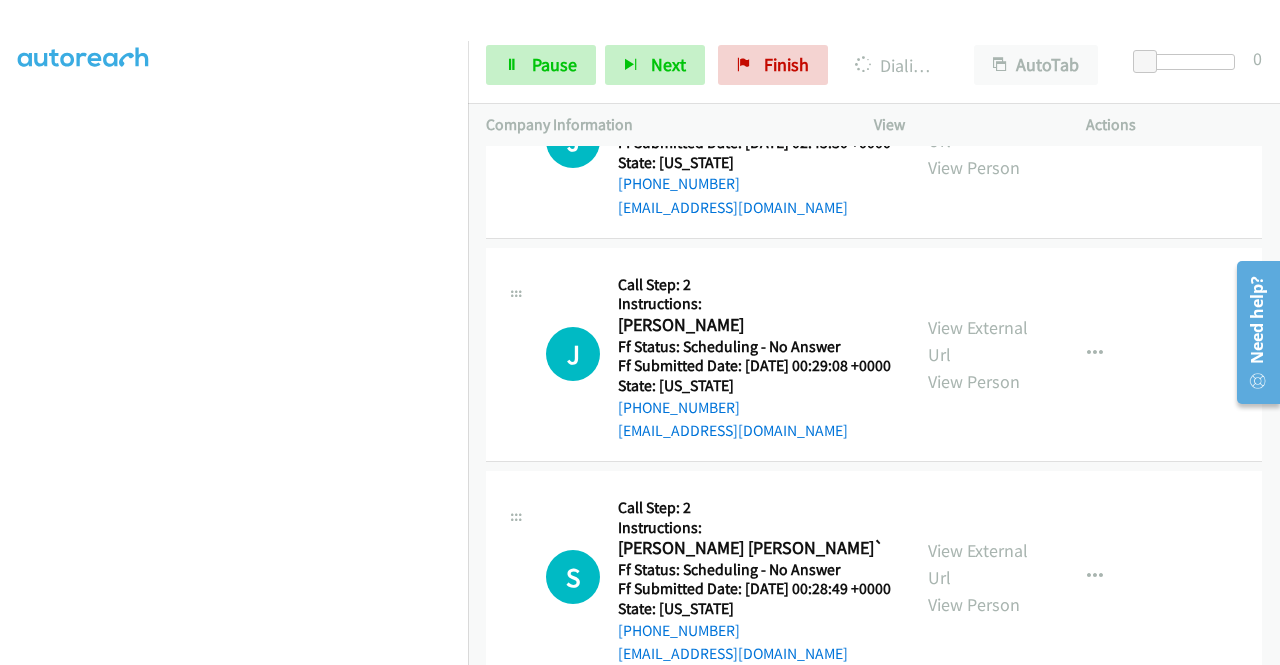 scroll, scrollTop: 3327, scrollLeft: 0, axis: vertical 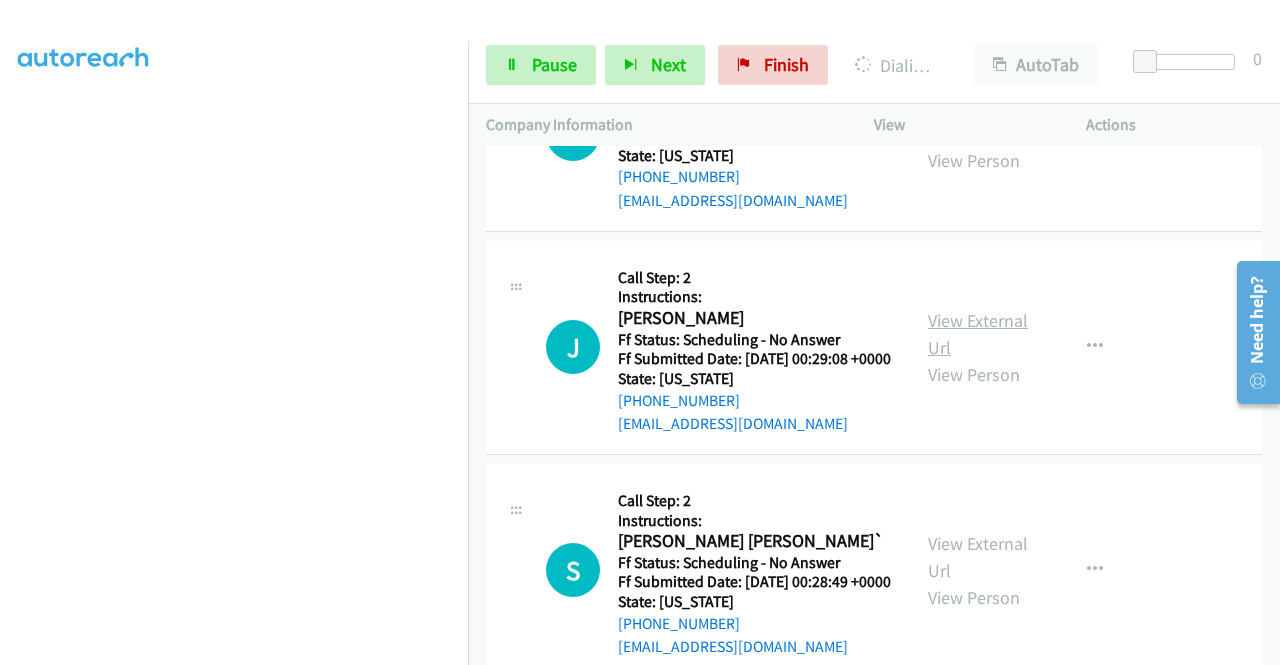 click on "View External Url" at bounding box center [978, 334] 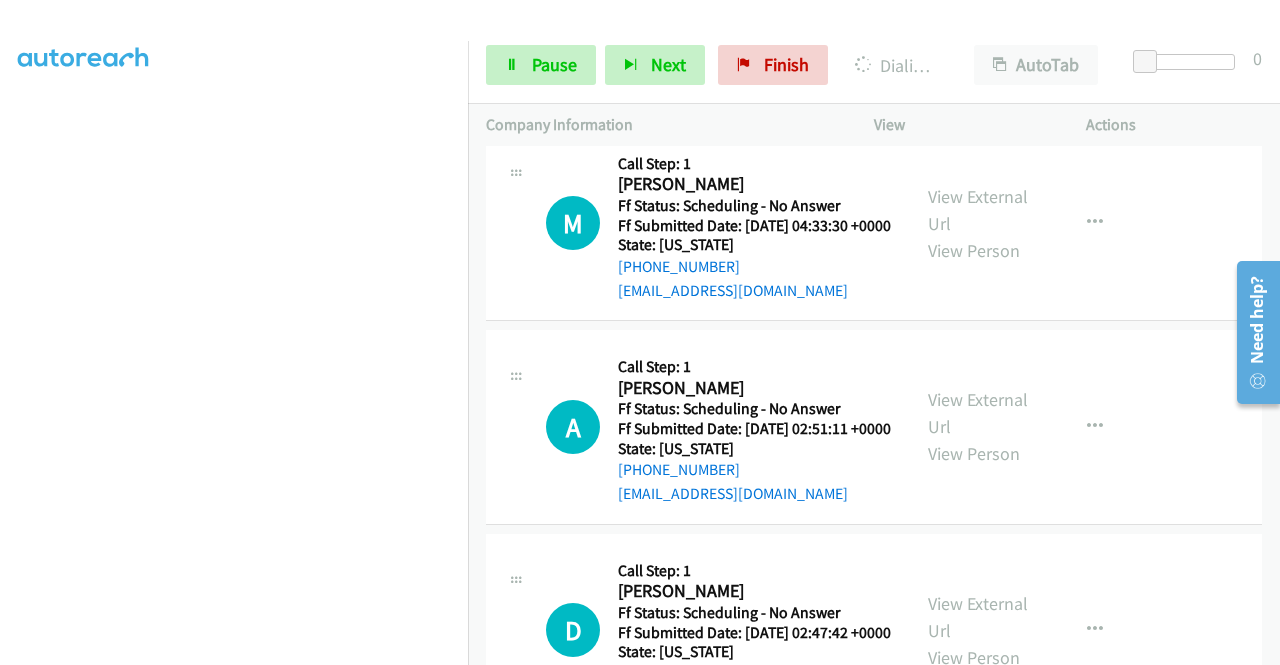 scroll, scrollTop: 2670, scrollLeft: 0, axis: vertical 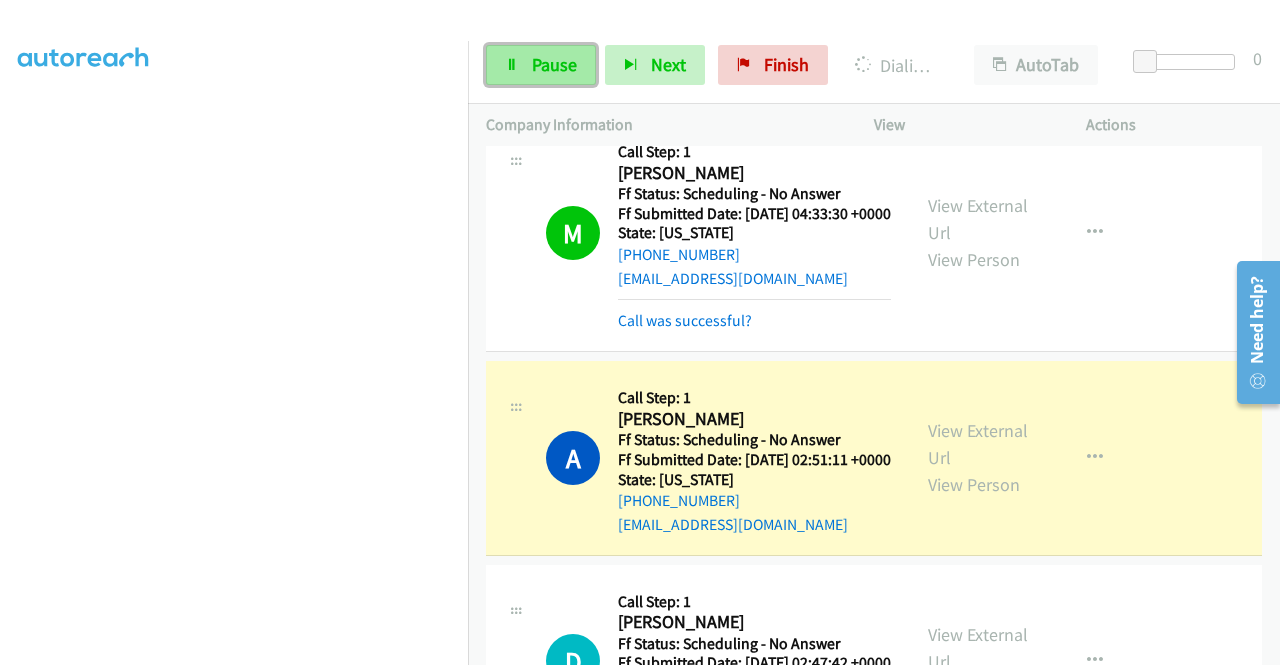 click on "Pause" at bounding box center (554, 64) 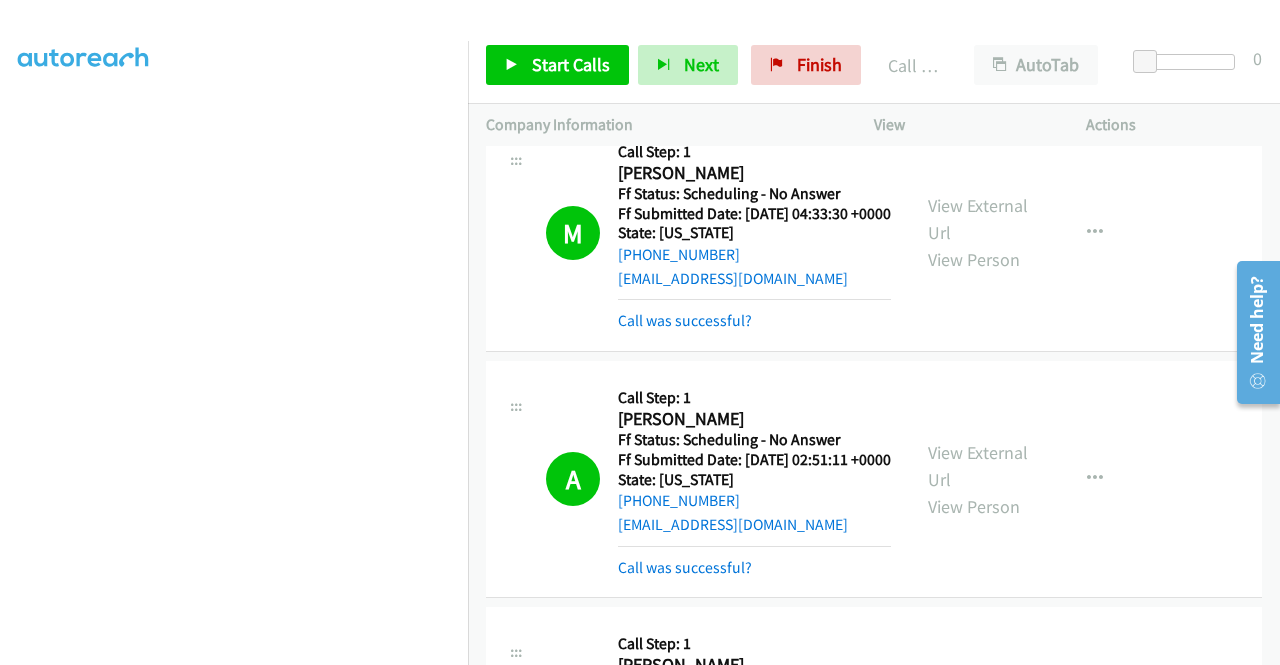 scroll, scrollTop: 413, scrollLeft: 0, axis: vertical 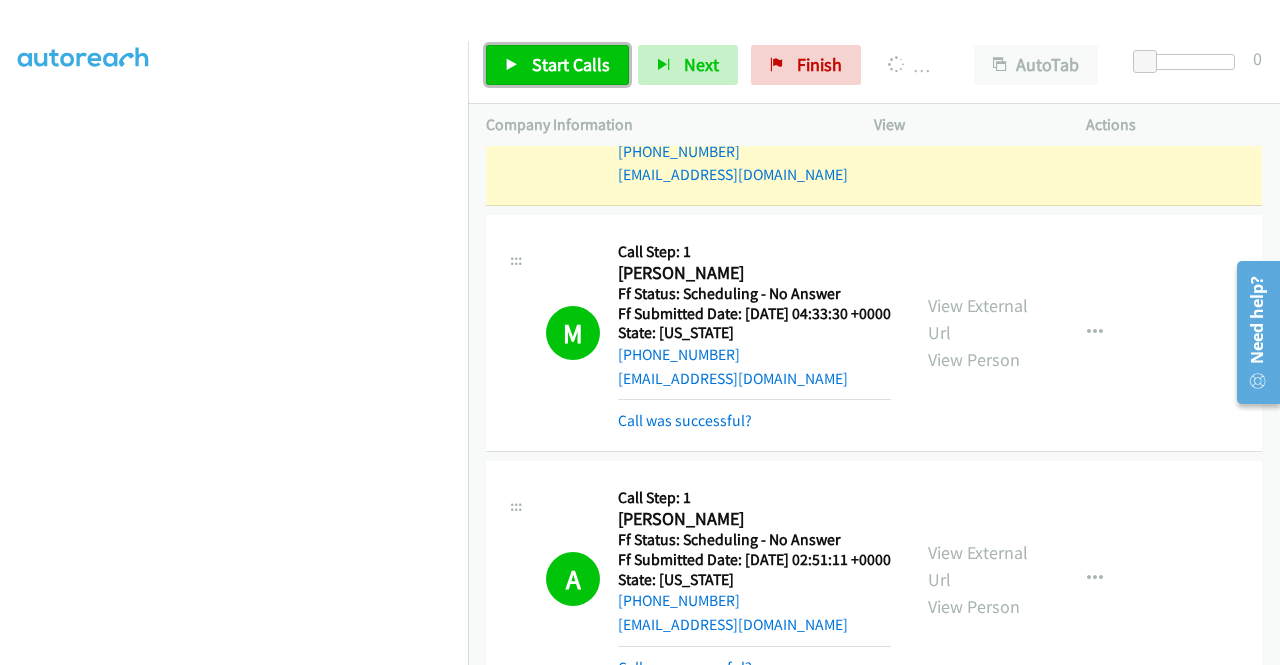 click on "Start Calls" at bounding box center (571, 64) 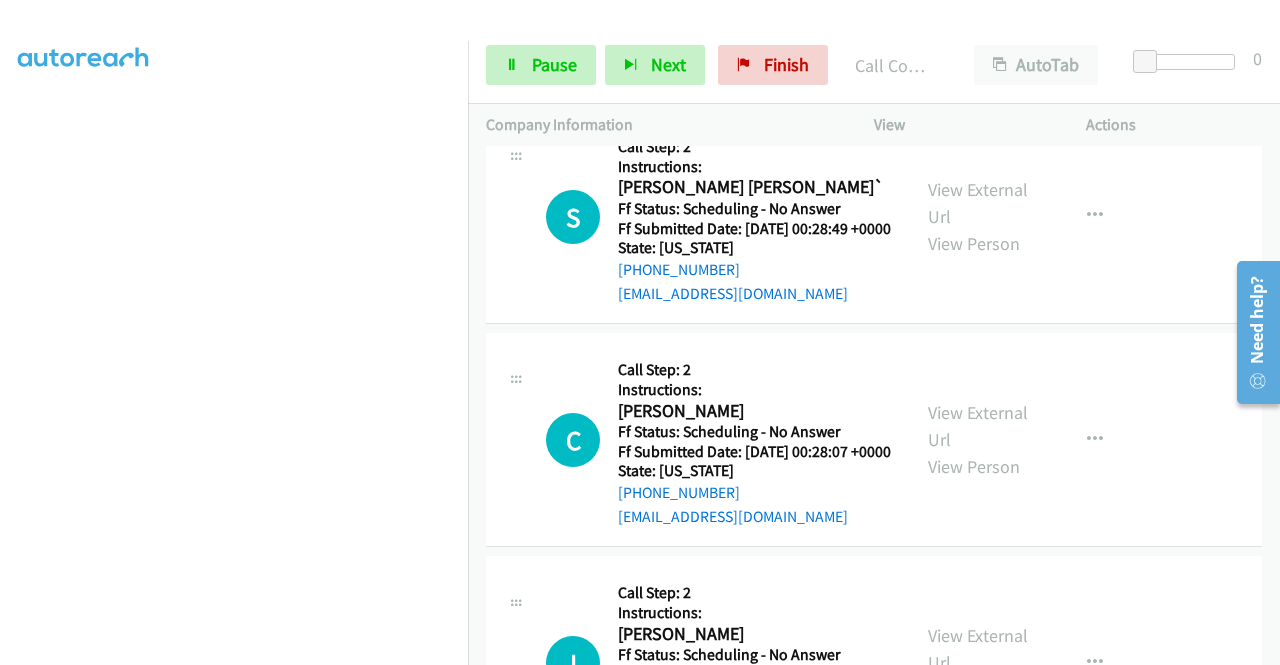 scroll, scrollTop: 3924, scrollLeft: 0, axis: vertical 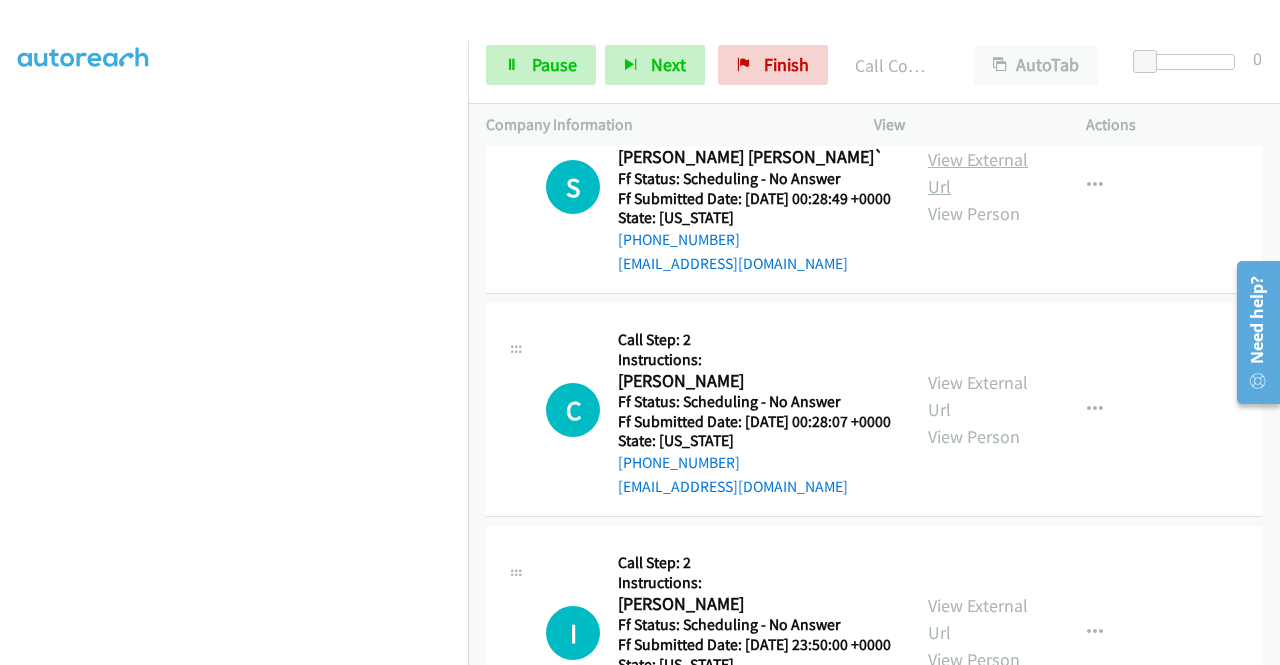 click on "View External Url" at bounding box center [978, 173] 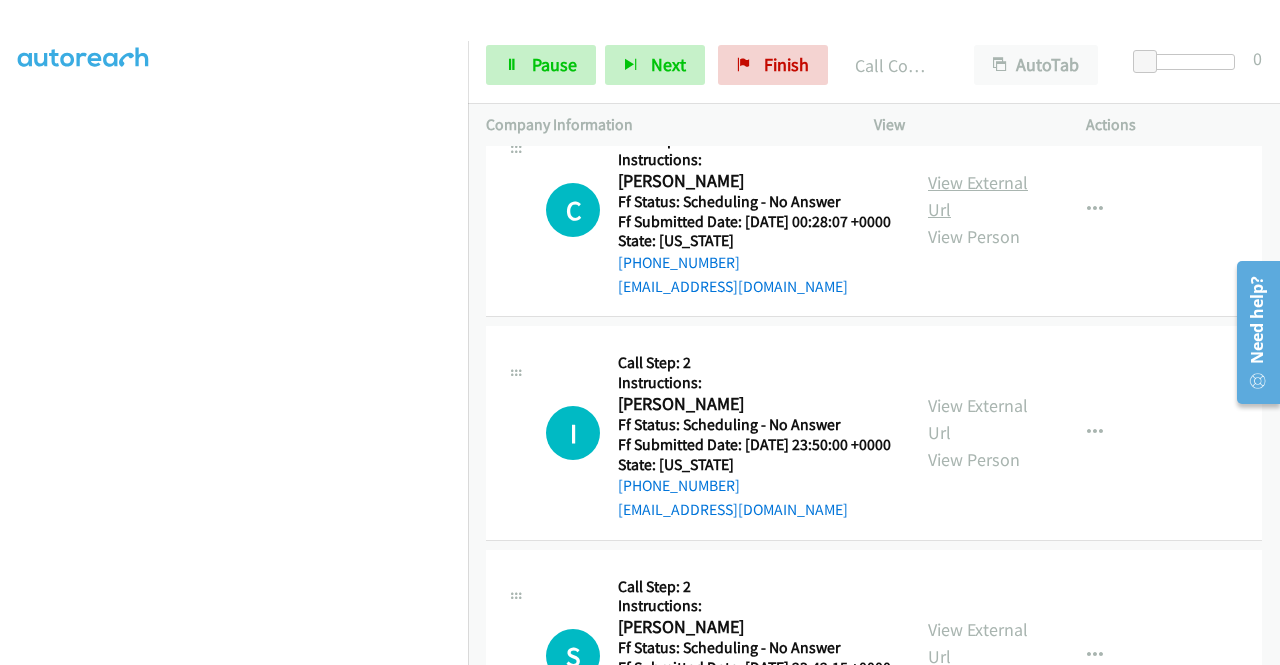 scroll, scrollTop: 4124, scrollLeft: 0, axis: vertical 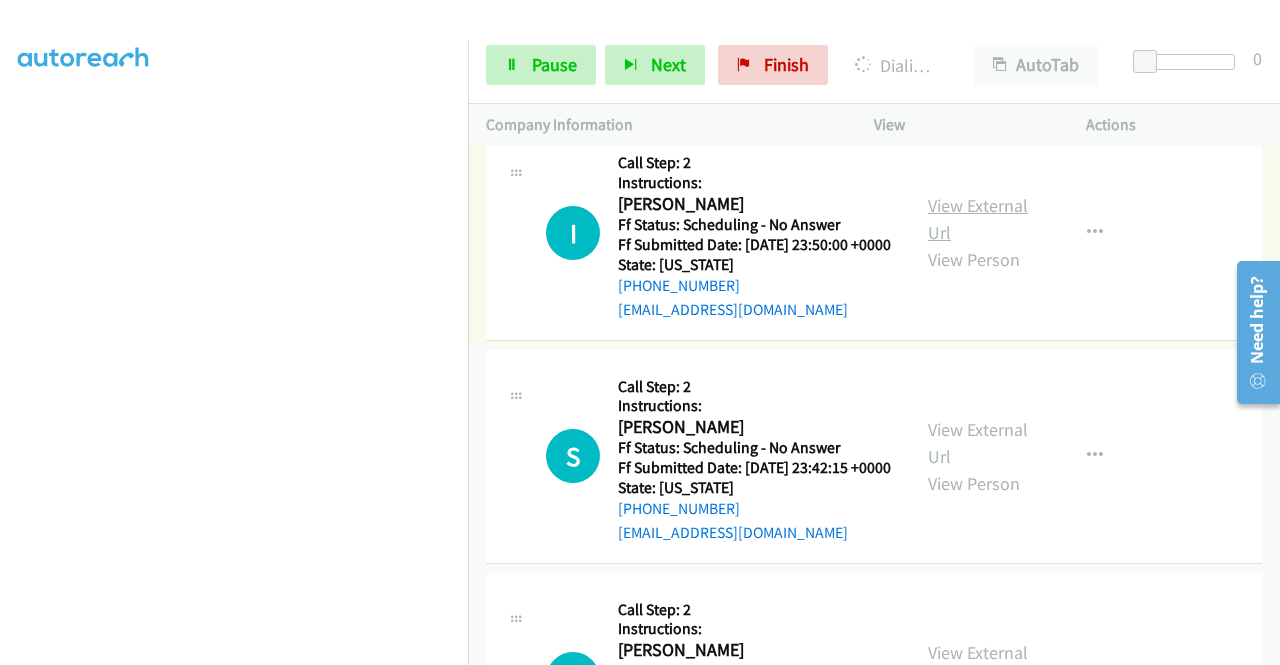 click on "View External Url" at bounding box center (978, 219) 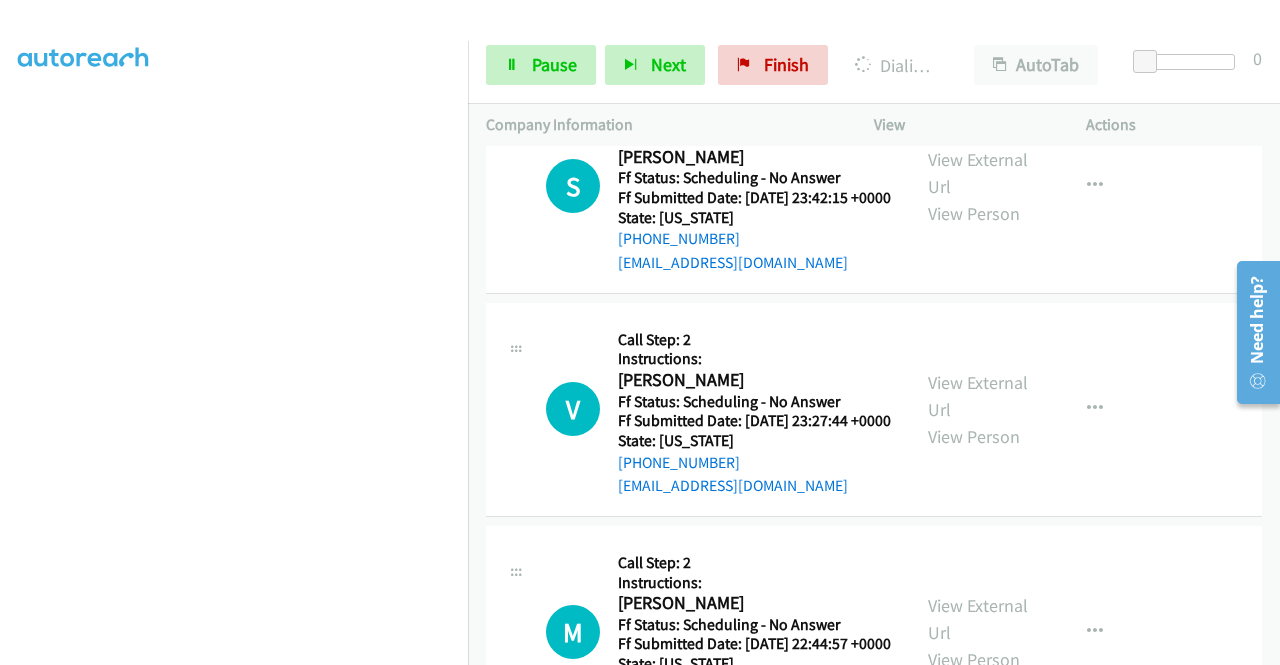 scroll, scrollTop: 4624, scrollLeft: 0, axis: vertical 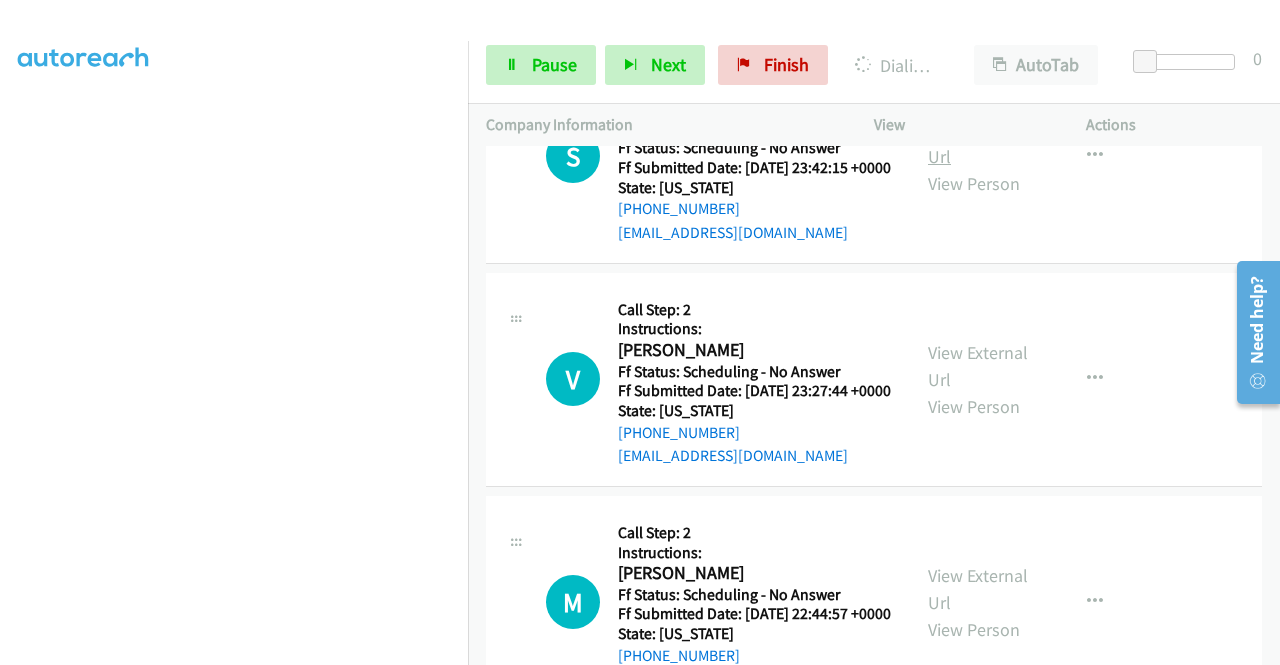 click on "View External Url" at bounding box center [978, 143] 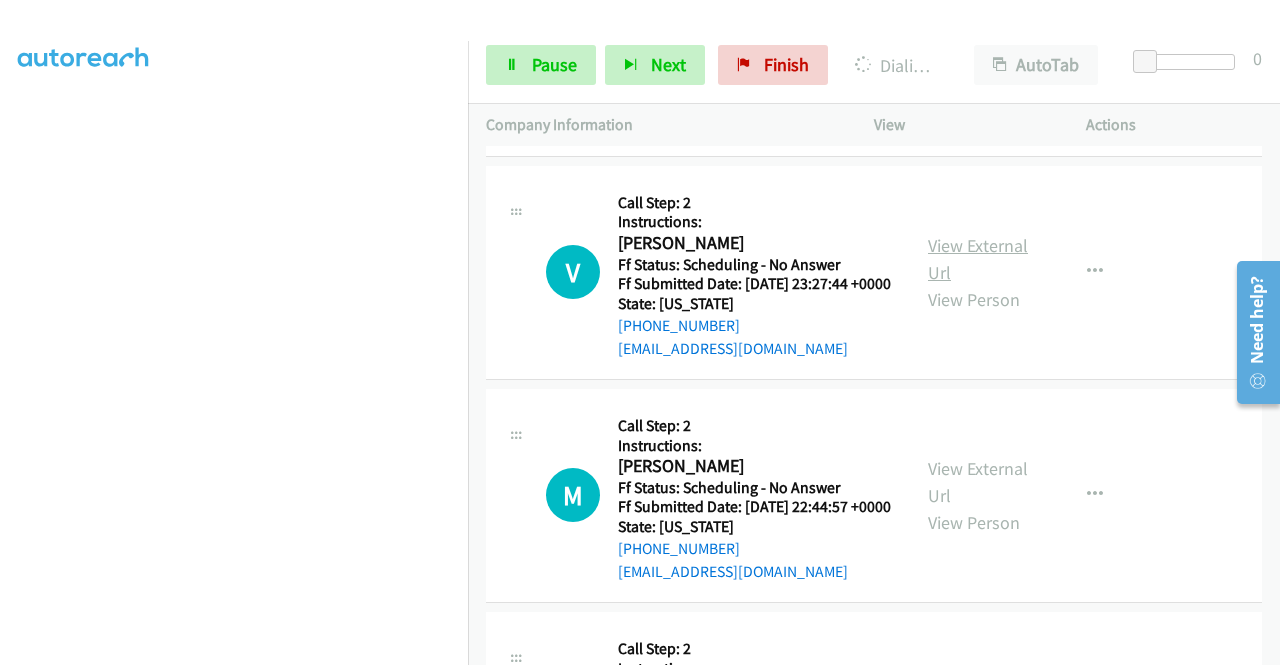 scroll, scrollTop: 4824, scrollLeft: 0, axis: vertical 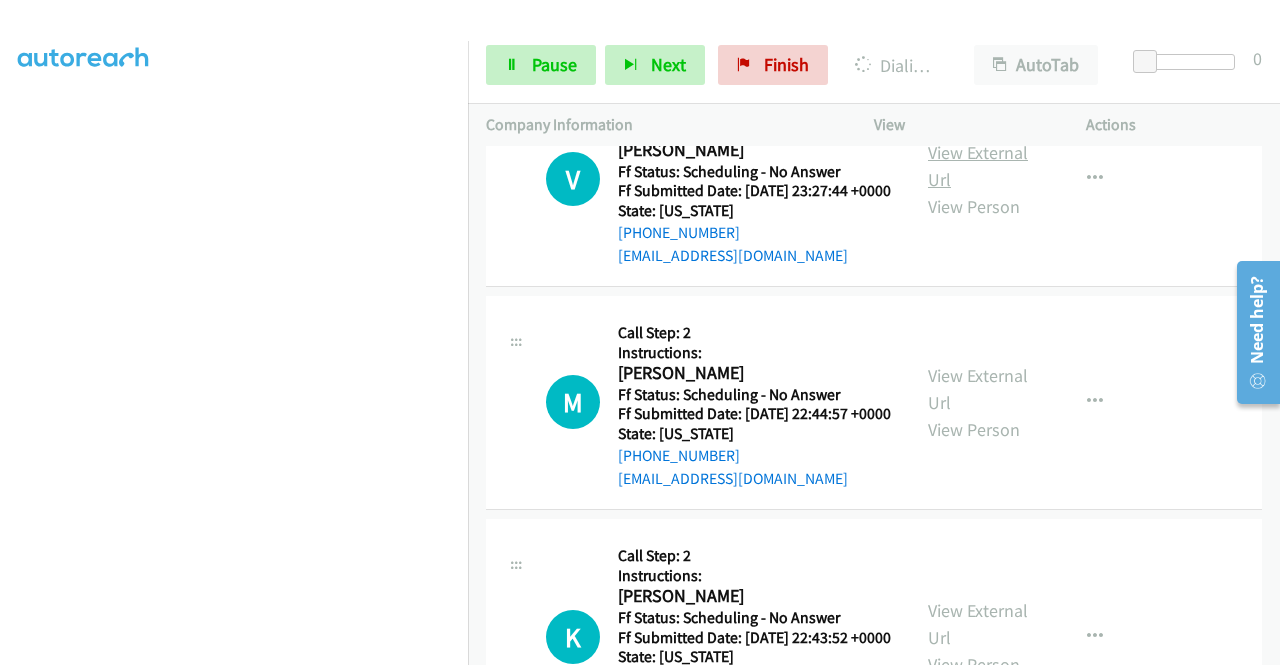 click on "View External Url" at bounding box center [978, 166] 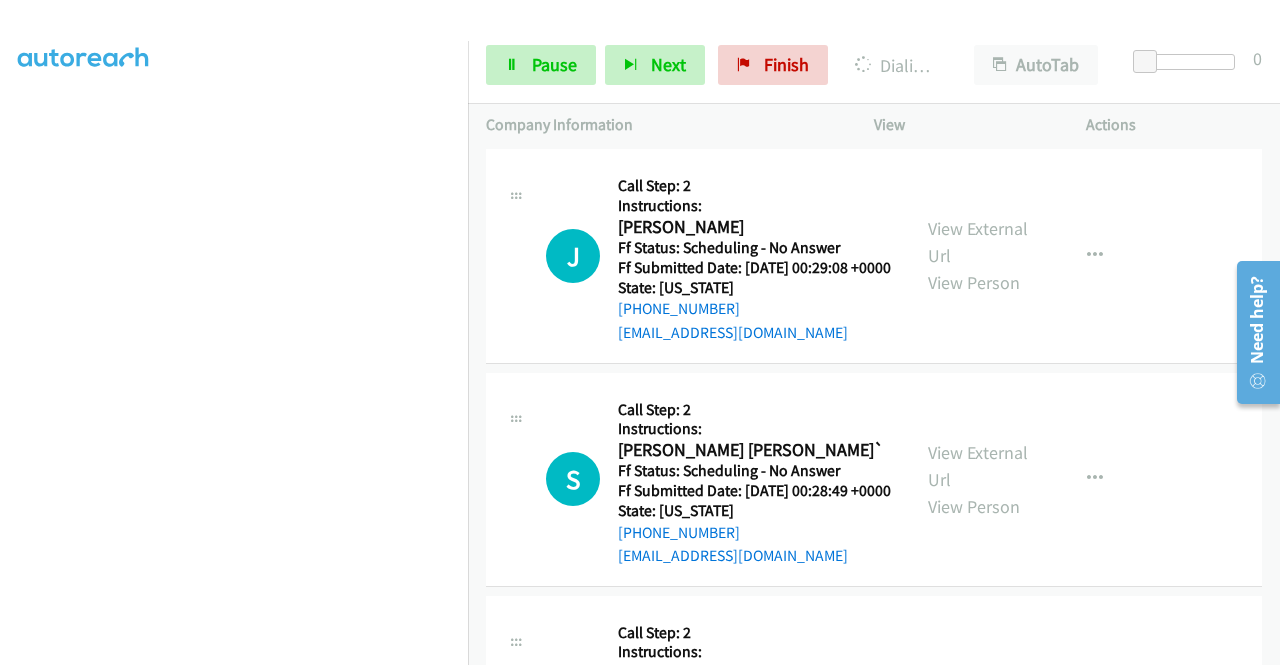 scroll, scrollTop: 3466, scrollLeft: 0, axis: vertical 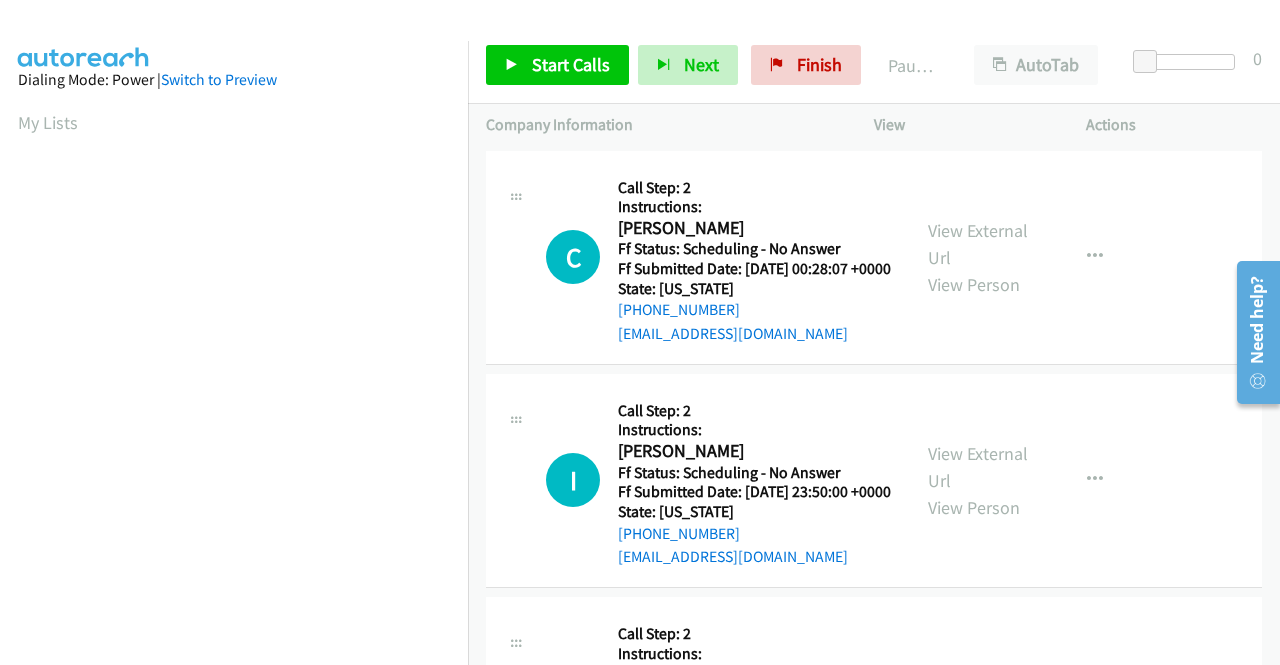 click on "C
Callback Scheduled
Call Step: 2
Instructions:
[PERSON_NAME]
America/New_York
Ff Status: Scheduling - No Answer
Ff Submitted Date: [DATE] 00:28:07 +0000
State: [US_STATE]
[PHONE_NUMBER]
[EMAIL_ADDRESS][DOMAIN_NAME]
Call was successful?
View External Url
View Person
View External Url
Email
Schedule/Manage Callback
Skip Call
Add to do not call list" at bounding box center [874, 257] 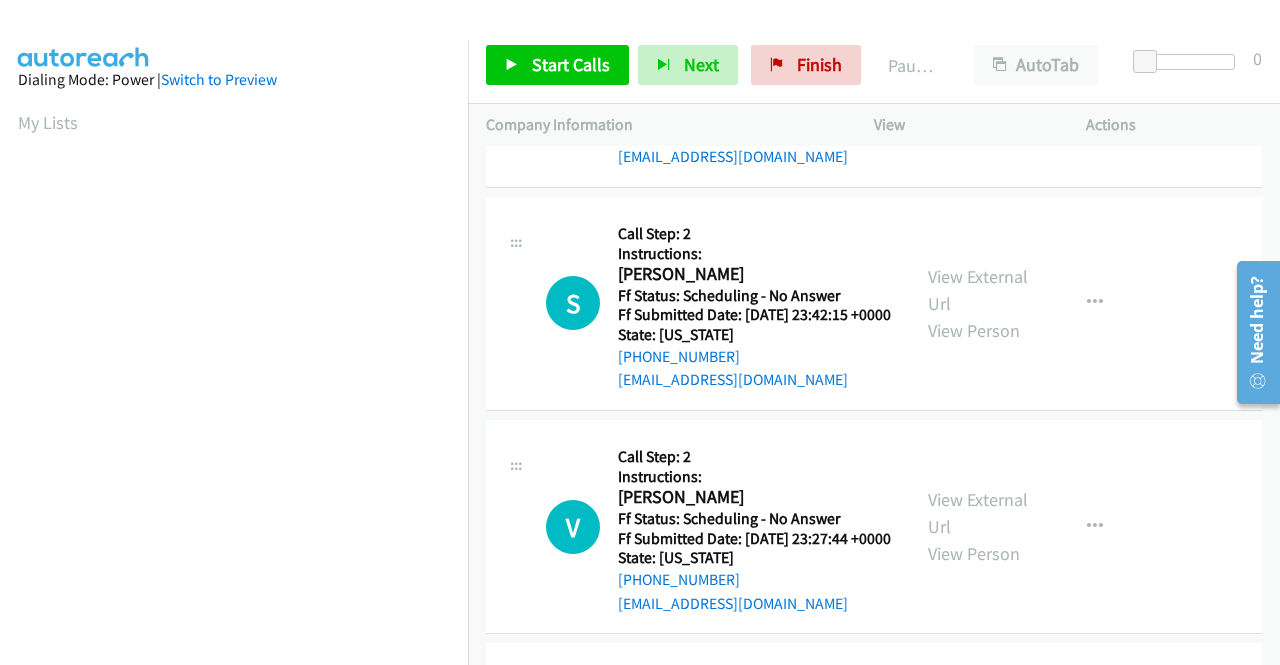 scroll, scrollTop: 0, scrollLeft: 0, axis: both 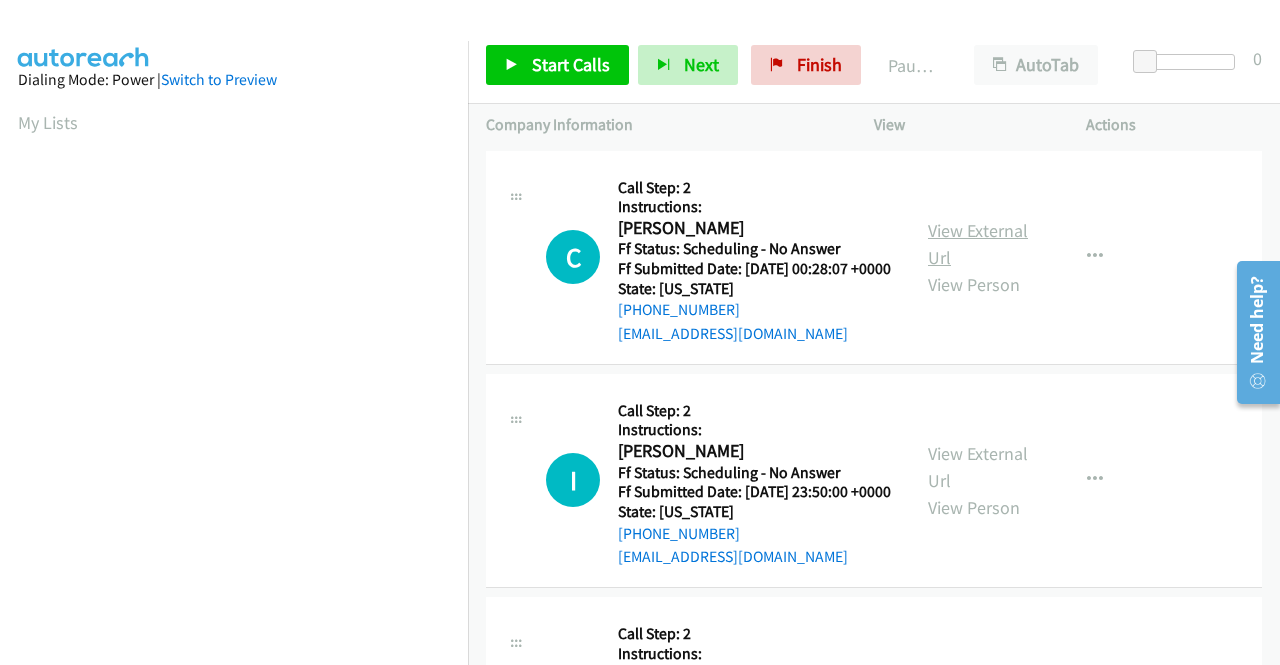 click on "View External Url" at bounding box center [978, 244] 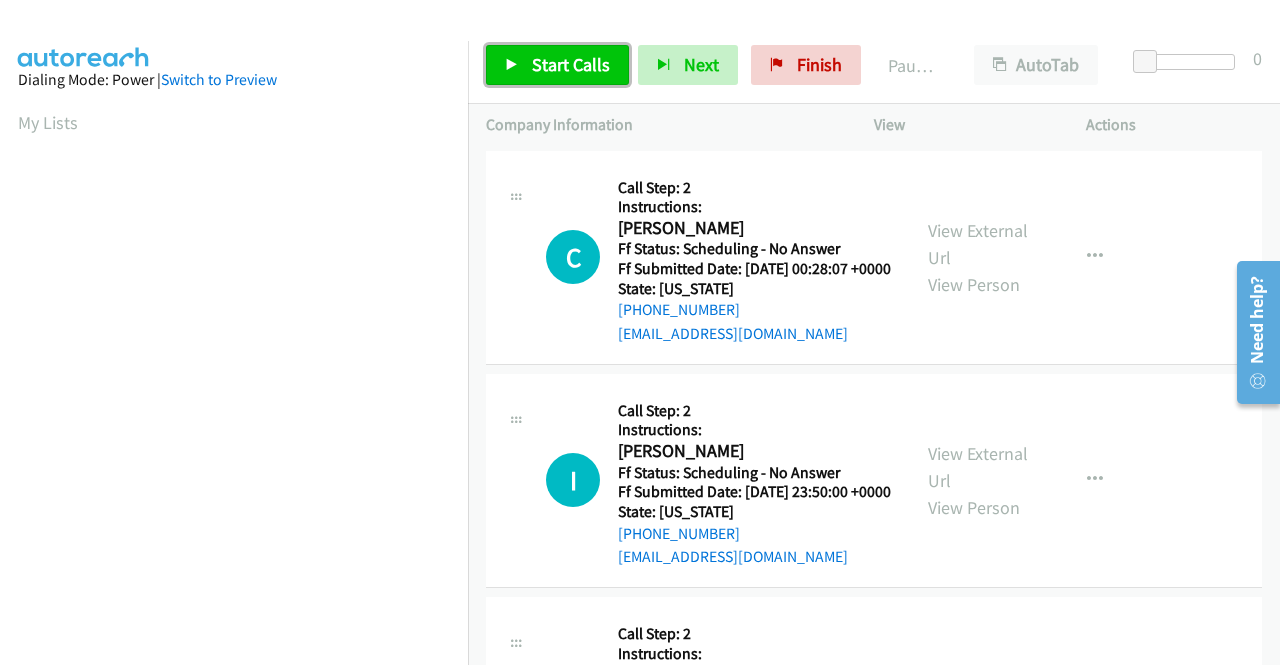 click on "Start Calls" at bounding box center (571, 64) 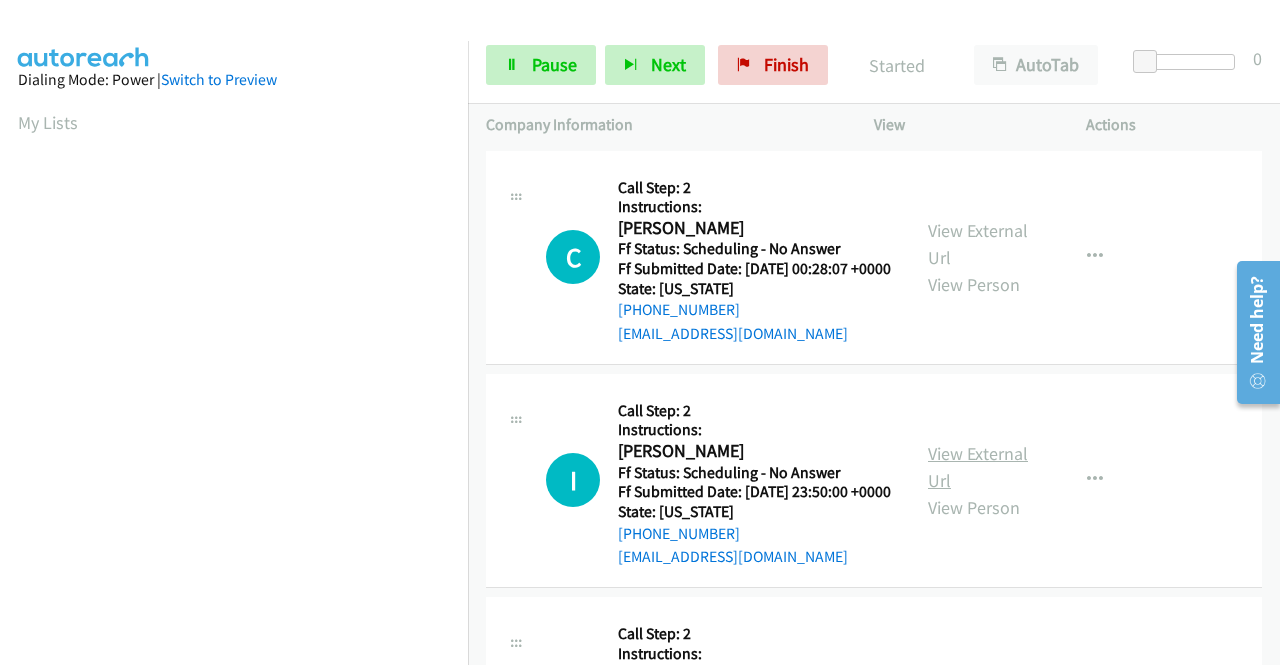 click on "View External Url" at bounding box center [978, 467] 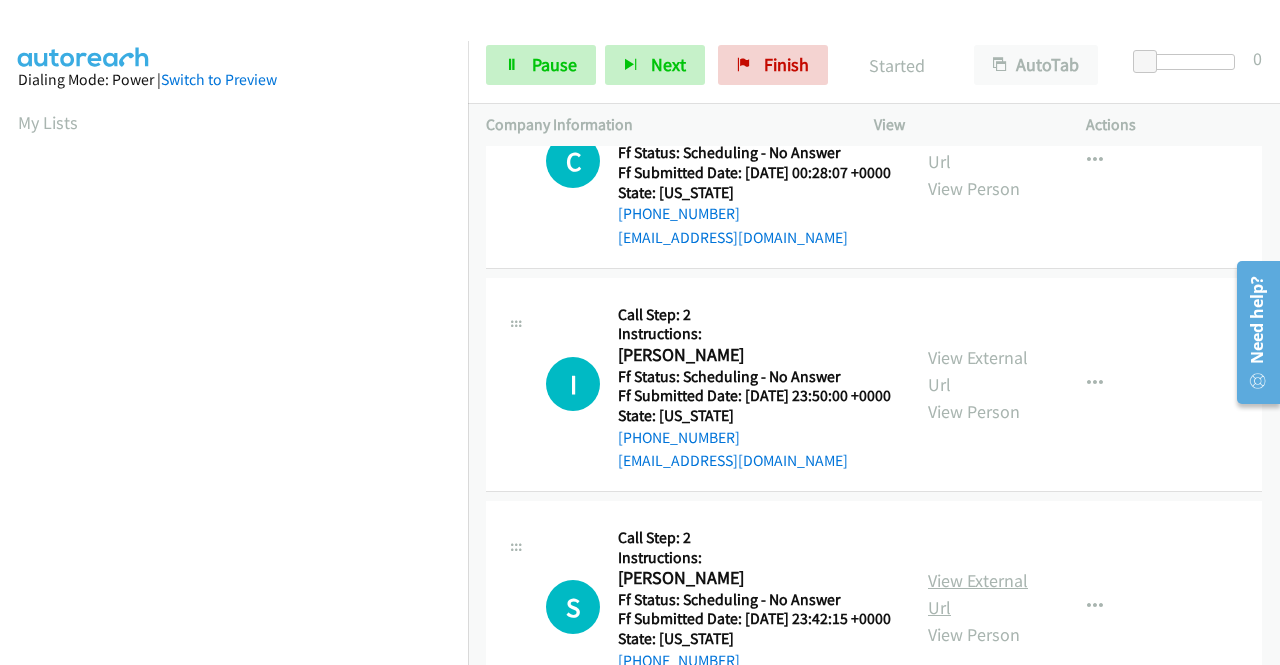 scroll, scrollTop: 200, scrollLeft: 0, axis: vertical 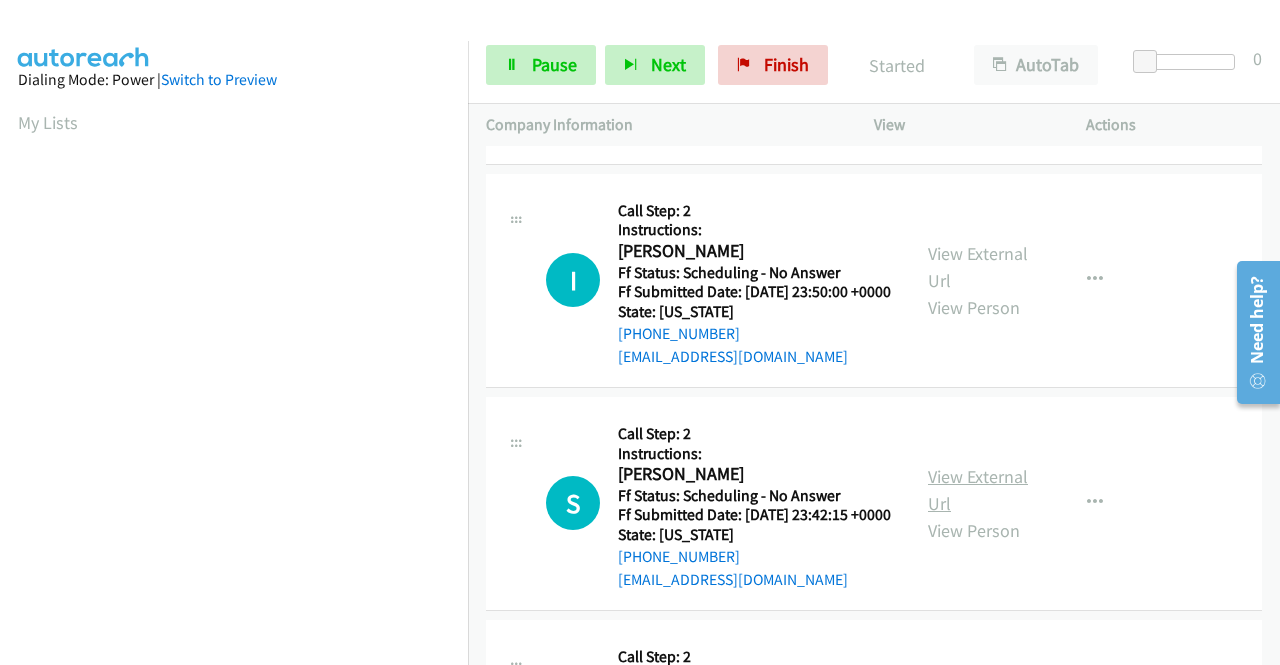 click on "View External Url" at bounding box center [978, 490] 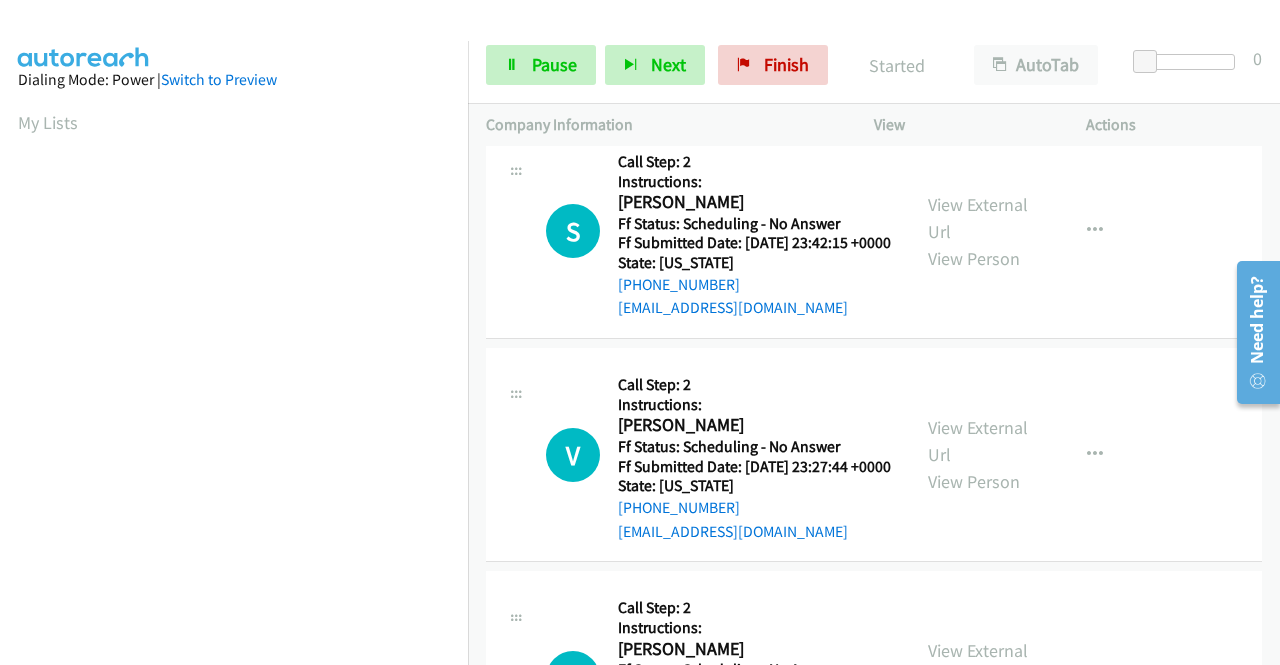 scroll, scrollTop: 500, scrollLeft: 0, axis: vertical 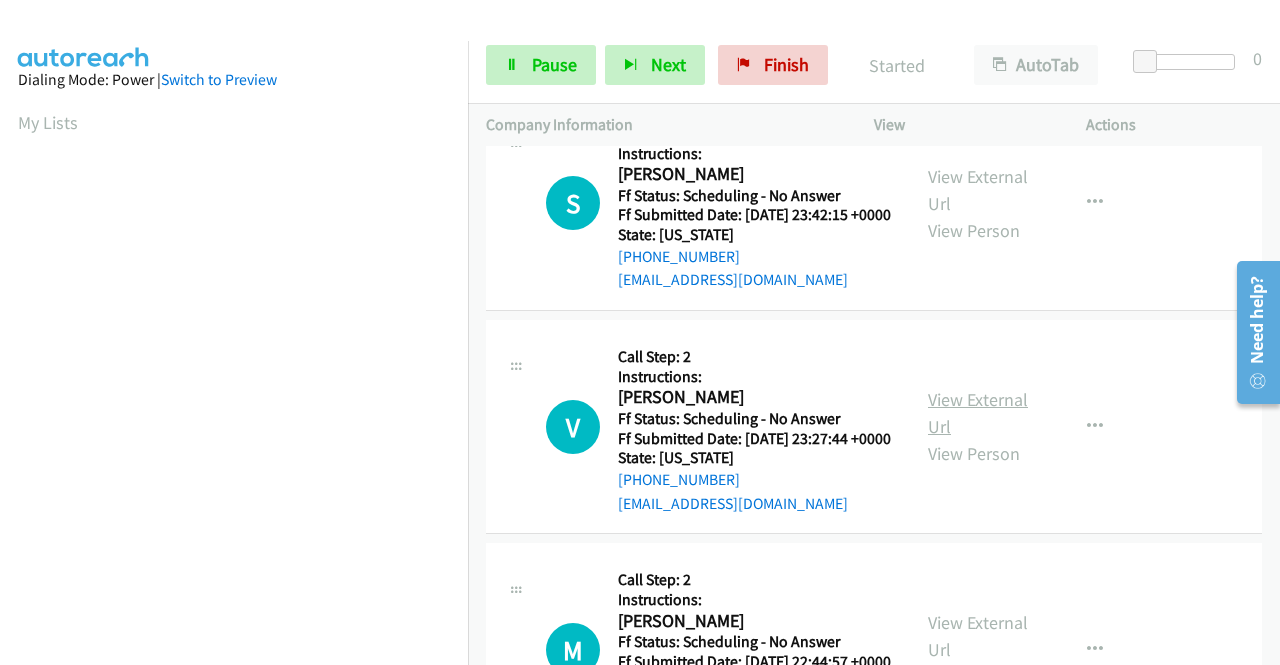 click on "View External Url" at bounding box center [978, 413] 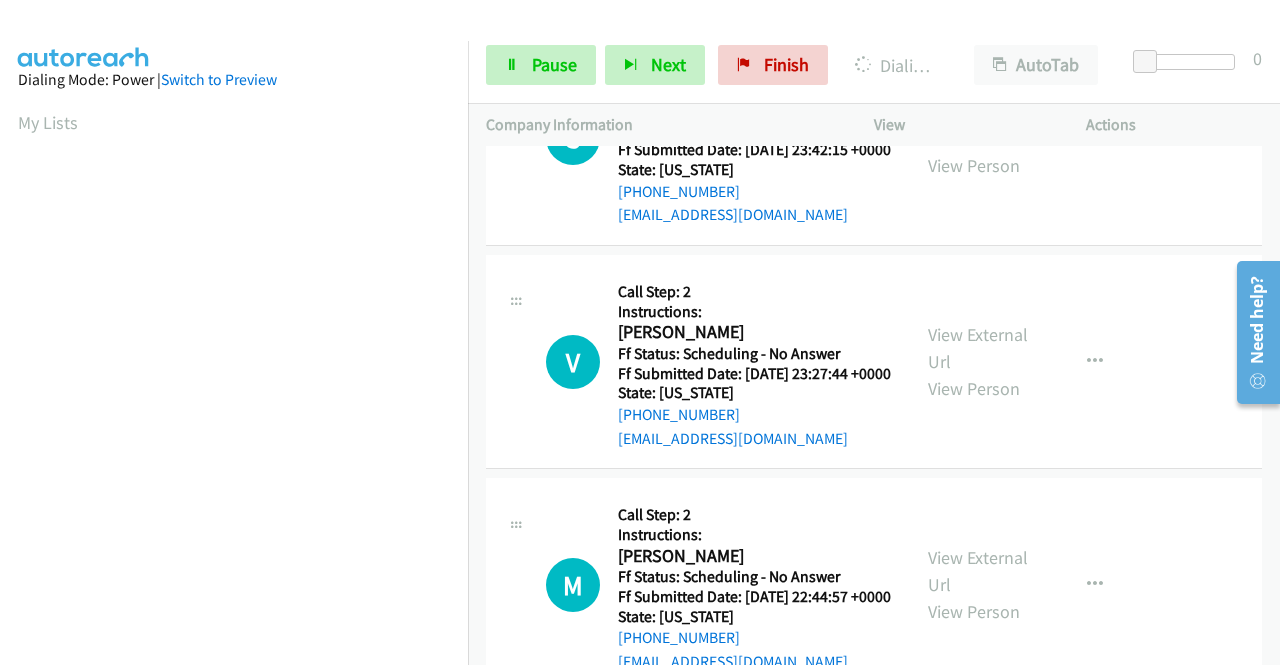 scroll, scrollTop: 400, scrollLeft: 0, axis: vertical 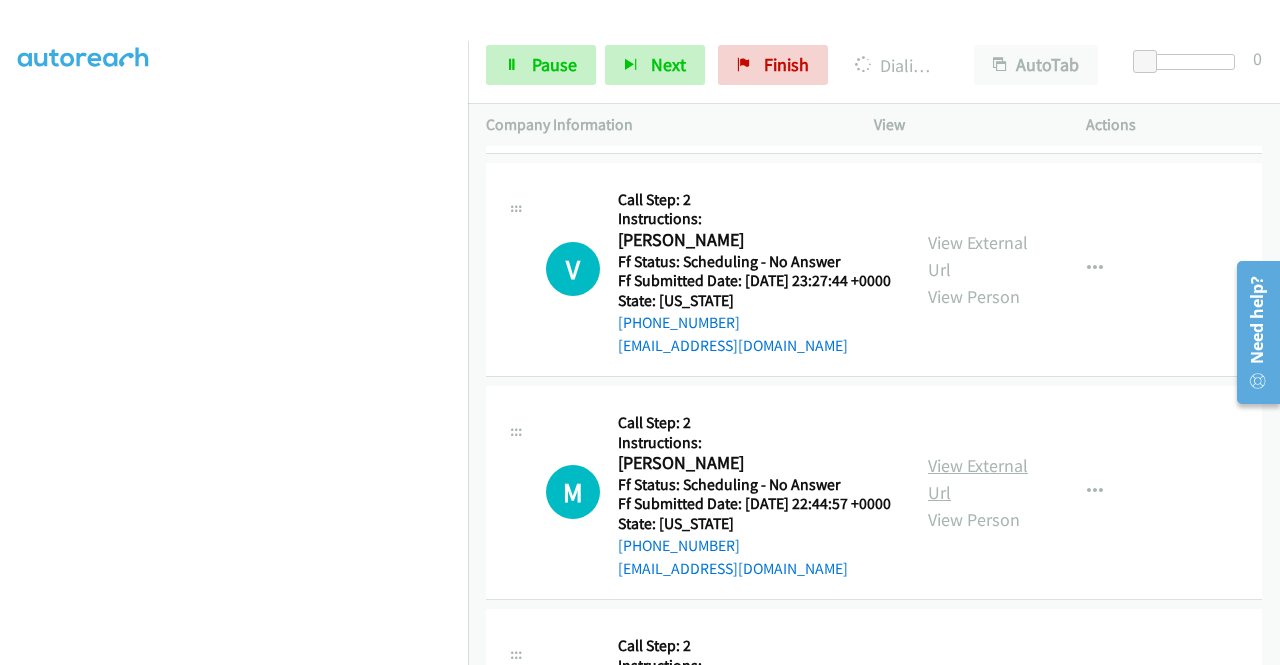 click on "View External Url" at bounding box center (978, 479) 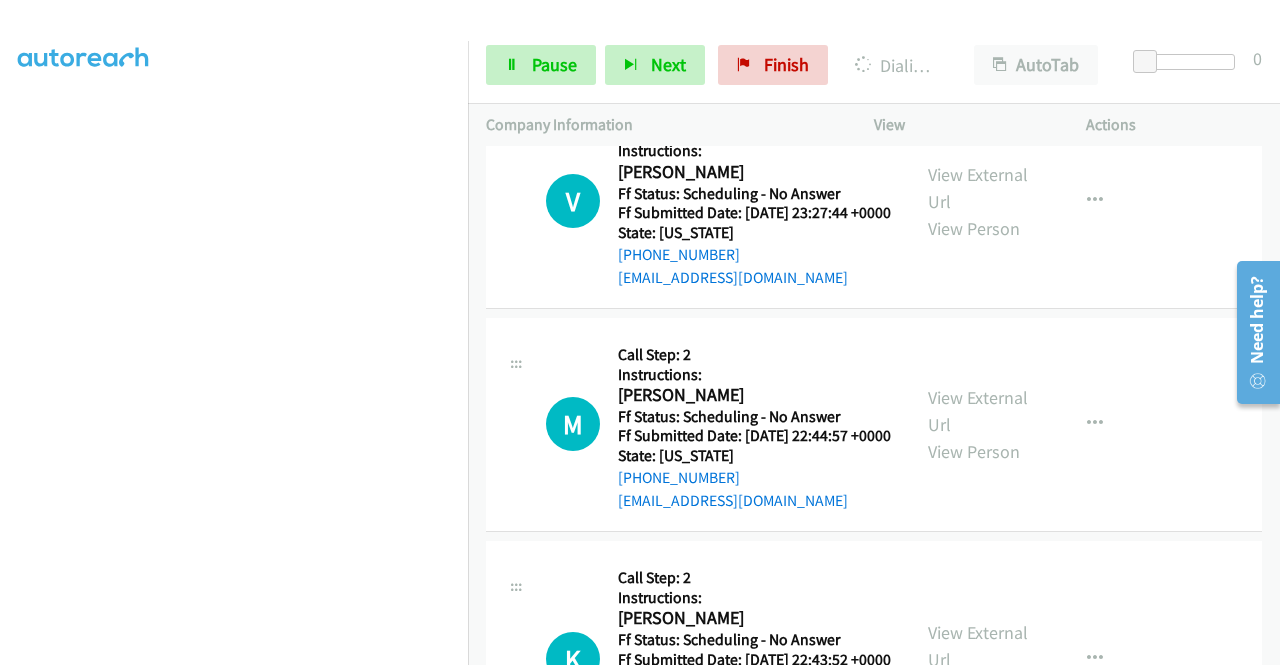 scroll, scrollTop: 900, scrollLeft: 0, axis: vertical 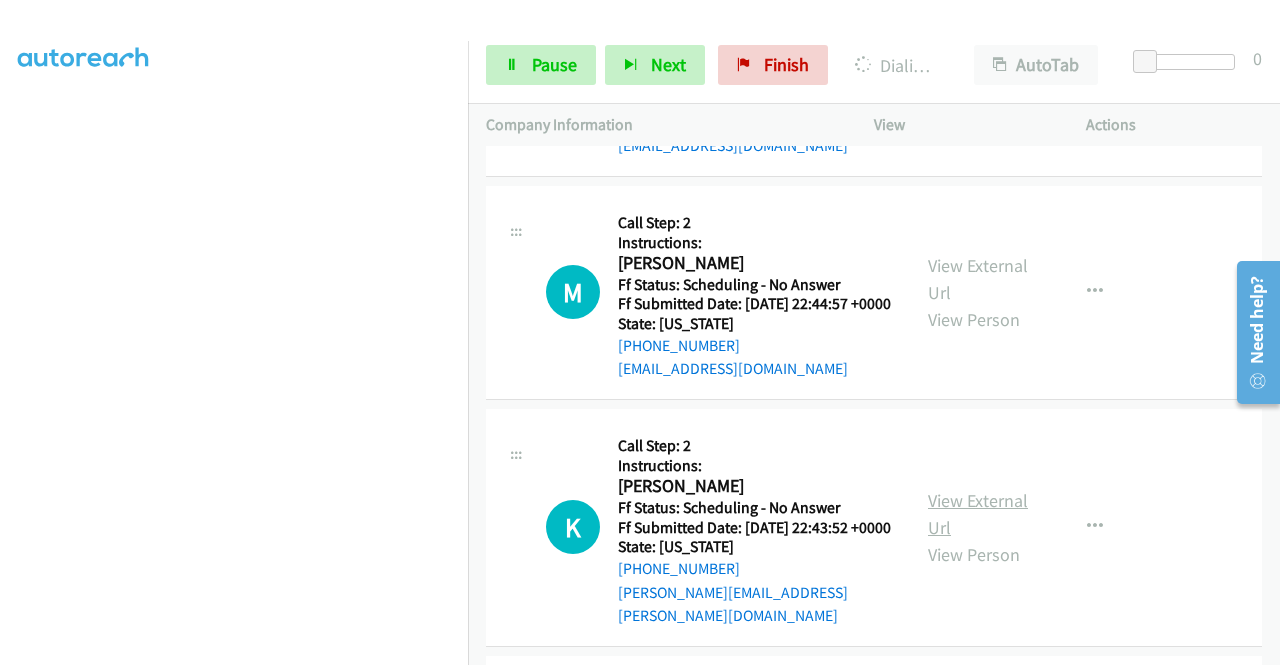 click on "View External Url" at bounding box center [978, 514] 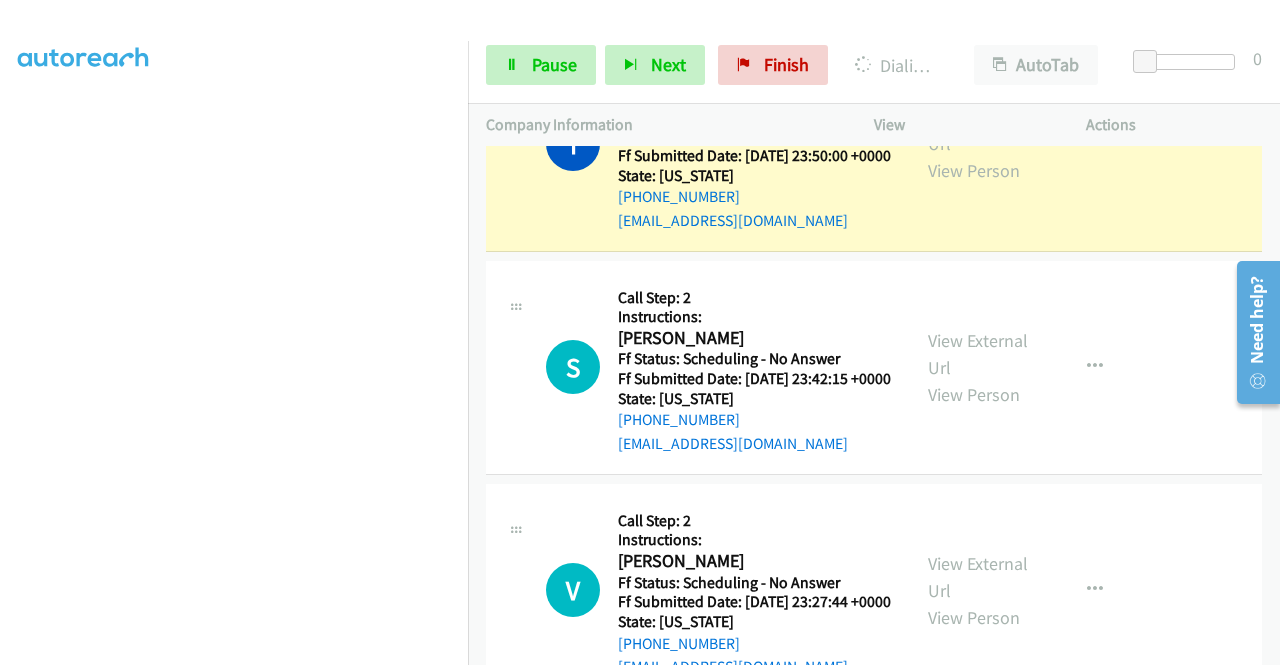 scroll, scrollTop: 400, scrollLeft: 0, axis: vertical 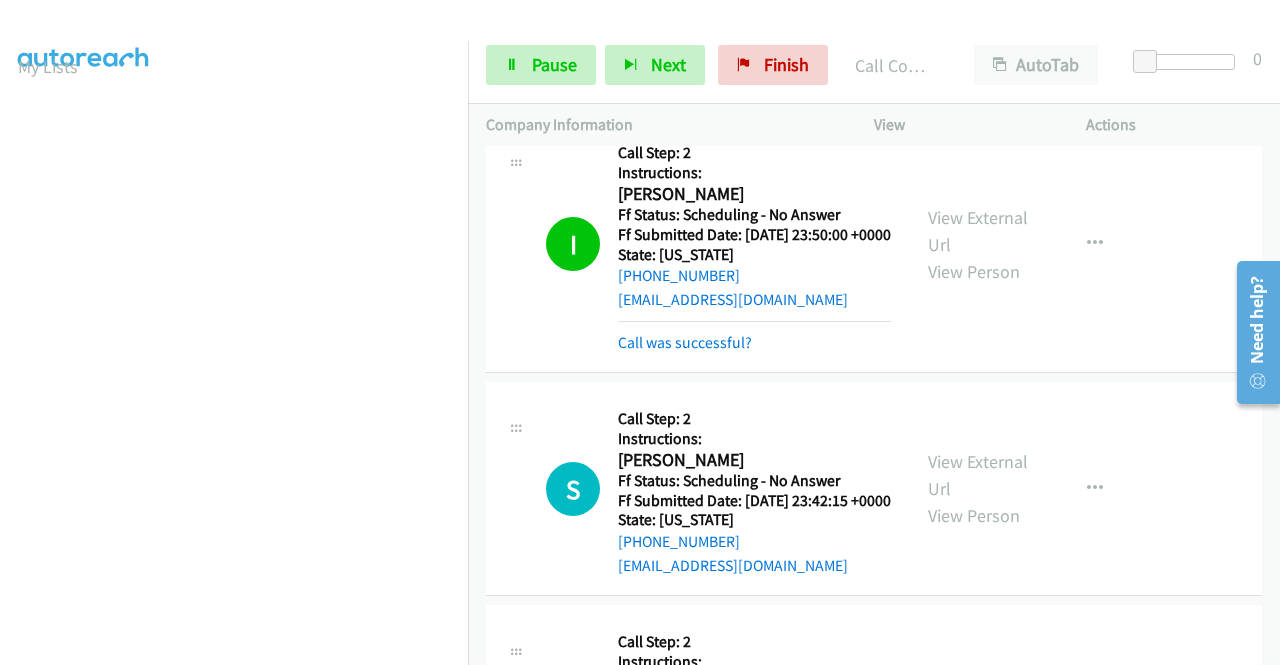 click on "I
Callback Scheduled
Call Step: 2
Instructions:
[PERSON_NAME]
America/New_York
Ff Status: Scheduling - No Answer
Ff Submitted Date: [DATE] 23:50:00 +0000
State: [US_STATE]
[PHONE_NUMBER]
[EMAIL_ADDRESS][DOMAIN_NAME]
Call was successful?
View External Url
View Person
View External Url
Email
Schedule/Manage Callback
Skip Call
Add to do not call list" at bounding box center [874, 245] 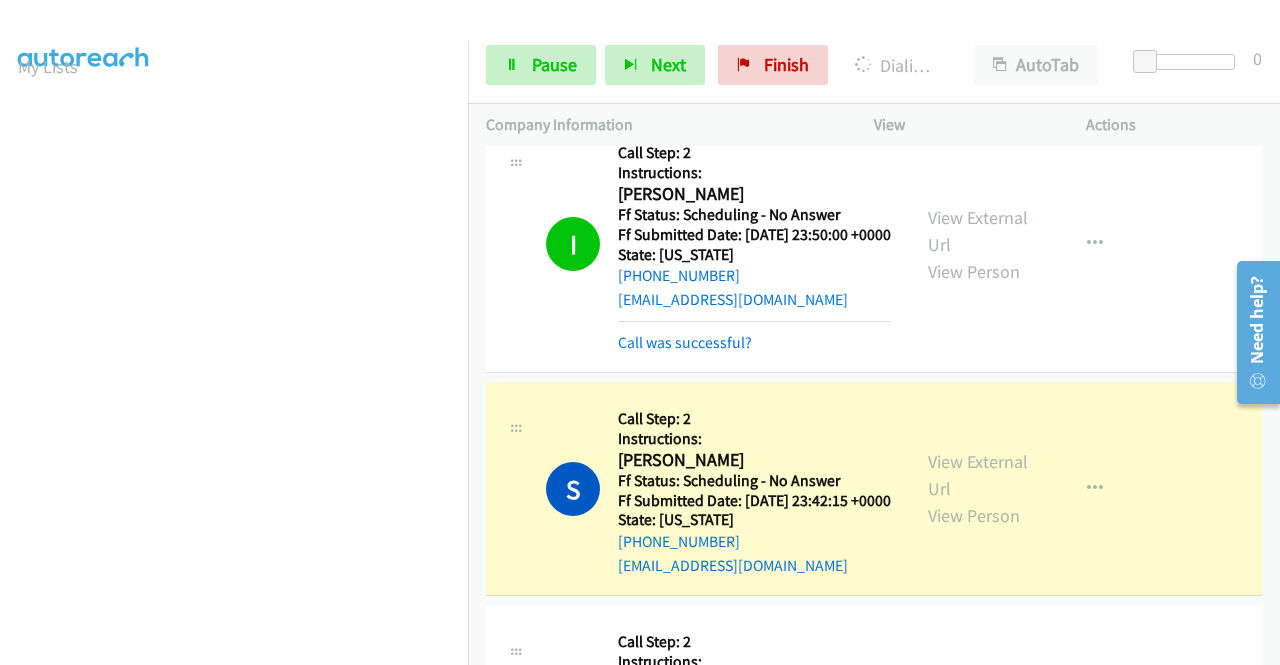 scroll, scrollTop: 456, scrollLeft: 0, axis: vertical 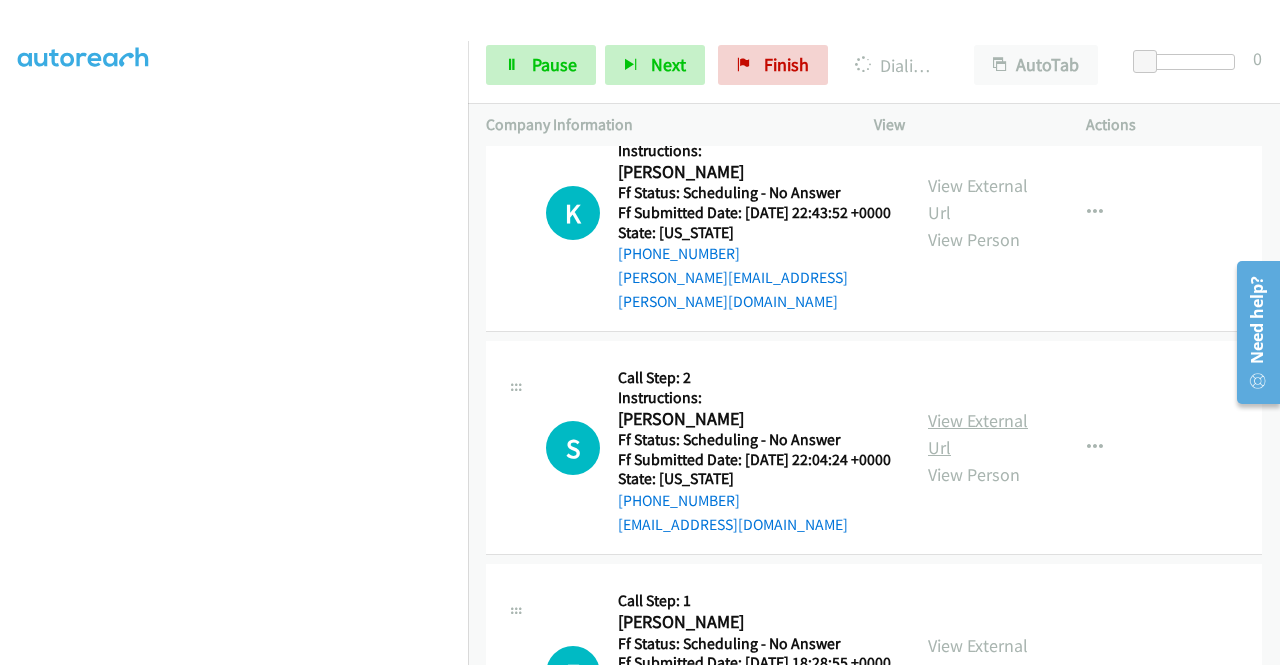 click on "View External Url" at bounding box center [978, 434] 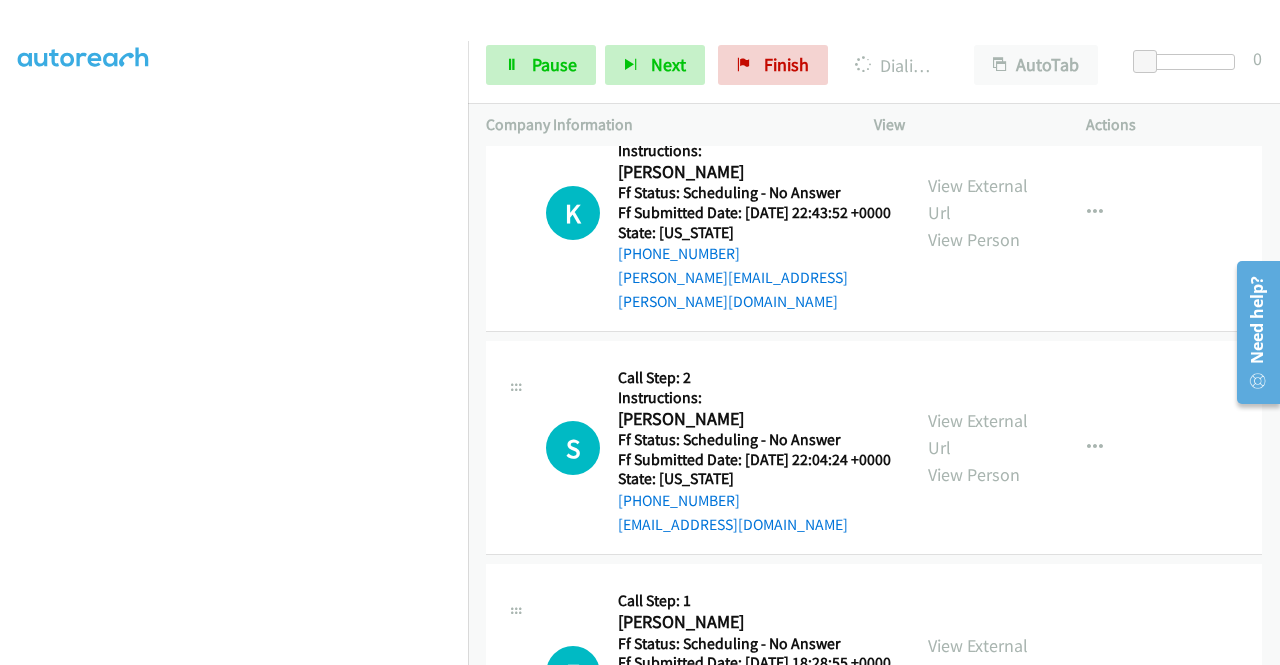 scroll, scrollTop: 1600, scrollLeft: 0, axis: vertical 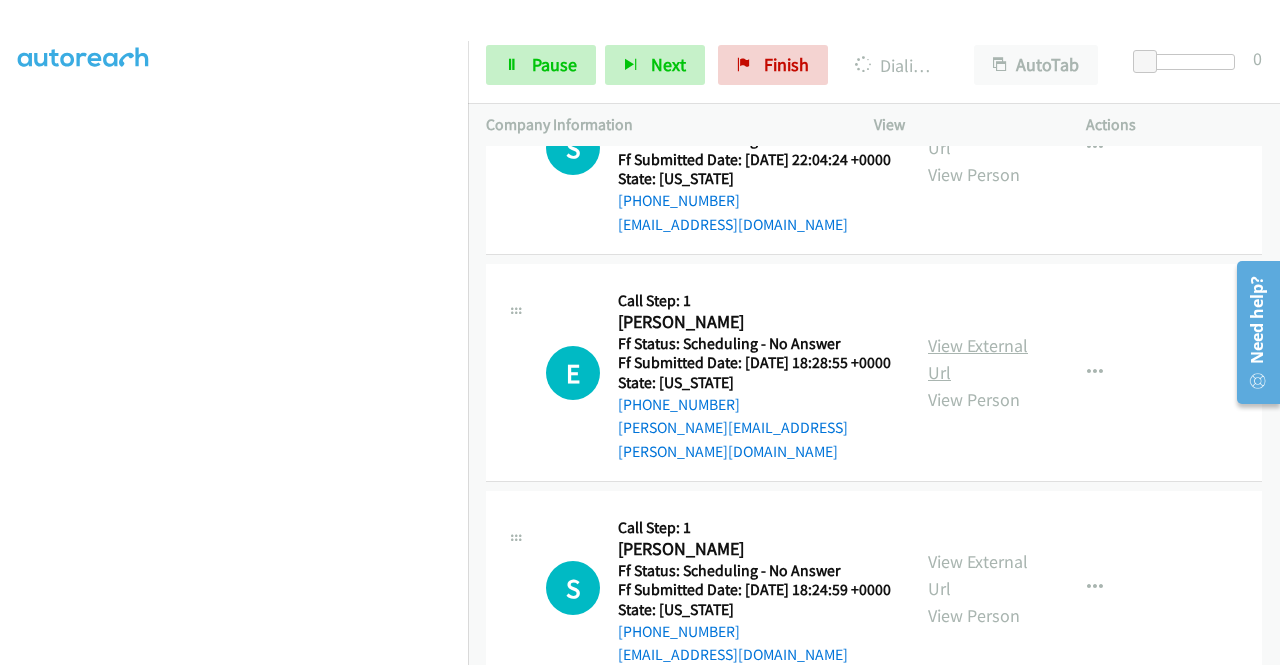 click on "View External Url" at bounding box center (978, 359) 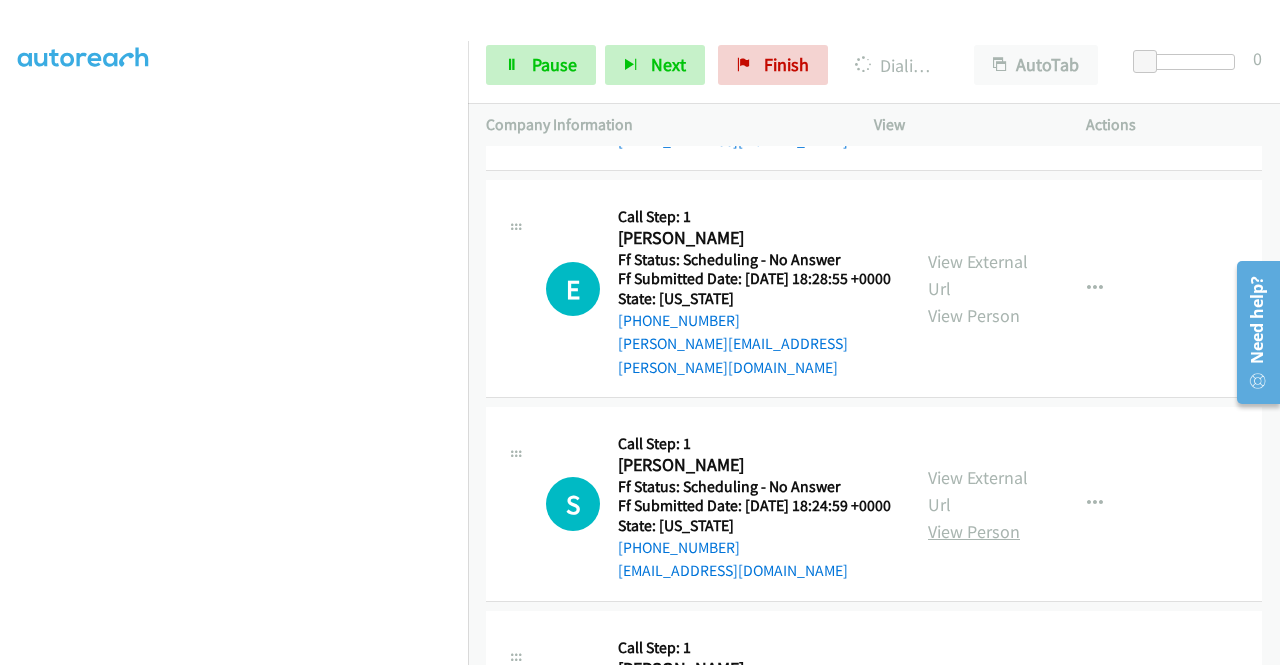 scroll, scrollTop: 1800, scrollLeft: 0, axis: vertical 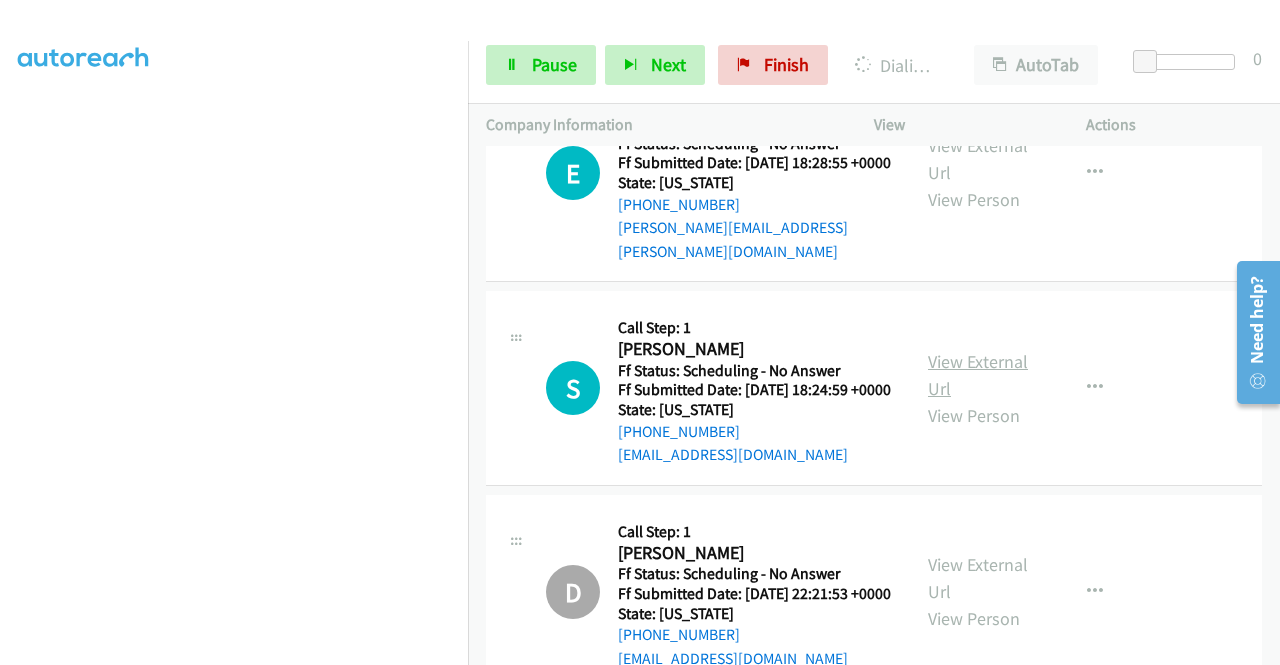 click on "View External Url" at bounding box center [978, 375] 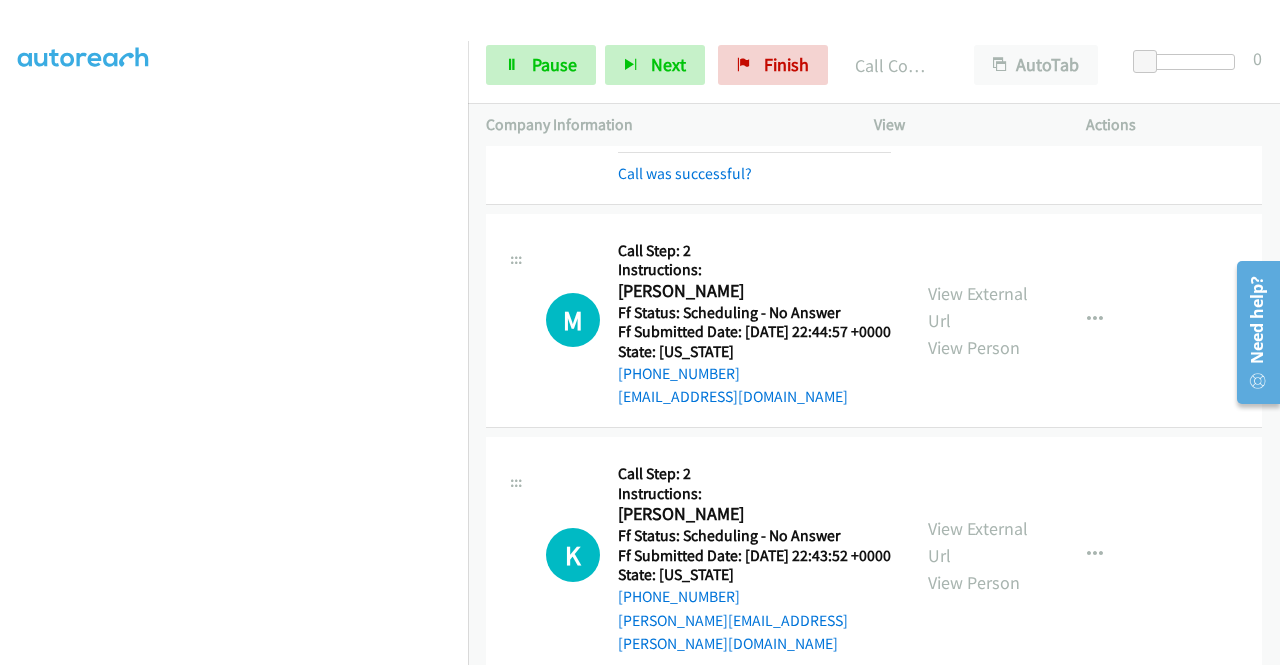 scroll, scrollTop: 800, scrollLeft: 0, axis: vertical 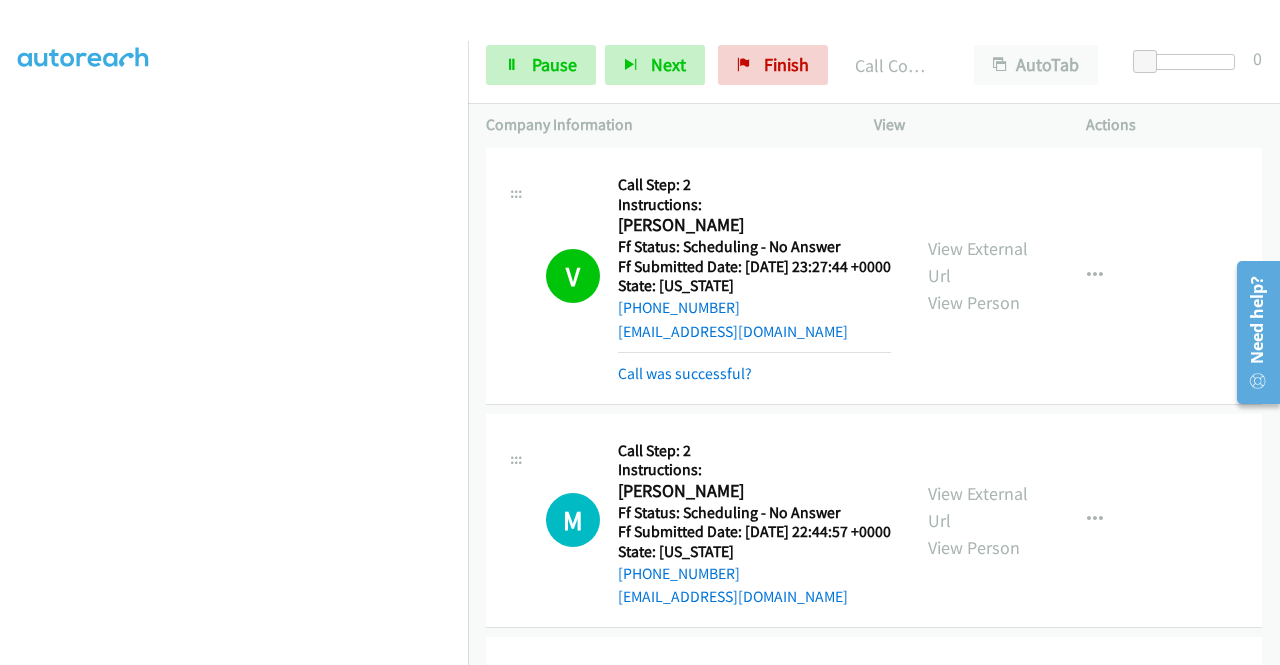 click on "M
Callback Scheduled
Call Step: 2
Instructions:
[PERSON_NAME]
America/New_York
Ff Status: Scheduling - No Answer
Ff Submitted Date: [DATE] 22:44:57 +0000
State: [US_STATE]
[PHONE_NUMBER]
[EMAIL_ADDRESS][DOMAIN_NAME]
Call was successful?
View External Url
View Person
View External Url
Email
Schedule/Manage Callback
Skip Call
Add to do not call list" at bounding box center (874, 520) 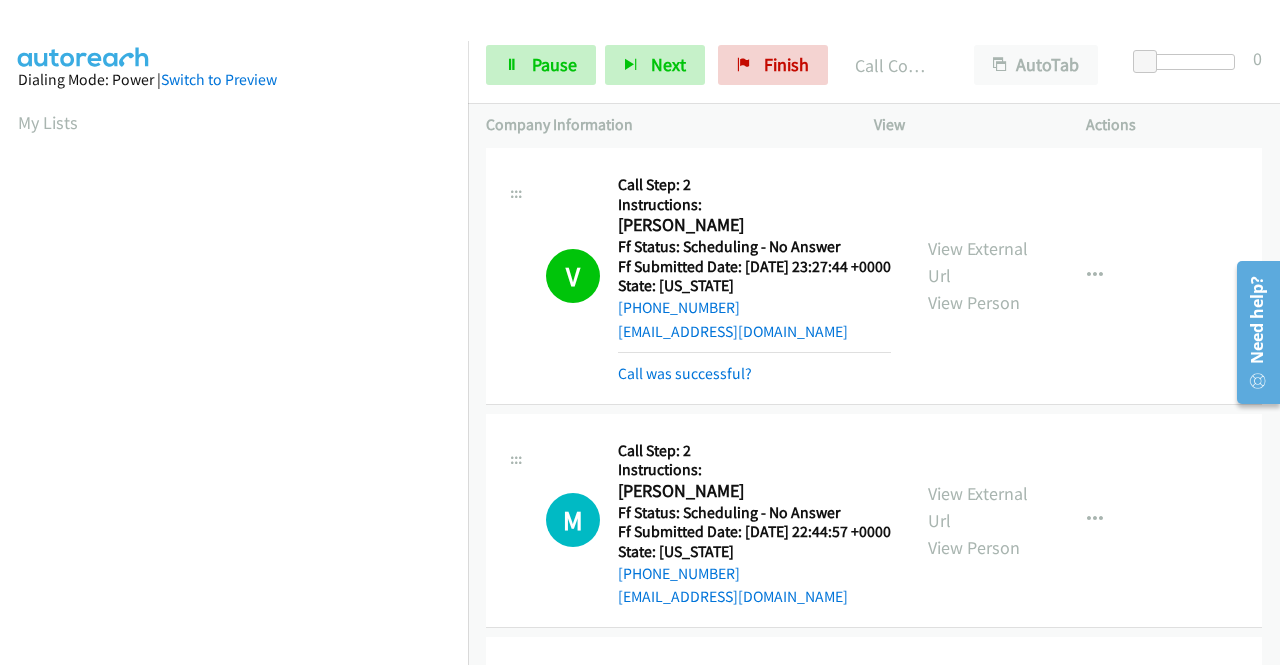 scroll, scrollTop: 400, scrollLeft: 0, axis: vertical 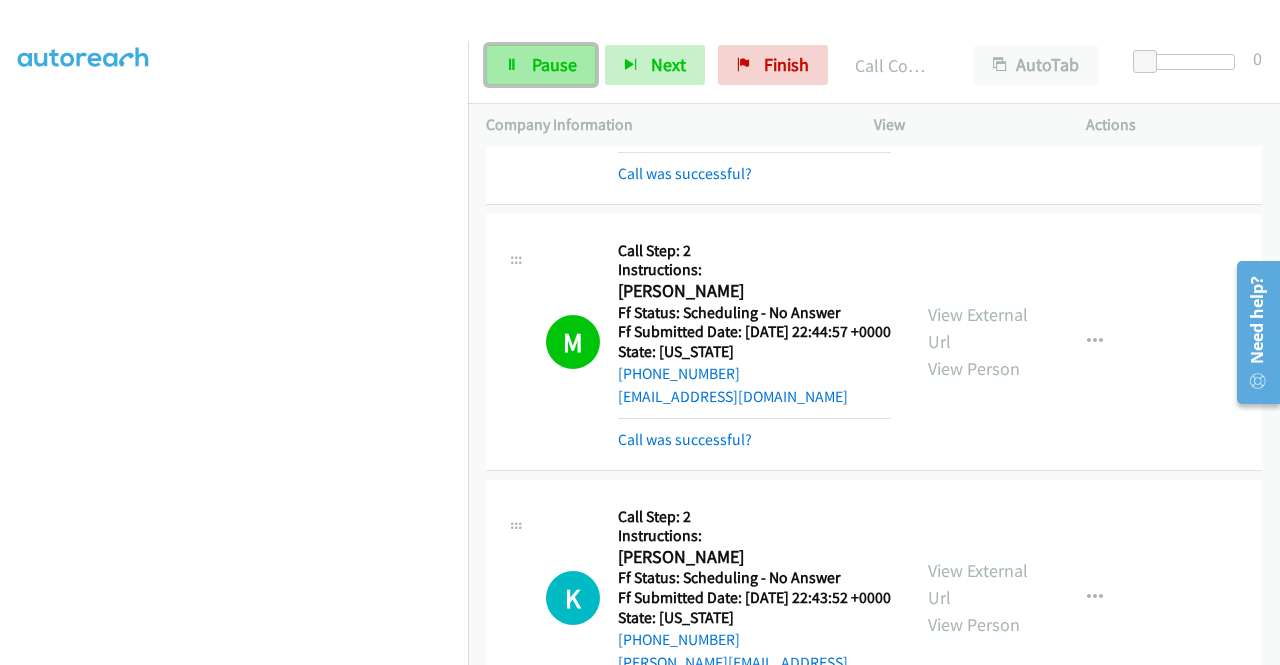 click on "Pause" at bounding box center [541, 65] 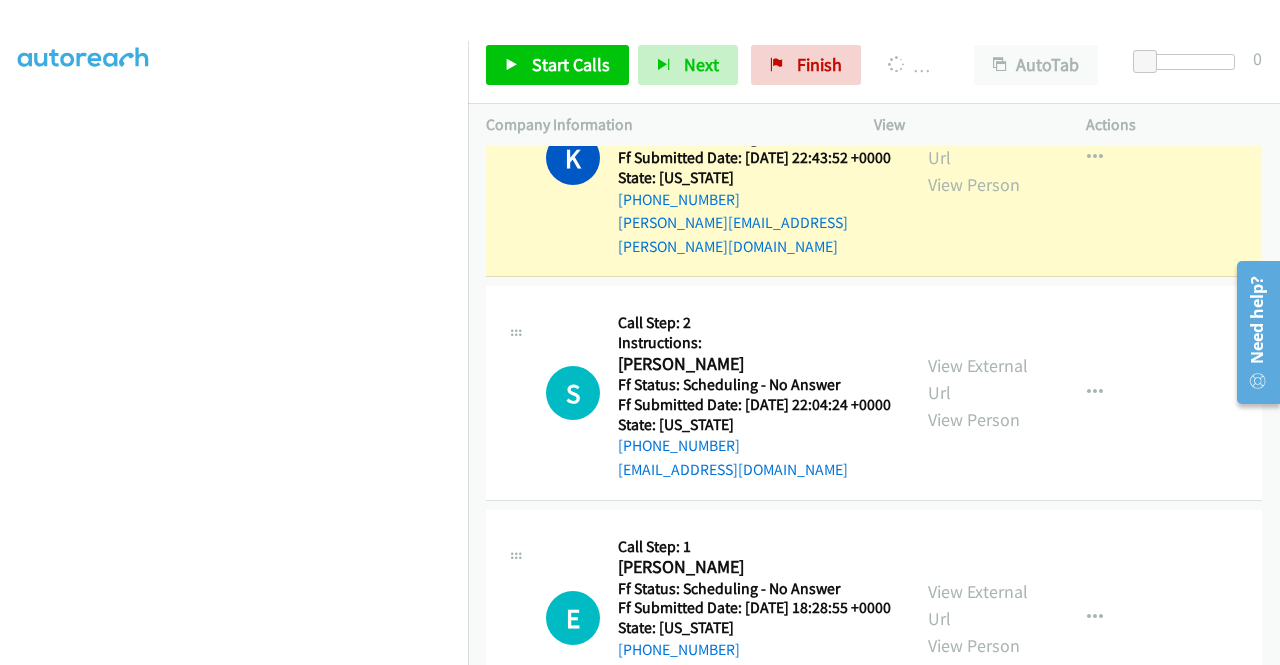 scroll, scrollTop: 1500, scrollLeft: 0, axis: vertical 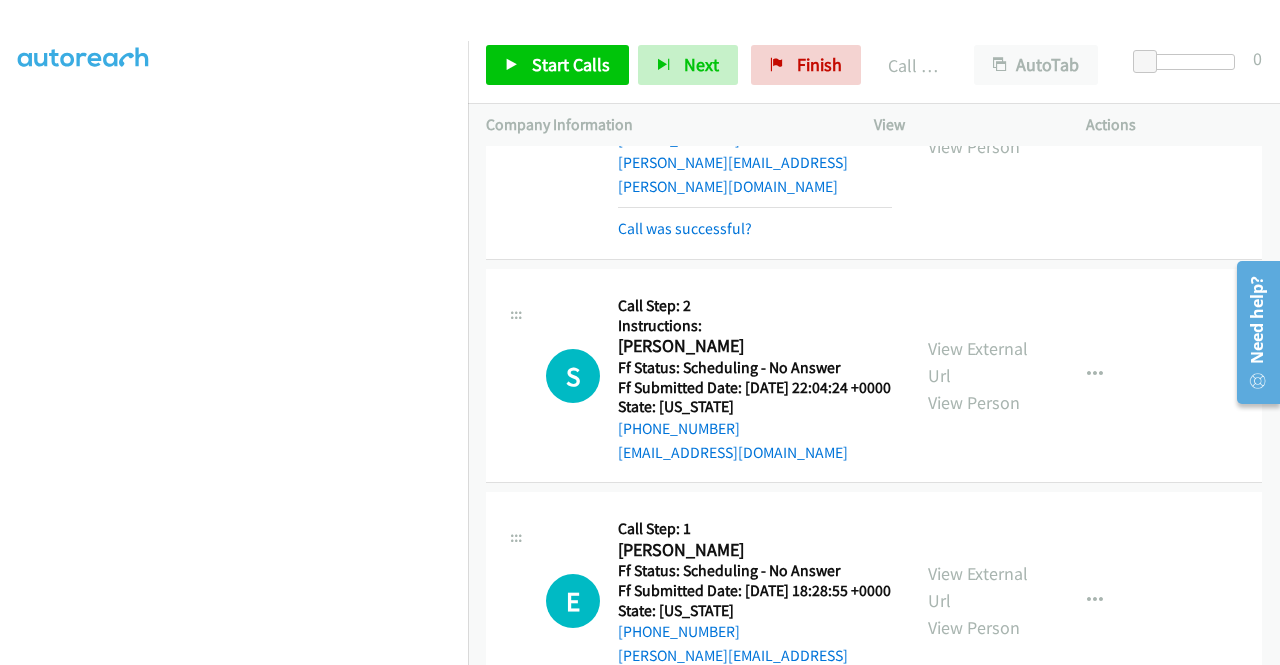 click on "S
Callback Scheduled
Call Step: 2
Instructions:
[PERSON_NAME]
America/New_York
Ff Status: Scheduling - No Answer
Ff Submitted Date: [DATE] 22:04:24 +0000
State: [US_STATE]
[PHONE_NUMBER]
[EMAIL_ADDRESS][DOMAIN_NAME]
Call was successful?
View External Url
View Person
View External Url
Email
Schedule/Manage Callback
Skip Call
Add to do not call list" at bounding box center (874, 376) 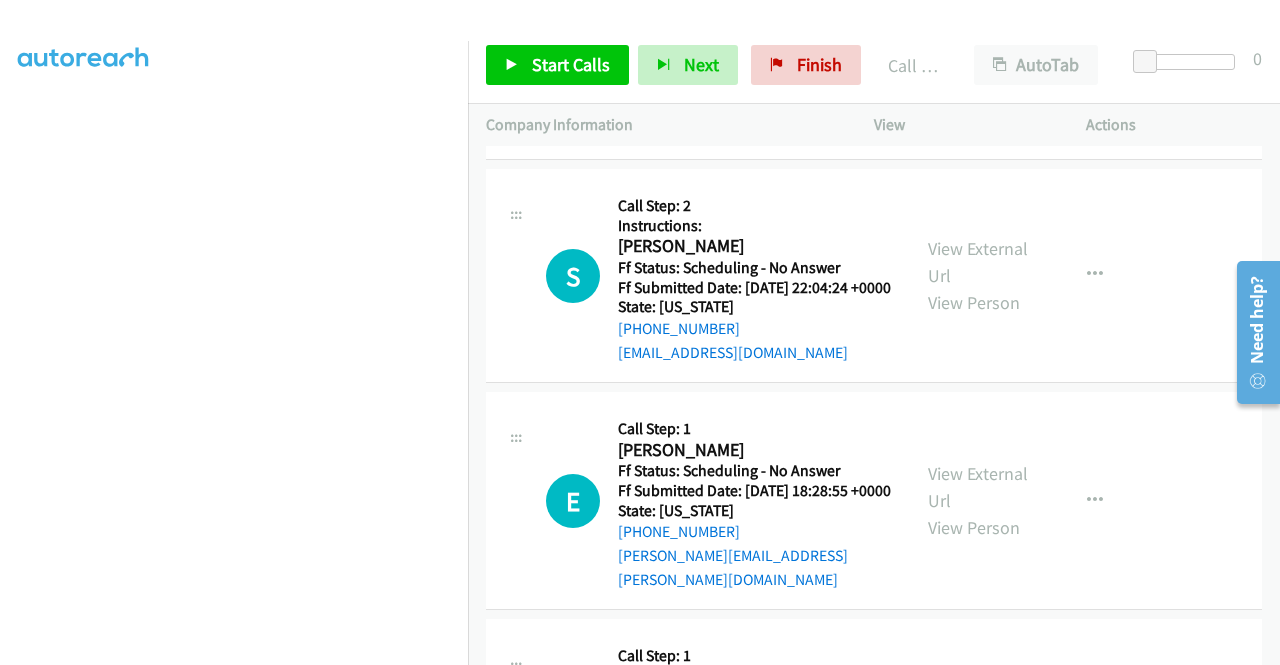 scroll, scrollTop: 1400, scrollLeft: 0, axis: vertical 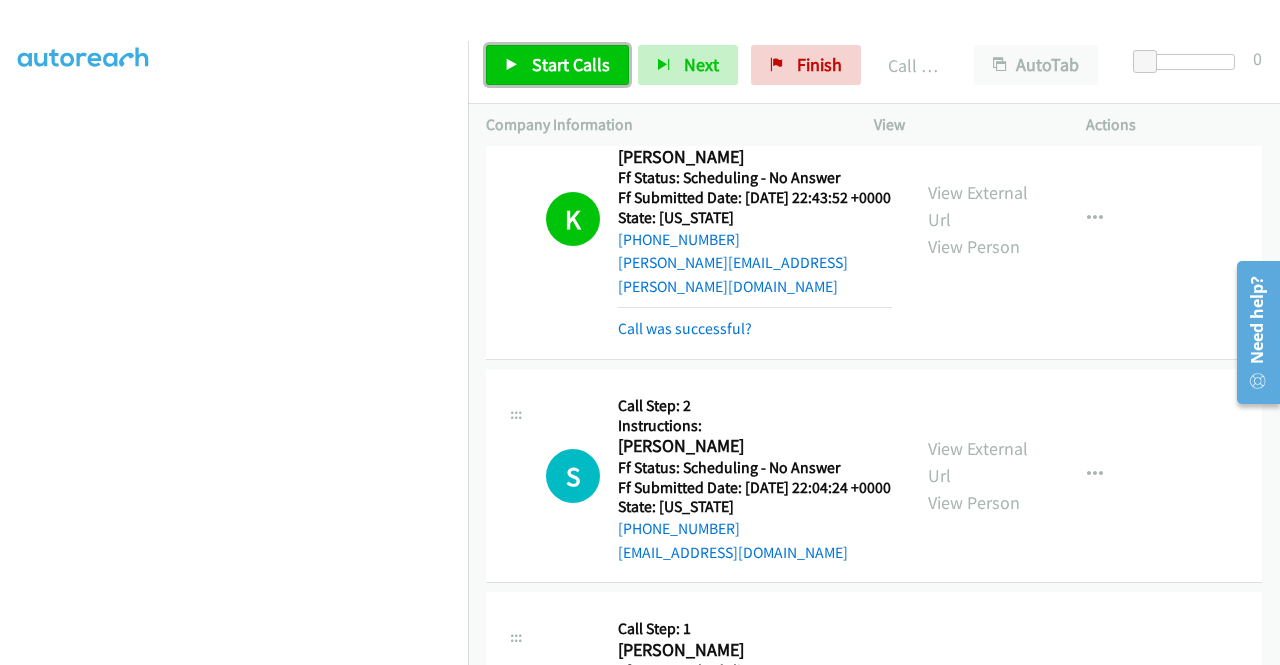 click on "Start Calls" at bounding box center (571, 64) 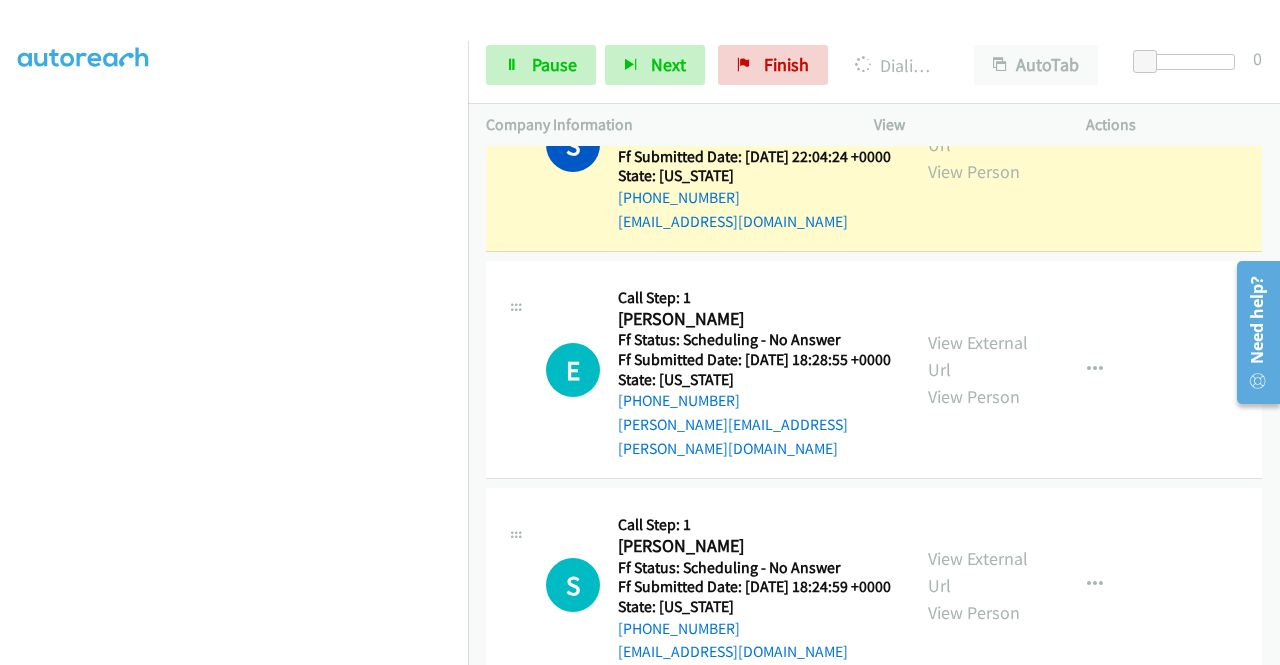 scroll, scrollTop: 1700, scrollLeft: 0, axis: vertical 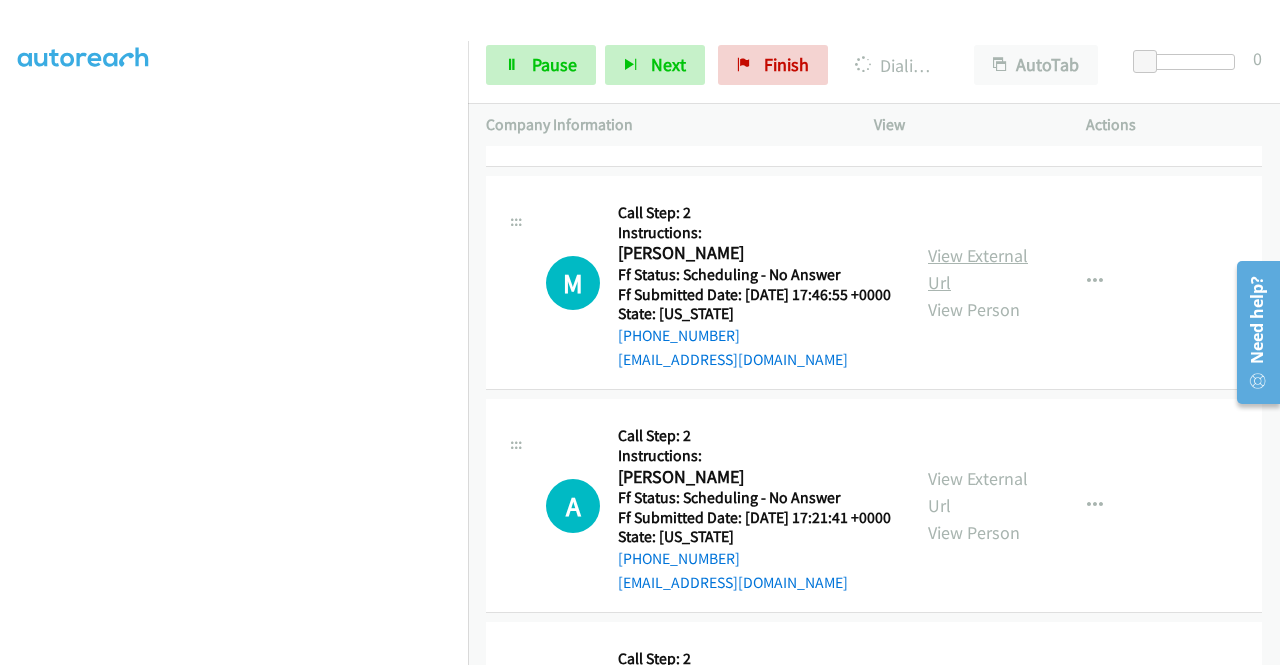 click on "View External Url" at bounding box center (978, 269) 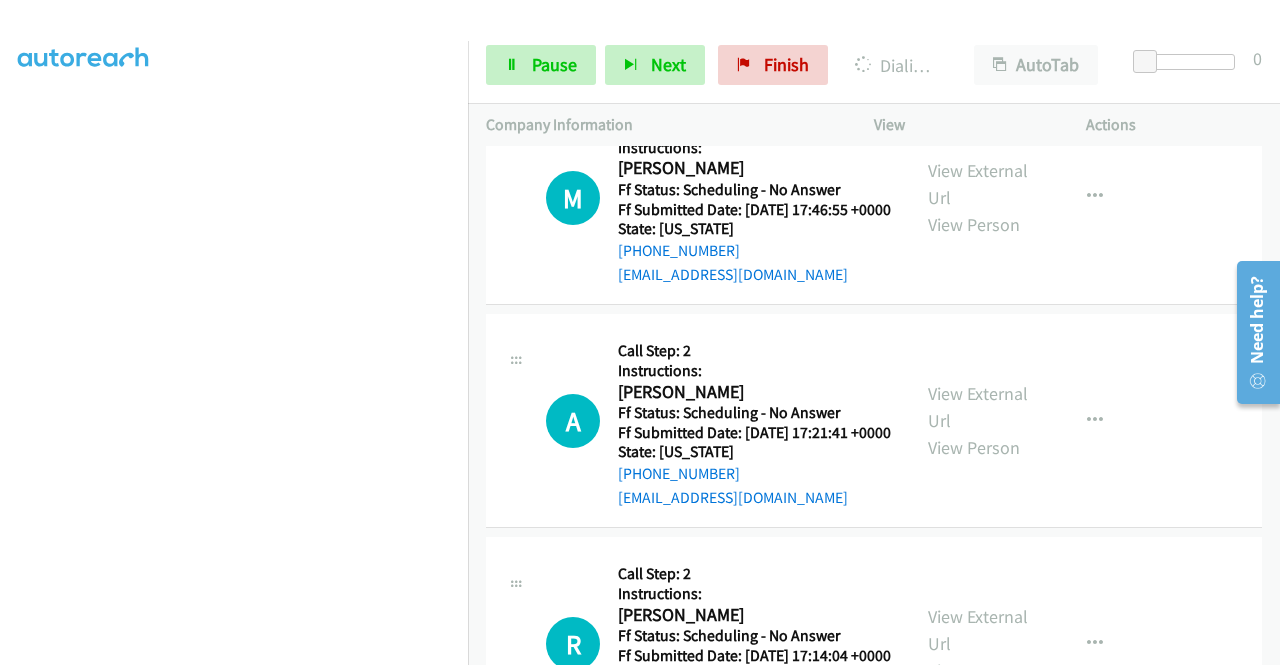 scroll, scrollTop: 3100, scrollLeft: 0, axis: vertical 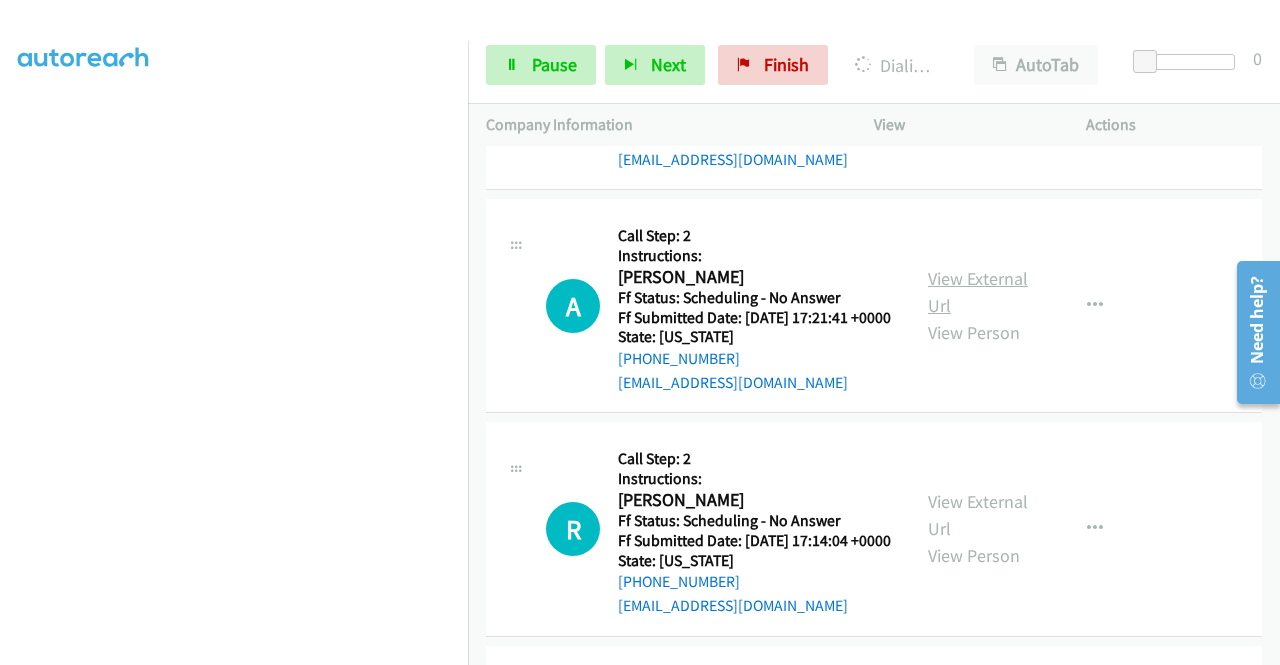 click on "View External Url" at bounding box center [978, 292] 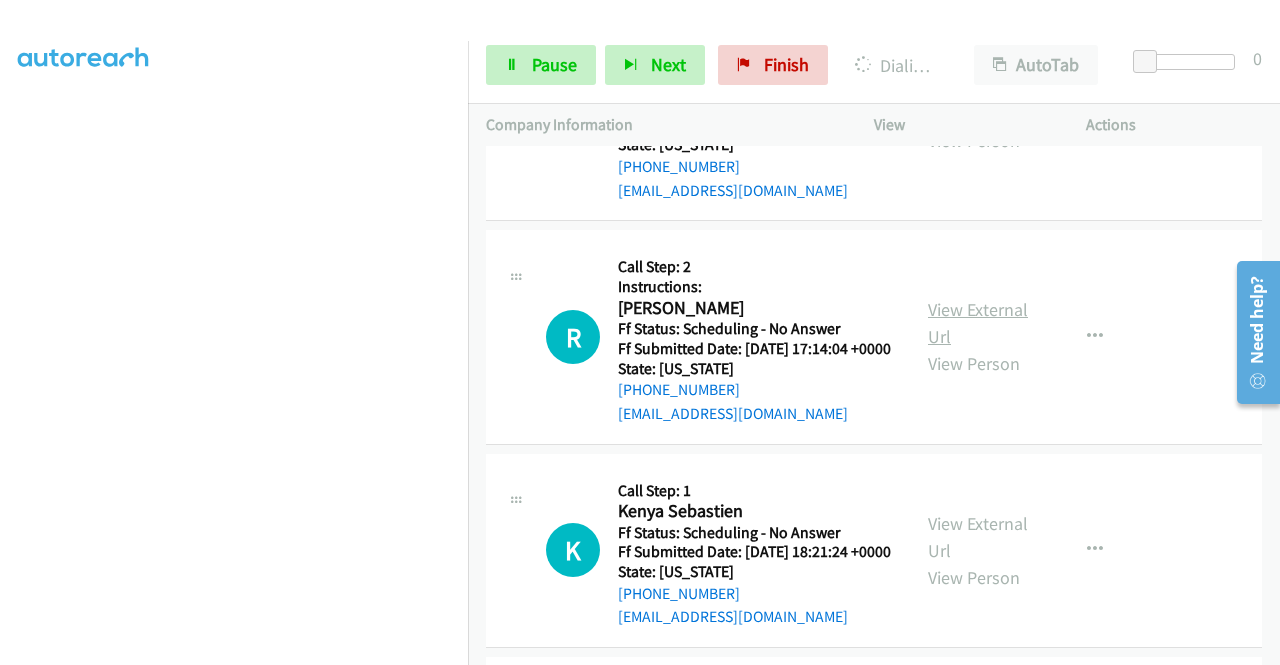 scroll, scrollTop: 3300, scrollLeft: 0, axis: vertical 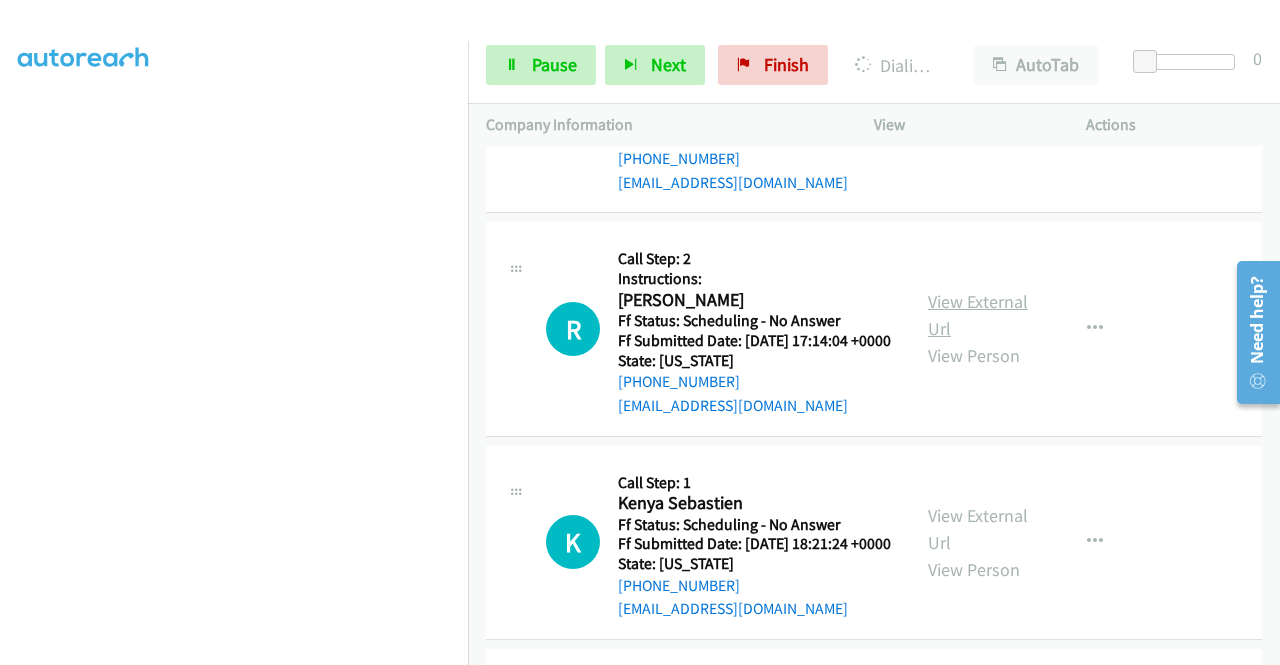 click on "View External Url" at bounding box center (978, 315) 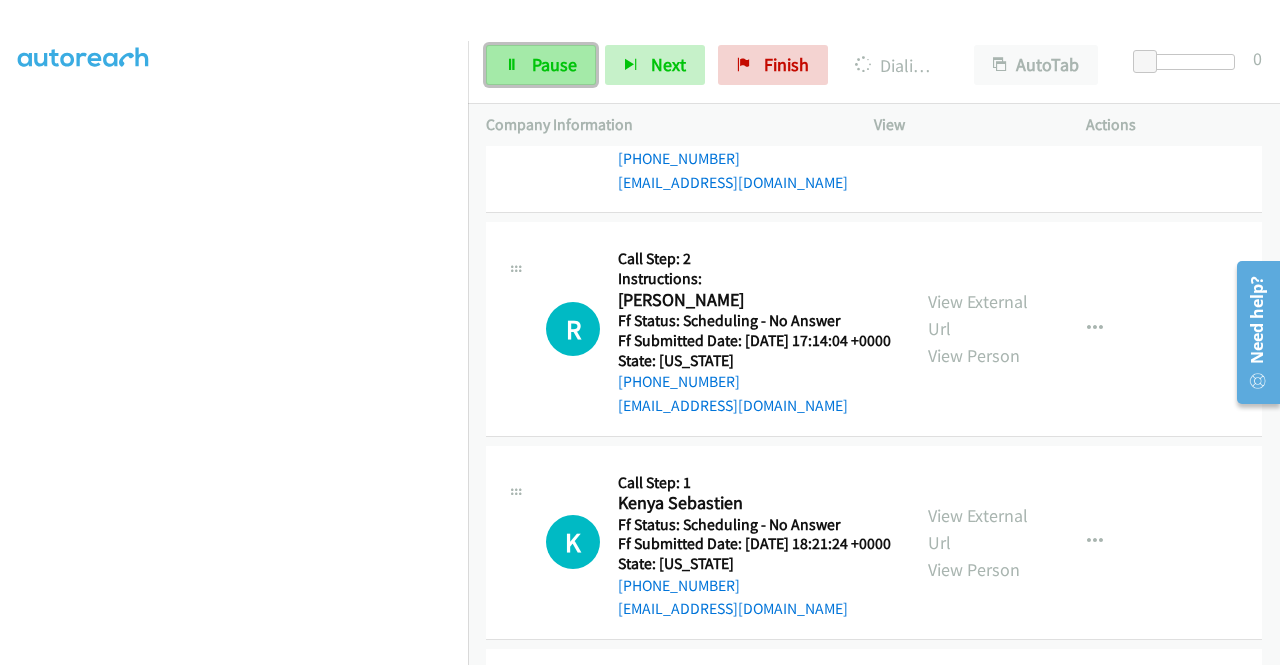 click on "Pause" at bounding box center (554, 64) 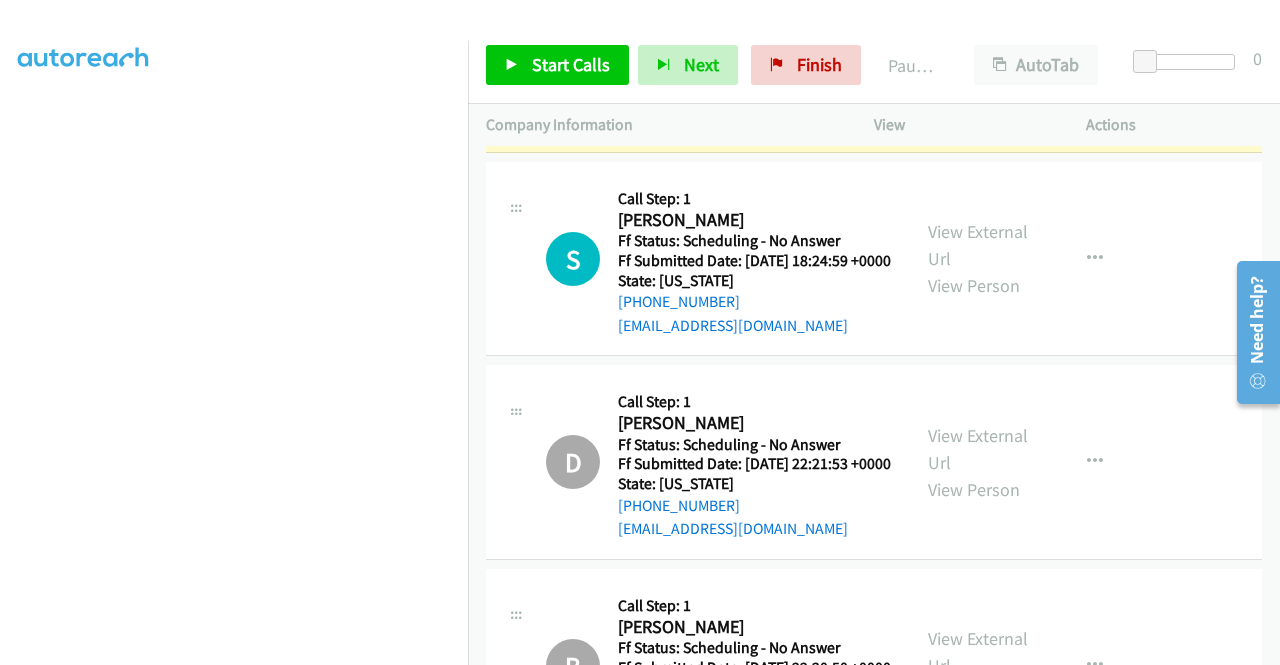 scroll, scrollTop: 2000, scrollLeft: 0, axis: vertical 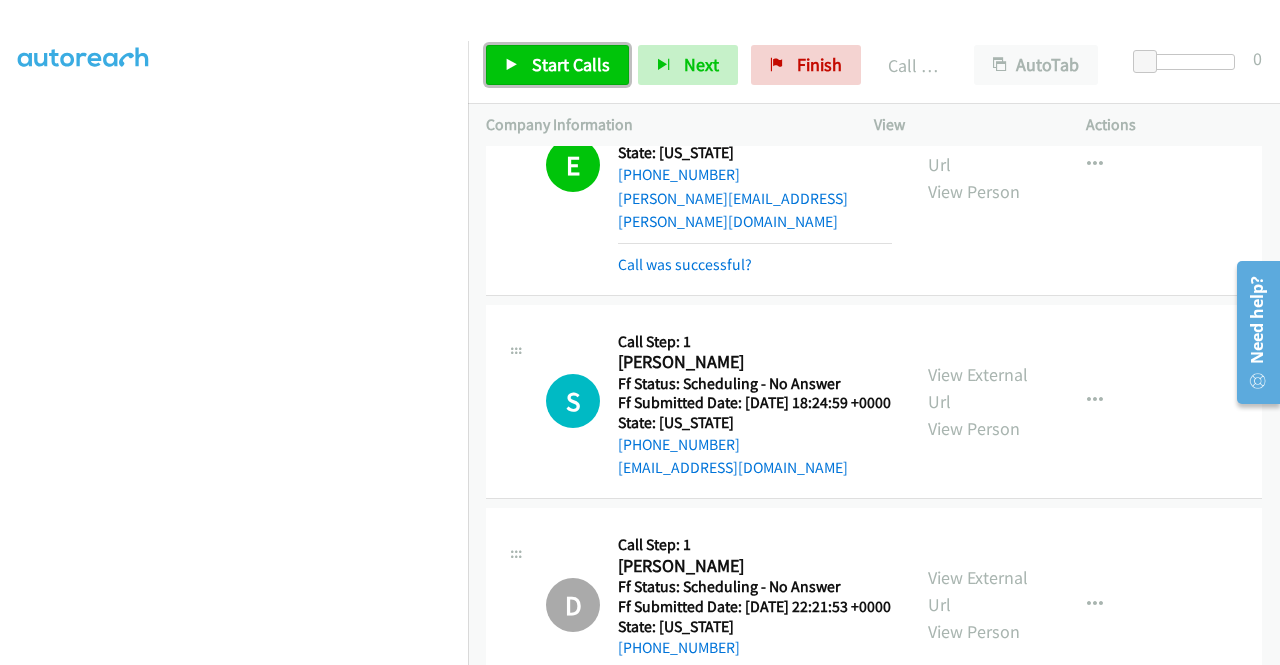 click on "Start Calls" at bounding box center (571, 64) 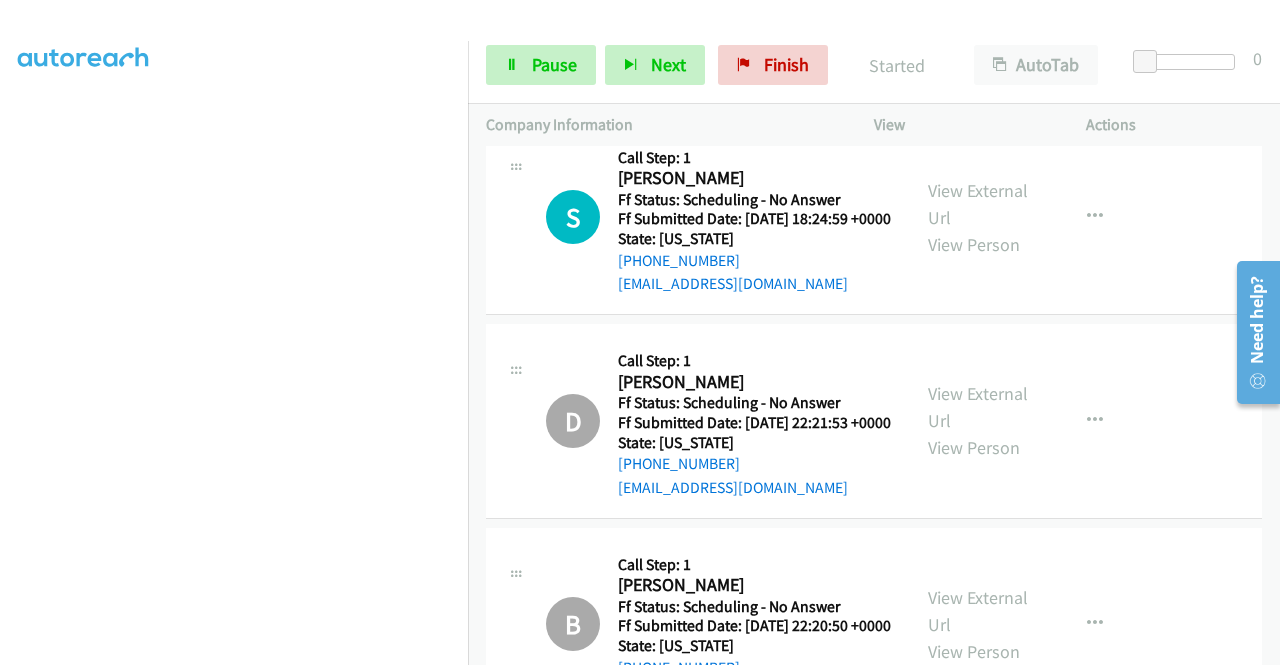 scroll, scrollTop: 2300, scrollLeft: 0, axis: vertical 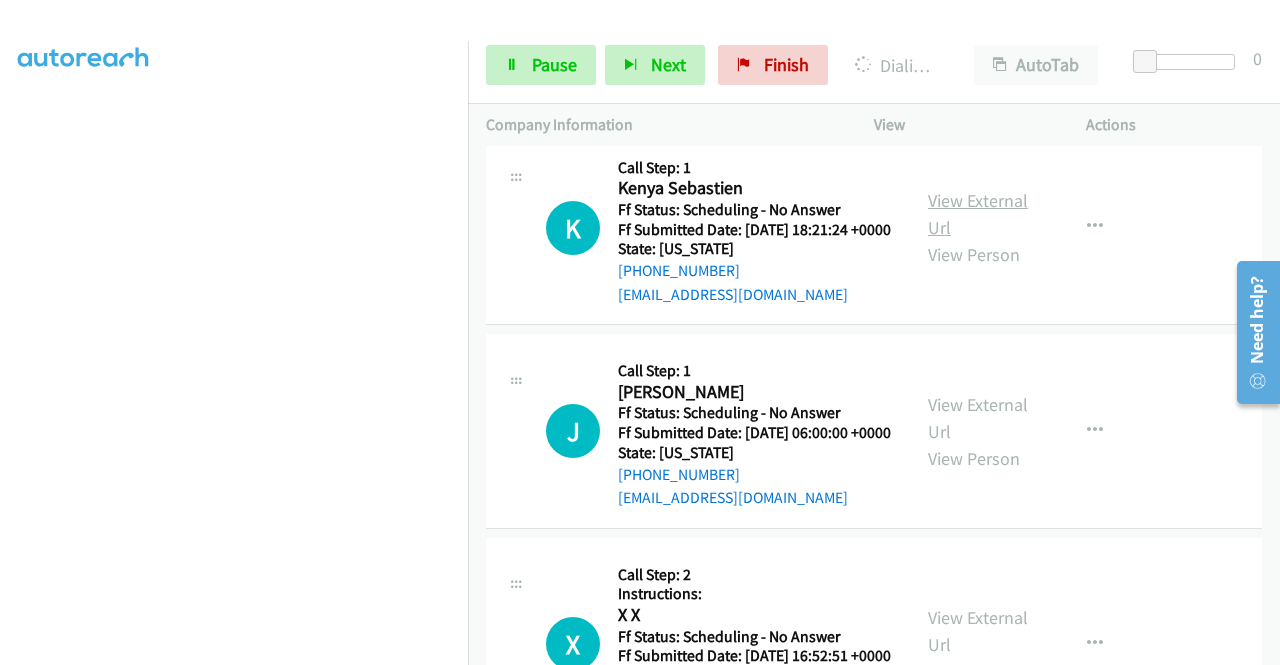 click on "View External Url" at bounding box center (978, 214) 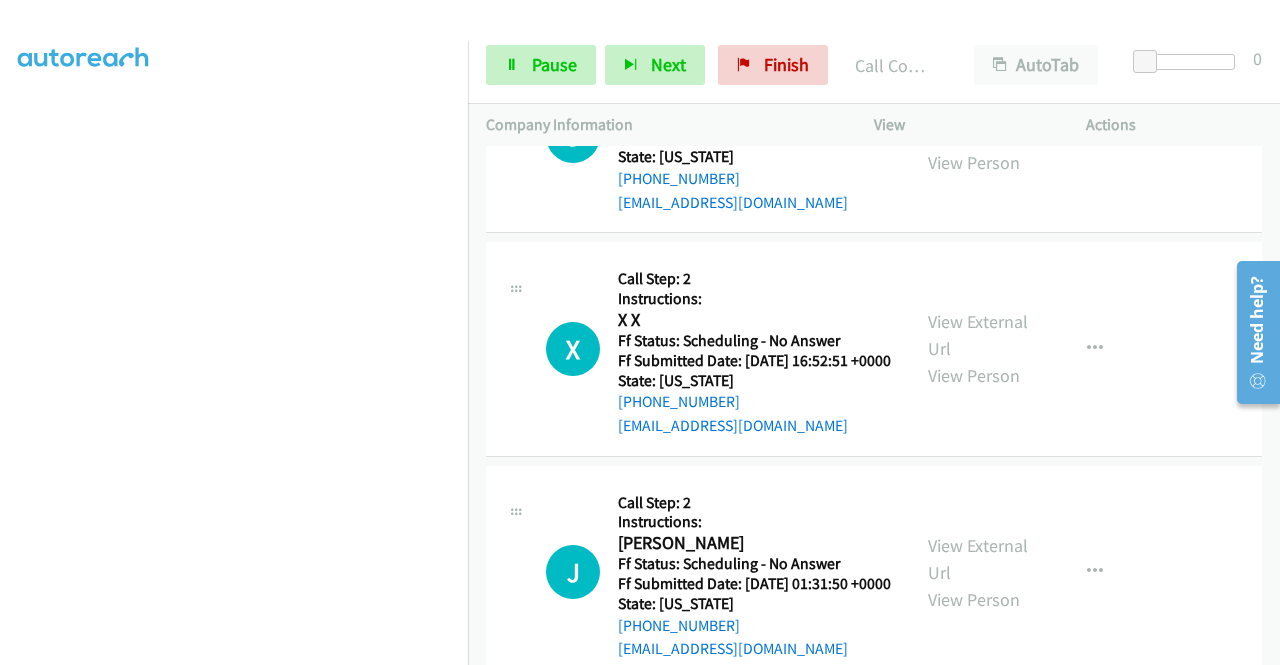 scroll, scrollTop: 4042, scrollLeft: 0, axis: vertical 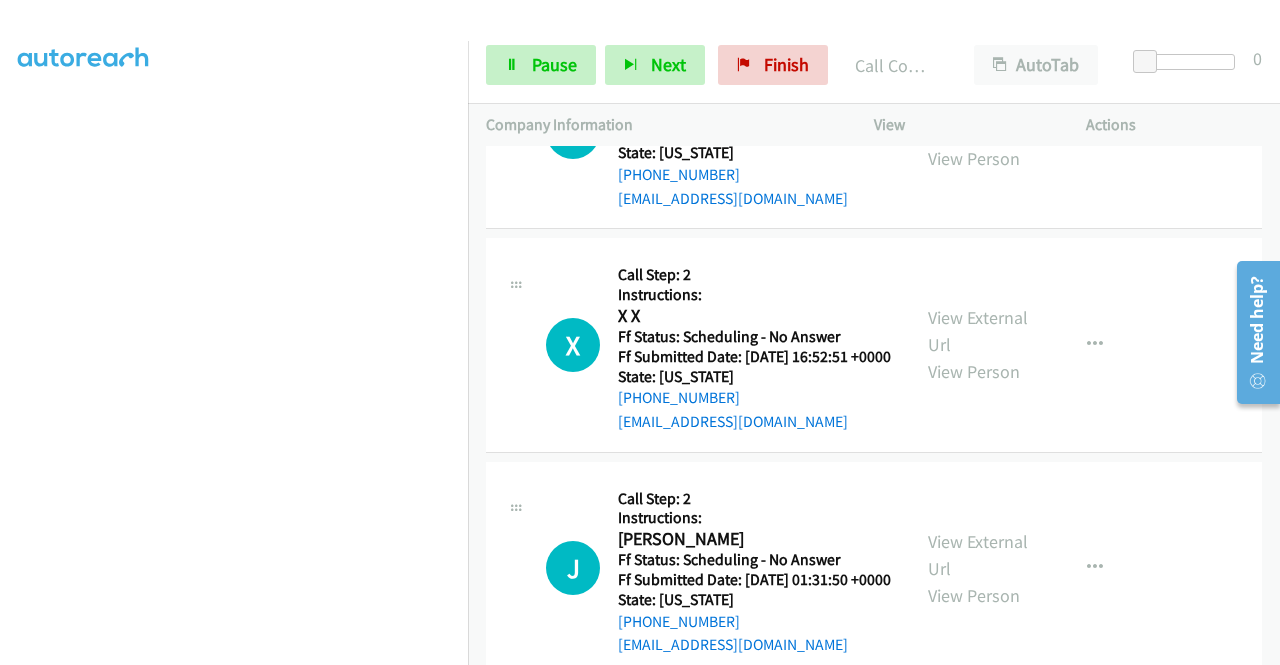click on "View External Url" at bounding box center (978, 118) 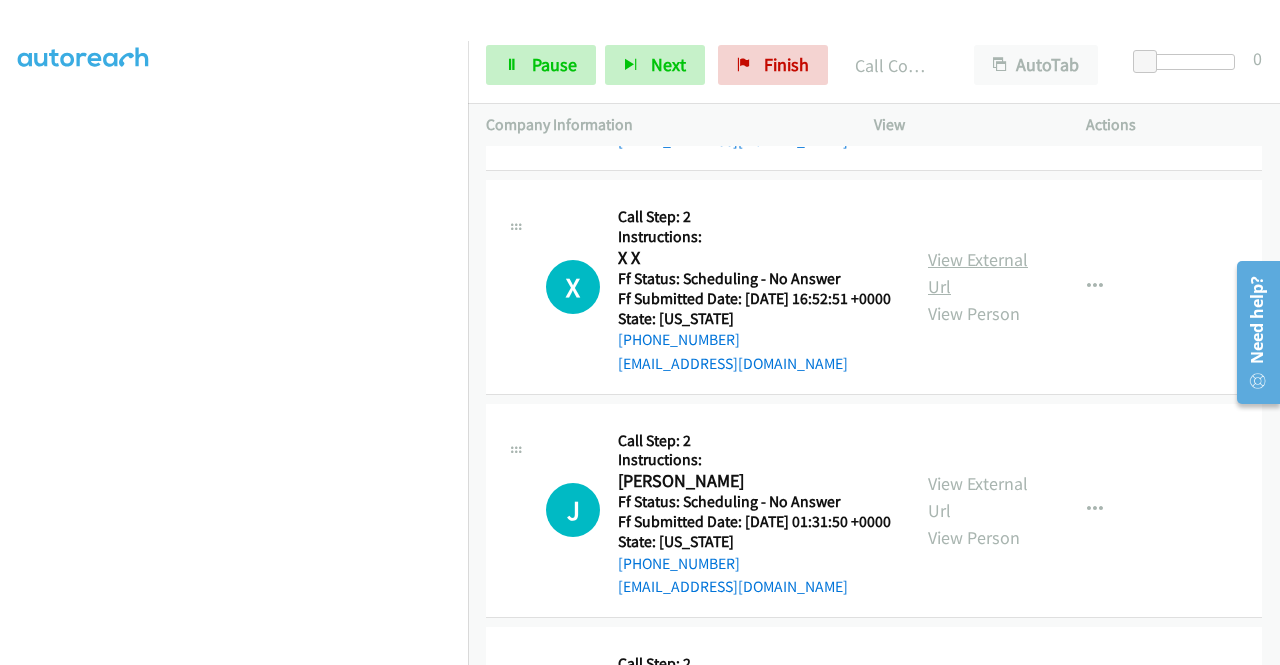 scroll, scrollTop: 4242, scrollLeft: 0, axis: vertical 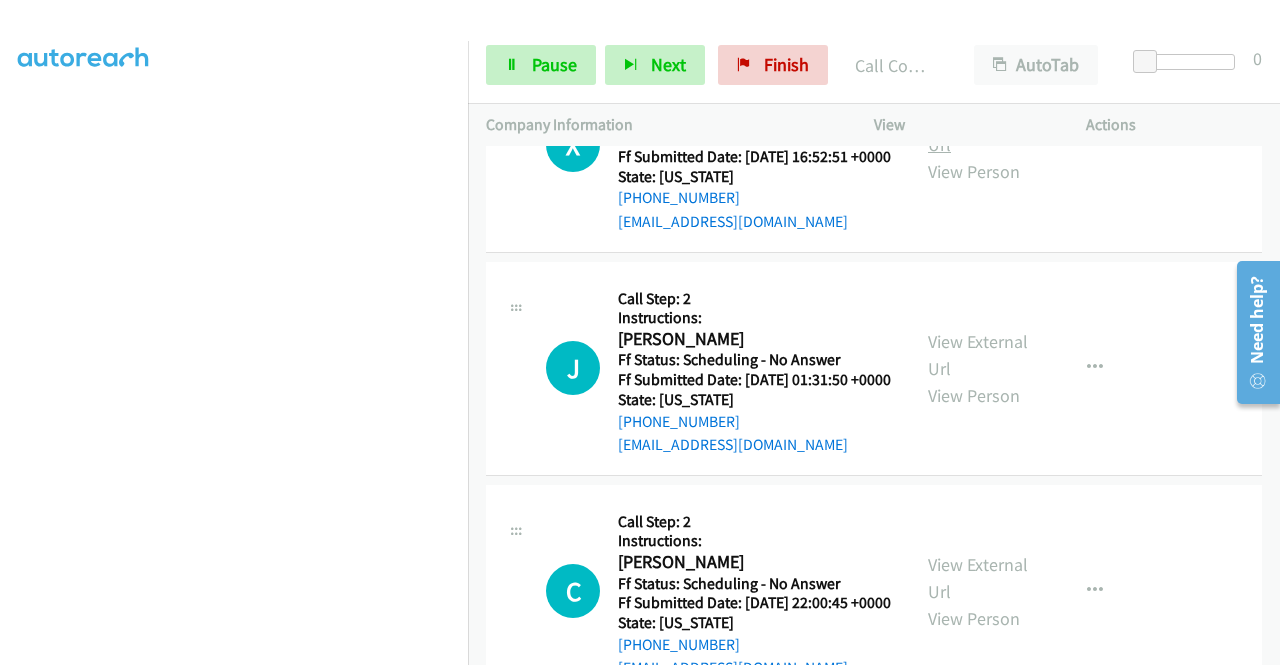 click on "View External Url" at bounding box center (978, 131) 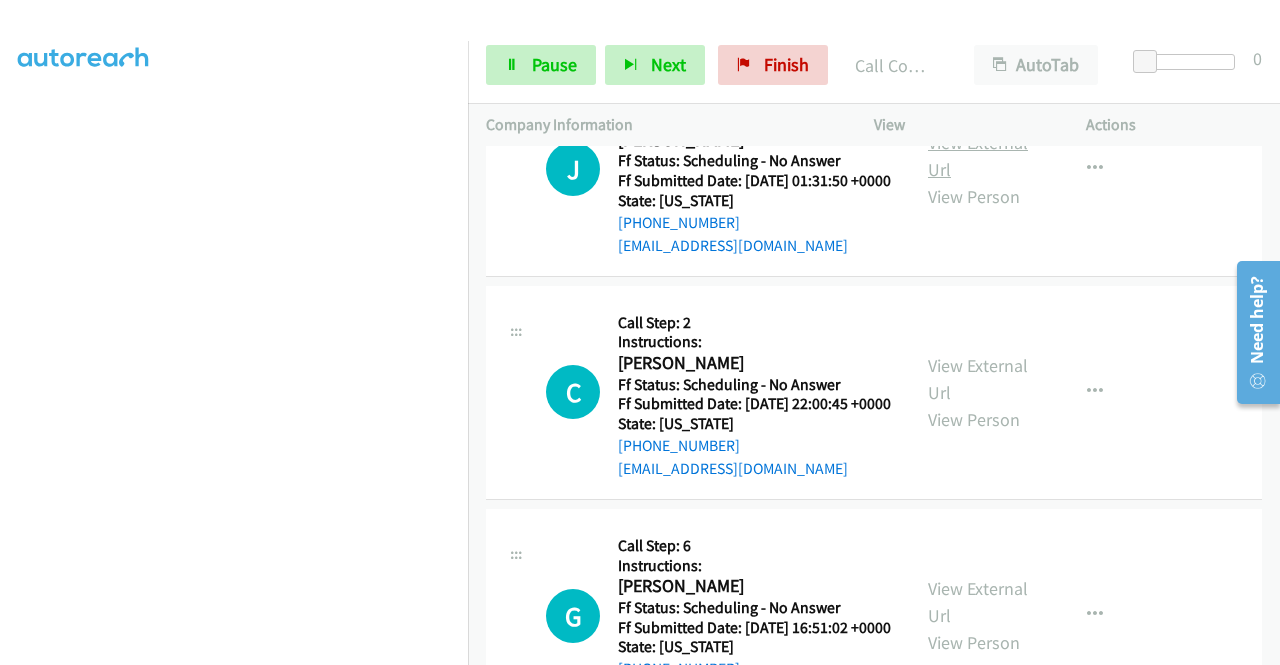 scroll, scrollTop: 4442, scrollLeft: 0, axis: vertical 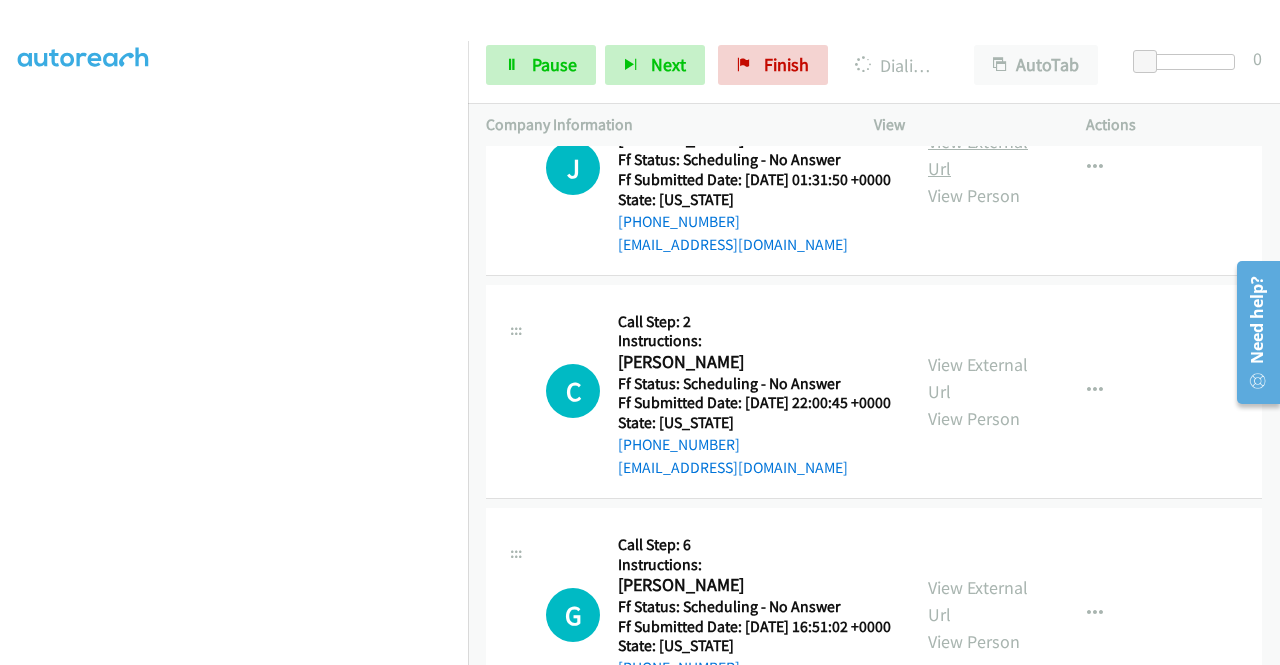 click on "View External Url" at bounding box center [978, 155] 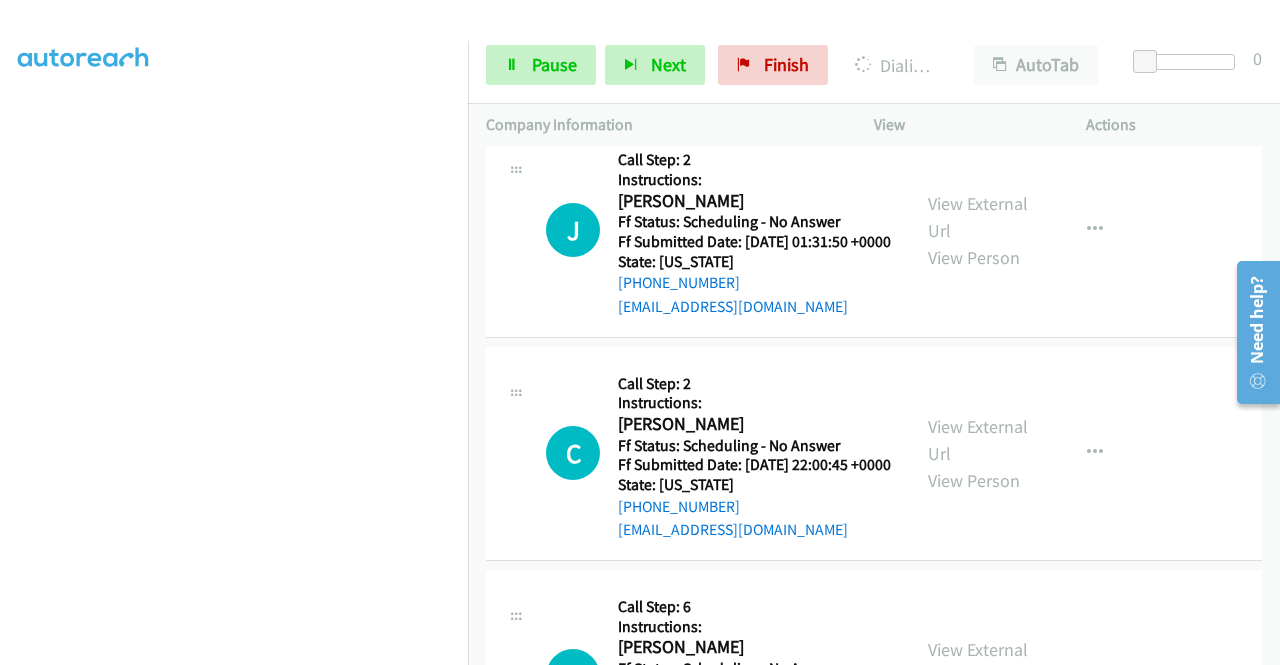 scroll, scrollTop: 4727, scrollLeft: 0, axis: vertical 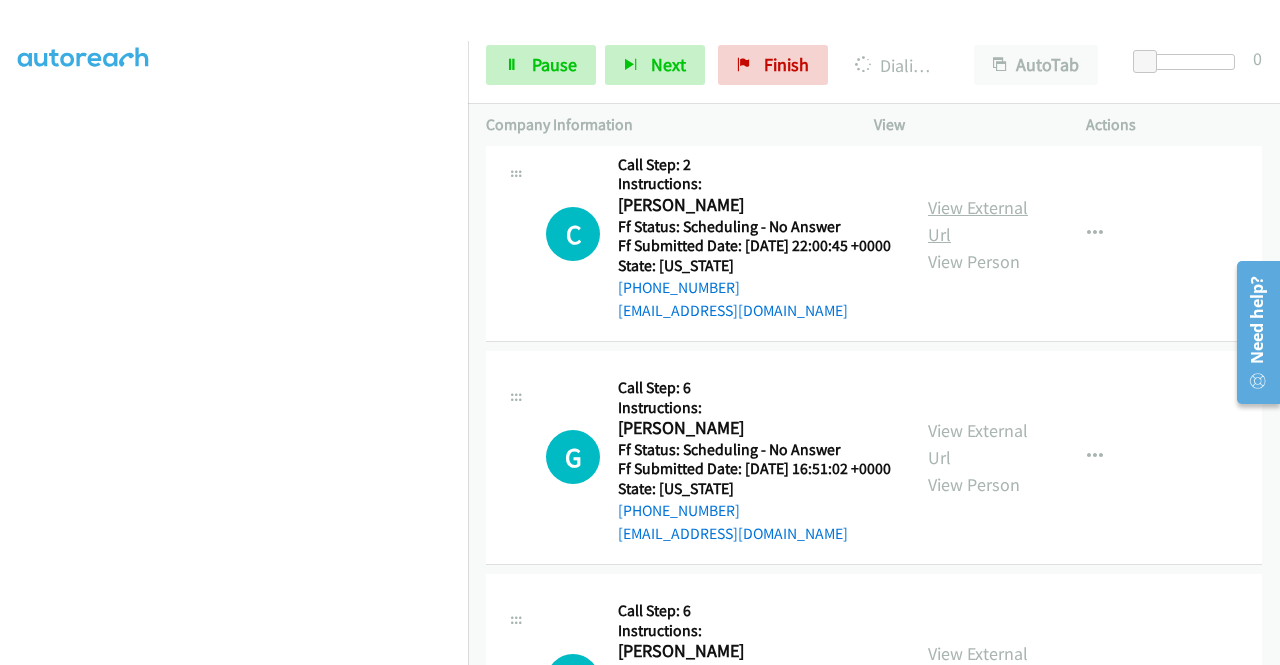click on "View External Url" at bounding box center [978, 221] 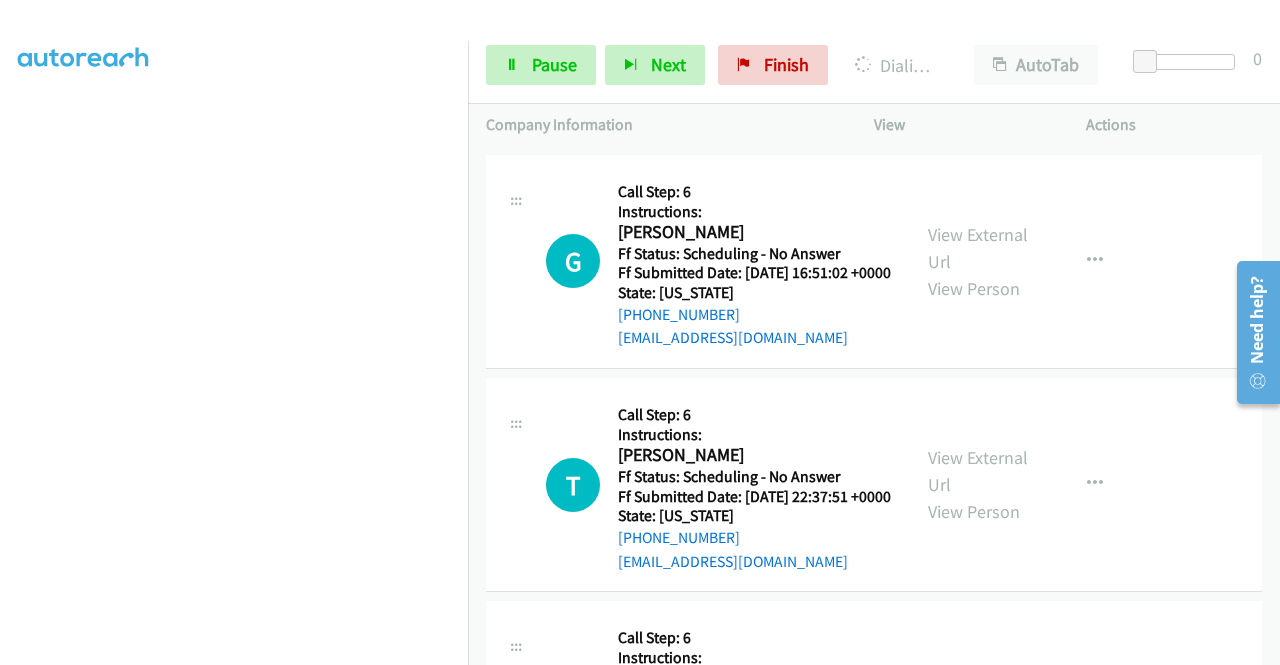 scroll, scrollTop: 4927, scrollLeft: 0, axis: vertical 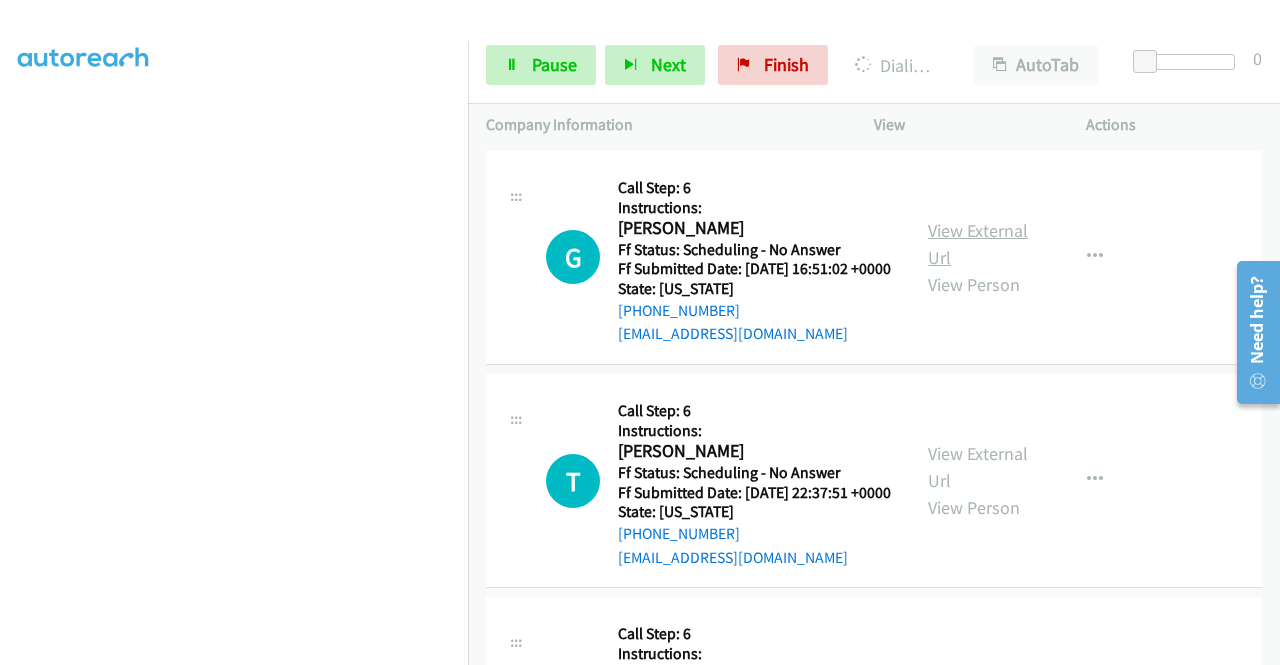 click on "View External Url" at bounding box center (978, 244) 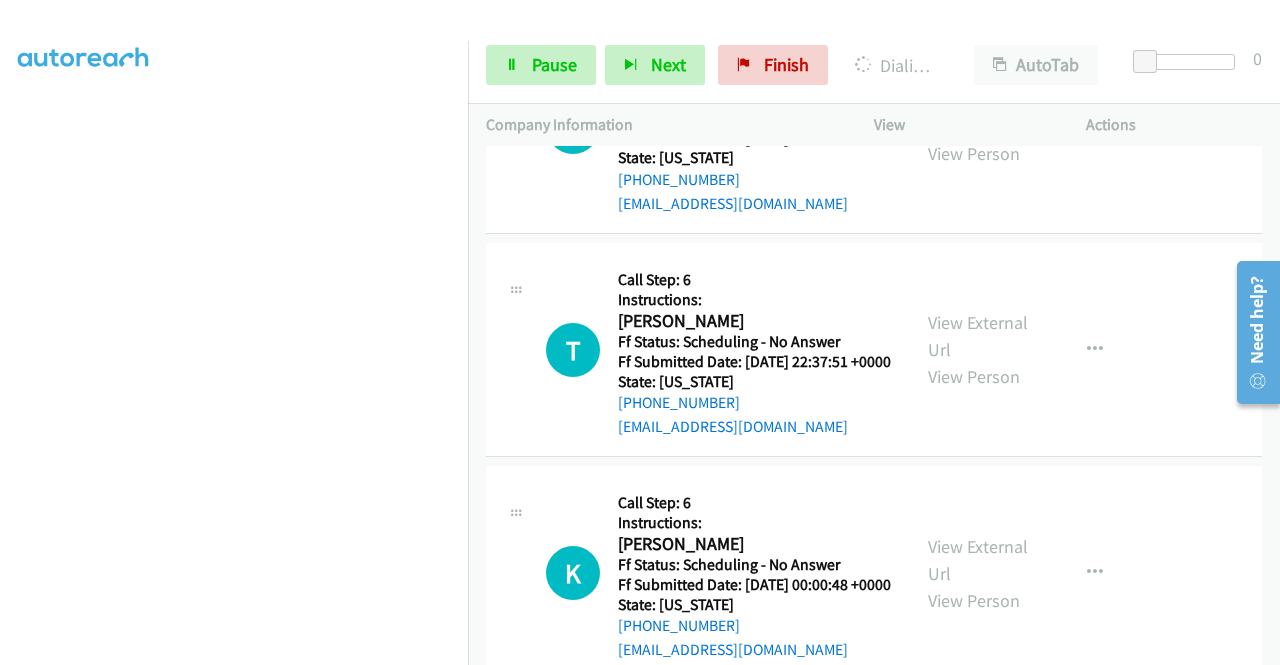 scroll, scrollTop: 5291, scrollLeft: 0, axis: vertical 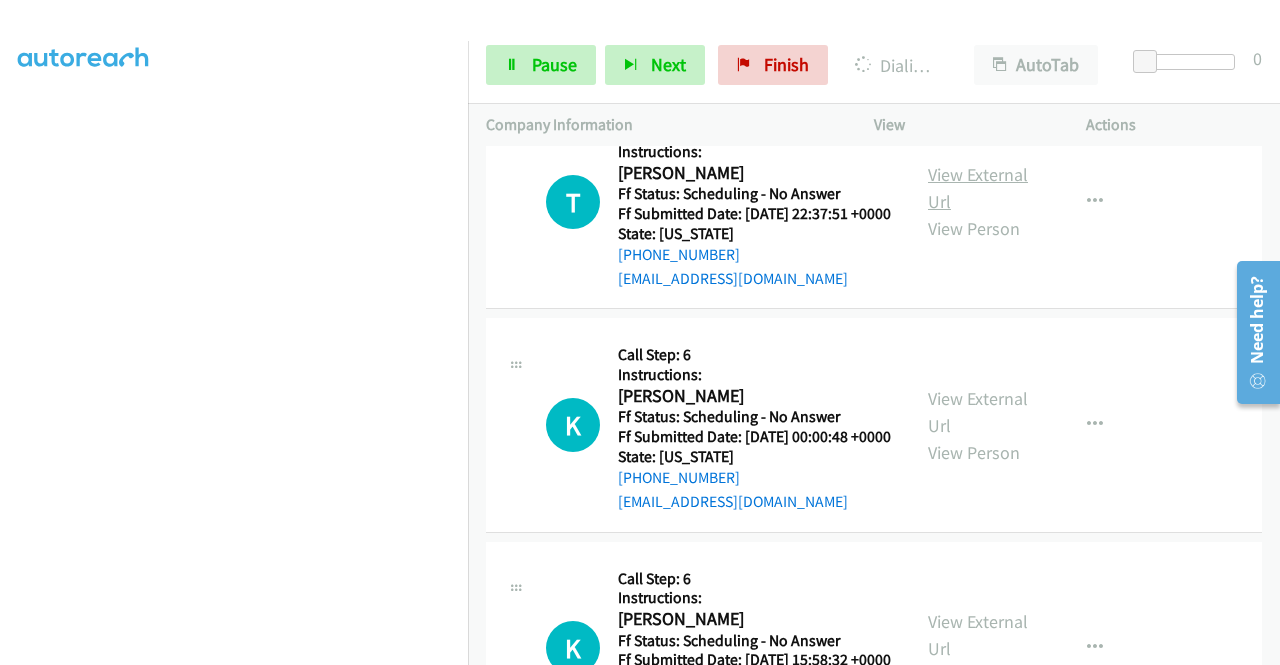 click on "View External Url" at bounding box center (978, 188) 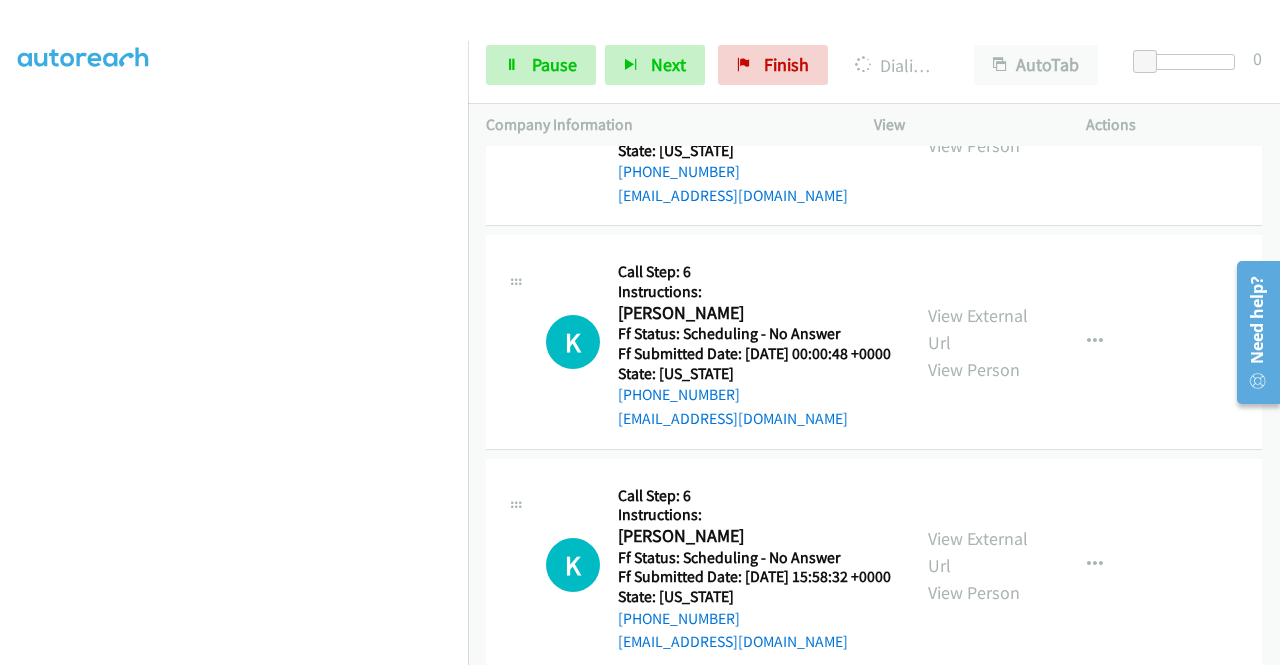 scroll, scrollTop: 5591, scrollLeft: 0, axis: vertical 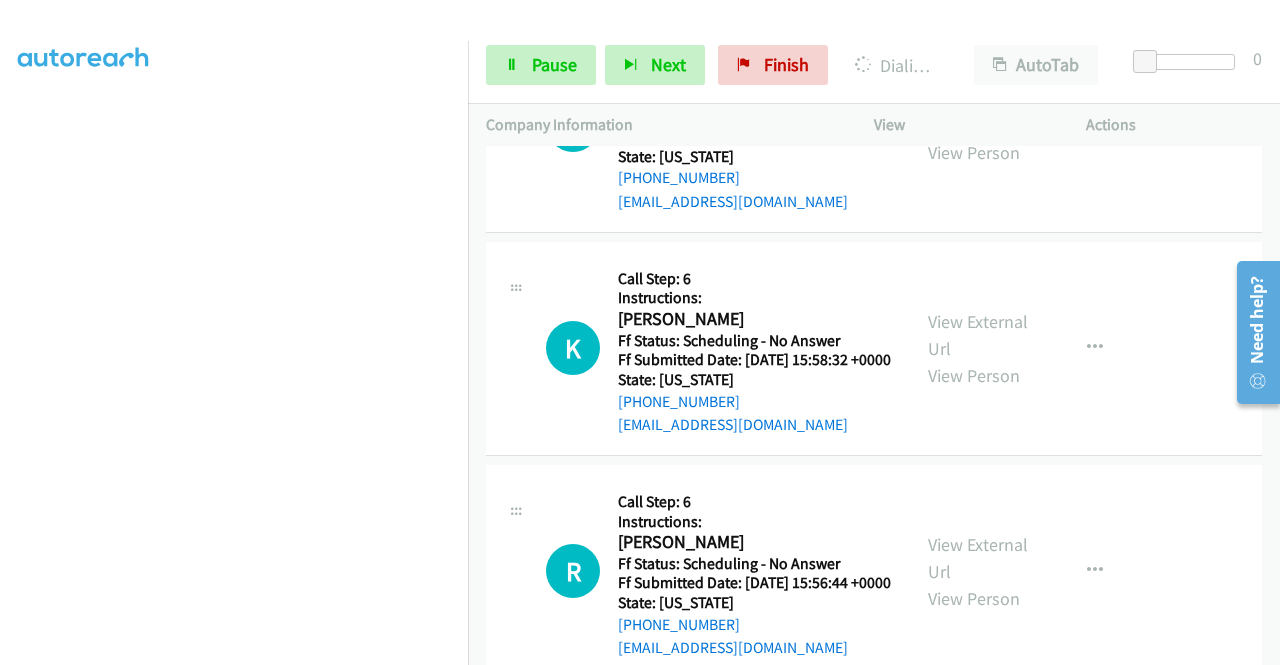 click on "View External Url" at bounding box center (978, 112) 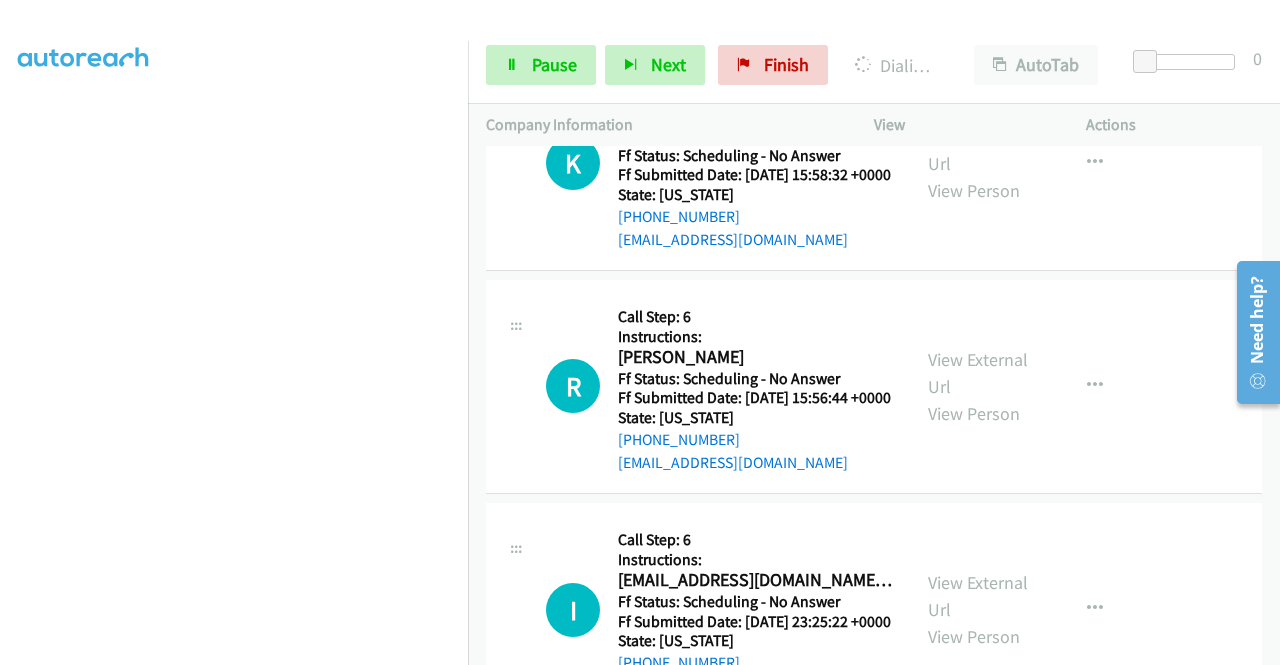 scroll, scrollTop: 5791, scrollLeft: 0, axis: vertical 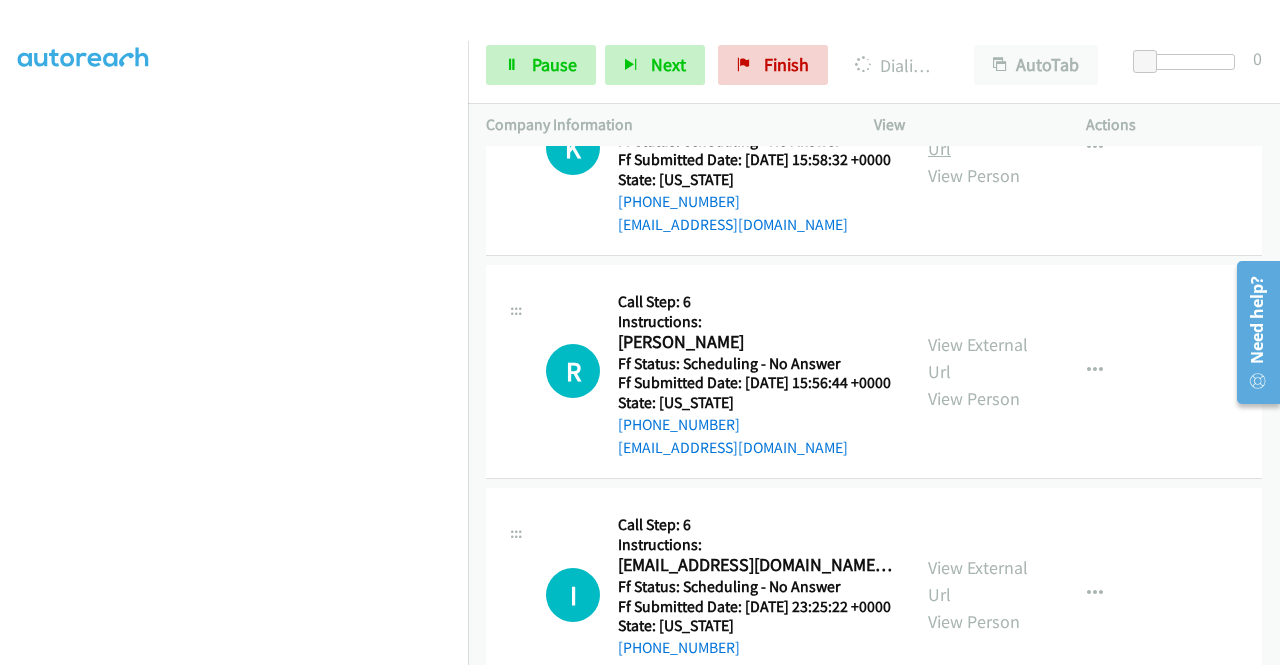 click on "View External Url" at bounding box center (978, 135) 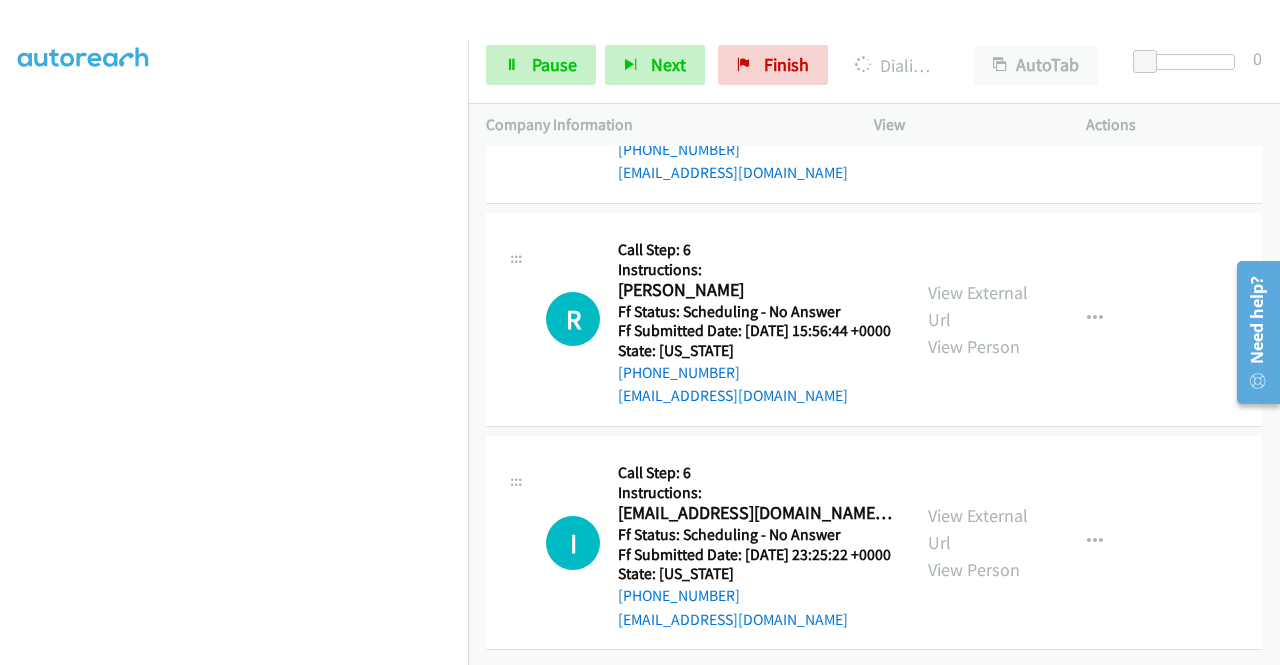 scroll, scrollTop: 5991, scrollLeft: 0, axis: vertical 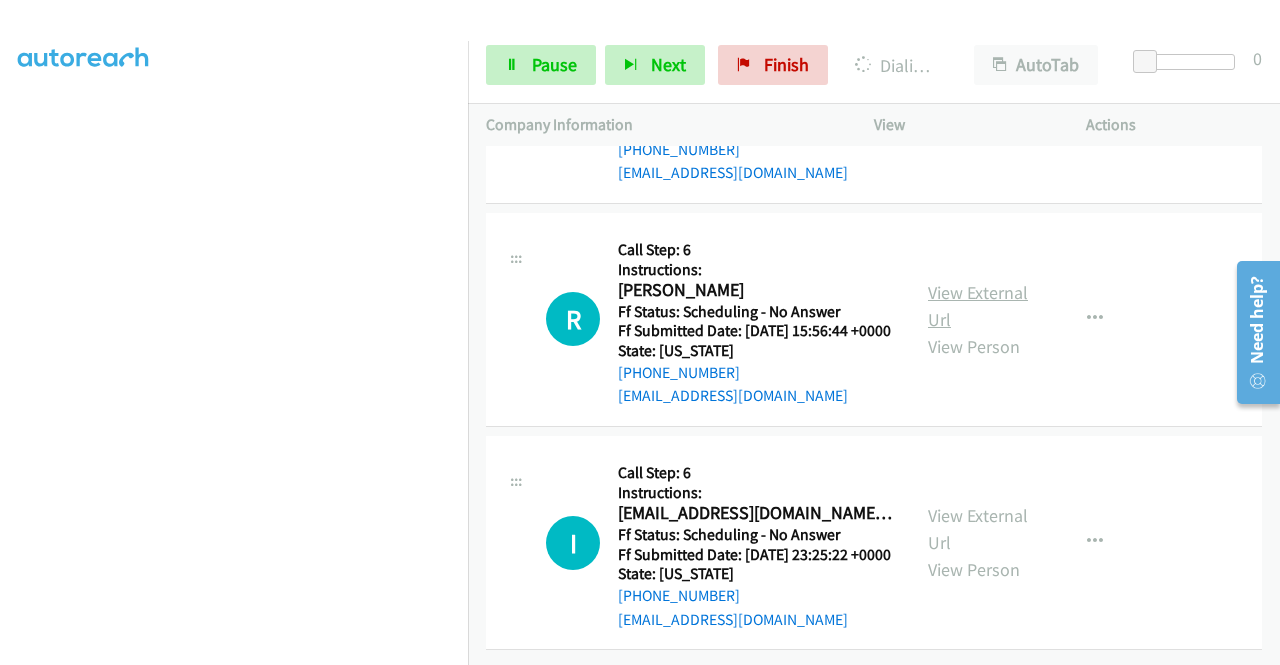 click on "View External Url" at bounding box center (978, 306) 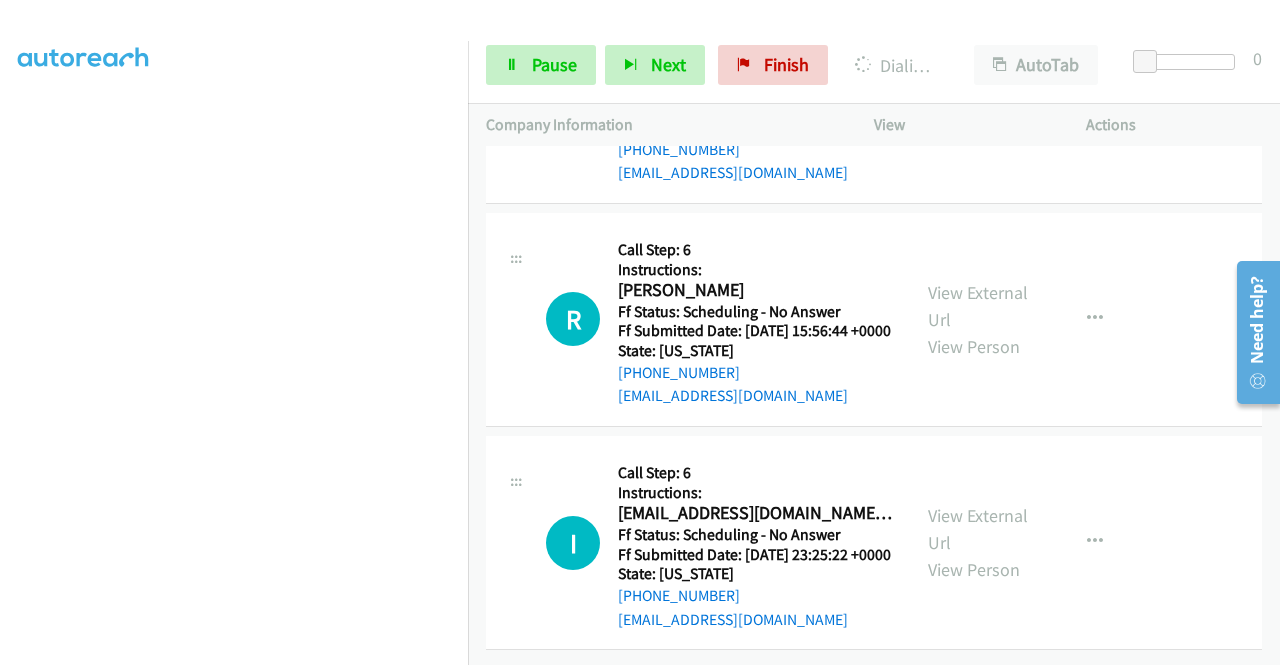 scroll, scrollTop: 6191, scrollLeft: 0, axis: vertical 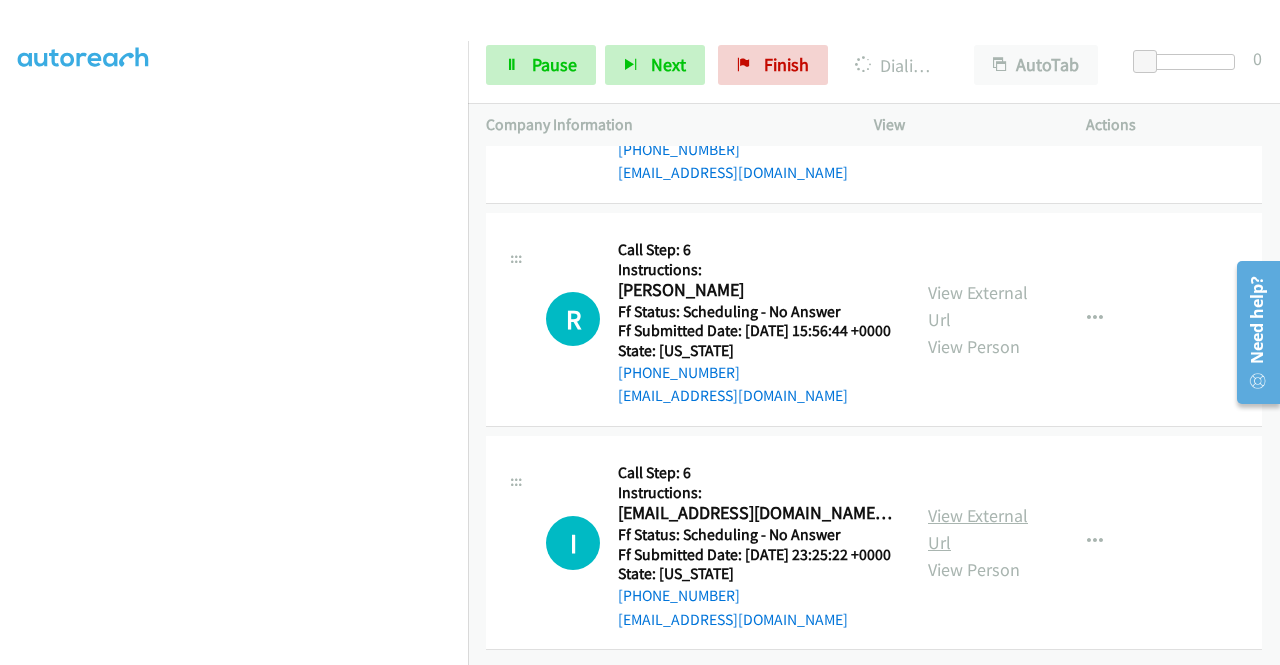 click on "View External Url" at bounding box center [978, 529] 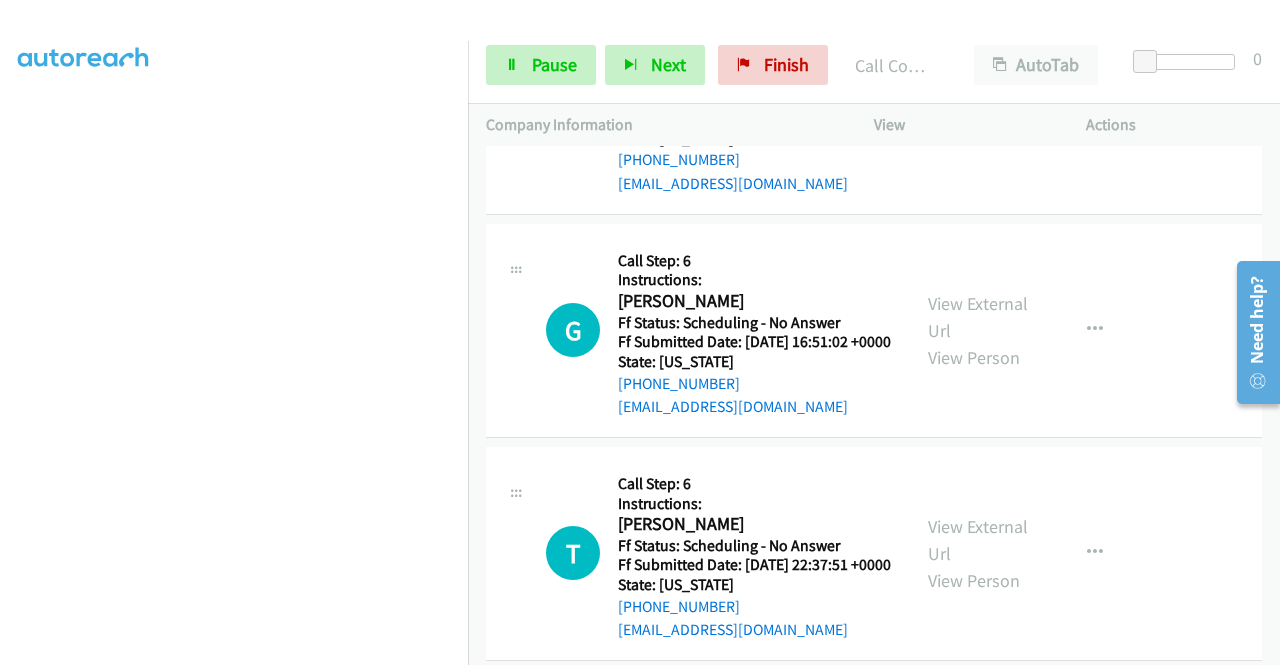 scroll, scrollTop: 5008, scrollLeft: 0, axis: vertical 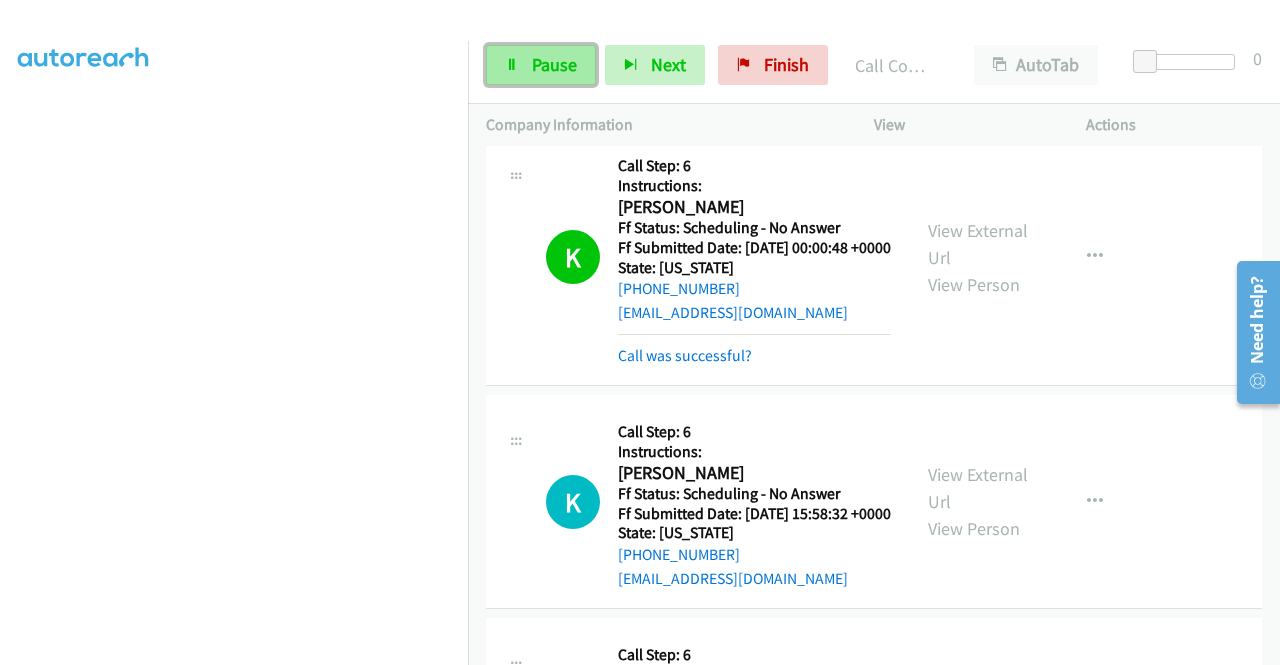 click on "Pause" at bounding box center (554, 64) 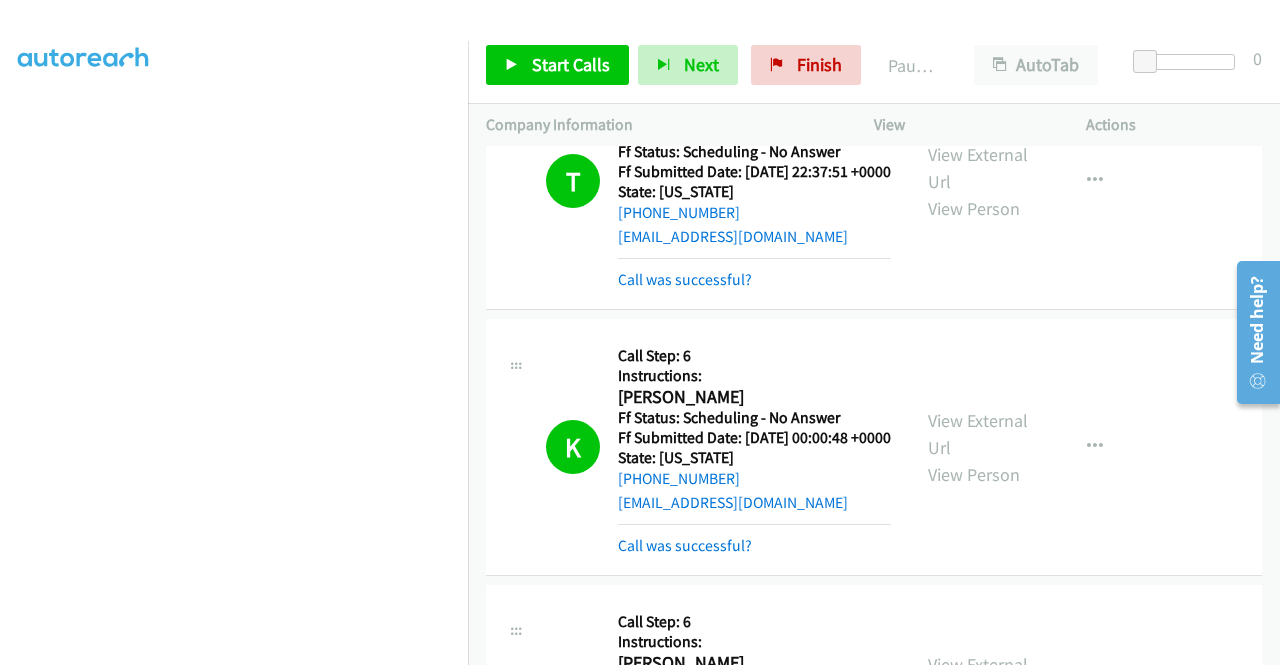 scroll, scrollTop: 5408, scrollLeft: 0, axis: vertical 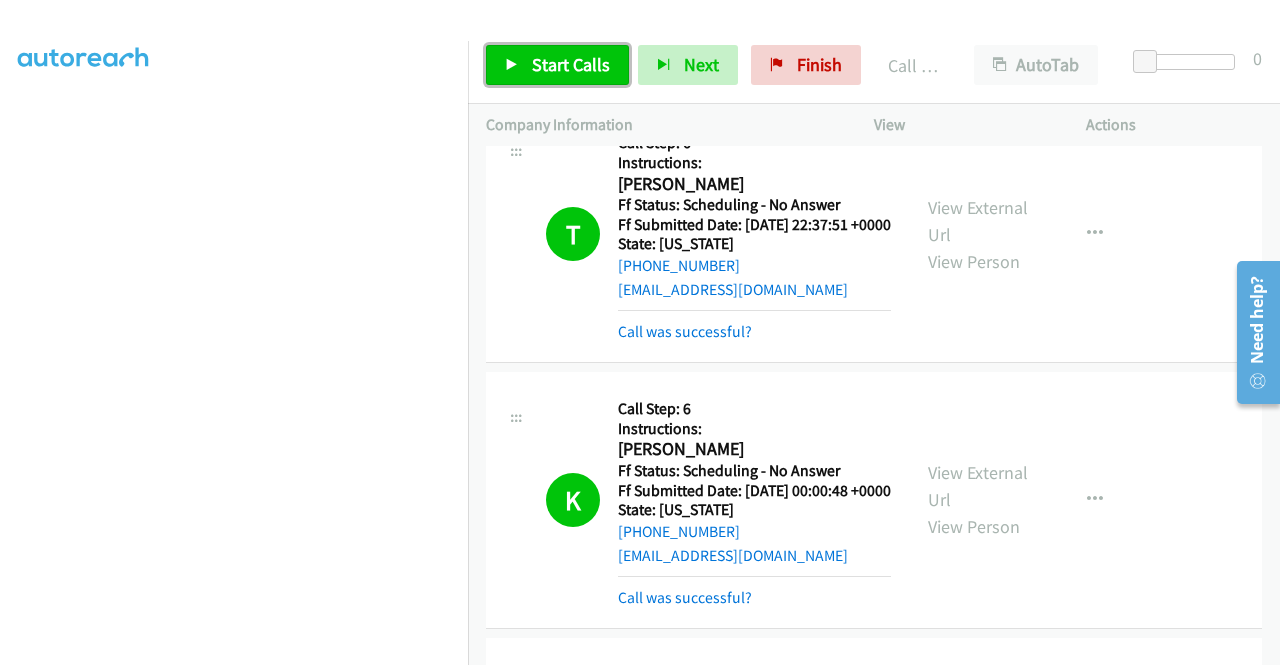 click on "Start Calls" at bounding box center (557, 65) 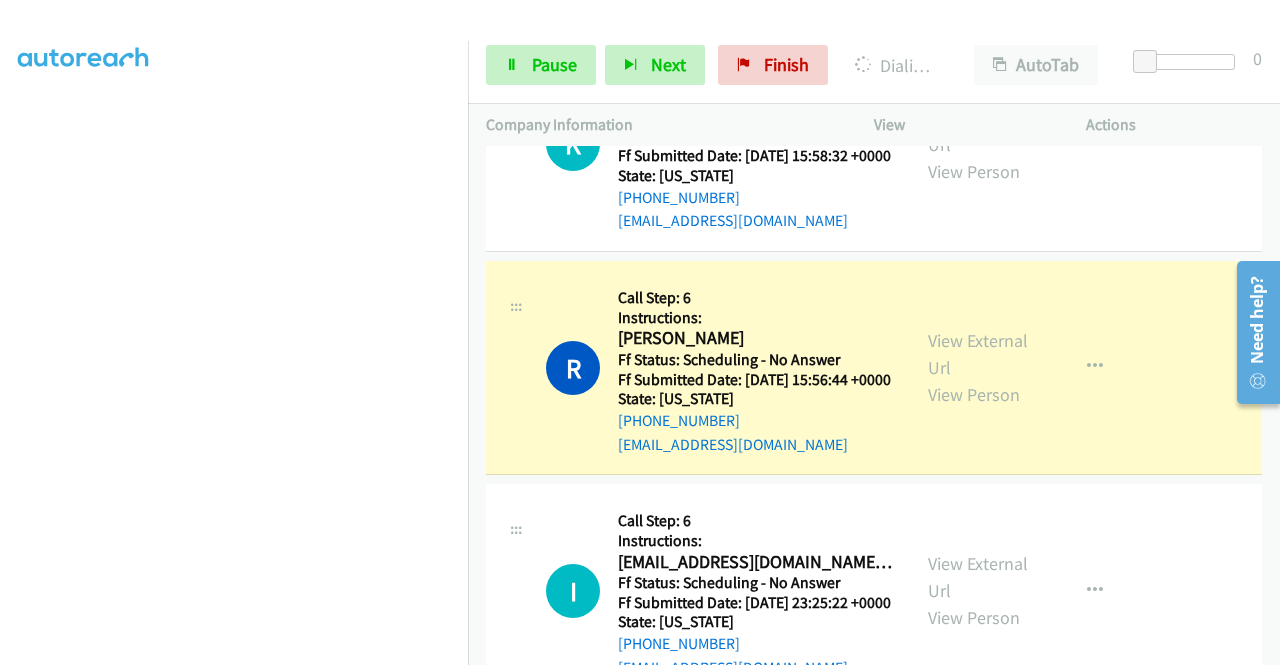 scroll, scrollTop: 6208, scrollLeft: 0, axis: vertical 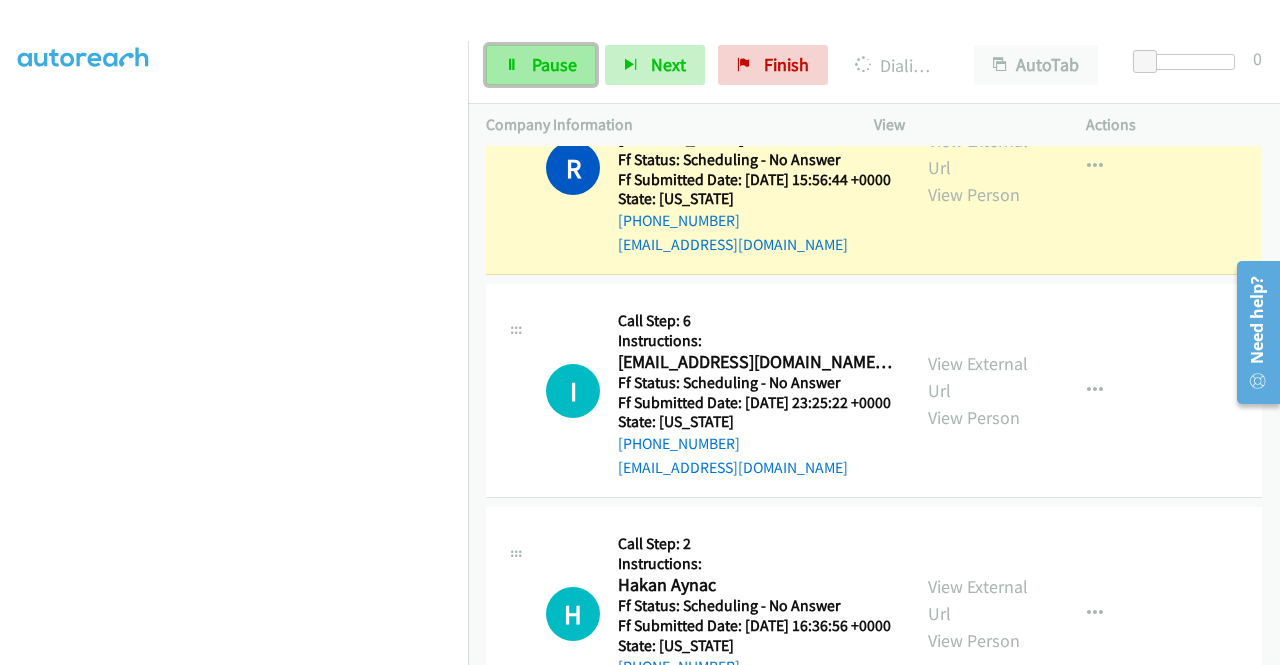 click on "Pause" at bounding box center (554, 64) 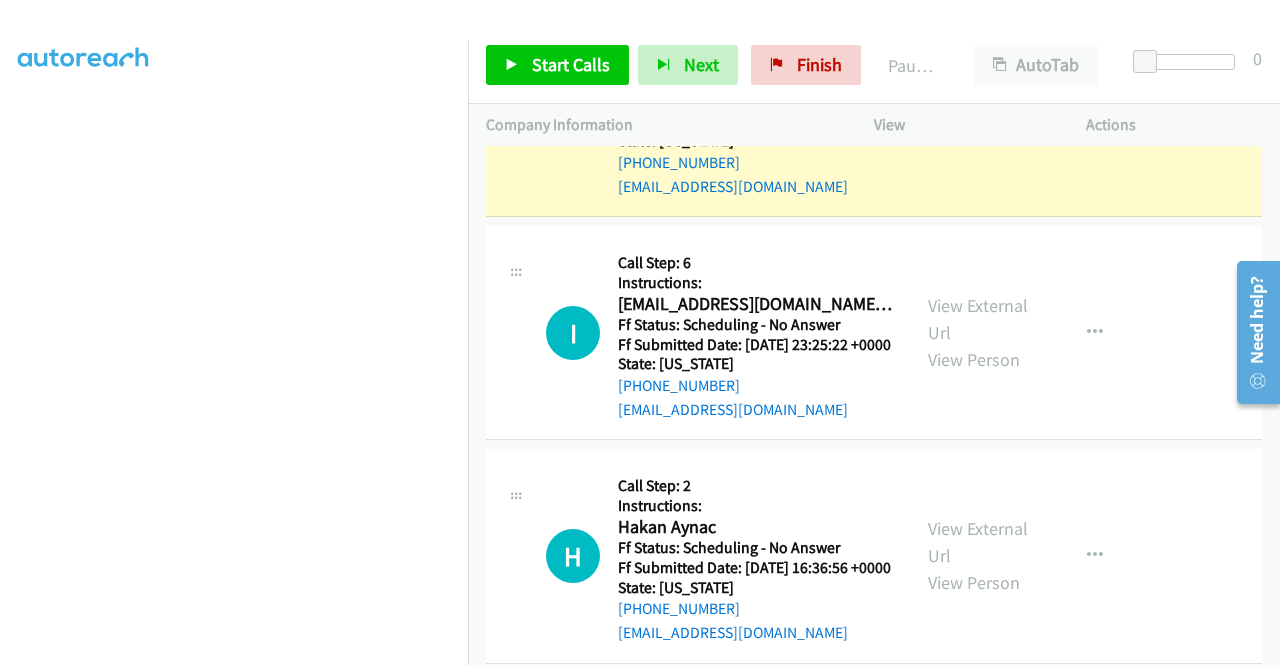 scroll, scrollTop: 6308, scrollLeft: 0, axis: vertical 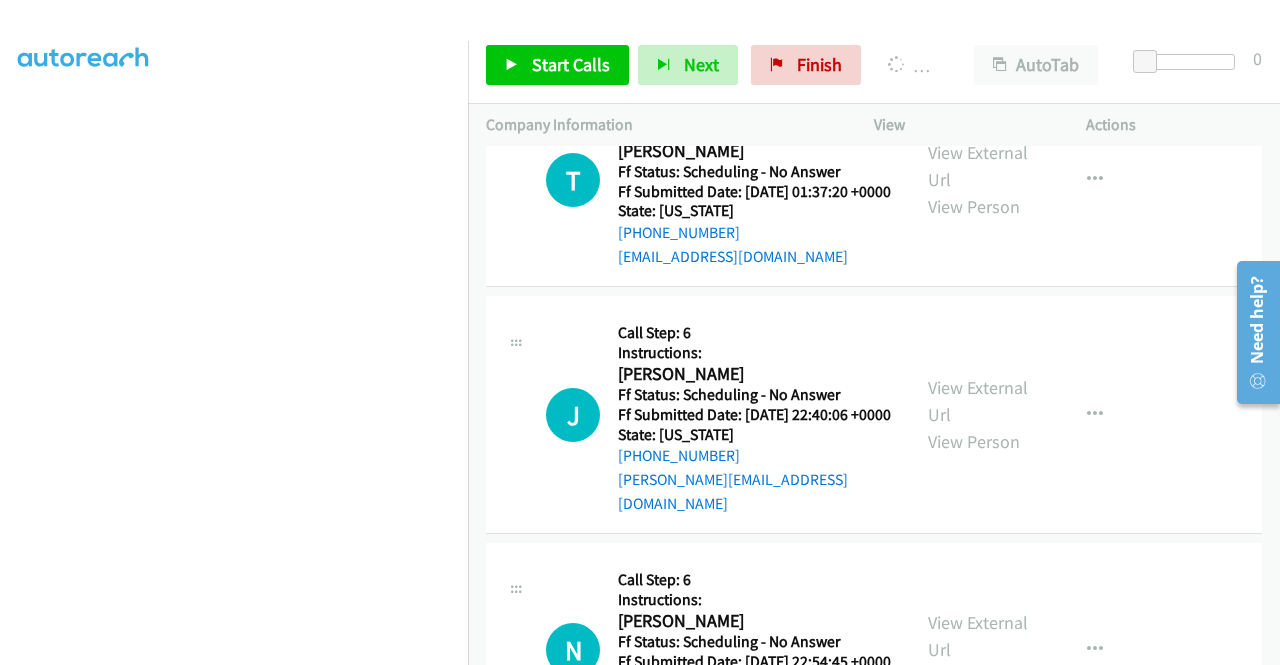 click on "View External Url" at bounding box center (978, -57) 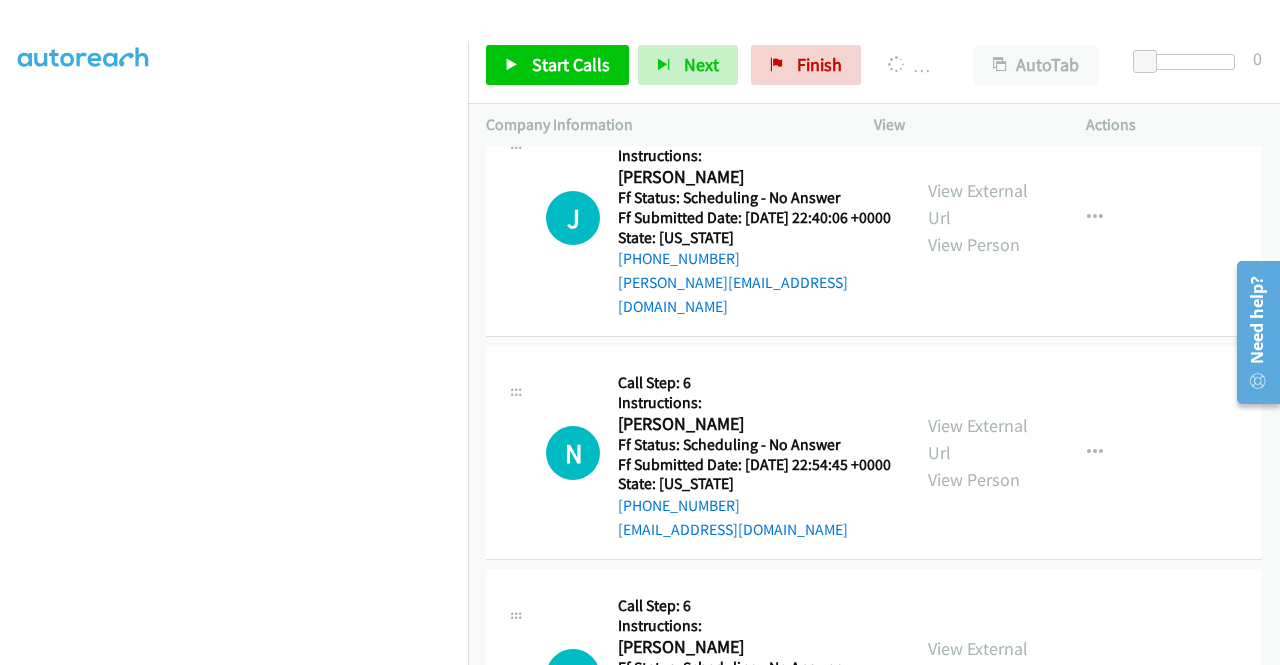 scroll, scrollTop: 7108, scrollLeft: 0, axis: vertical 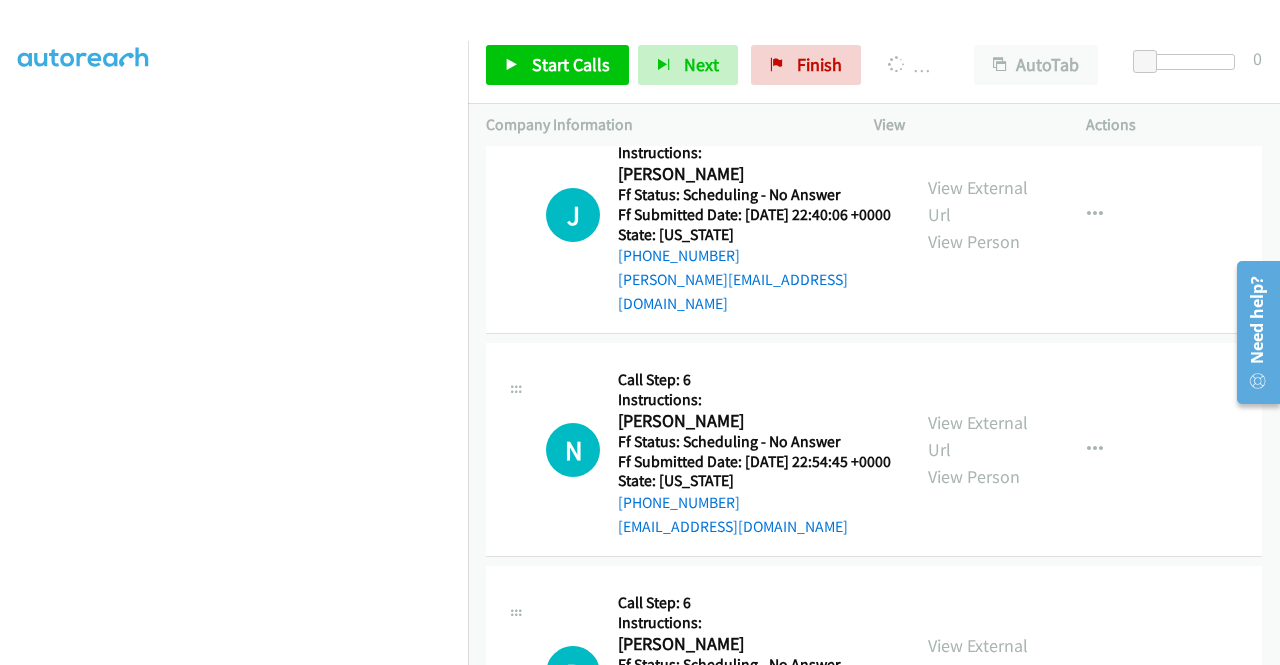 click on "View External Url" at bounding box center [978, -34] 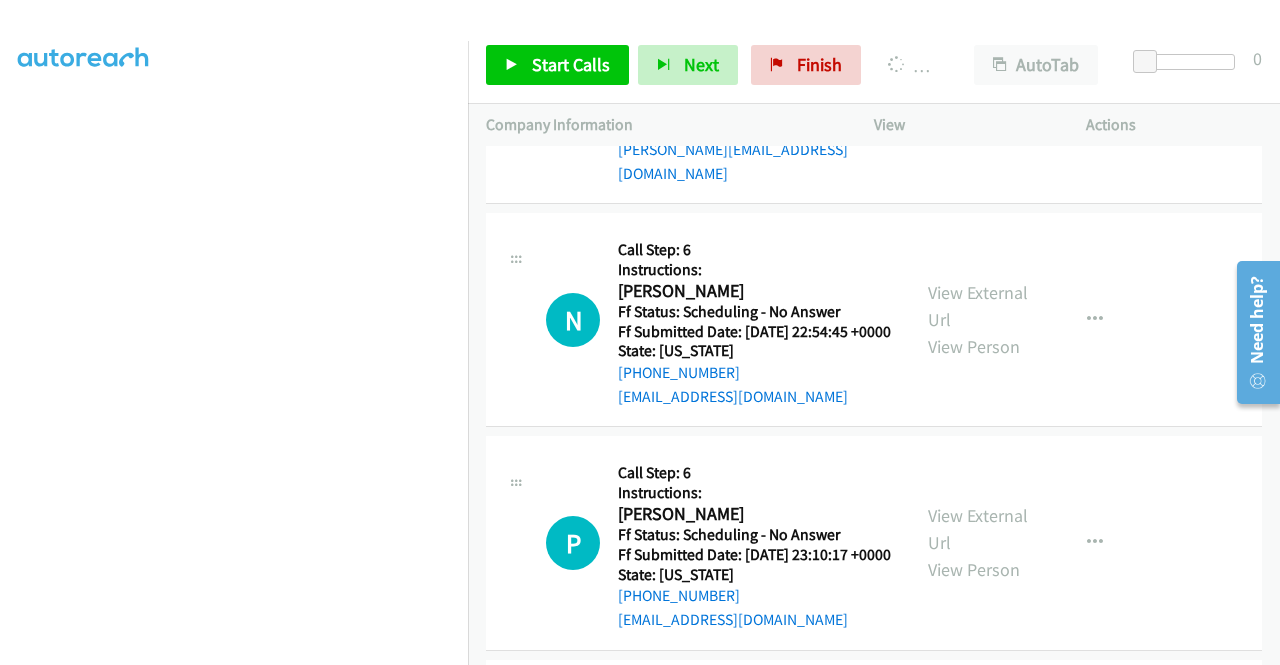 scroll, scrollTop: 7308, scrollLeft: 0, axis: vertical 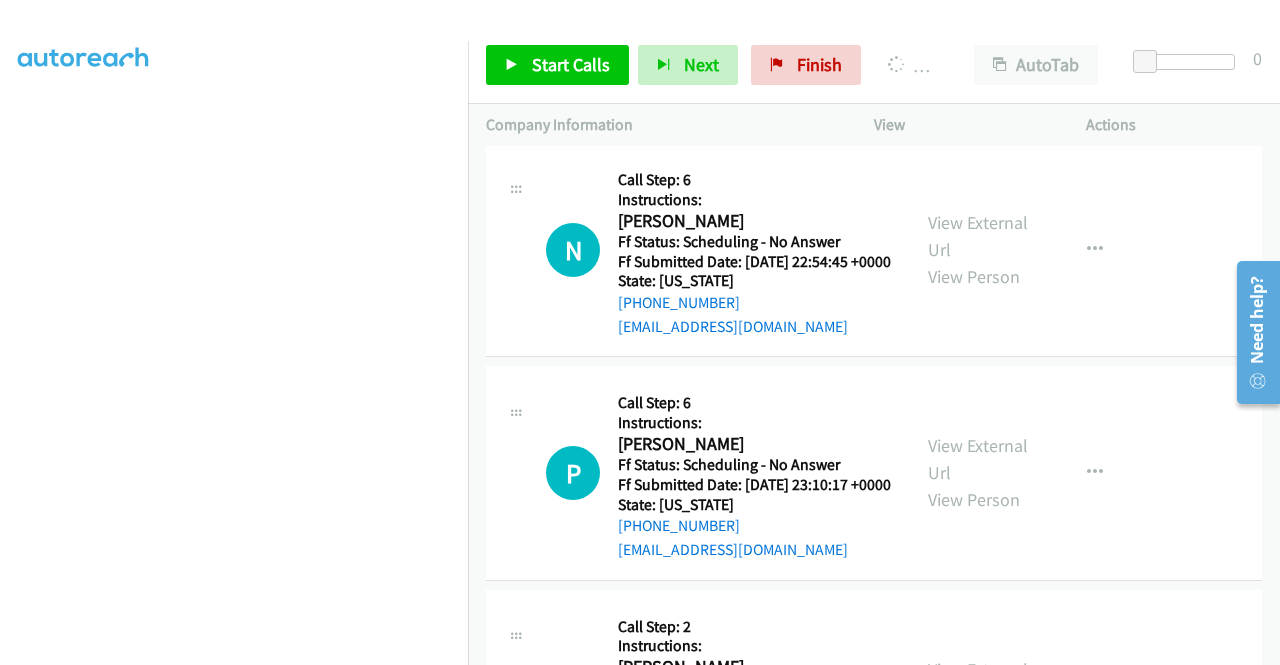 click on "View External Url" at bounding box center (978, 1) 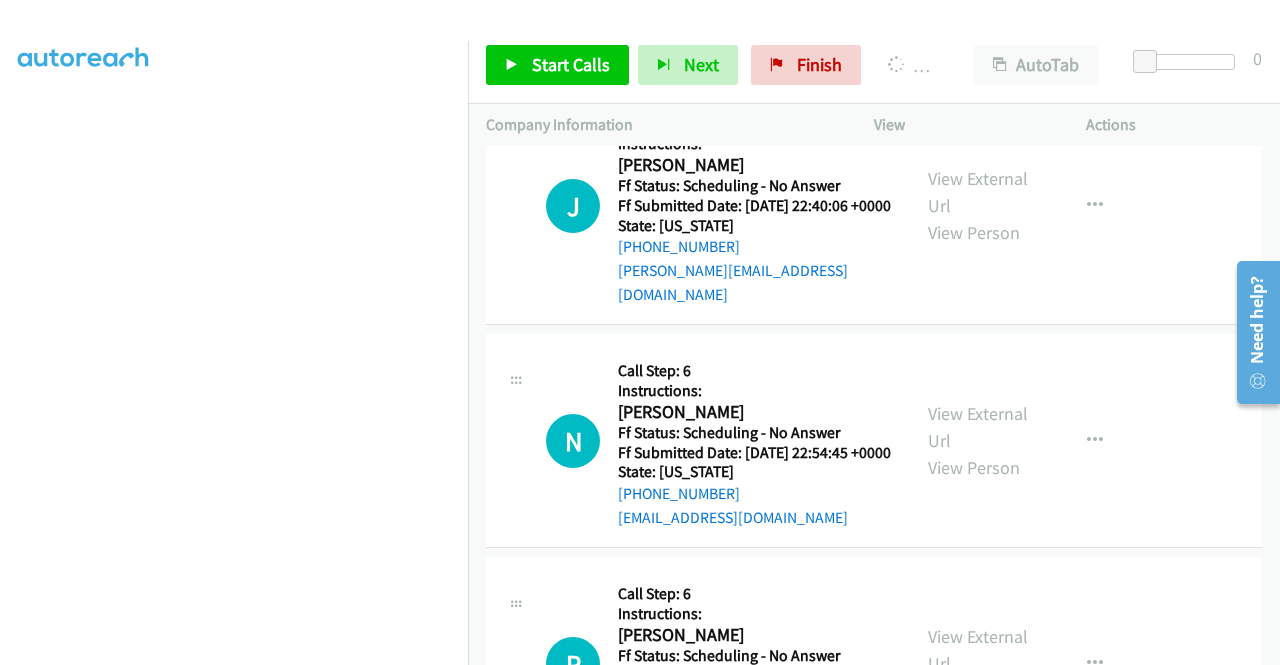 scroll, scrollTop: 7008, scrollLeft: 0, axis: vertical 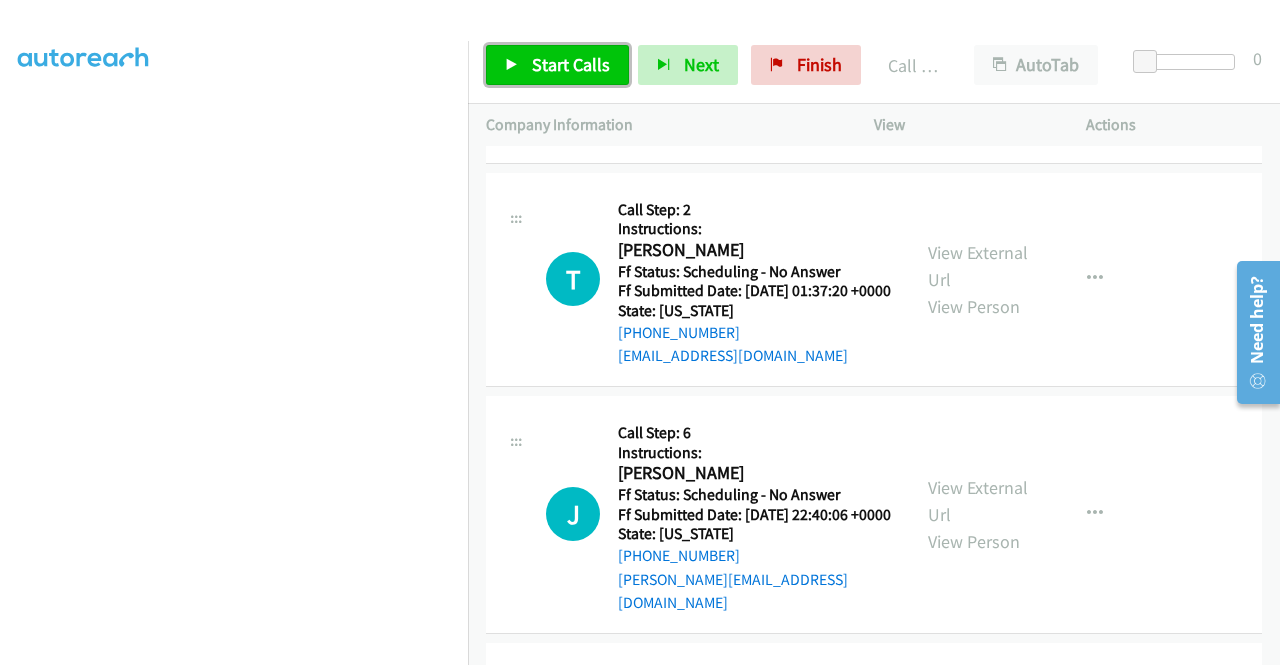 click on "Start Calls" at bounding box center [571, 64] 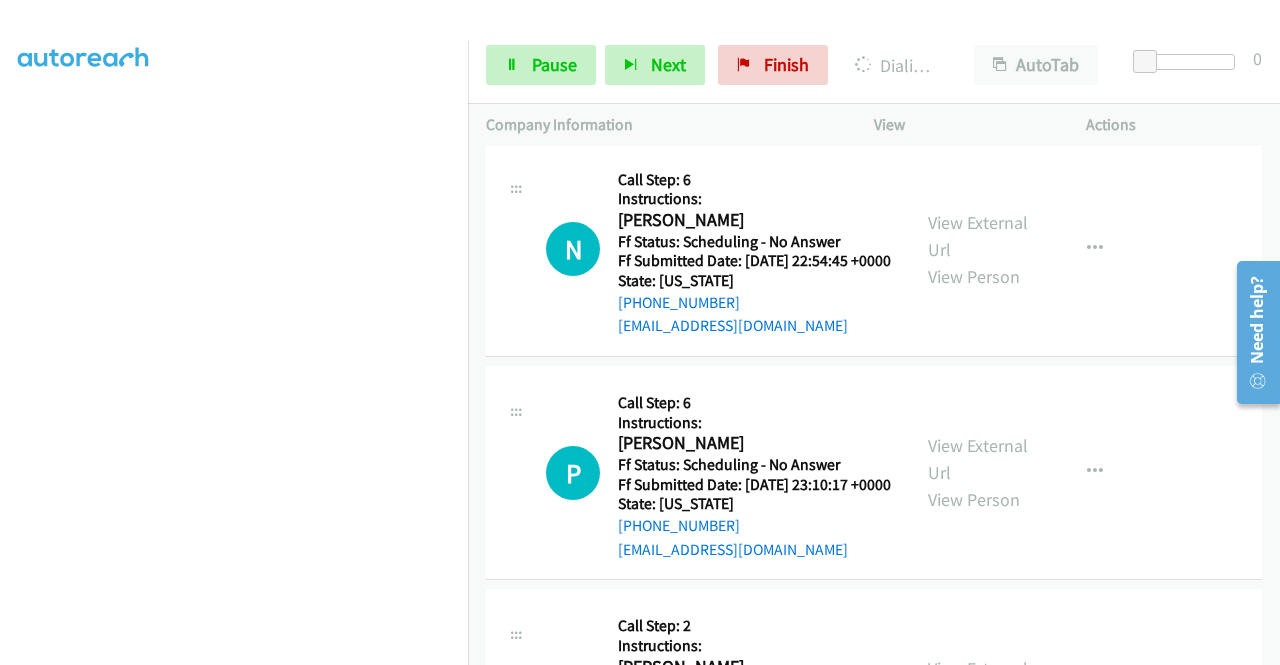 scroll, scrollTop: 7551, scrollLeft: 0, axis: vertical 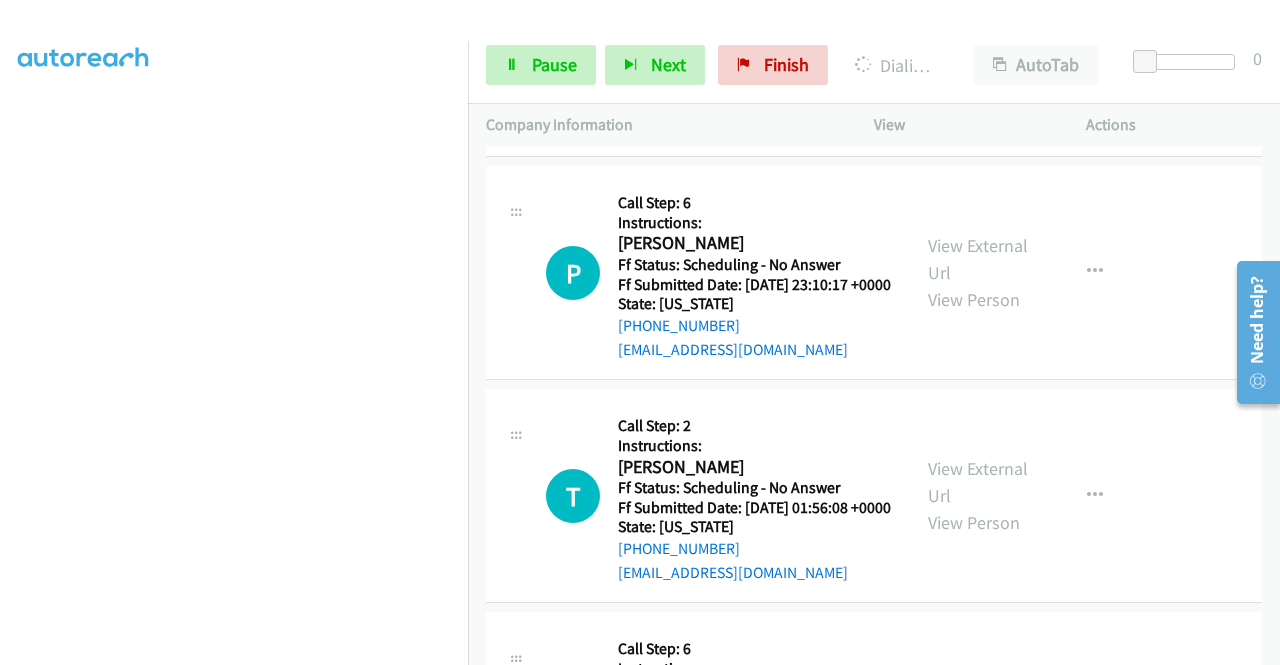 click on "View External Url" at bounding box center [978, 36] 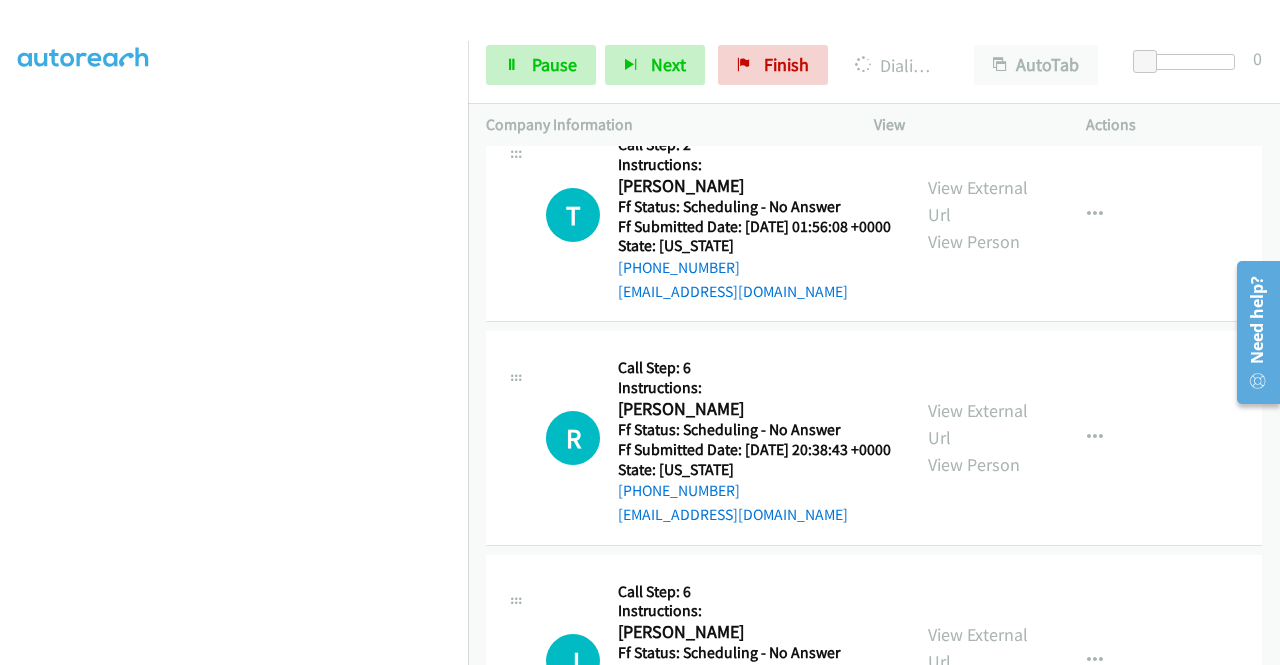 scroll, scrollTop: 7851, scrollLeft: 0, axis: vertical 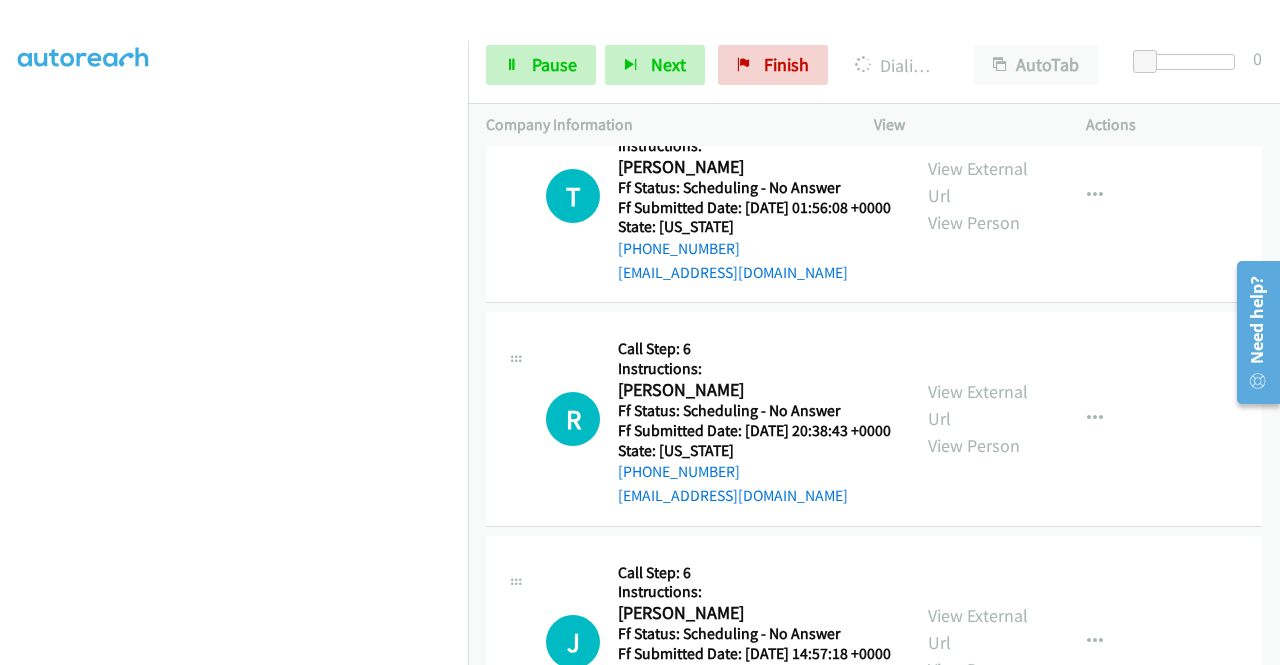 click on "View External Url" at bounding box center (978, -41) 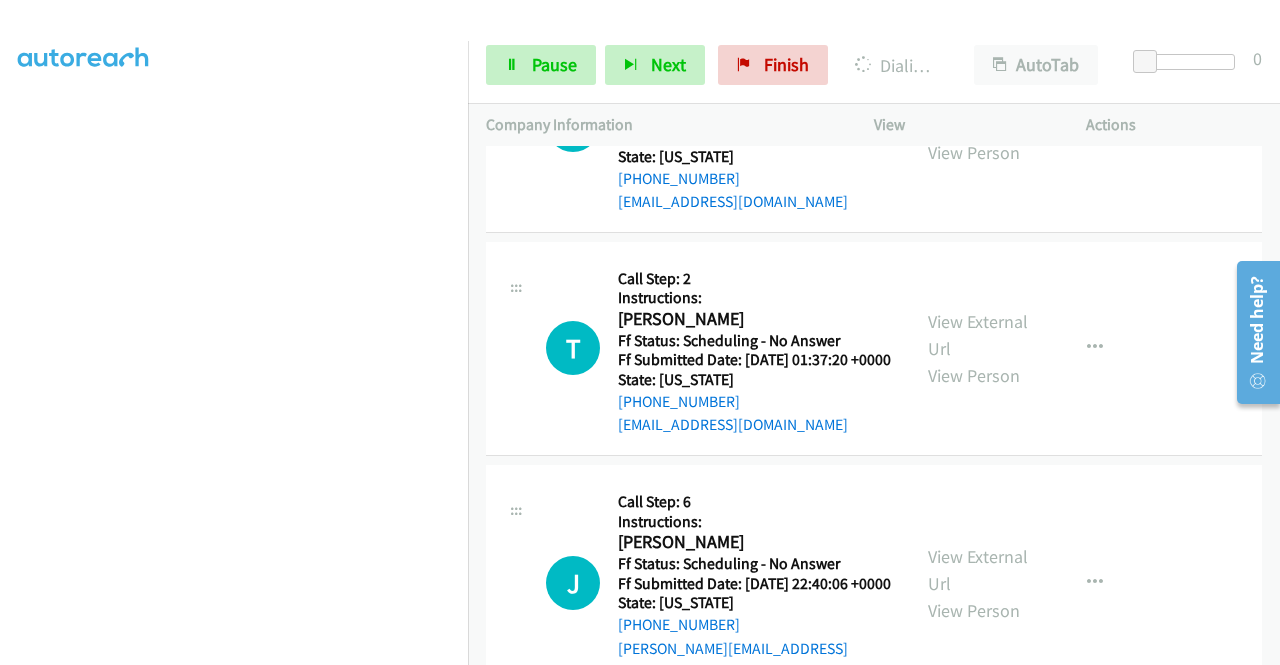 scroll, scrollTop: 6751, scrollLeft: 0, axis: vertical 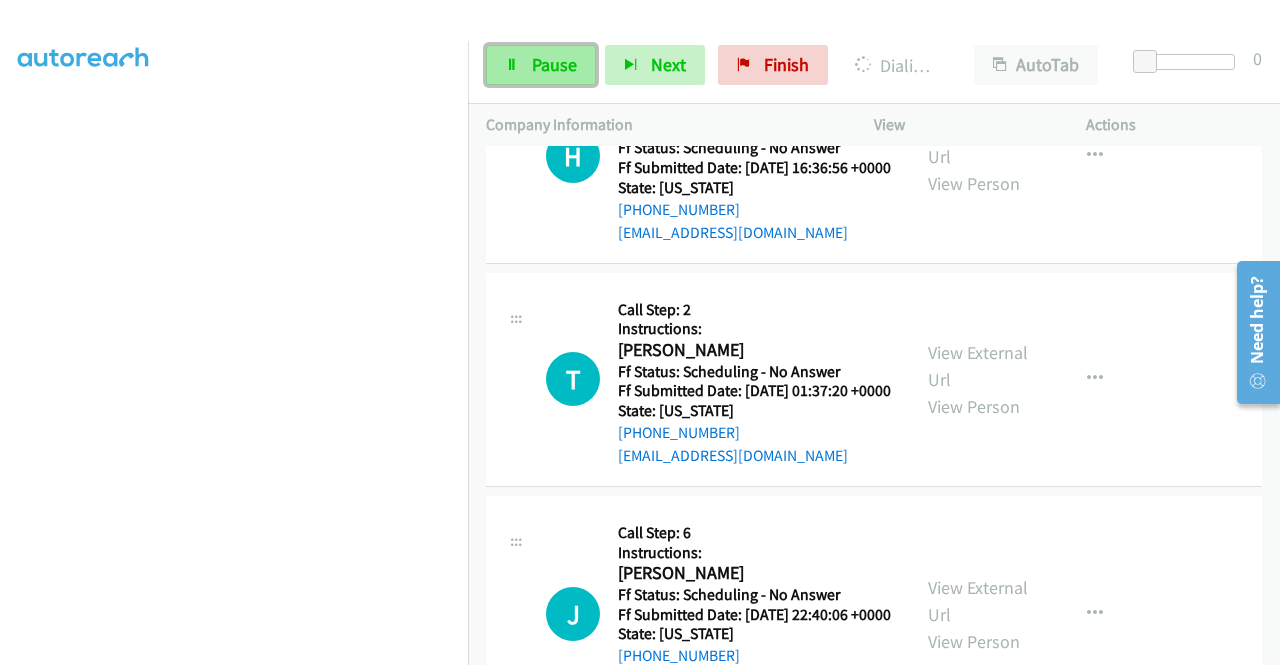 click on "Pause" at bounding box center (554, 64) 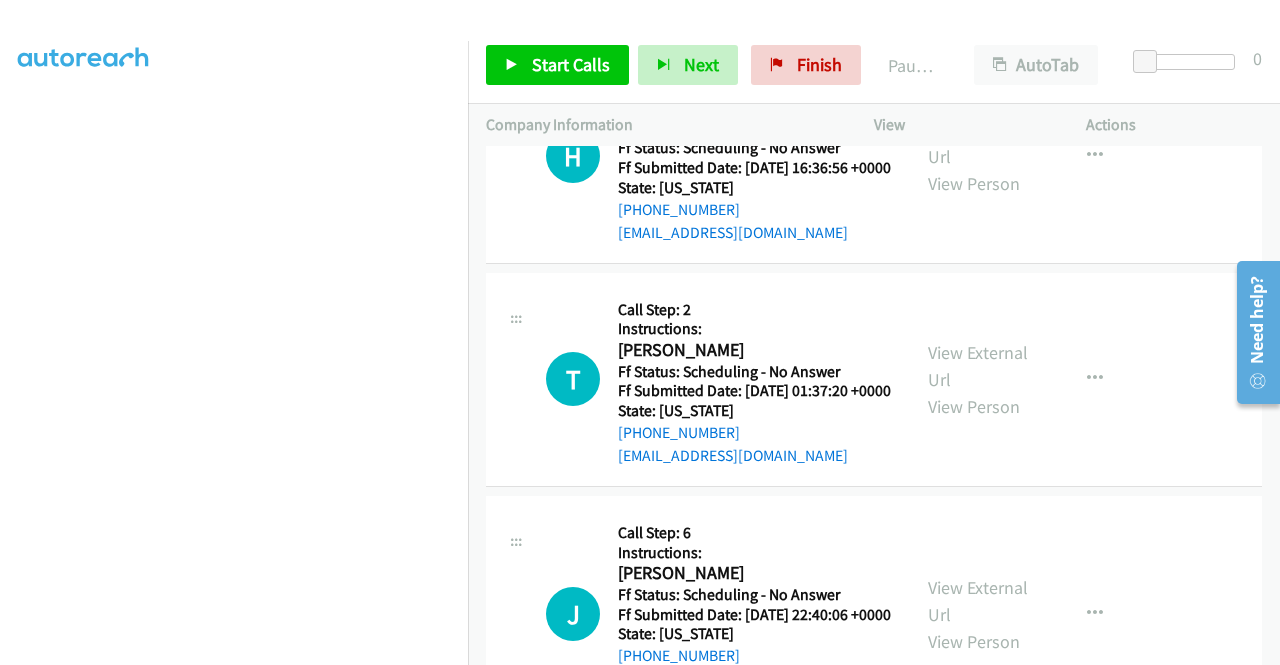 scroll, scrollTop: 456, scrollLeft: 0, axis: vertical 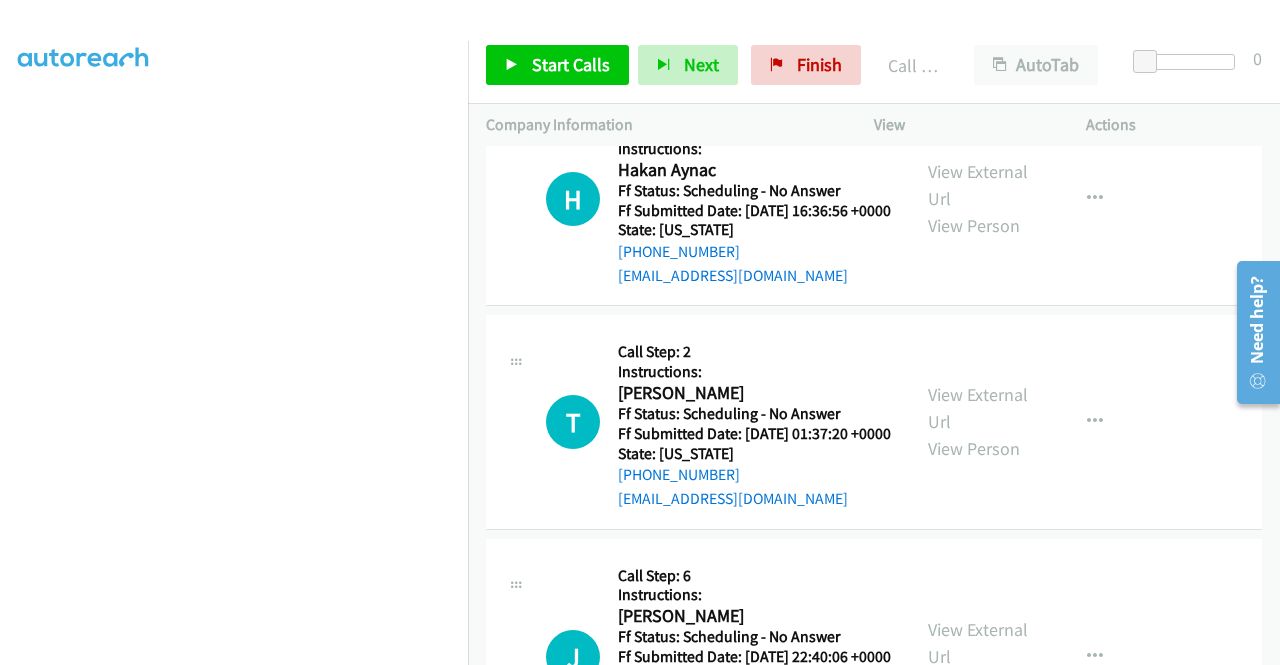 click on "Start Calls
Pause
Next
Finish
Call Completed
AutoTab
AutoTab
0" at bounding box center (874, 65) 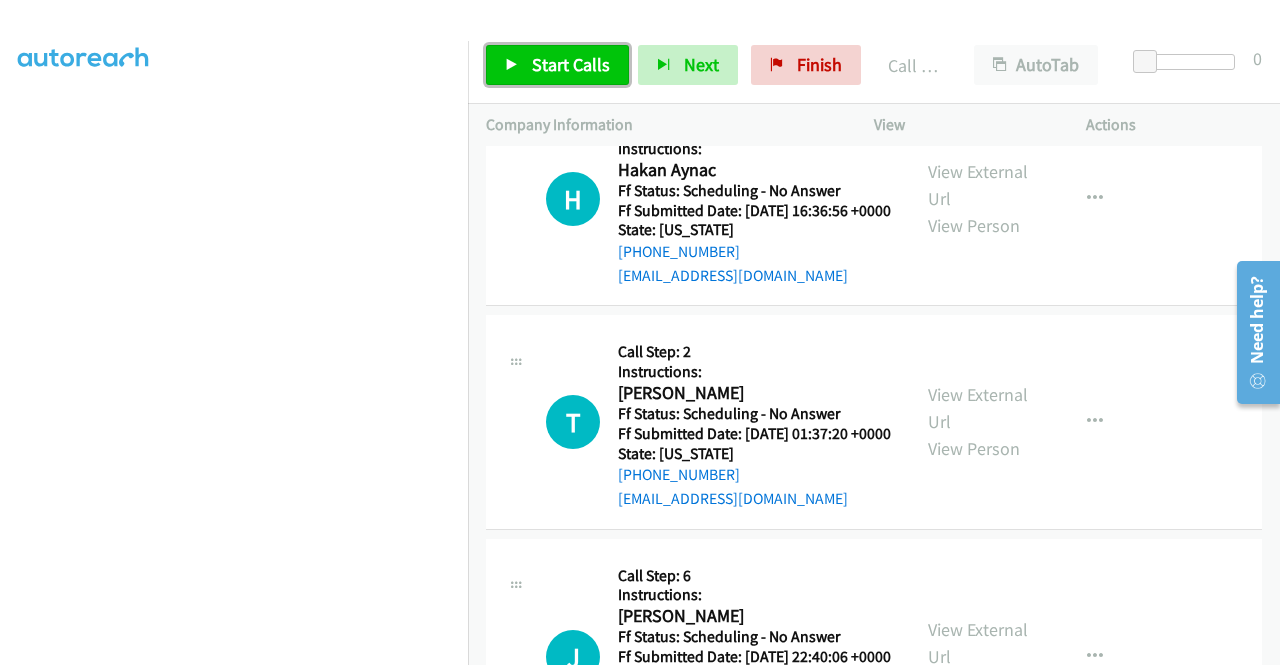 click on "Start Calls" at bounding box center [557, 65] 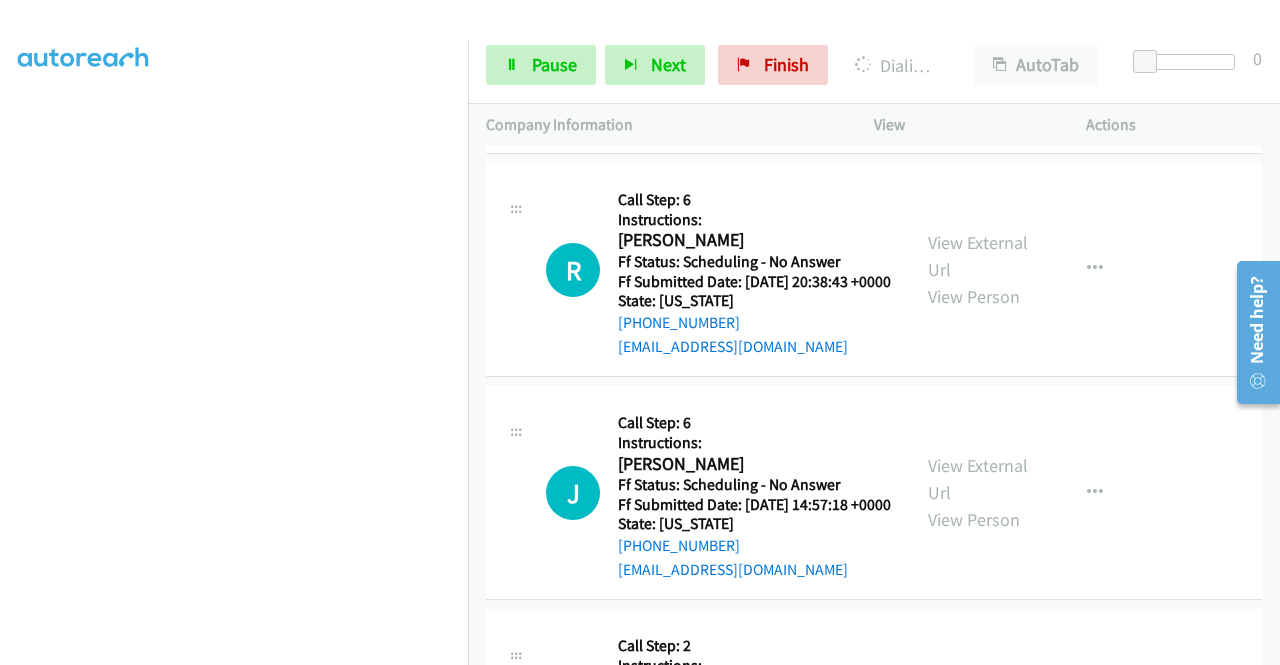 scroll, scrollTop: 8051, scrollLeft: 0, axis: vertical 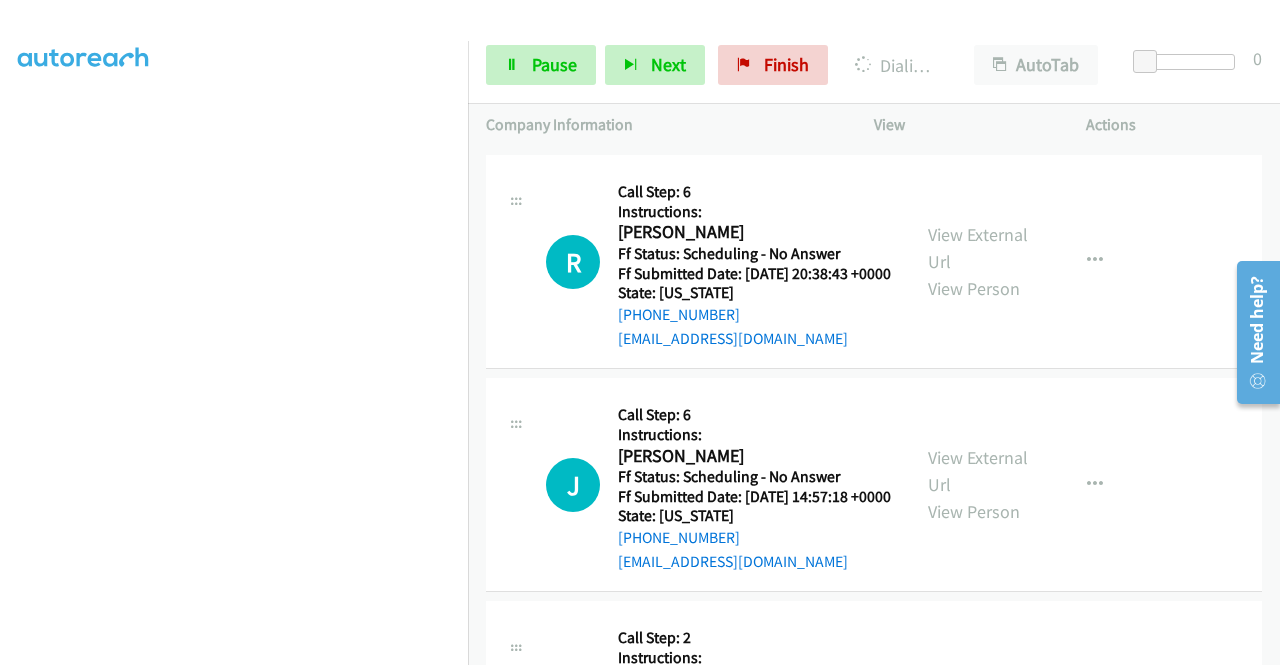 click on "View External Url" at bounding box center (978, 25) 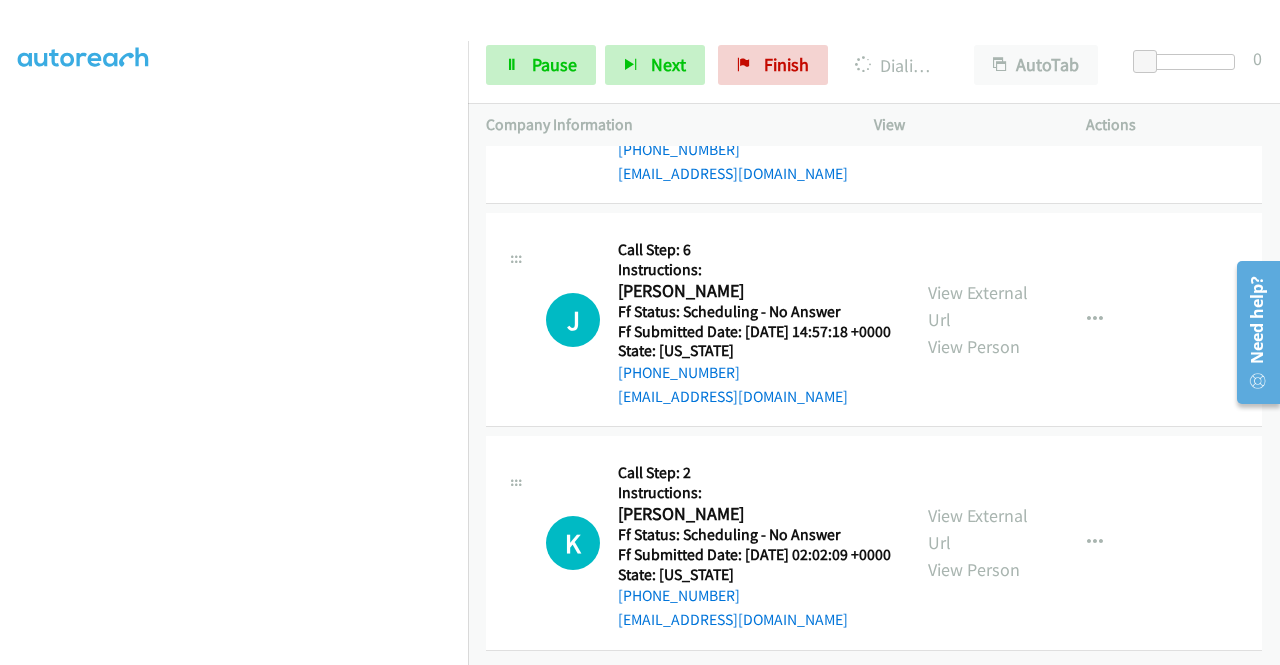 scroll, scrollTop: 8251, scrollLeft: 0, axis: vertical 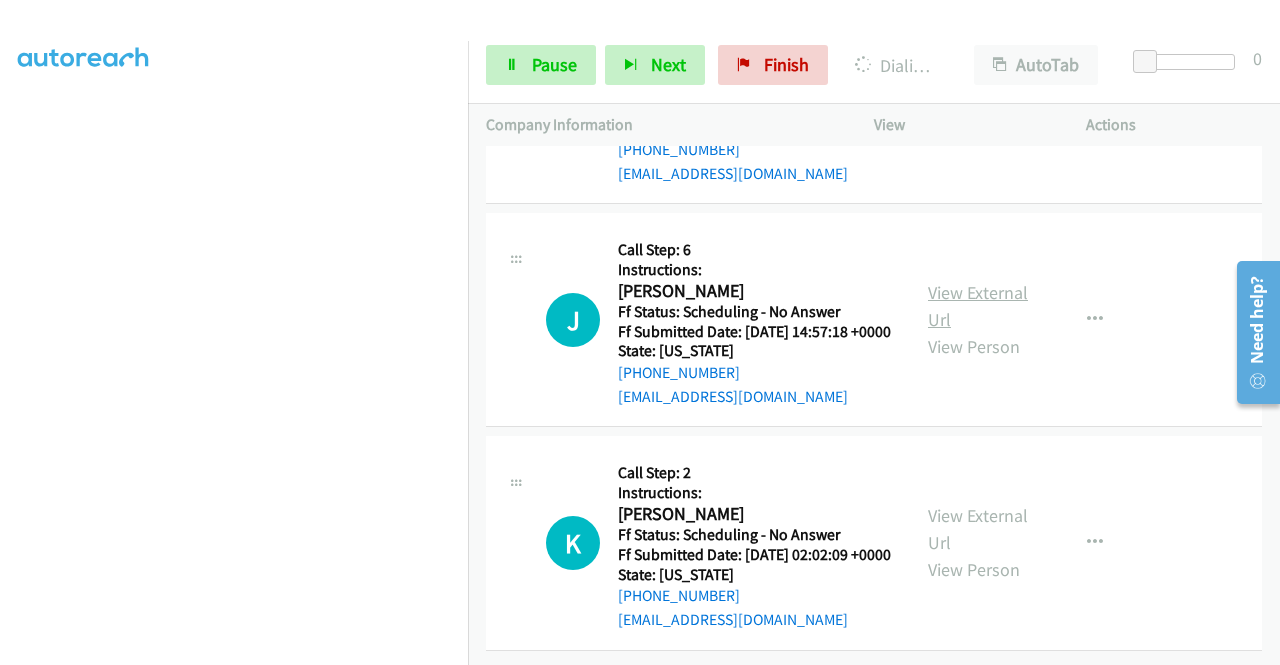 click on "View External Url" at bounding box center (978, 306) 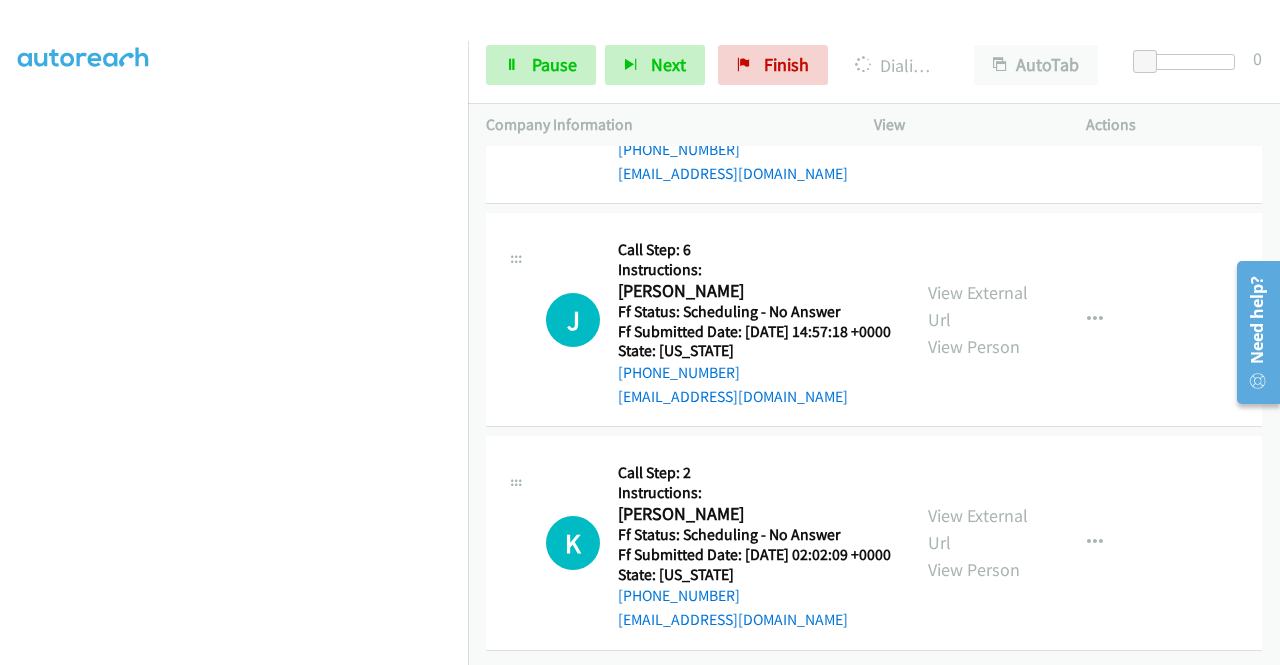 scroll, scrollTop: 8751, scrollLeft: 0, axis: vertical 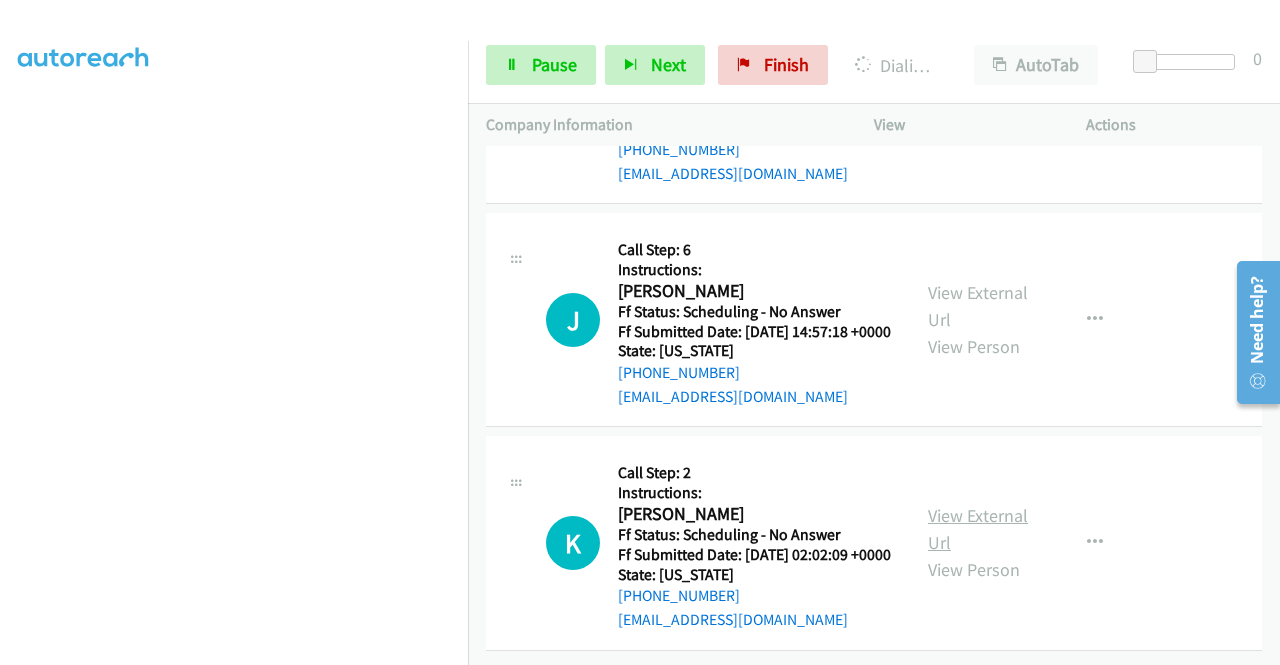click on "View External Url" at bounding box center (978, 529) 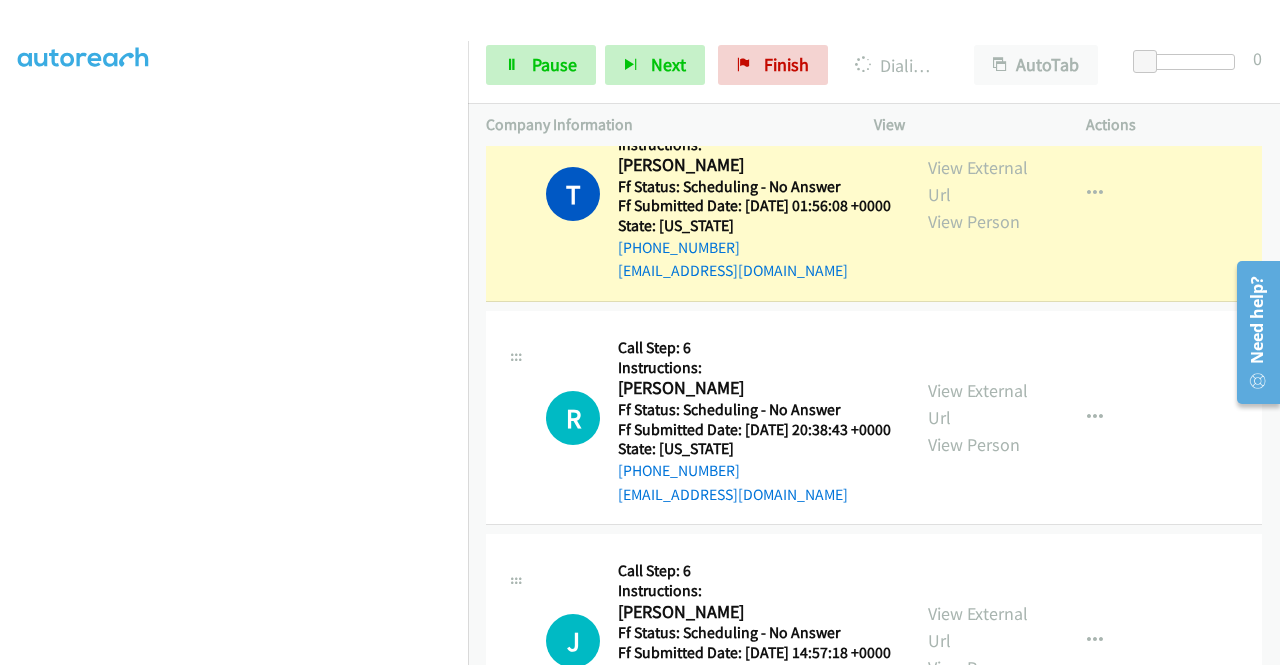 scroll, scrollTop: 8172, scrollLeft: 0, axis: vertical 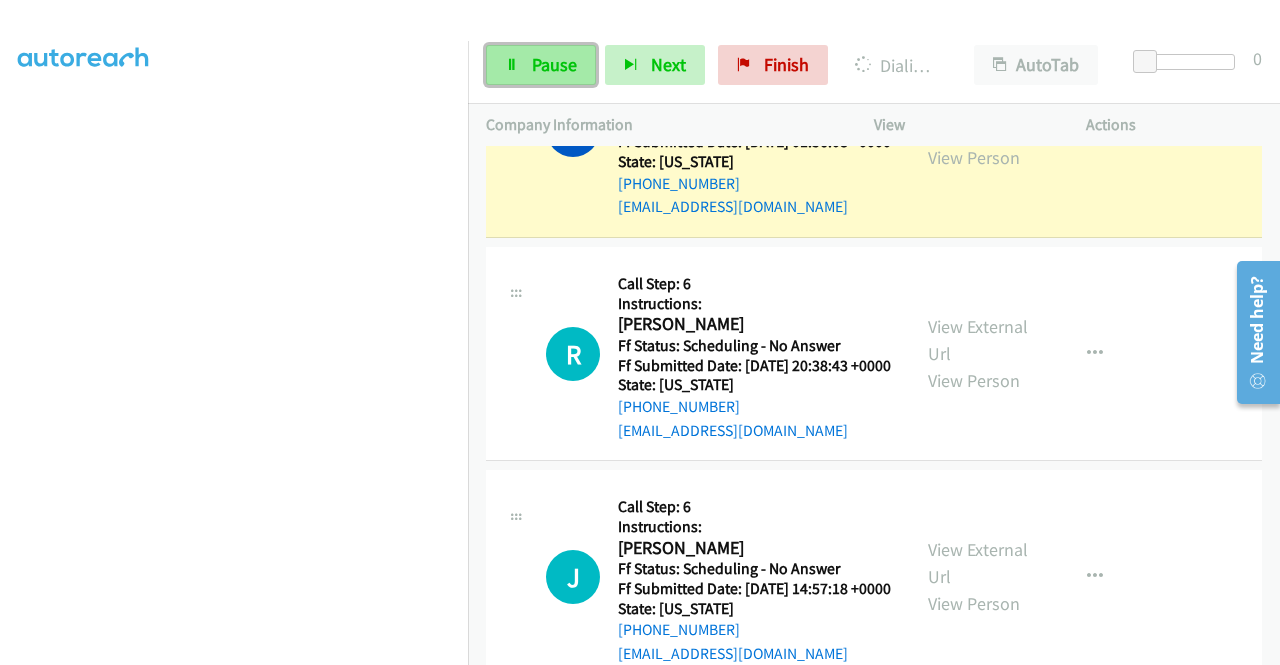 click on "Pause" at bounding box center (554, 64) 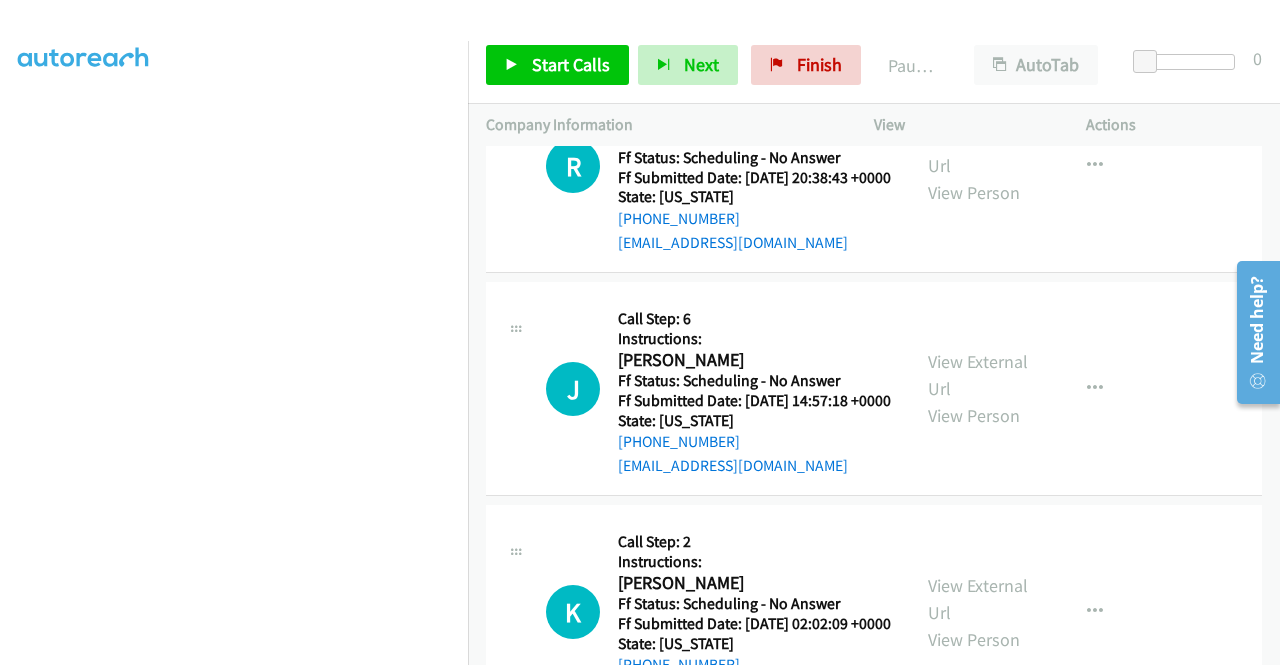 scroll, scrollTop: 8372, scrollLeft: 0, axis: vertical 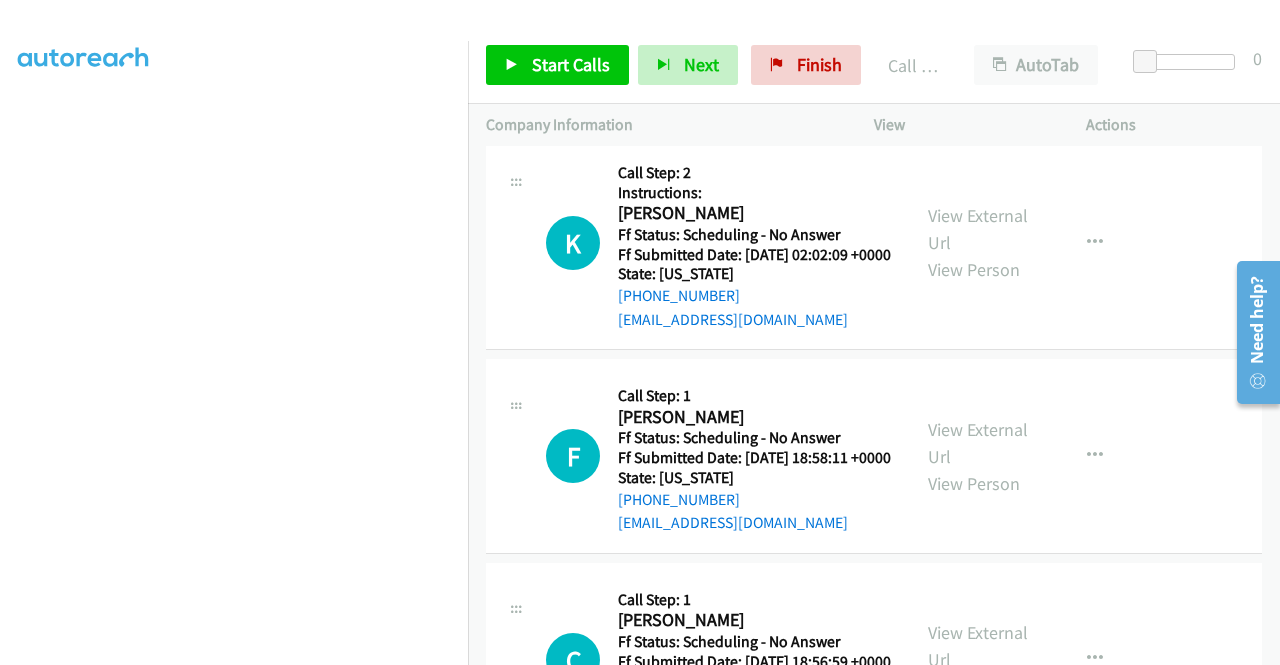 click on "View External Url" at bounding box center (978, -217) 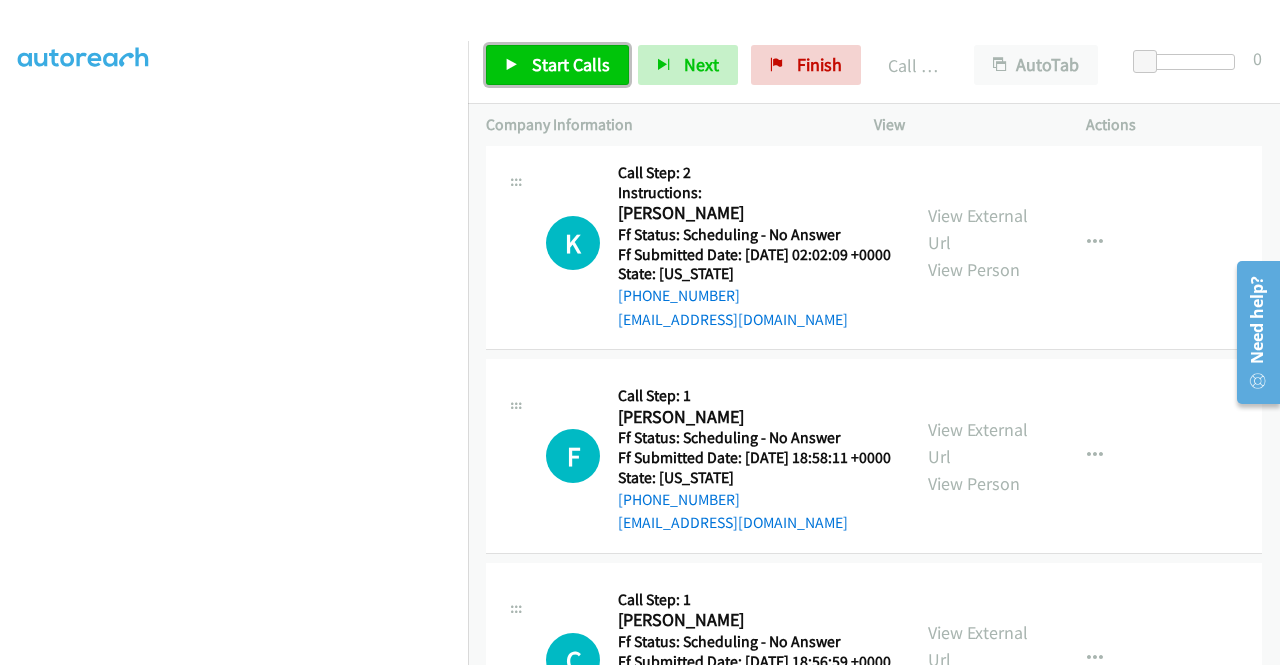 click on "Start Calls" at bounding box center (571, 64) 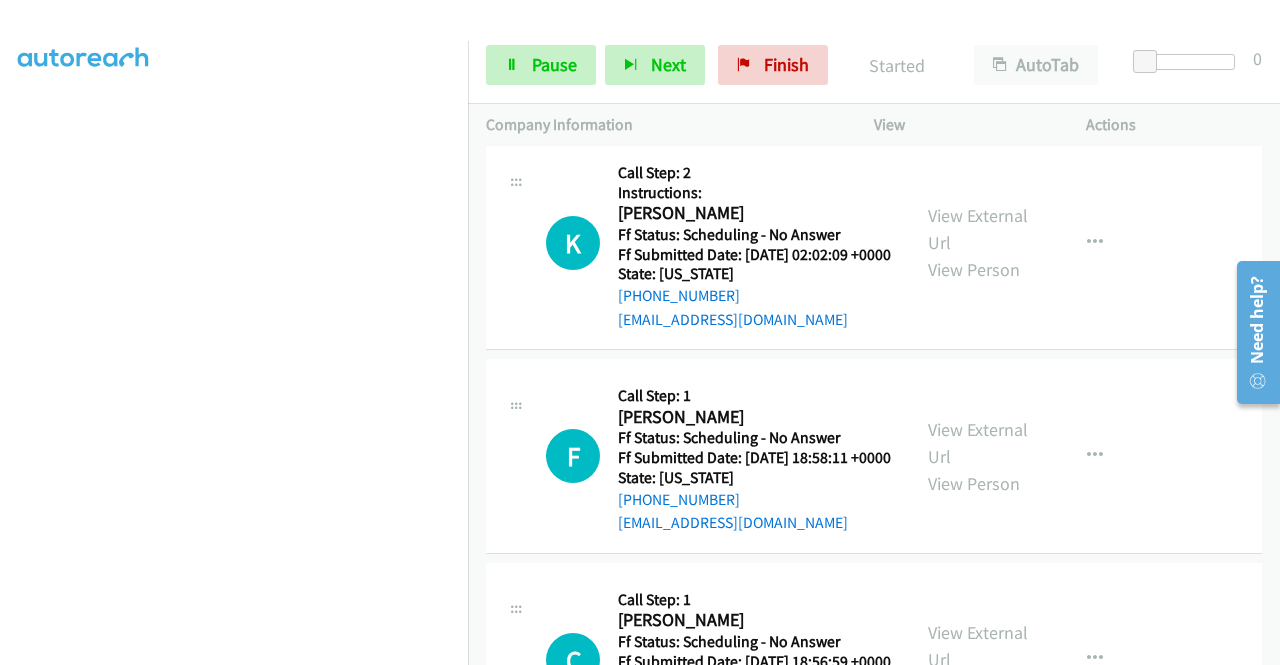 click on "View External Url" at bounding box center [978, 6] 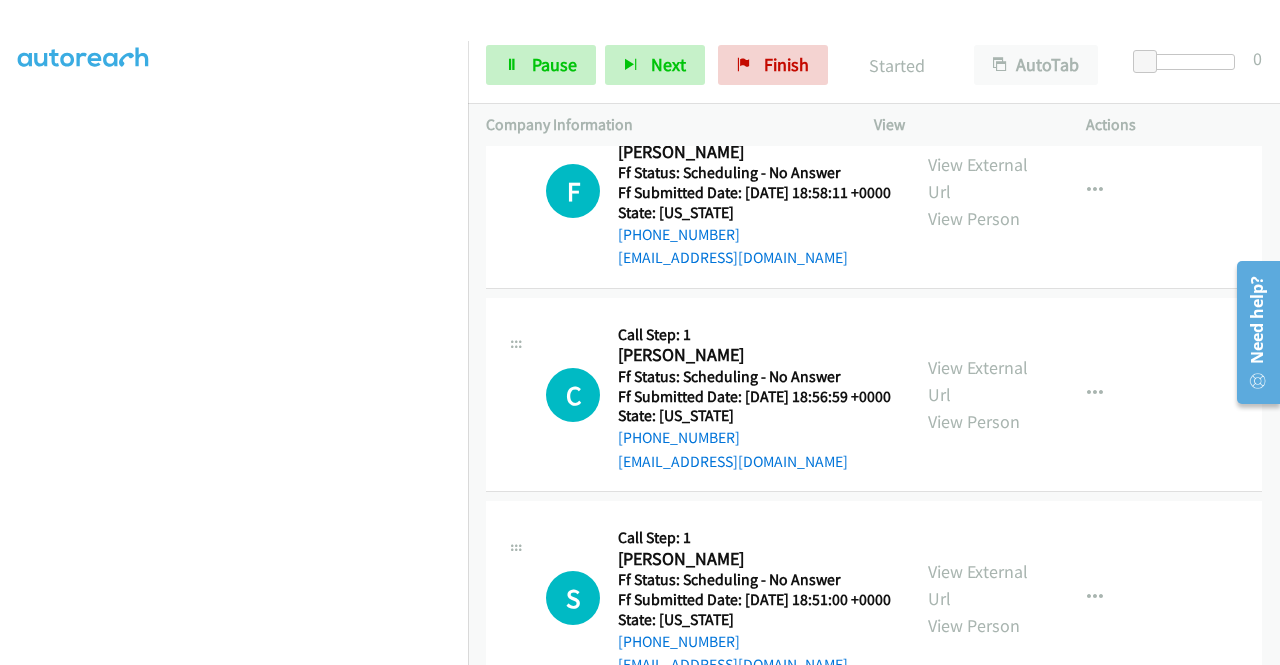 scroll, scrollTop: 9072, scrollLeft: 0, axis: vertical 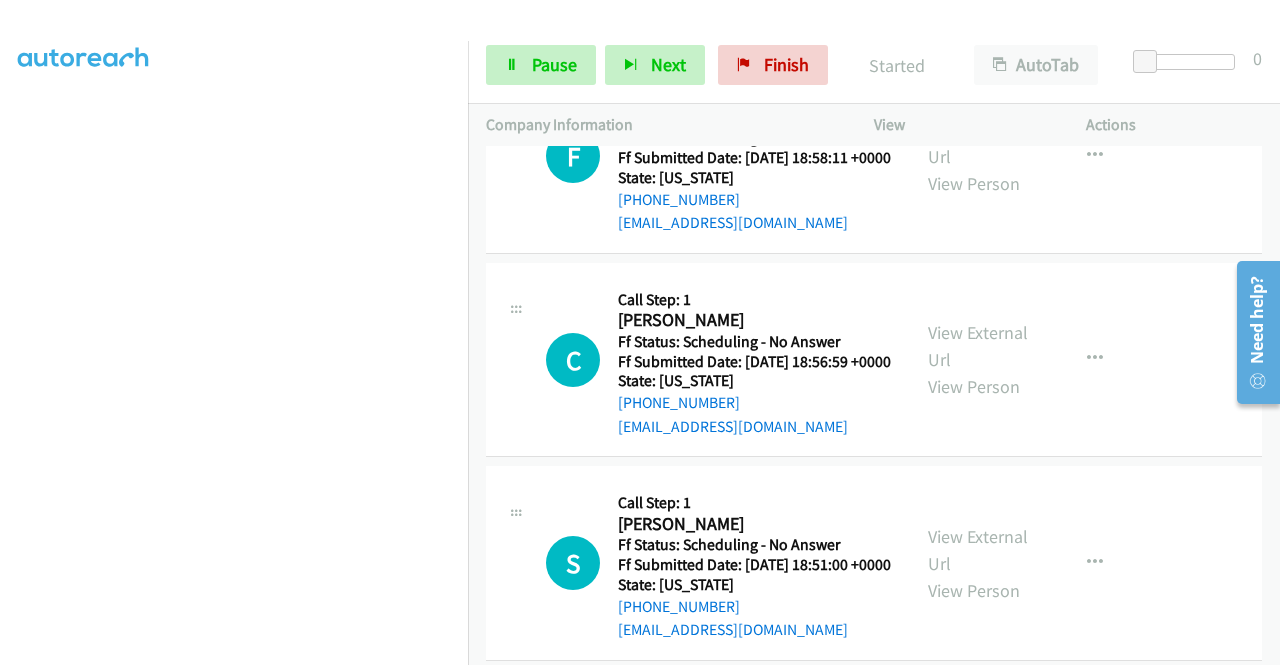 click on "View External Url" at bounding box center [978, -71] 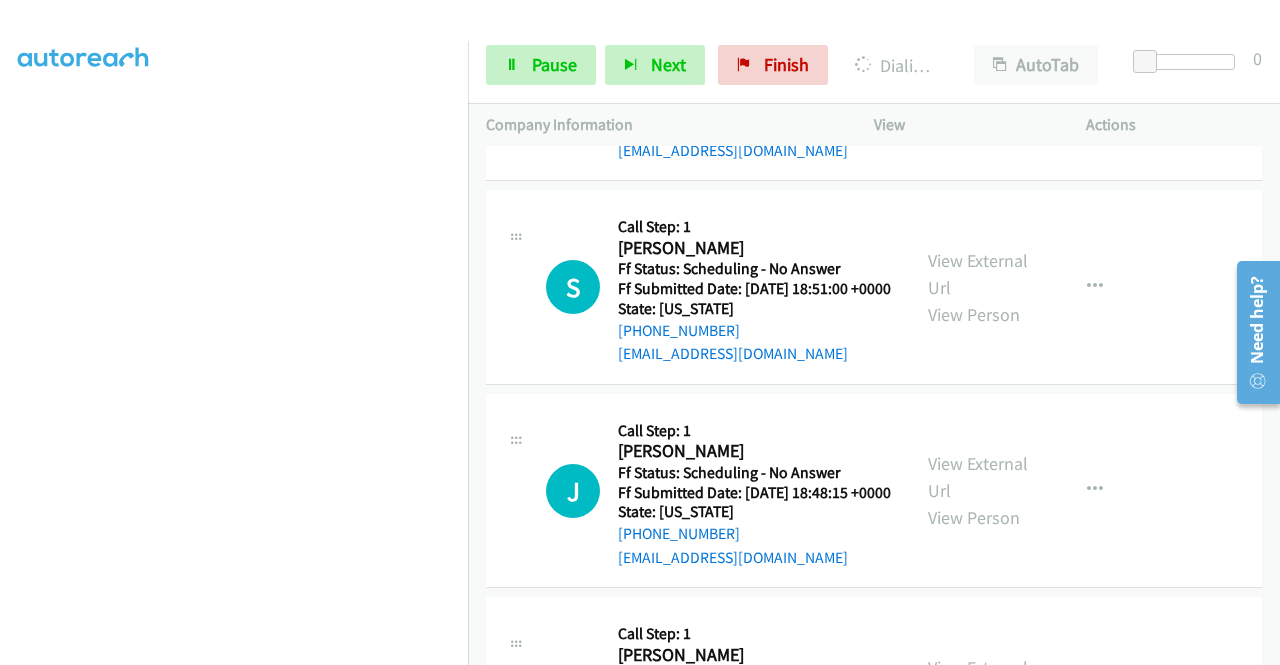 scroll, scrollTop: 9372, scrollLeft: 0, axis: vertical 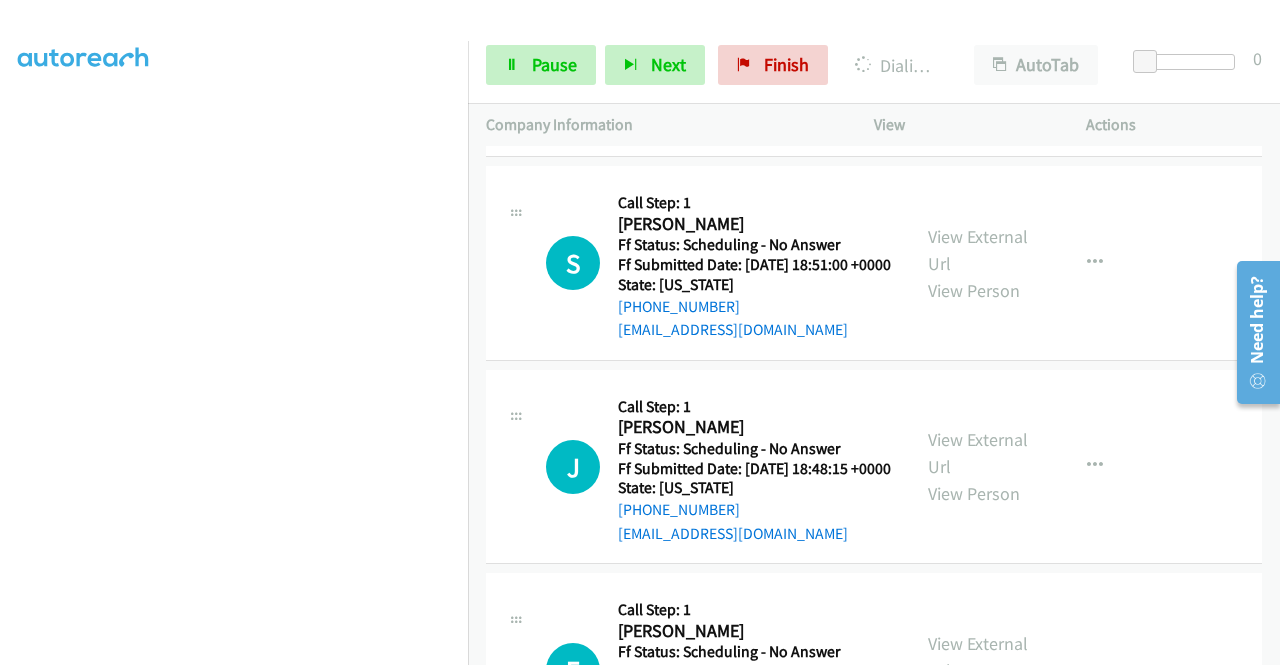 click on "View External Url" at bounding box center (978, -157) 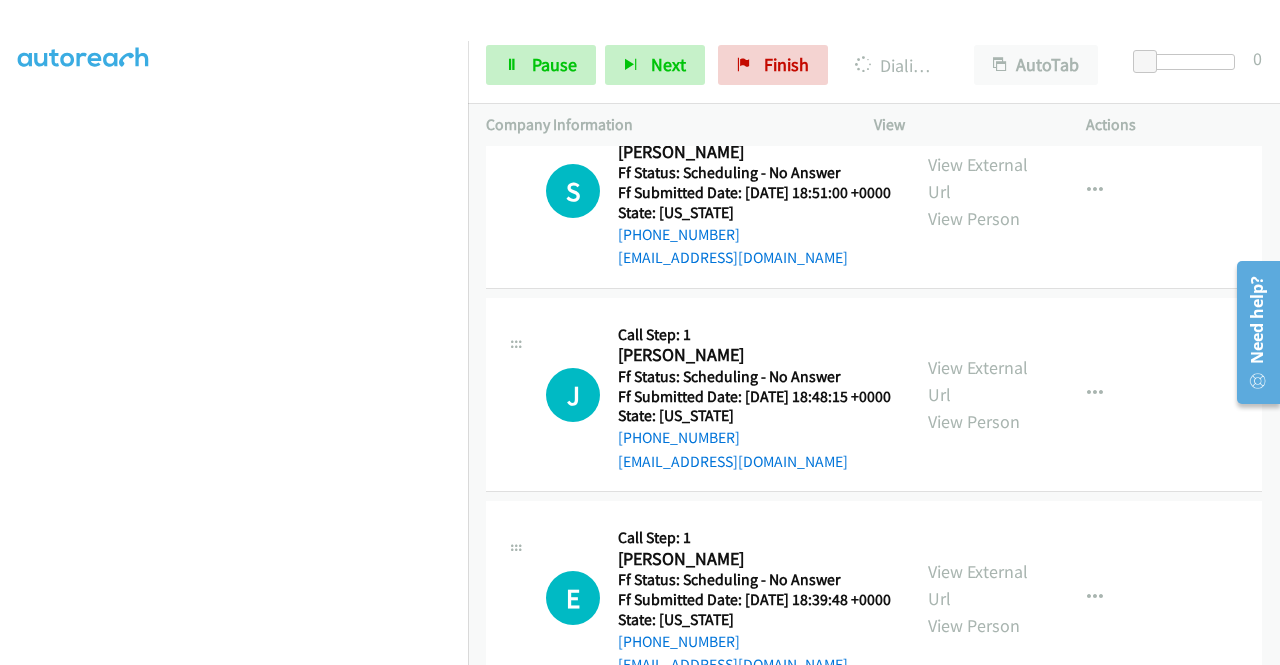 scroll, scrollTop: 9572, scrollLeft: 0, axis: vertical 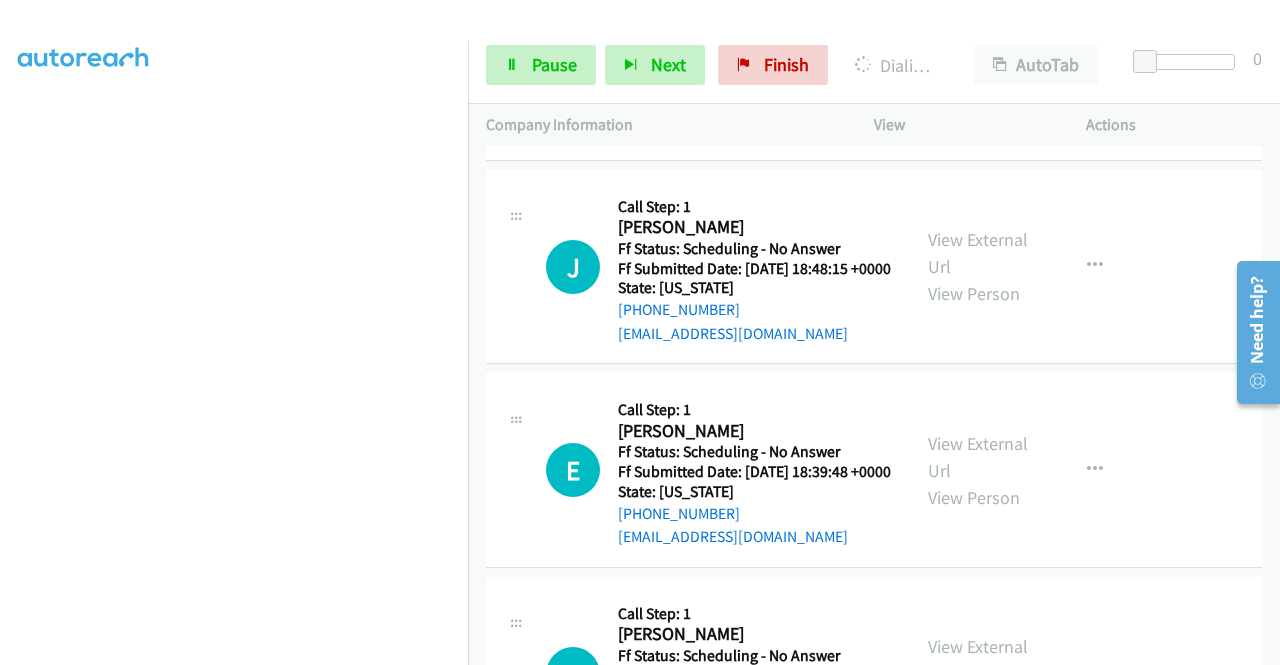 click on "View External Url" at bounding box center [978, -154] 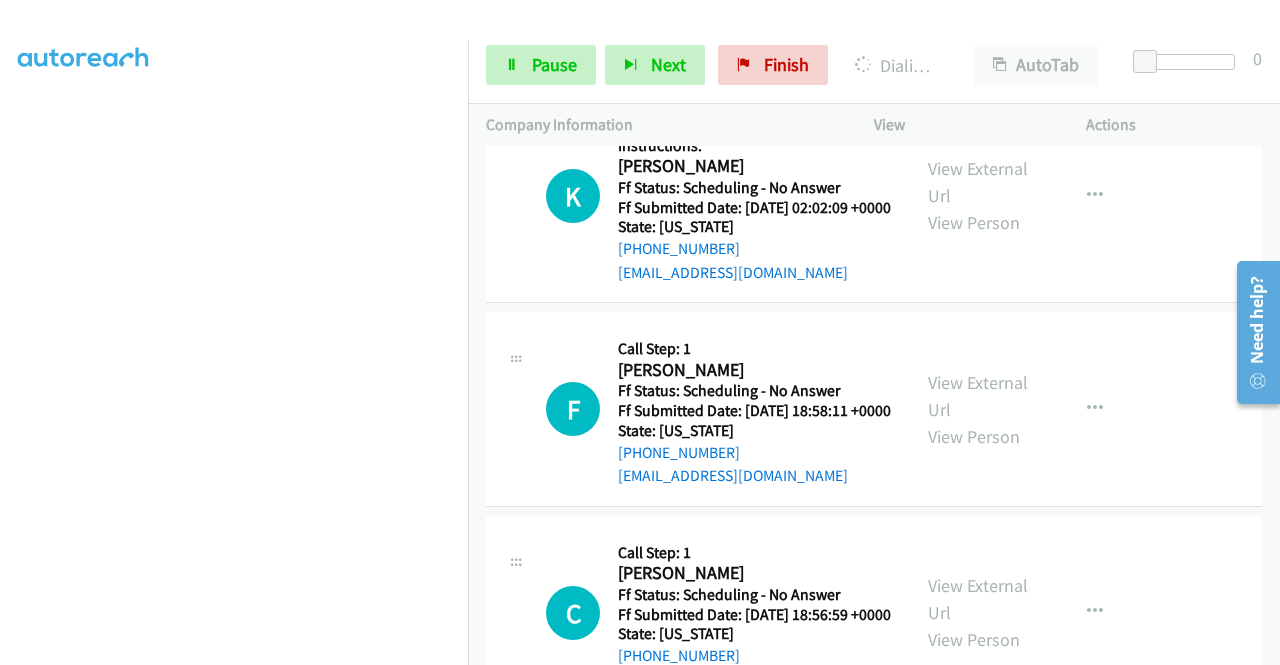 scroll, scrollTop: 8772, scrollLeft: 0, axis: vertical 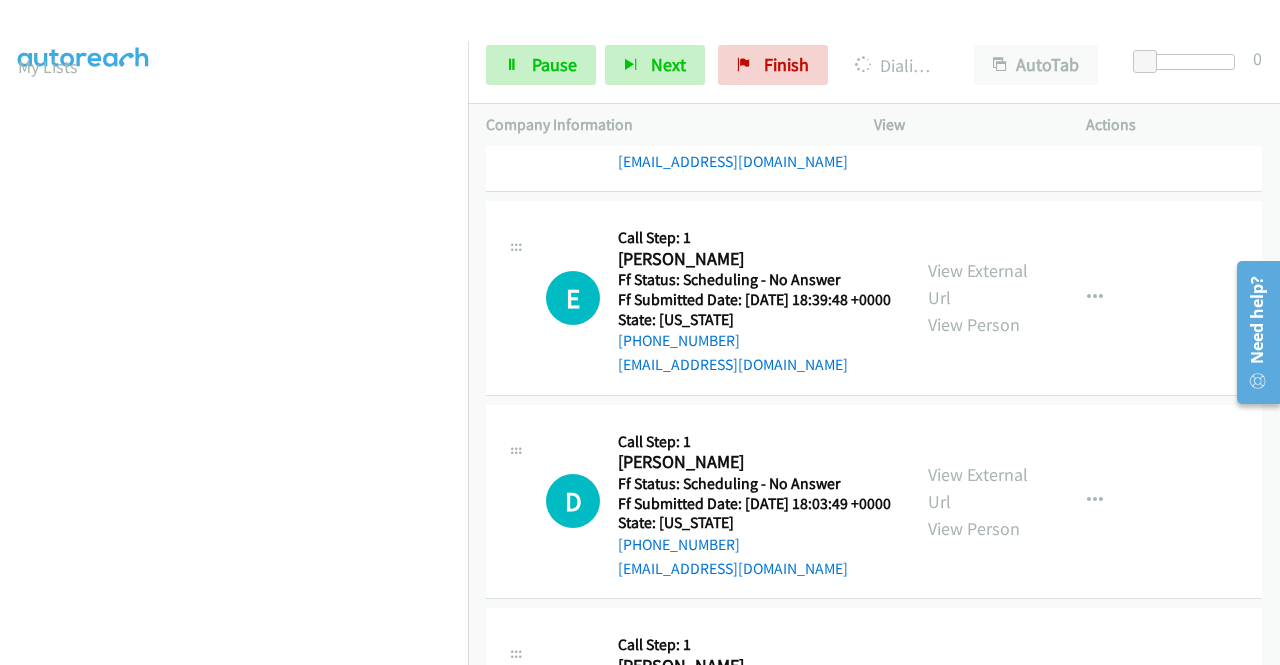 click on "View External Url" at bounding box center [978, -123] 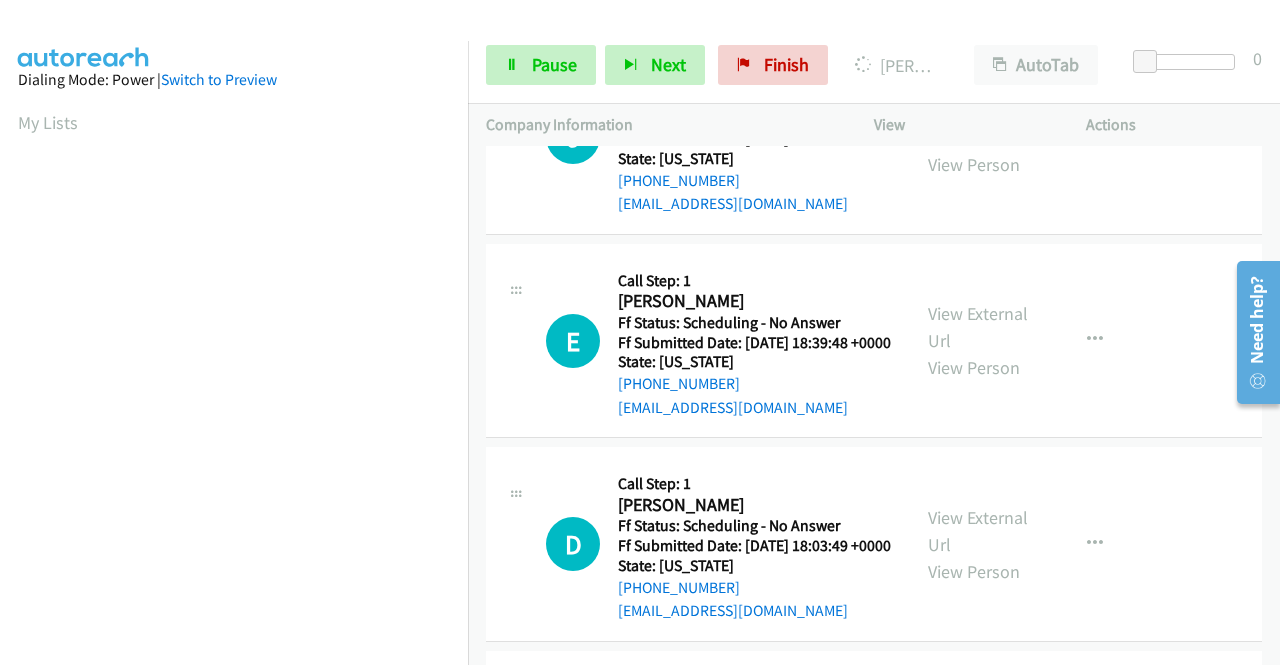 scroll, scrollTop: 456, scrollLeft: 0, axis: vertical 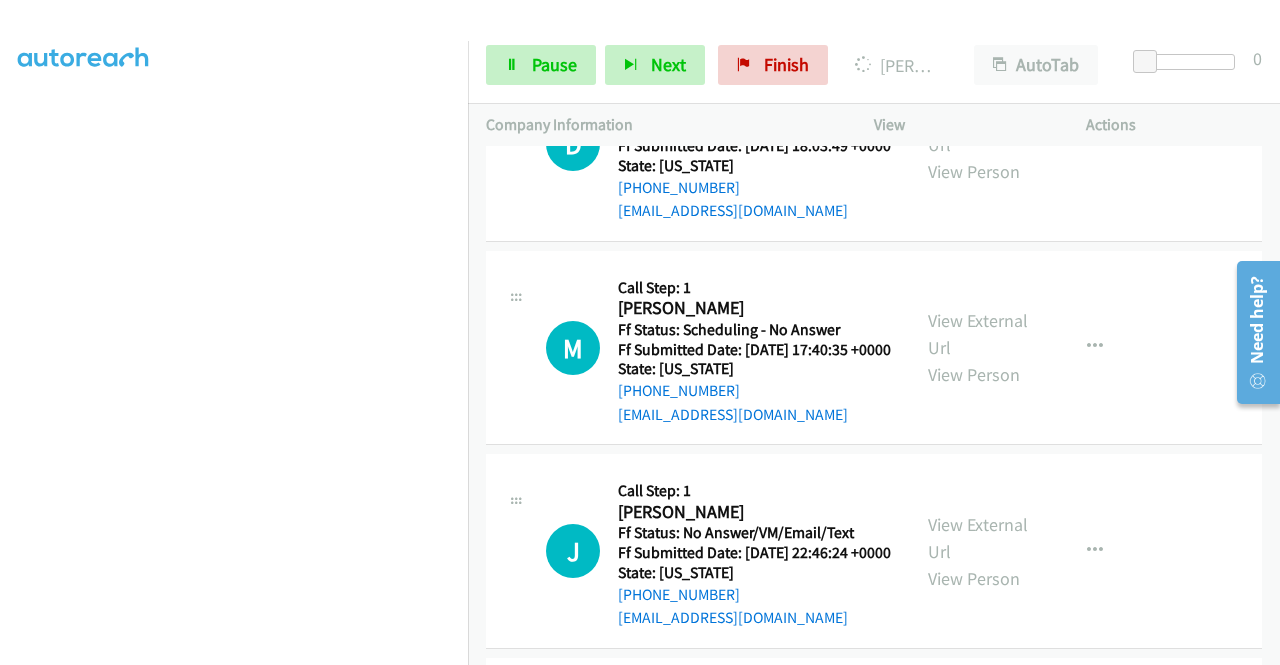 click on "View External Url" at bounding box center (978, -276) 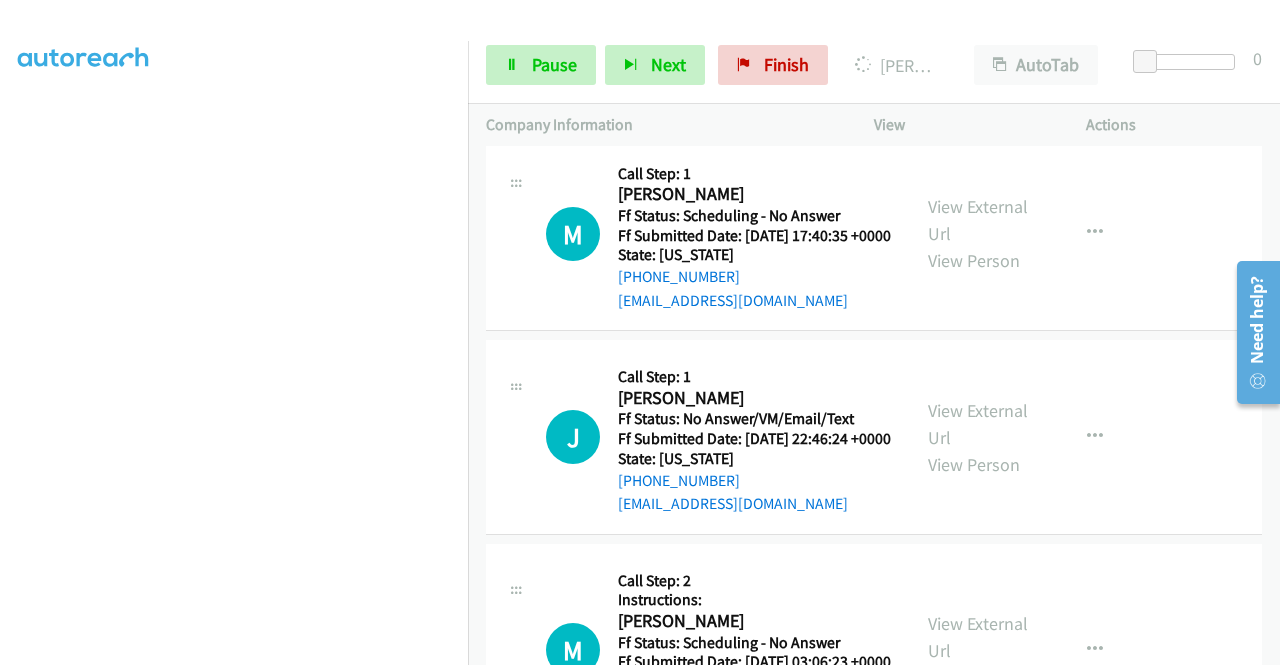 scroll, scrollTop: 10472, scrollLeft: 0, axis: vertical 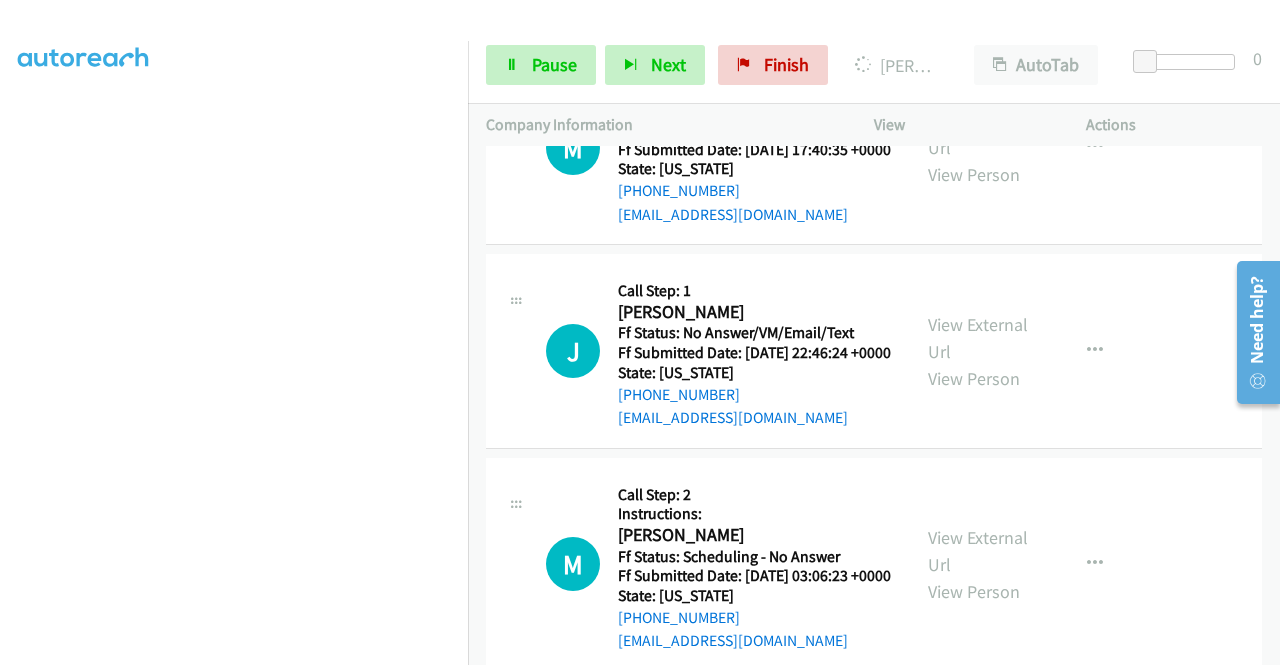 click on "View External Url" at bounding box center [978, -273] 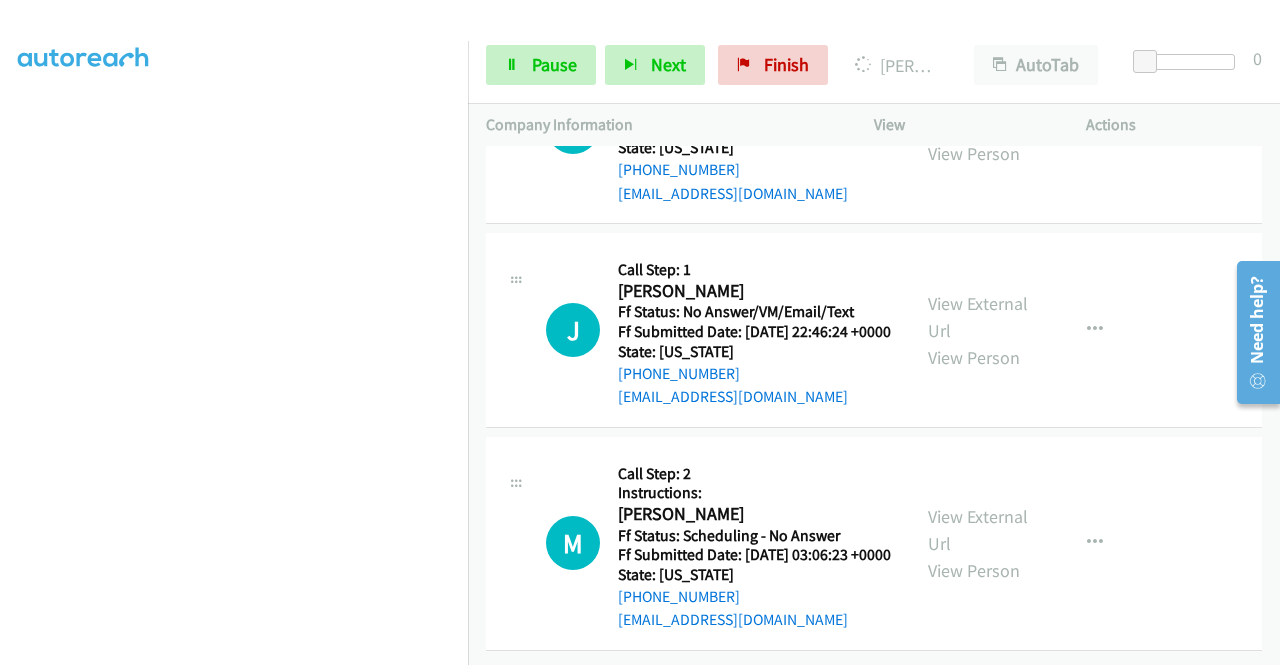 scroll, scrollTop: 10672, scrollLeft: 0, axis: vertical 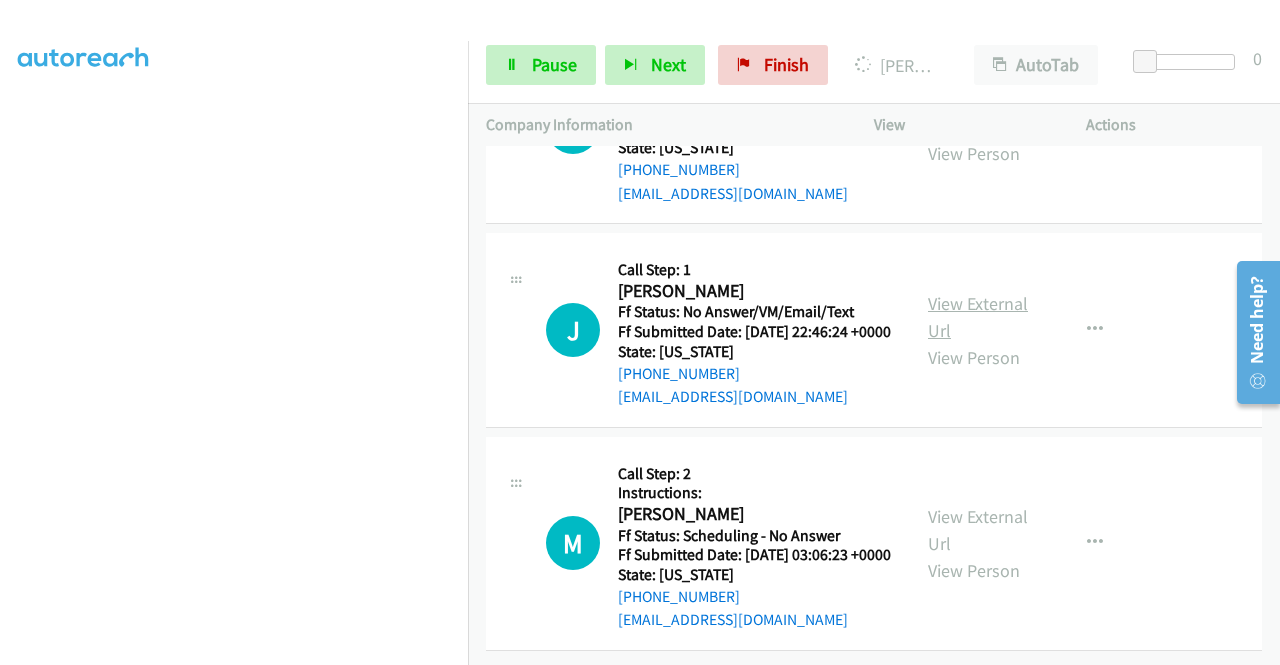click on "View External Url" at bounding box center (978, 317) 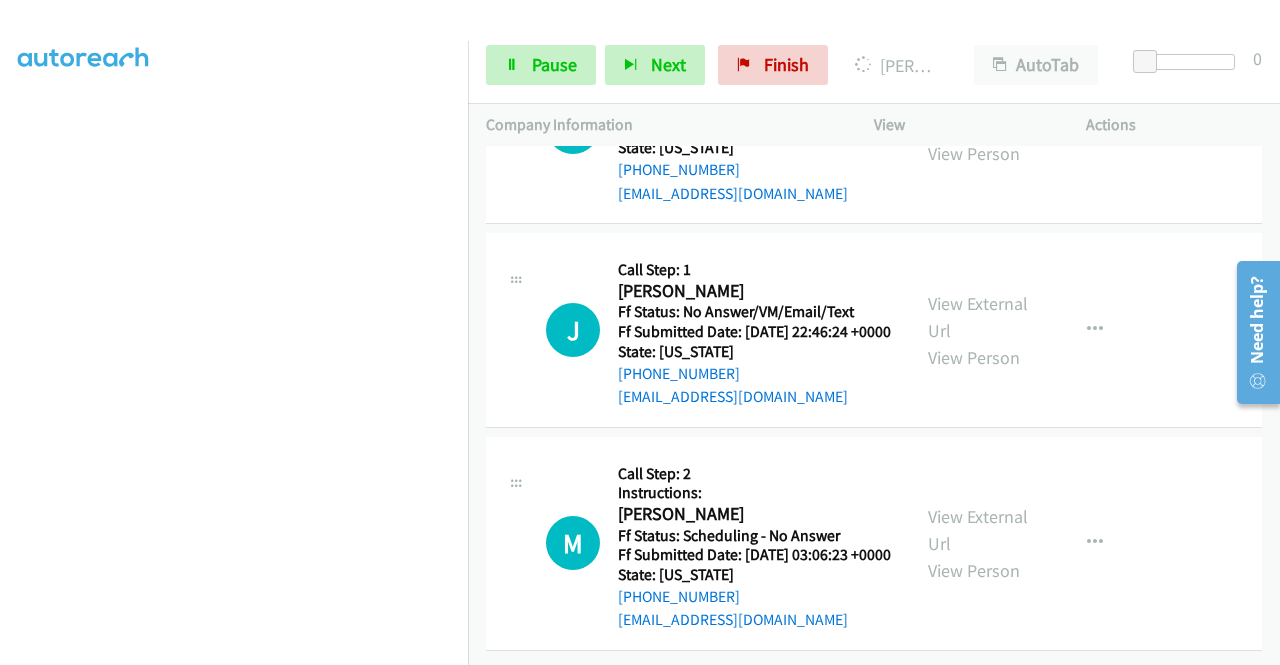 scroll, scrollTop: 11278, scrollLeft: 0, axis: vertical 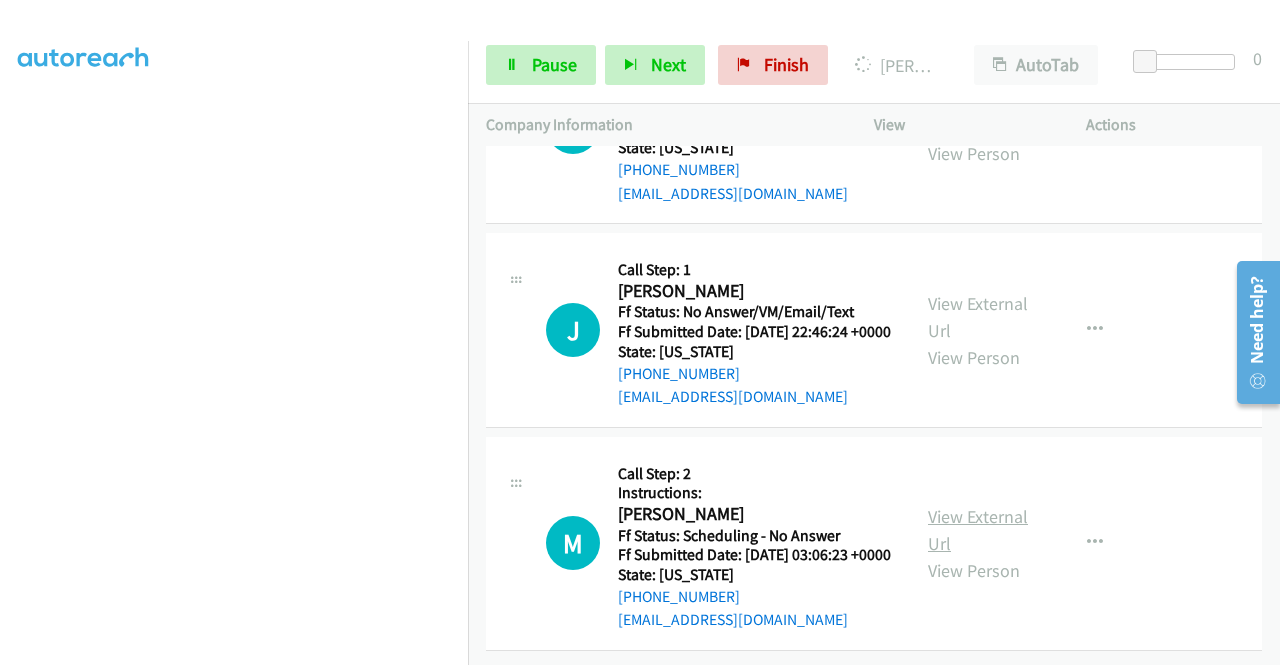 click on "View External Url" at bounding box center (978, 530) 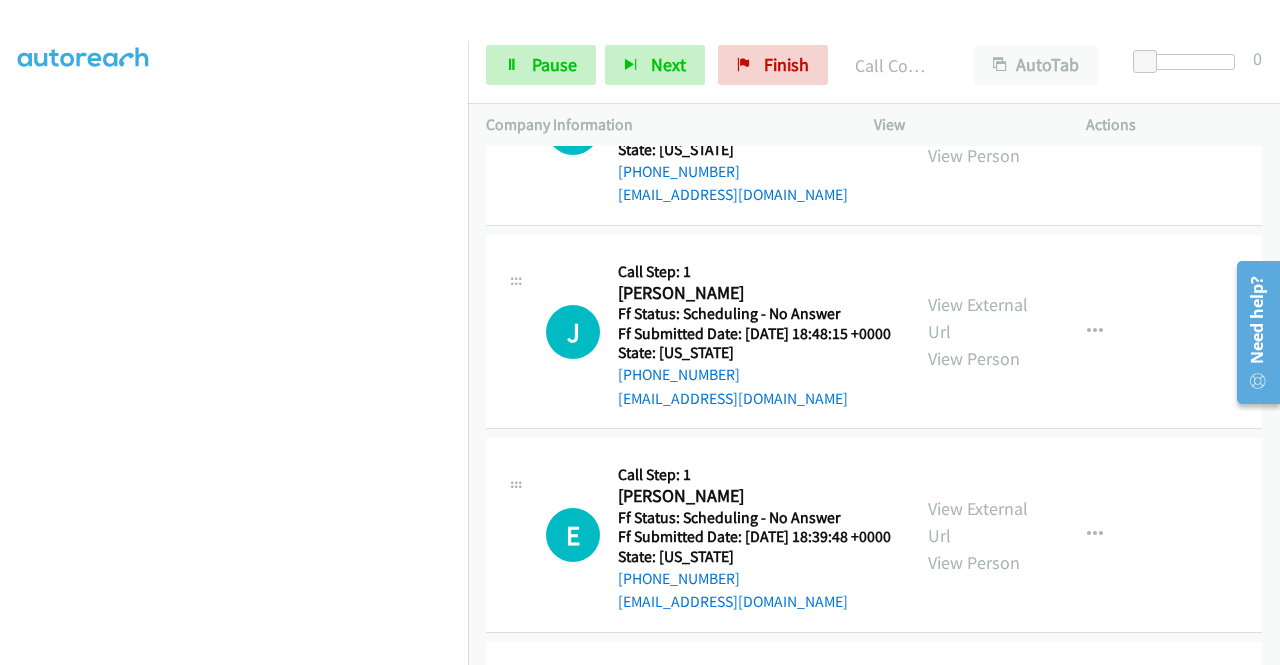 scroll, scrollTop: 10020, scrollLeft: 0, axis: vertical 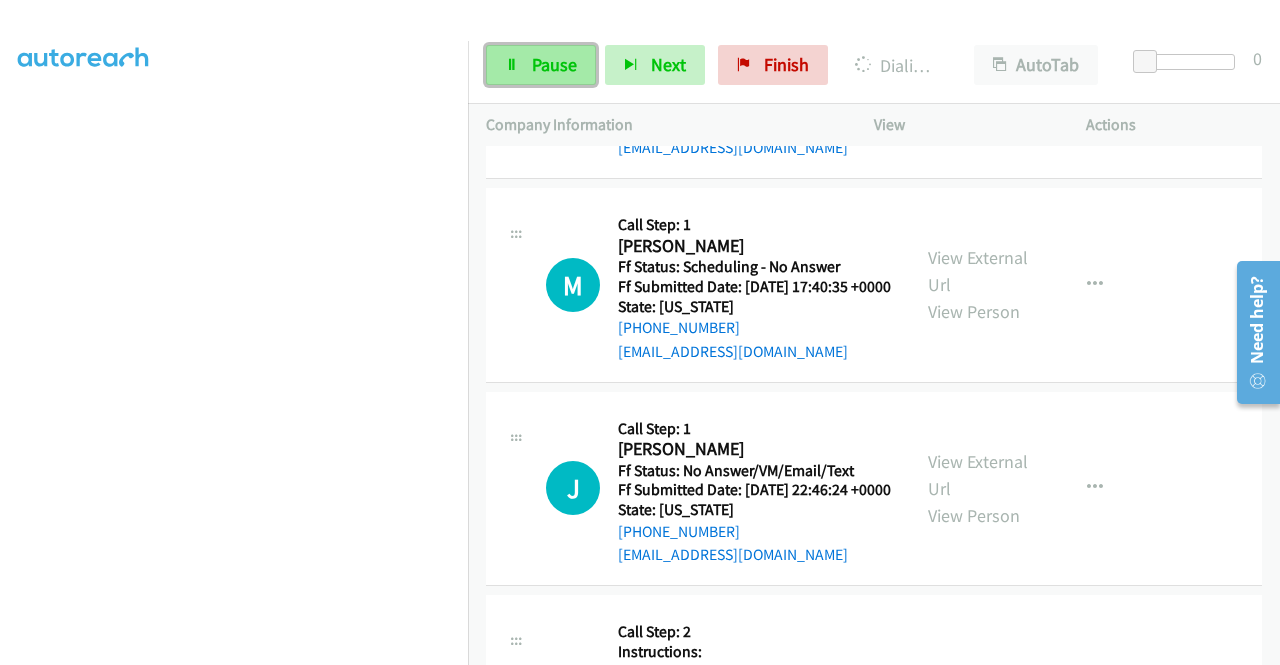 click on "Pause" at bounding box center [541, 65] 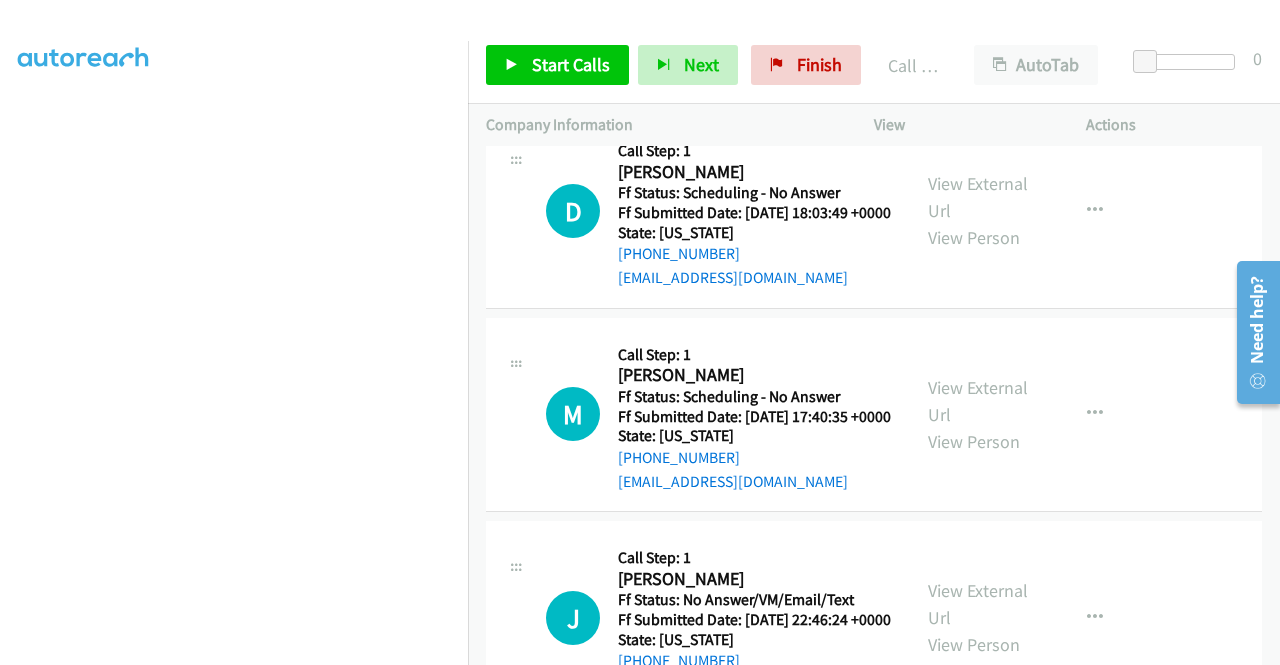 scroll, scrollTop: 10520, scrollLeft: 0, axis: vertical 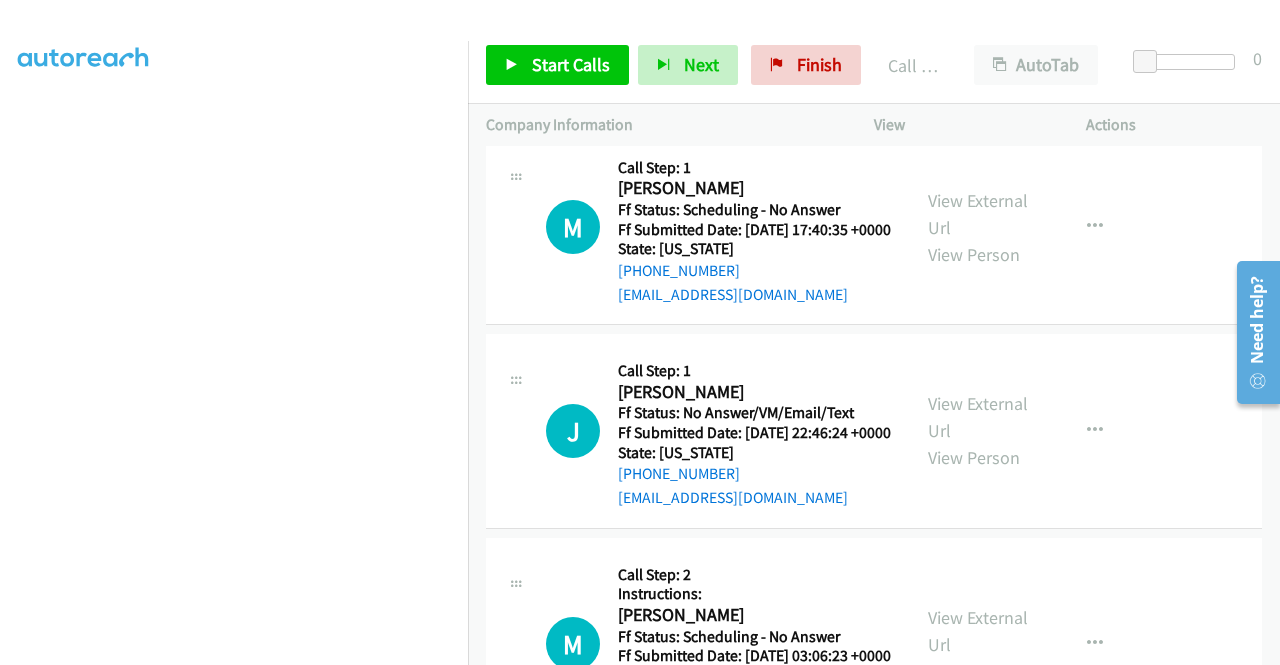 click on "[PHONE_NUMBER]" at bounding box center (679, -383) 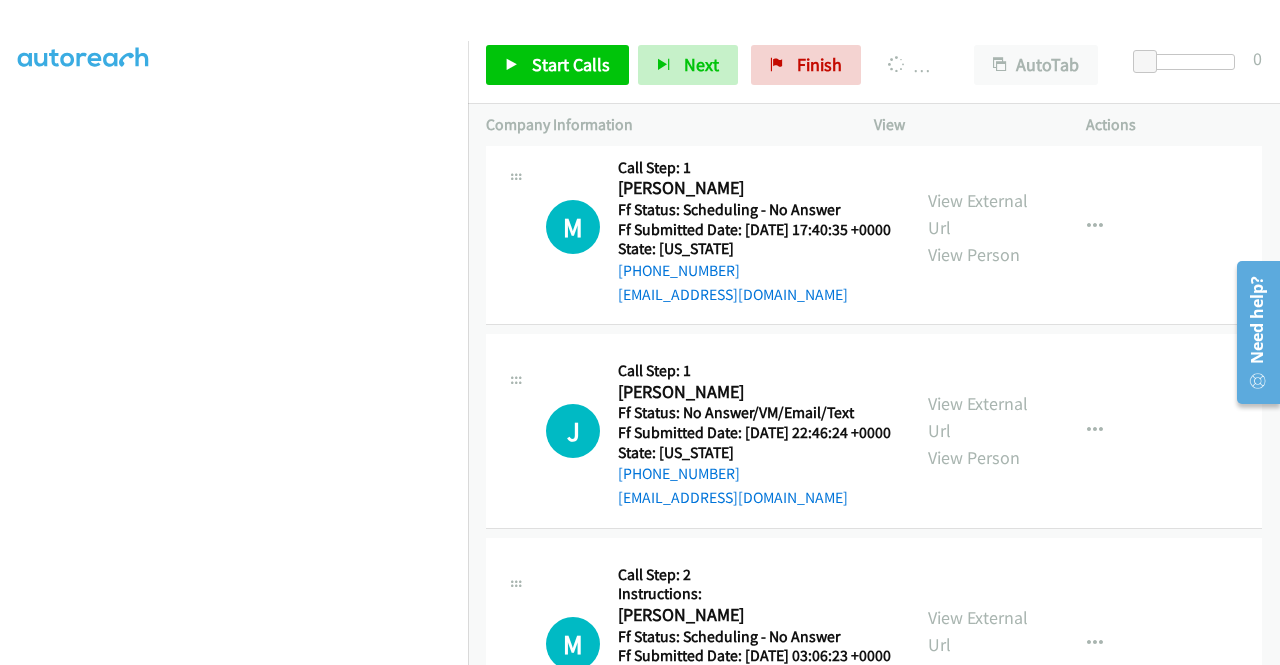 scroll, scrollTop: 456, scrollLeft: 0, axis: vertical 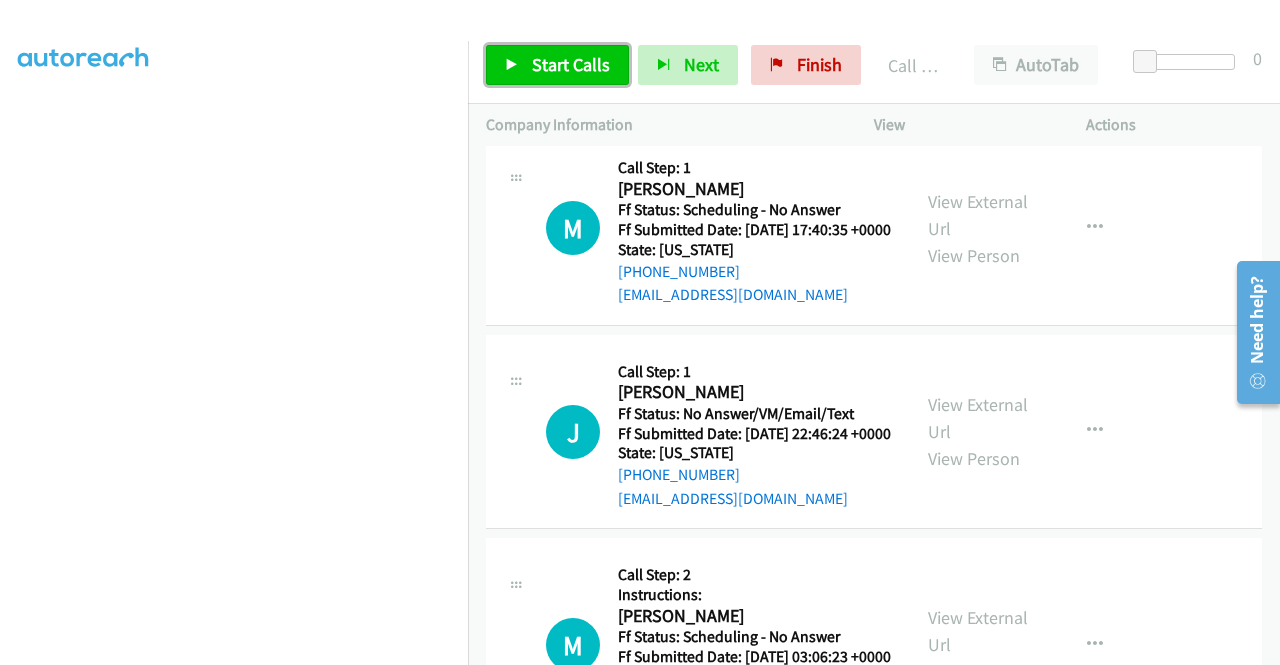 click on "Start Calls" at bounding box center (571, 64) 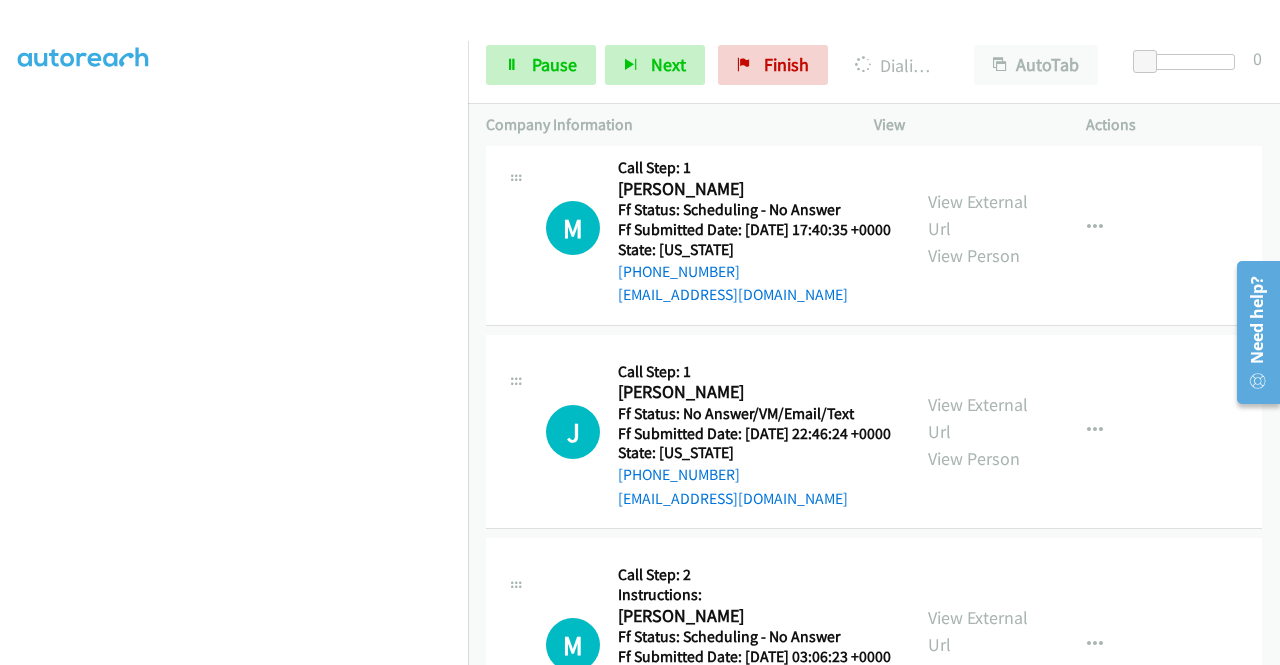 scroll, scrollTop: 10662, scrollLeft: 0, axis: vertical 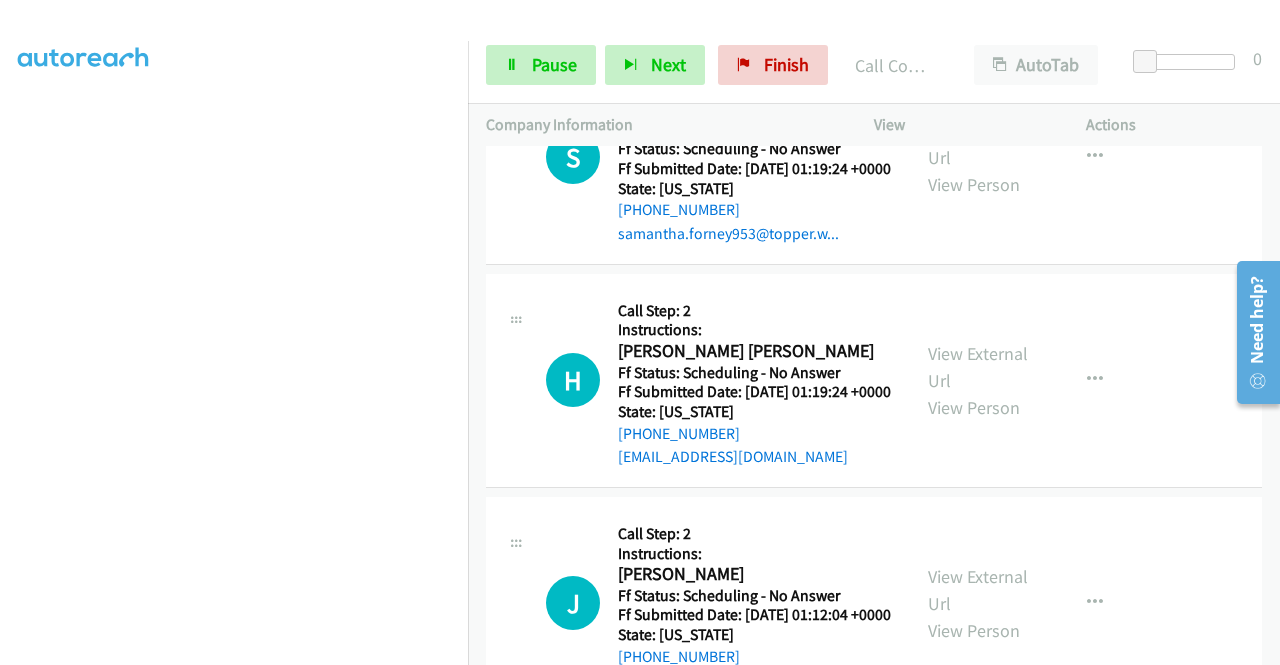 click on "View External Url" at bounding box center (978, -303) 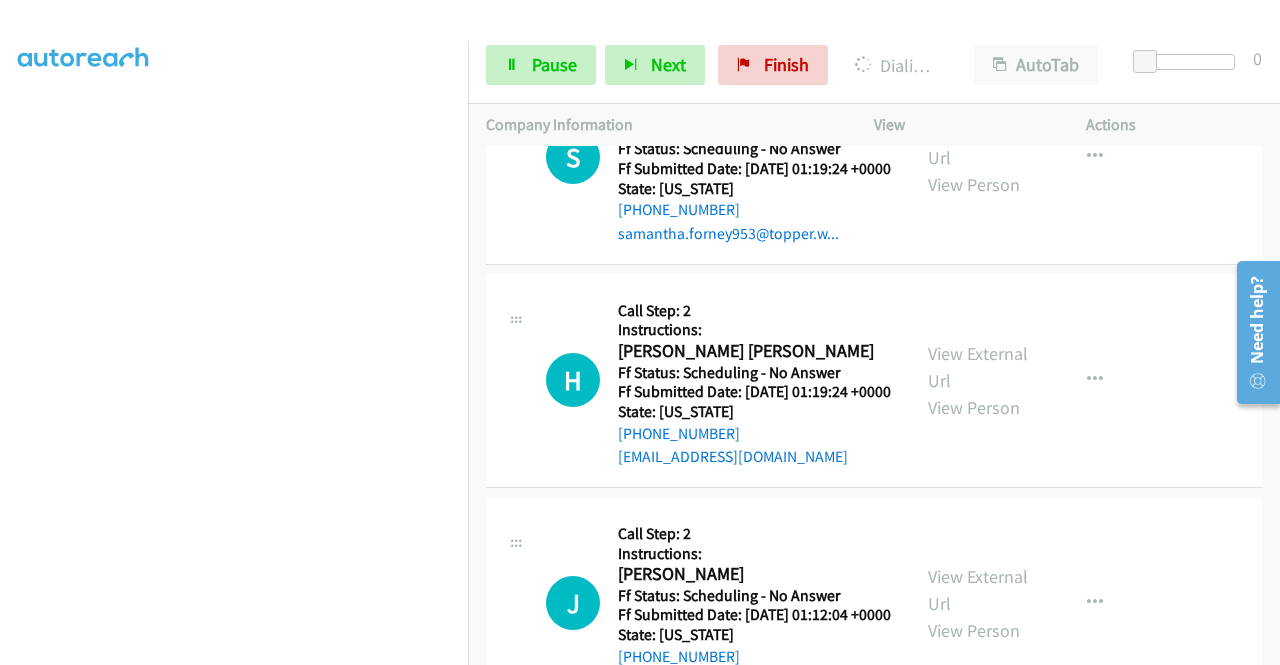 scroll, scrollTop: 11962, scrollLeft: 0, axis: vertical 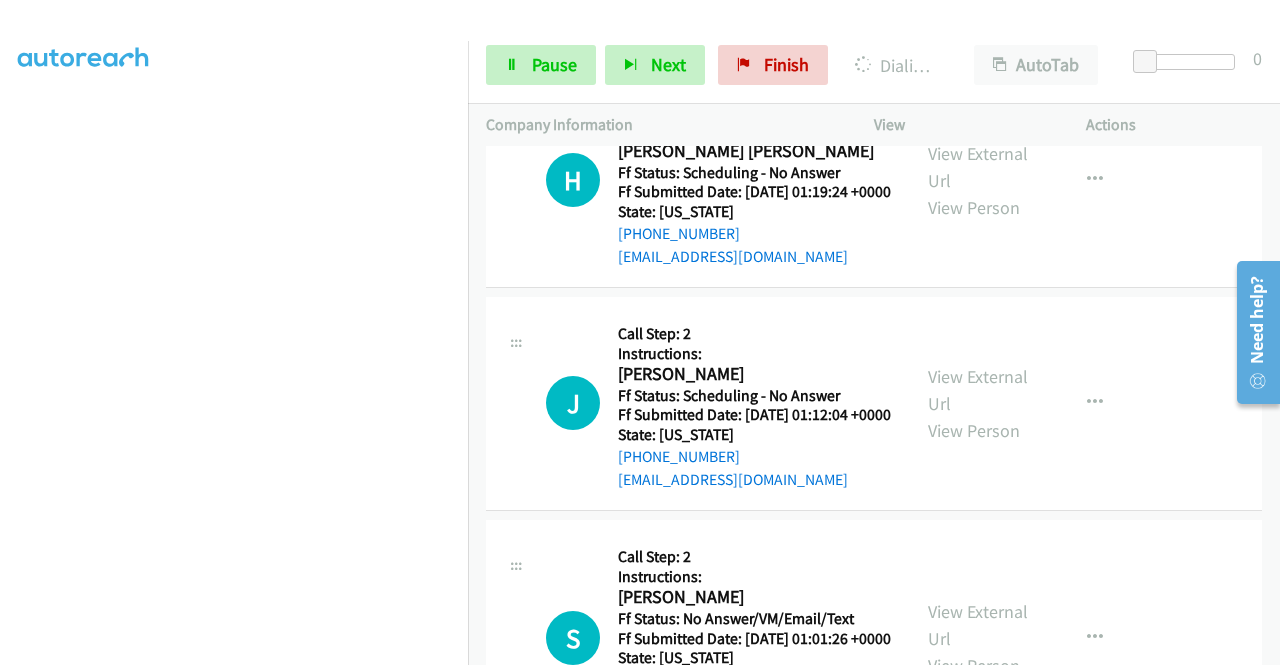 click on "View External Url" at bounding box center [978, -280] 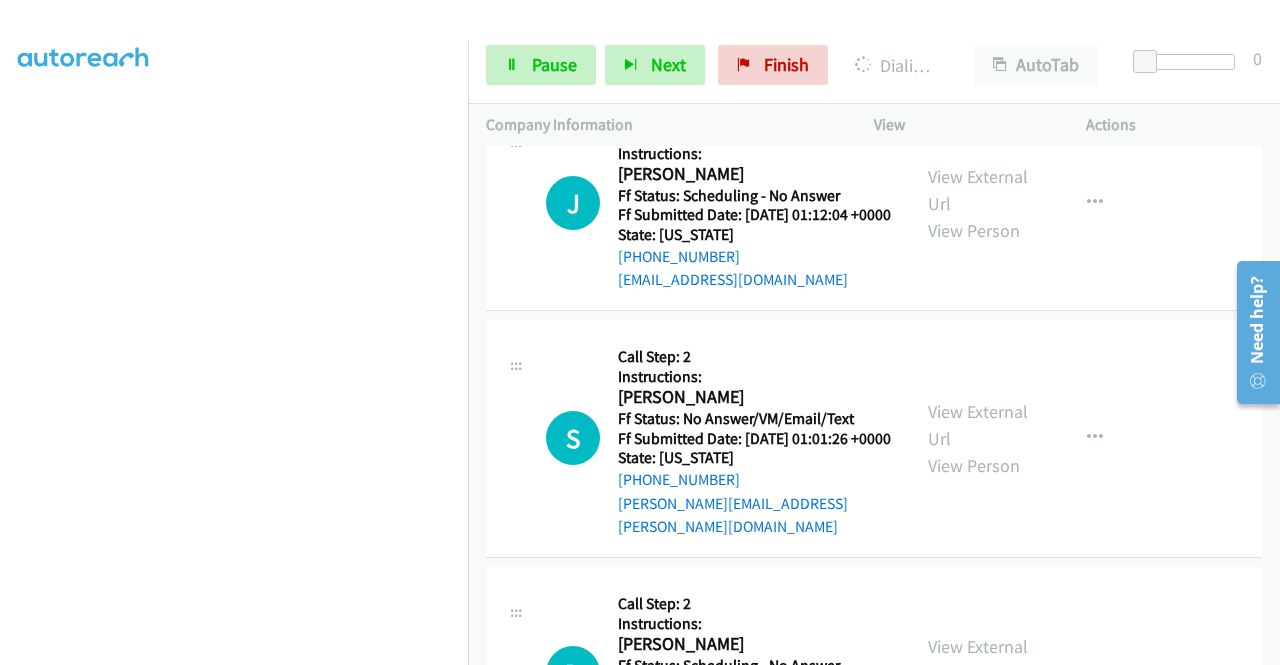 click on "View External Url" at bounding box center [978, -256] 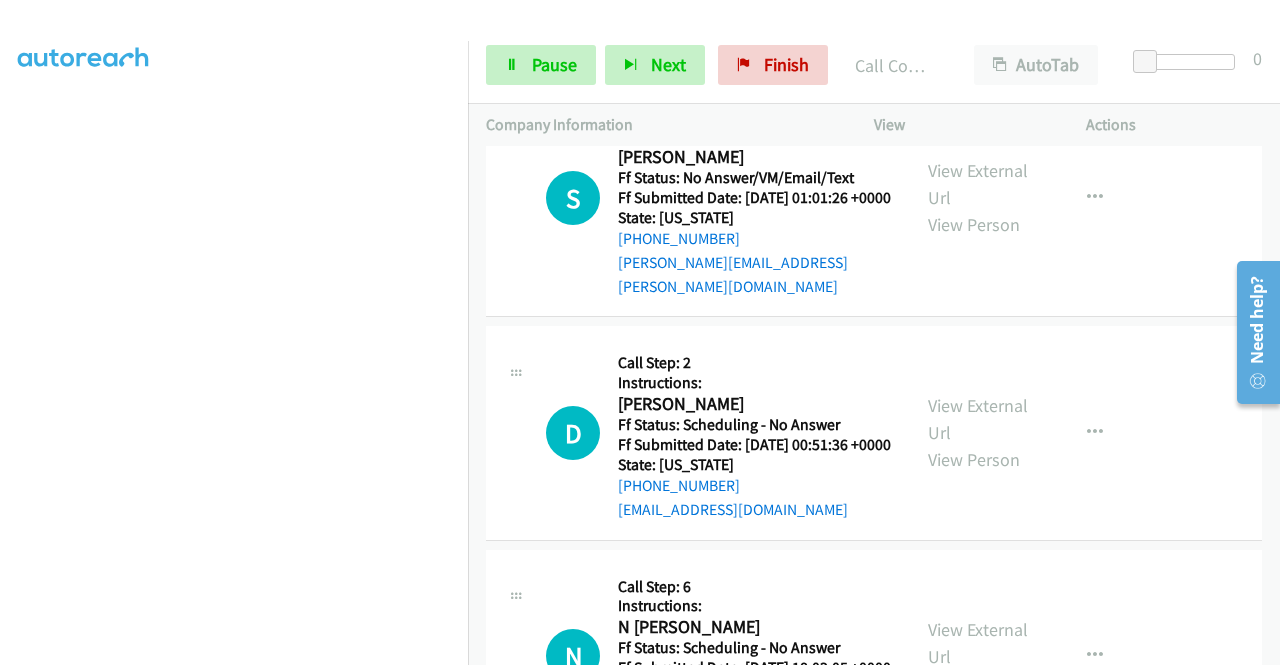 scroll, scrollTop: 12604, scrollLeft: 0, axis: vertical 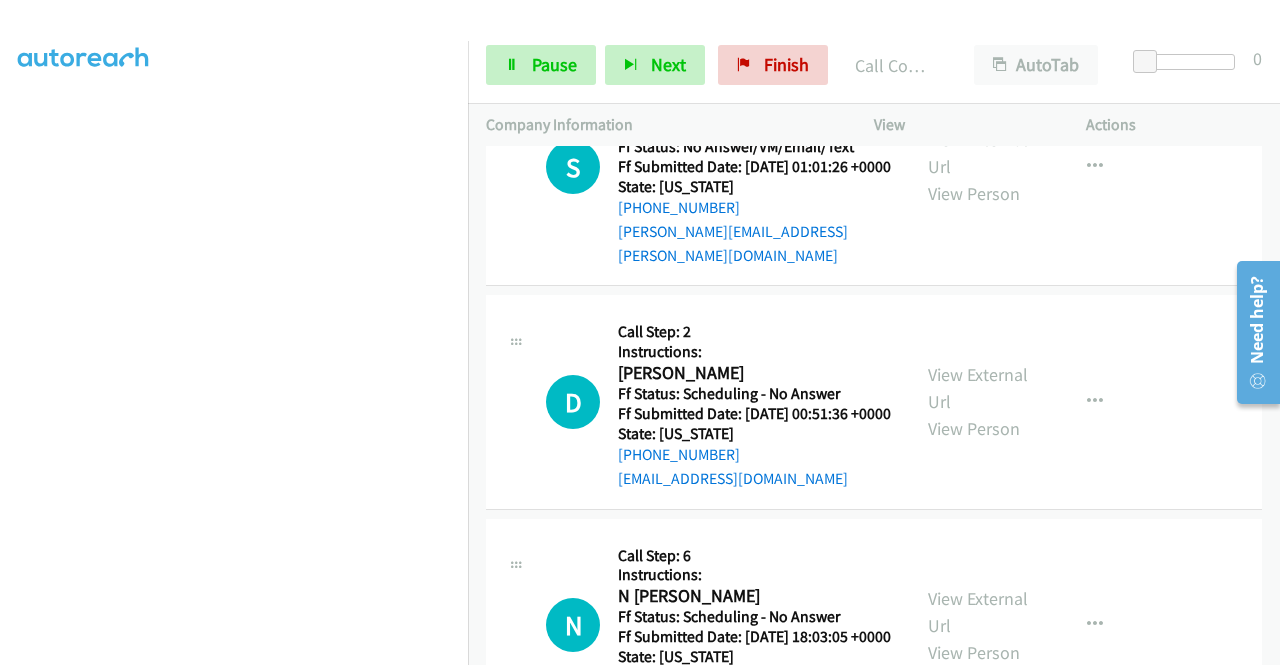 click on "View External Url" at bounding box center [978, -305] 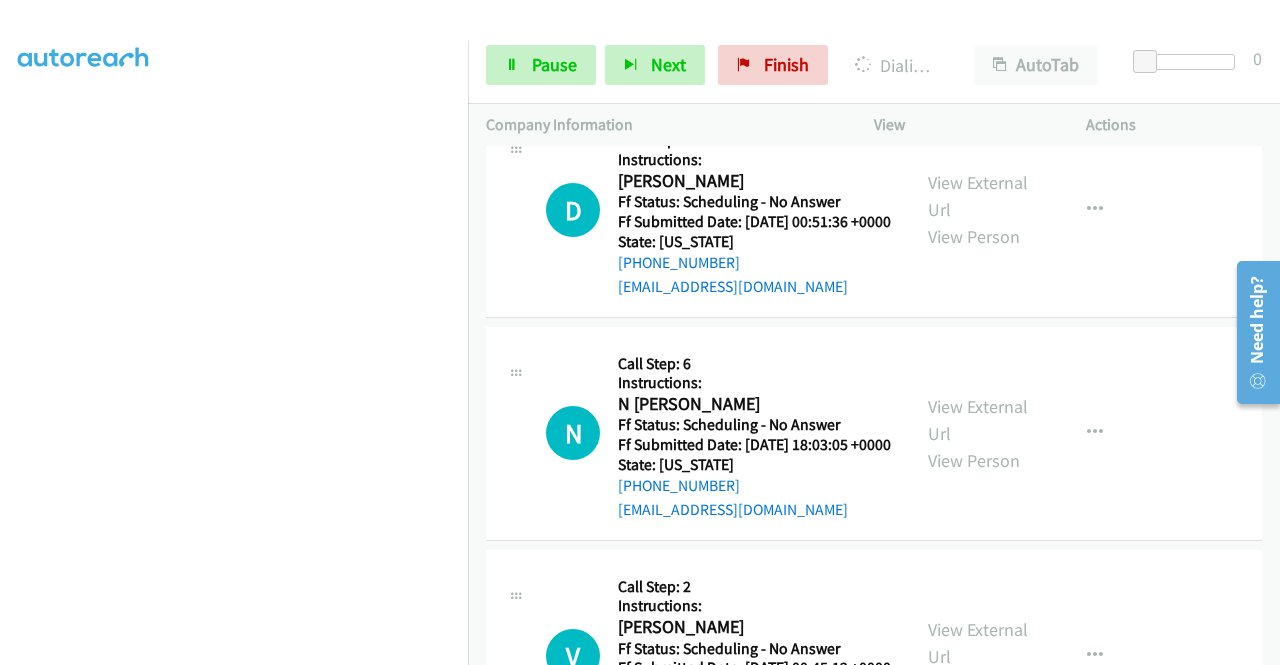 scroll, scrollTop: 12804, scrollLeft: 0, axis: vertical 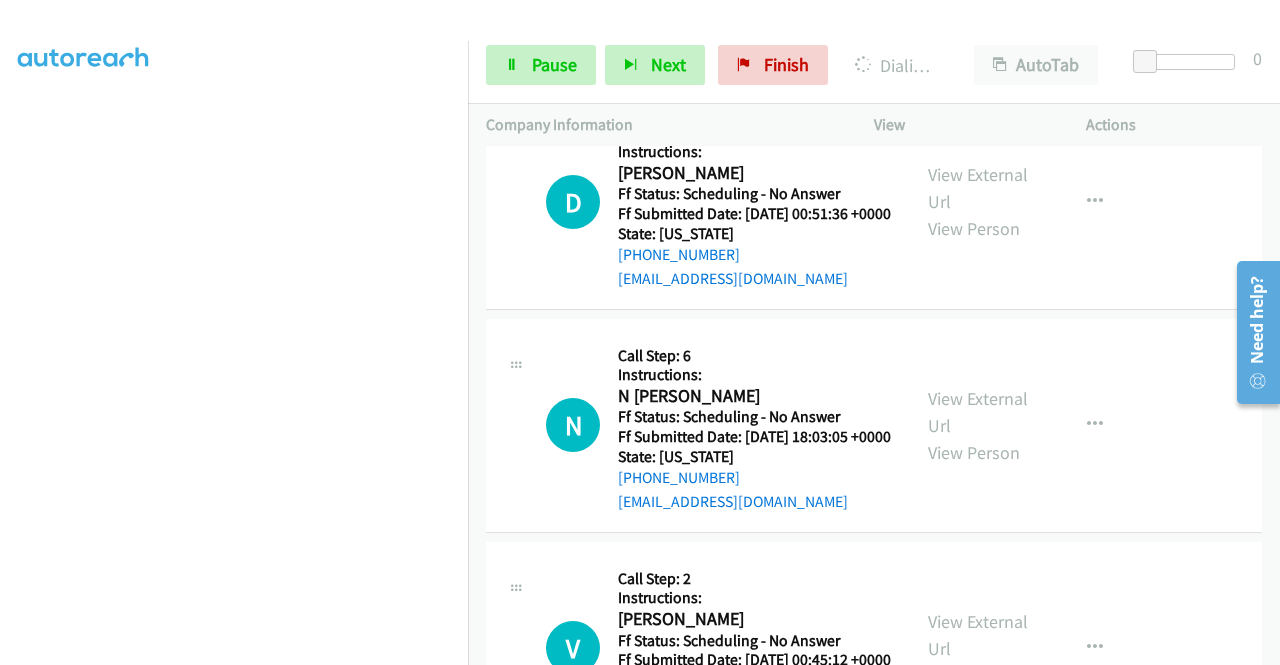 click on "View External Url" at bounding box center [978, -282] 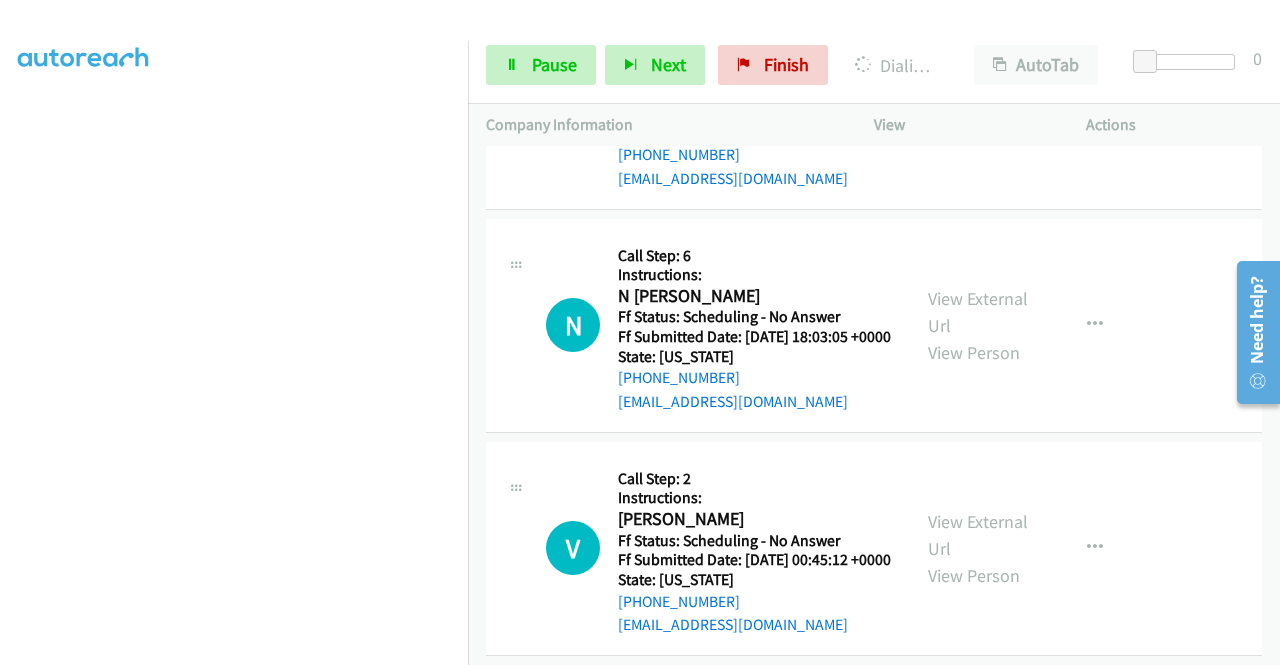 scroll, scrollTop: 13004, scrollLeft: 0, axis: vertical 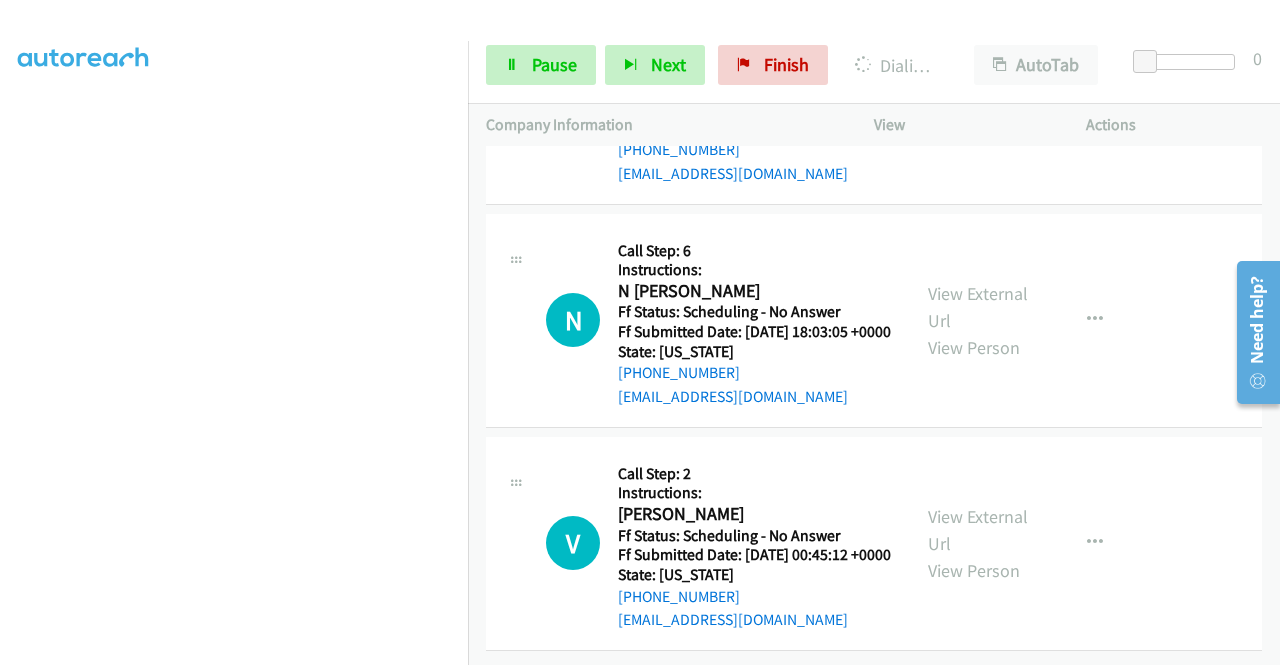 click on "View External Url" at bounding box center [978, -152] 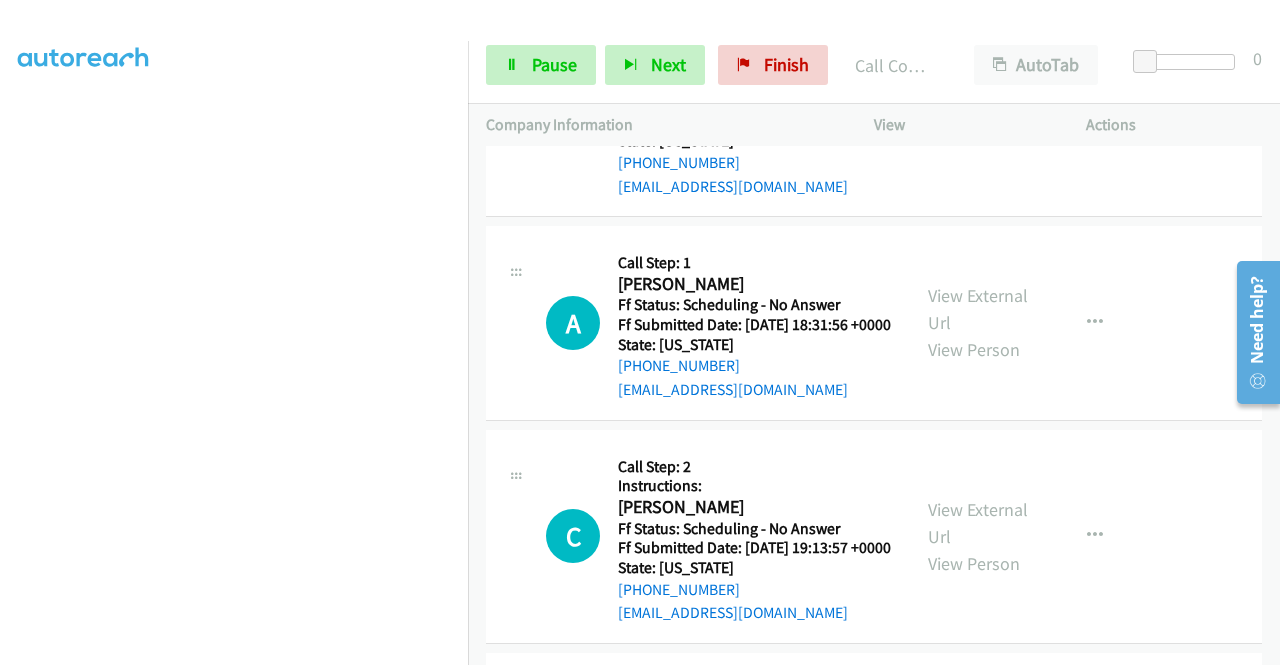 scroll, scrollTop: 13446, scrollLeft: 0, axis: vertical 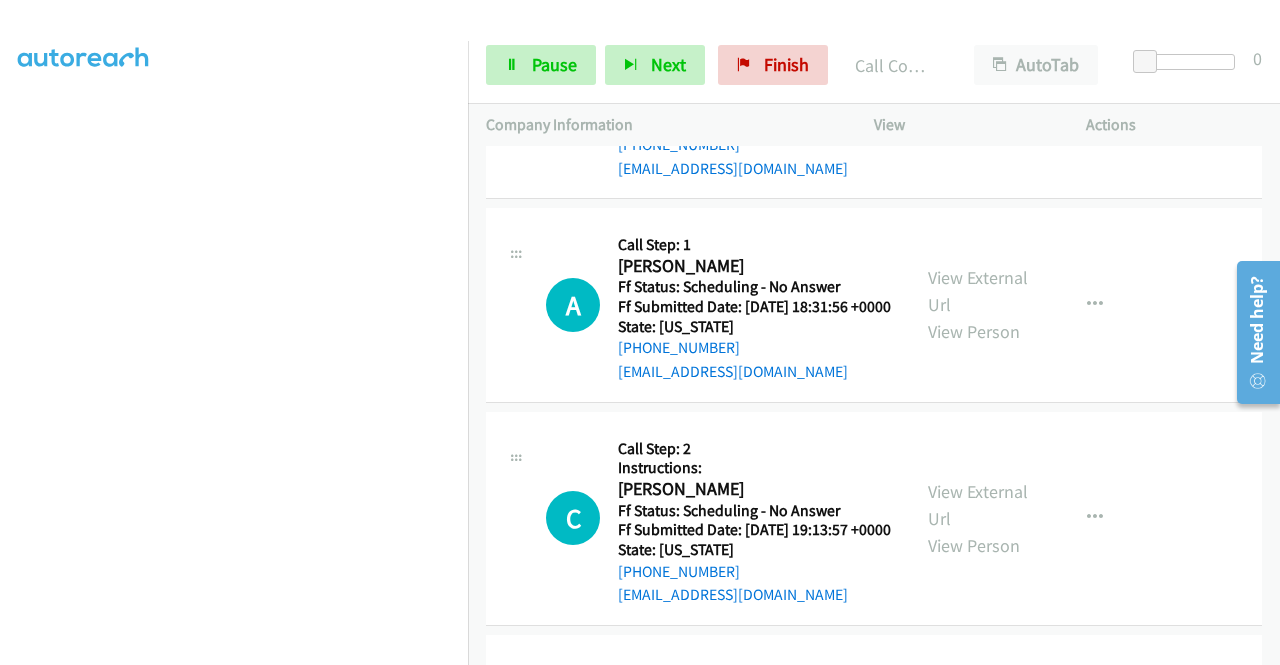 click on "View External Url" at bounding box center [978, -368] 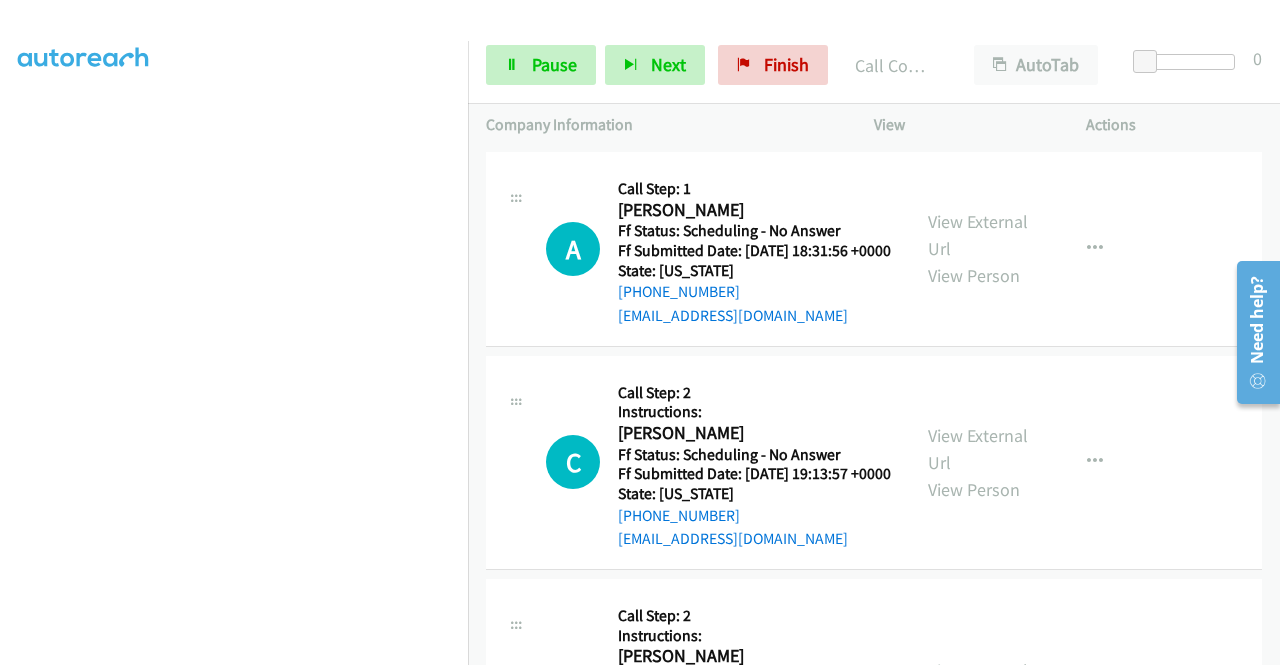 scroll, scrollTop: 13646, scrollLeft: 0, axis: vertical 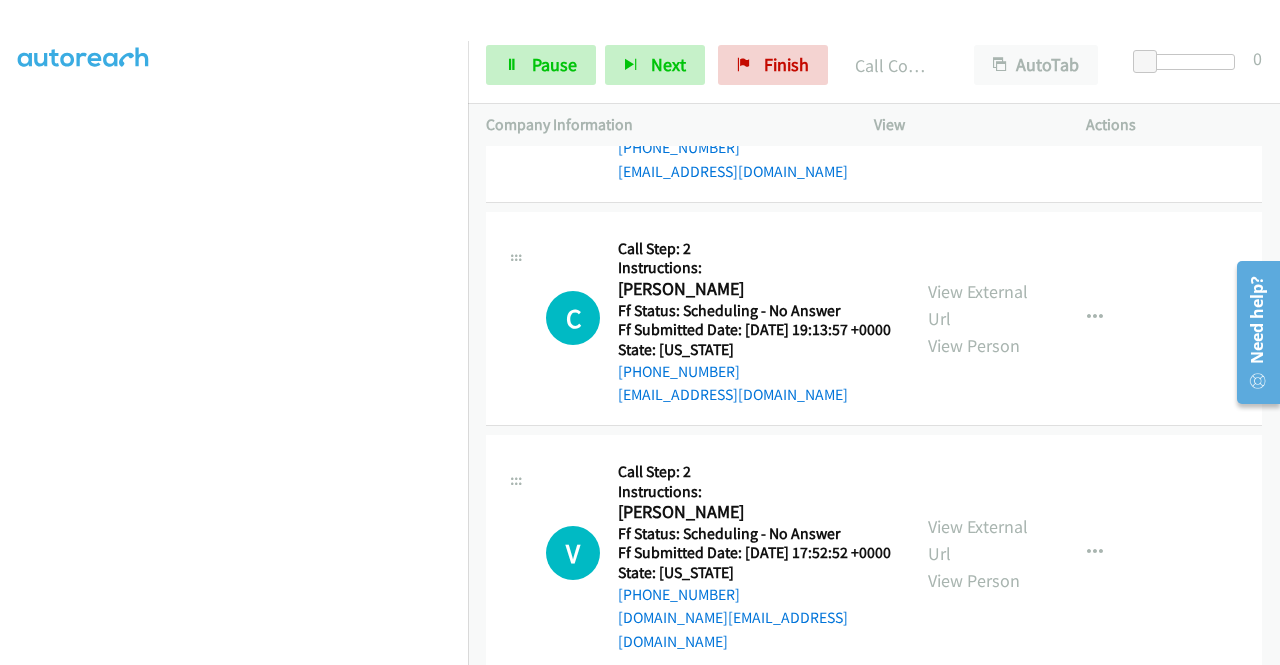 click on "View External Url" at bounding box center (978, -345) 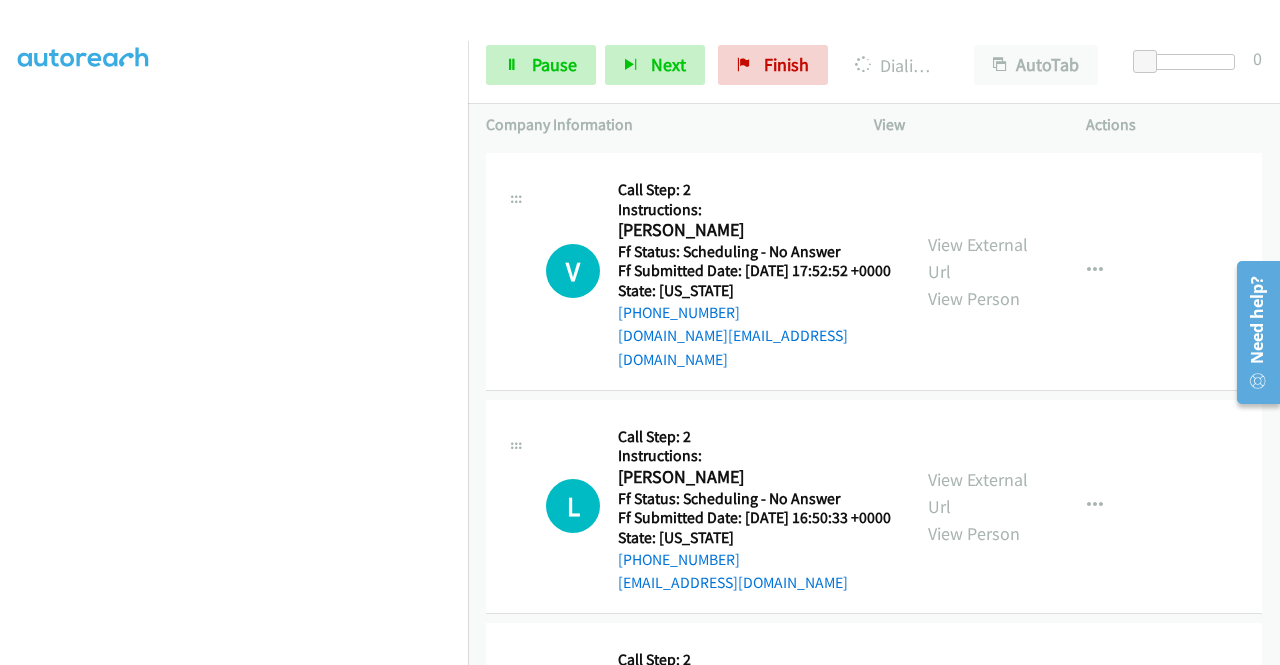 scroll, scrollTop: 13946, scrollLeft: 0, axis: vertical 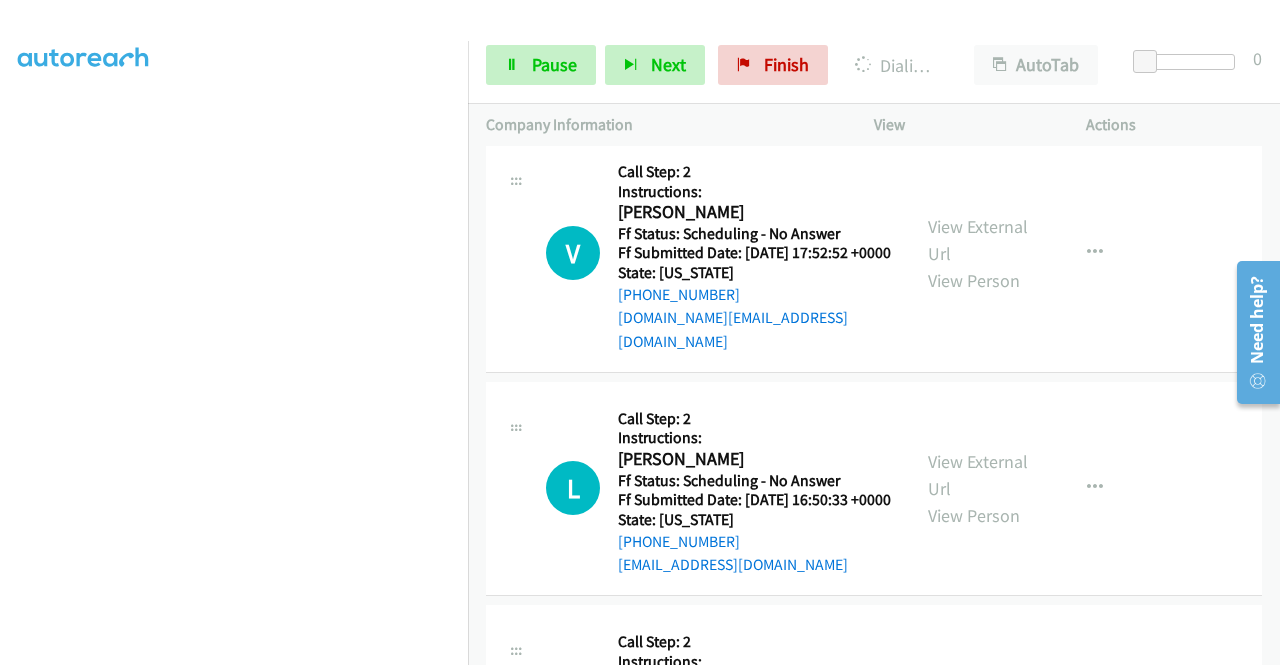click on "View External Url" at bounding box center (978, -422) 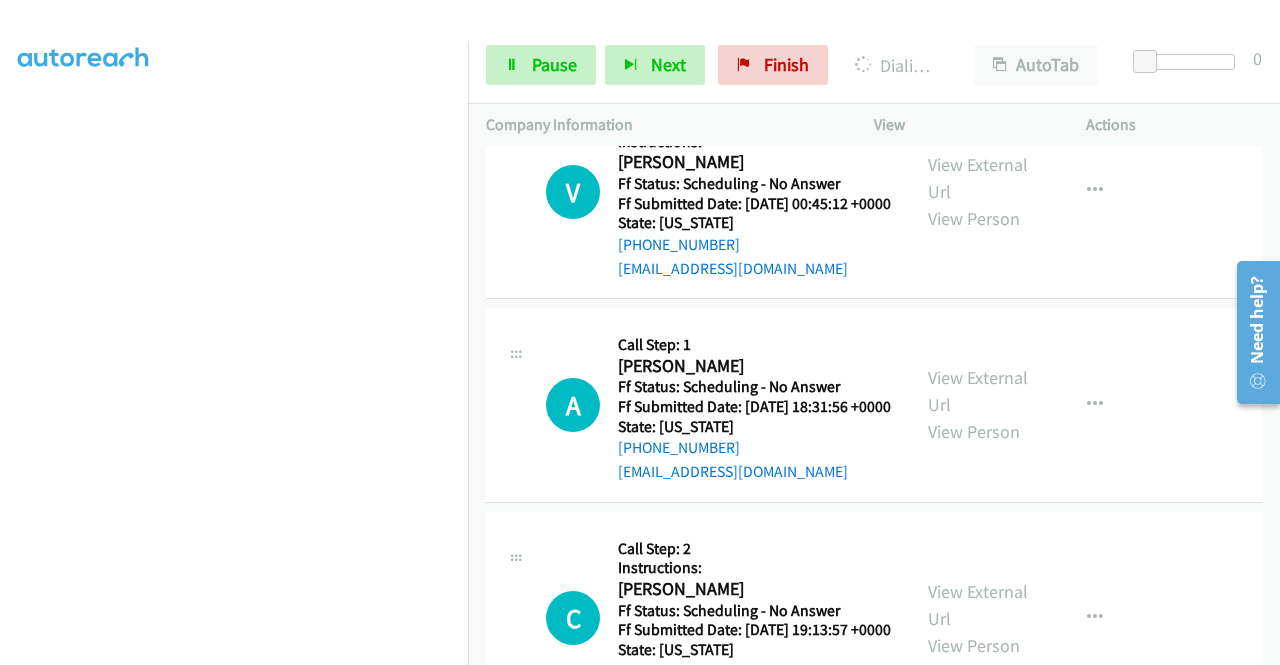 scroll, scrollTop: 456, scrollLeft: 0, axis: vertical 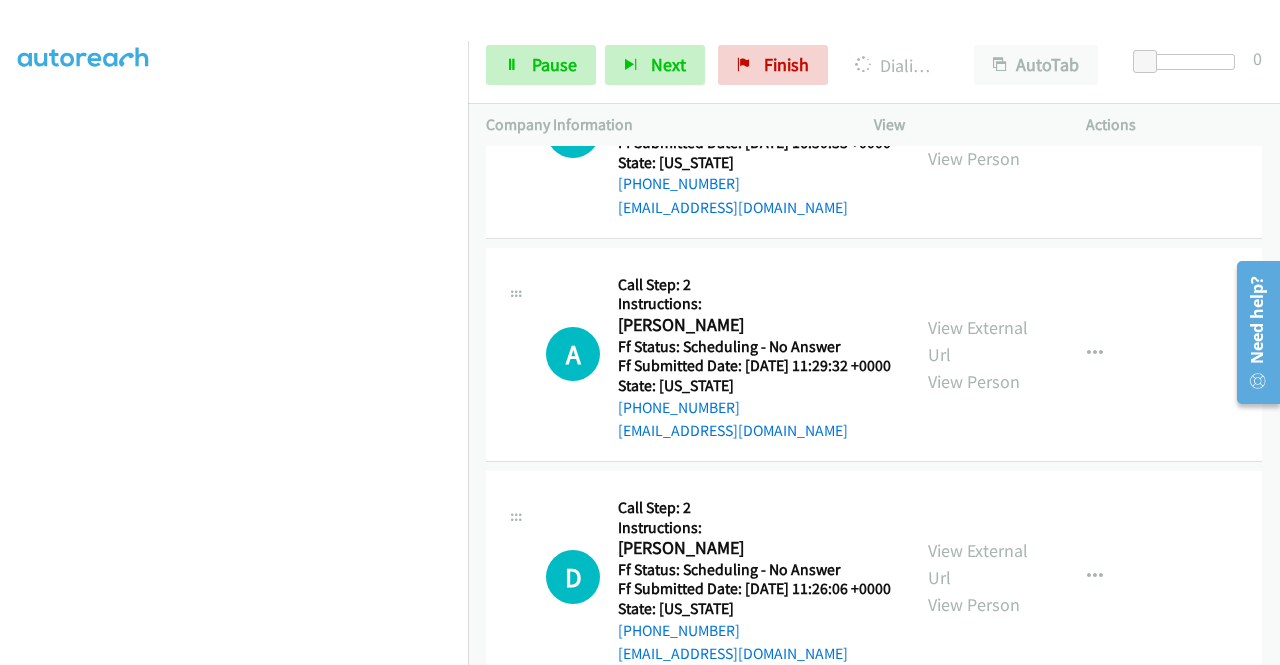 click on "View External Url" at bounding box center [978, -566] 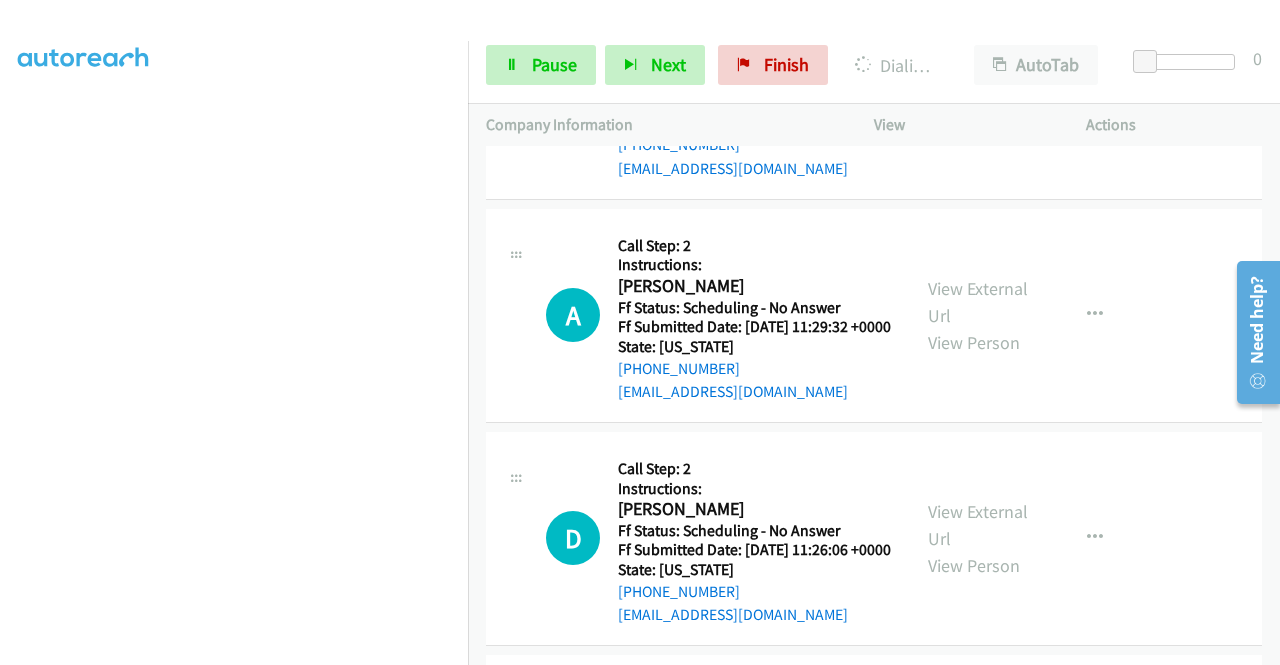 scroll, scrollTop: 14531, scrollLeft: 0, axis: vertical 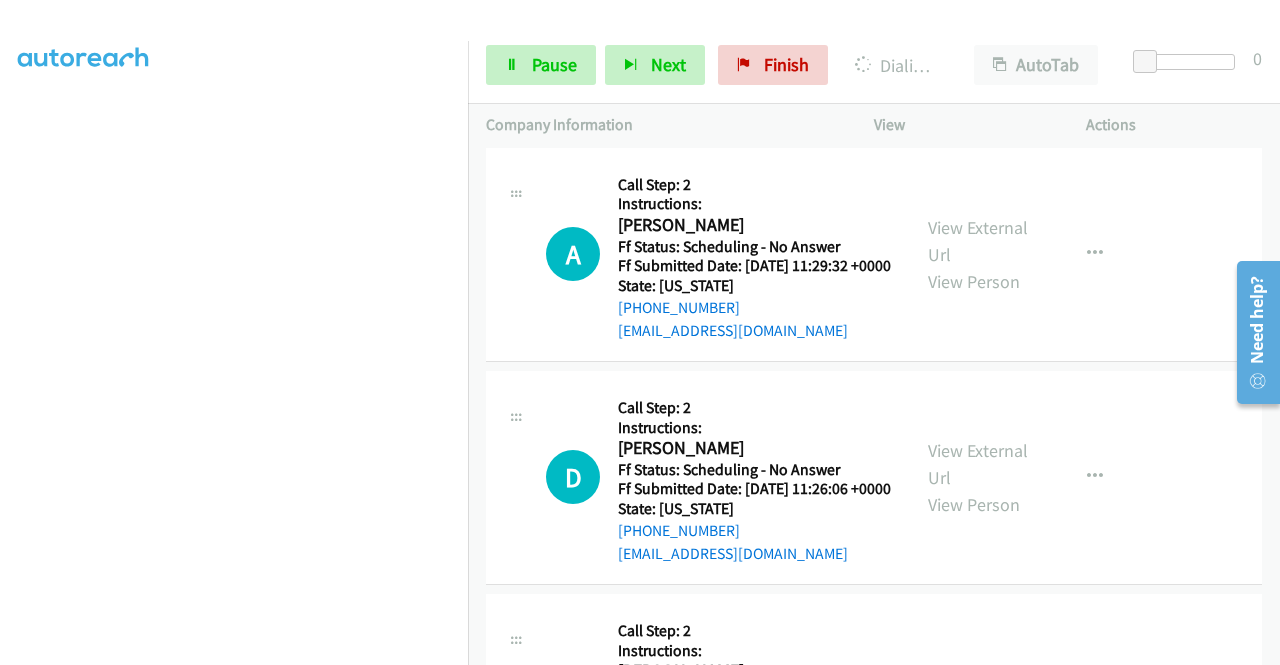click on "View External Url" at bounding box center [978, -452] 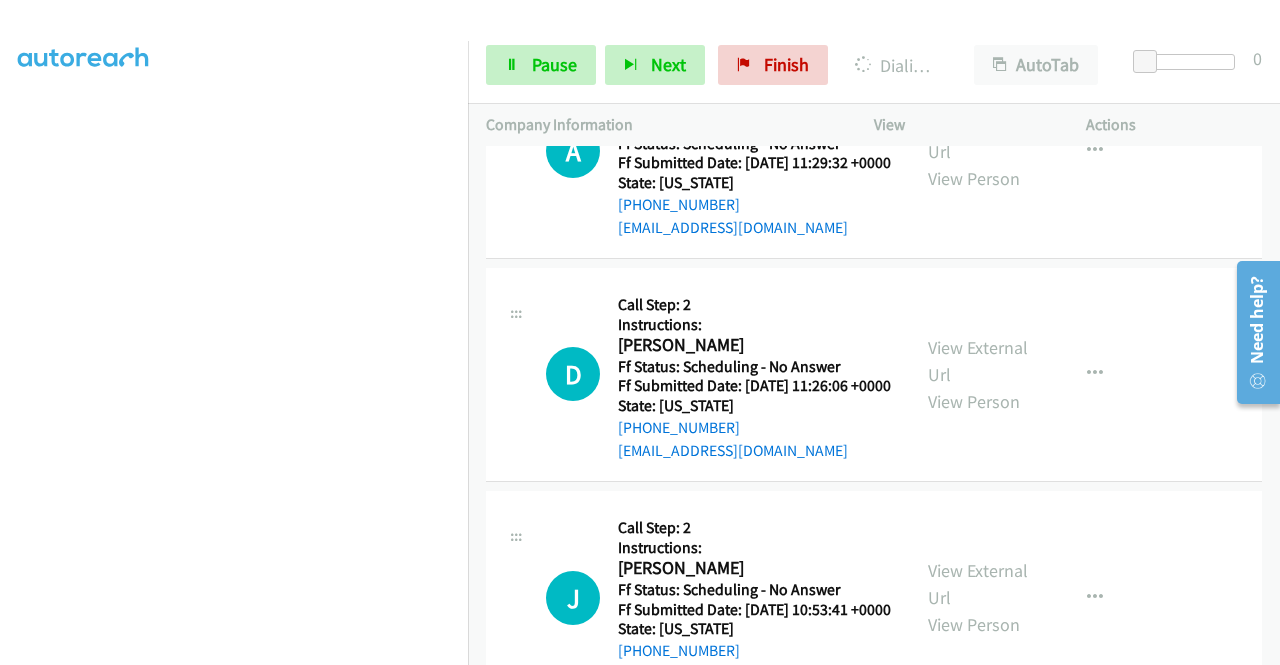 scroll, scrollTop: 14731, scrollLeft: 0, axis: vertical 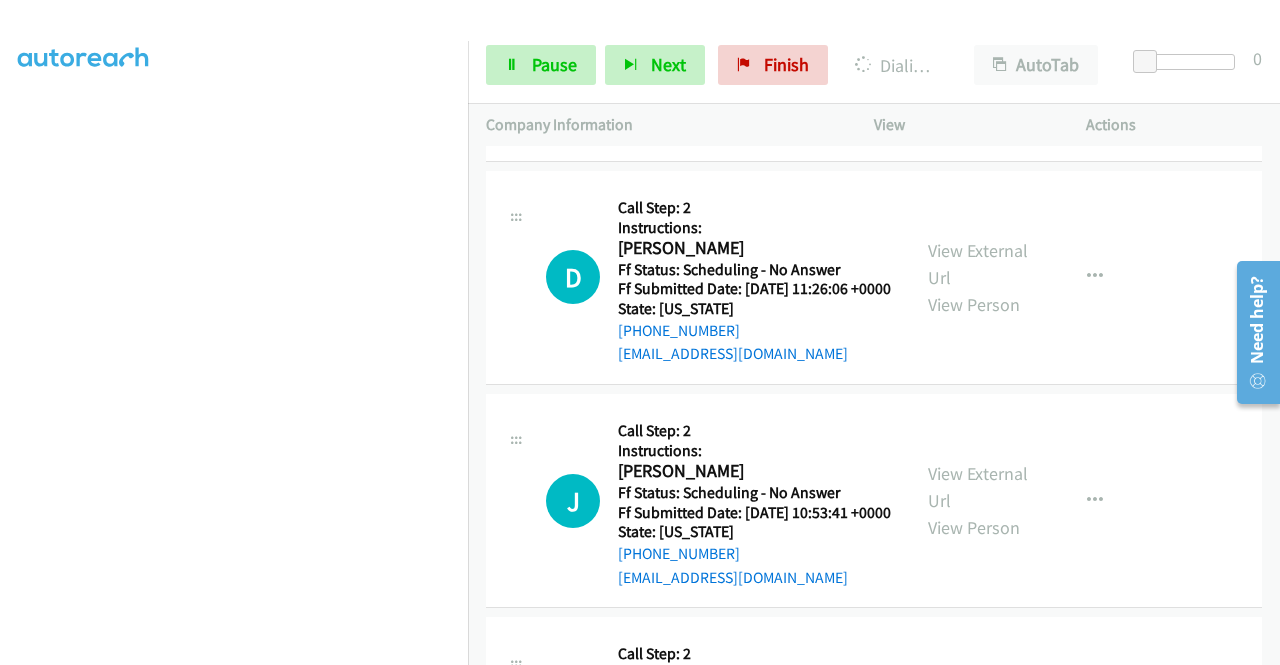 click on "View External Url" at bounding box center [978, -417] 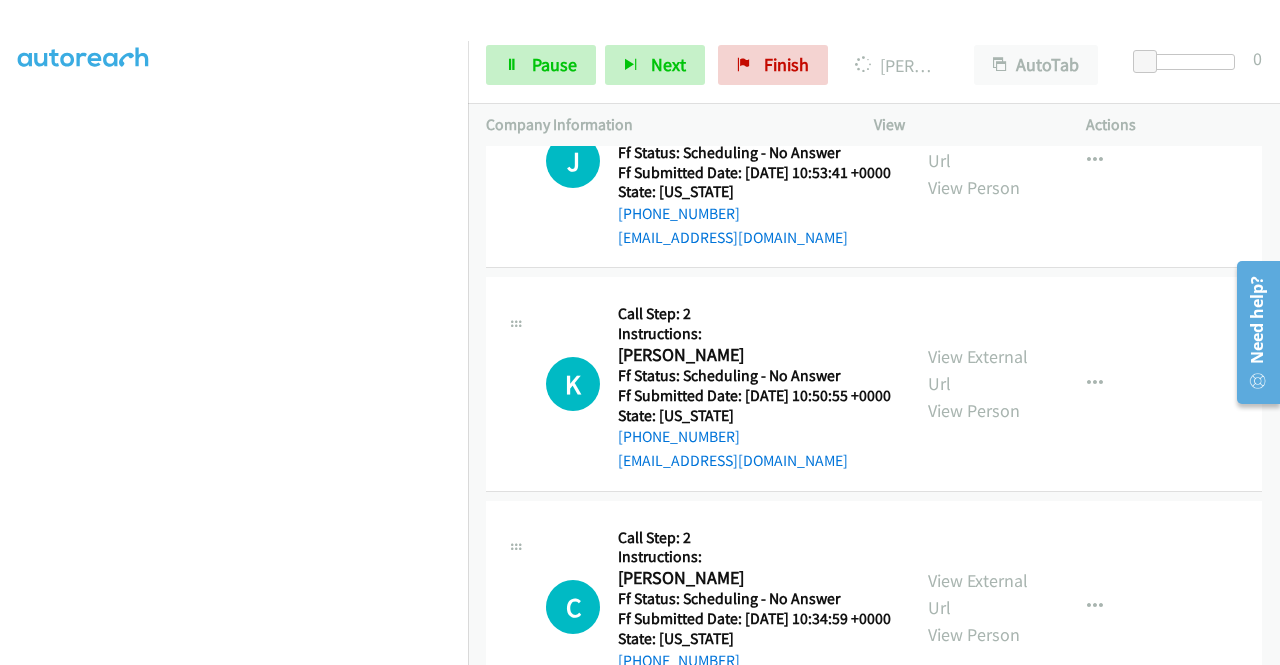 scroll, scrollTop: 15316, scrollLeft: 0, axis: vertical 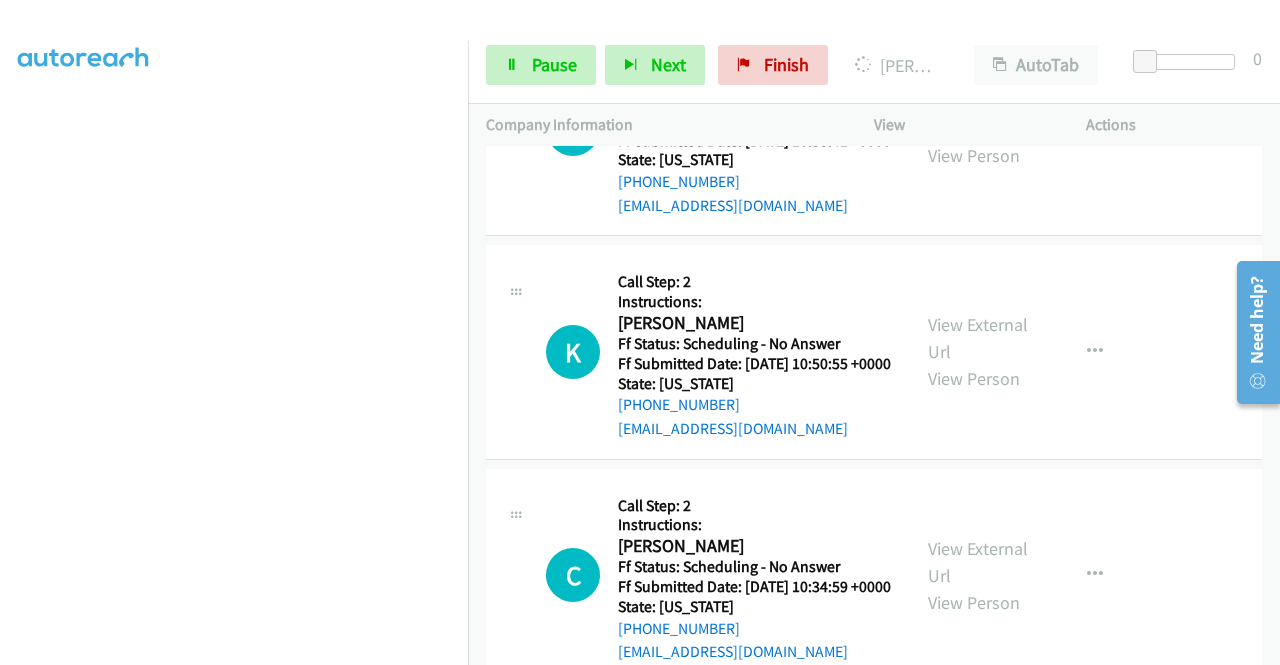 click on "View External Url" at bounding box center [978, -554] 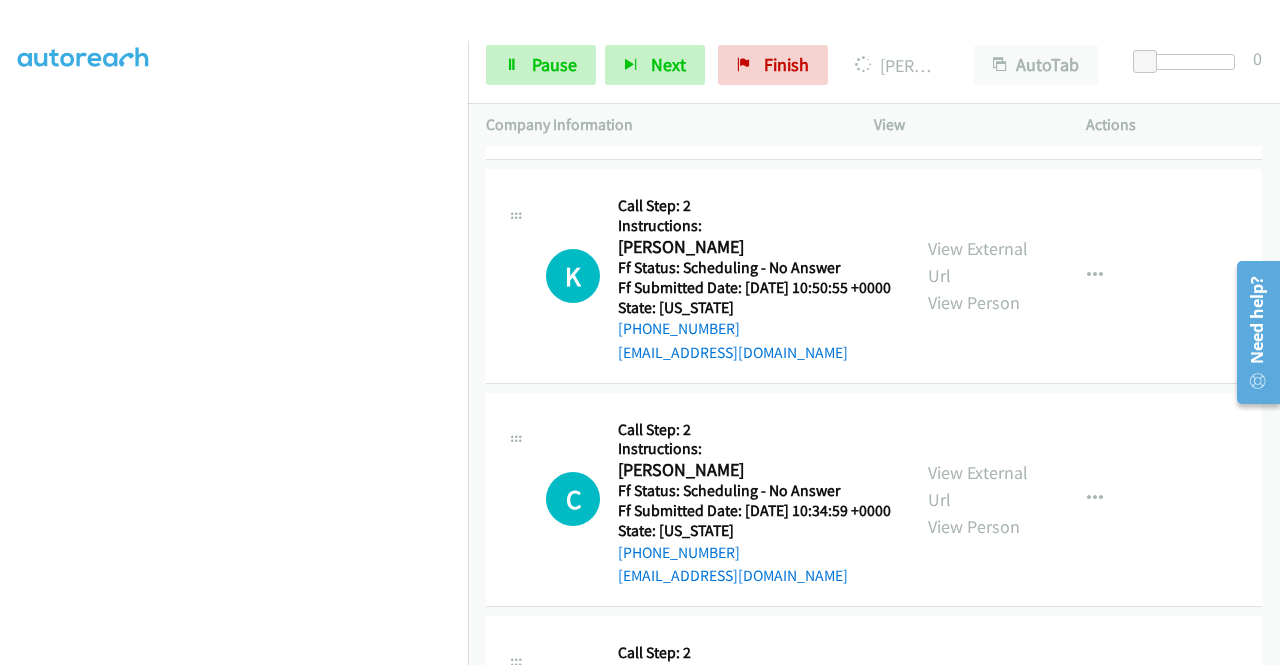 scroll, scrollTop: 15516, scrollLeft: 0, axis: vertical 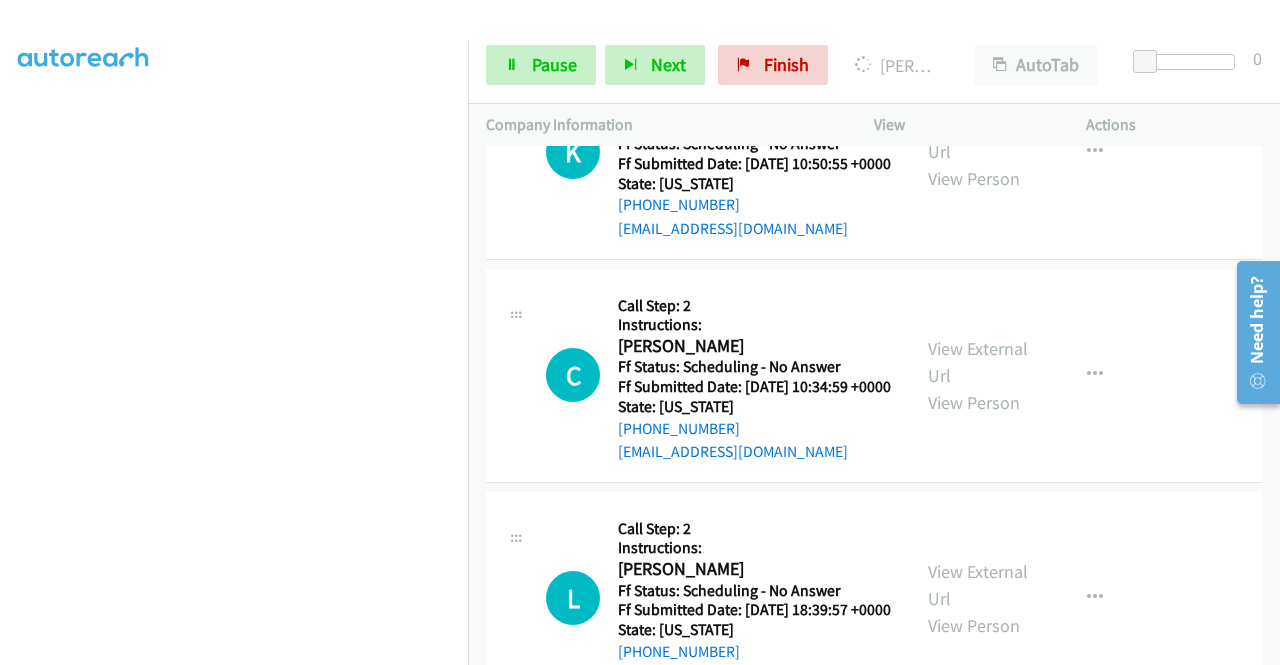 click on "View External Url" at bounding box center (978, -531) 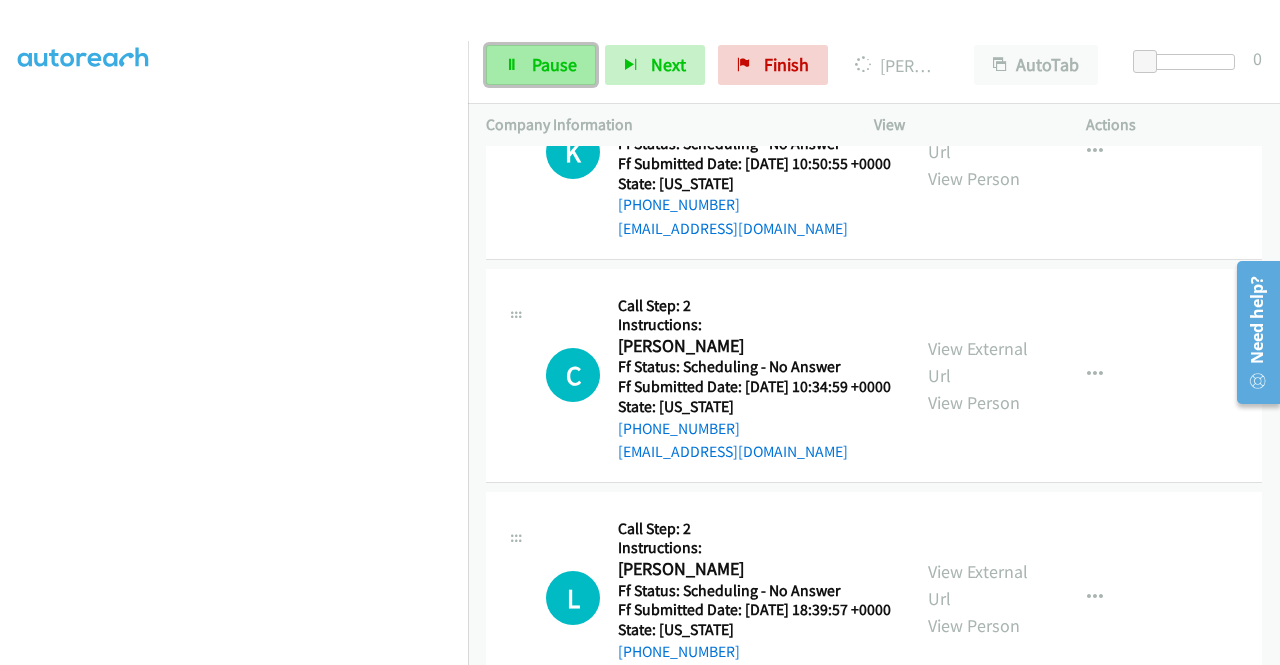 click on "Pause" at bounding box center (554, 64) 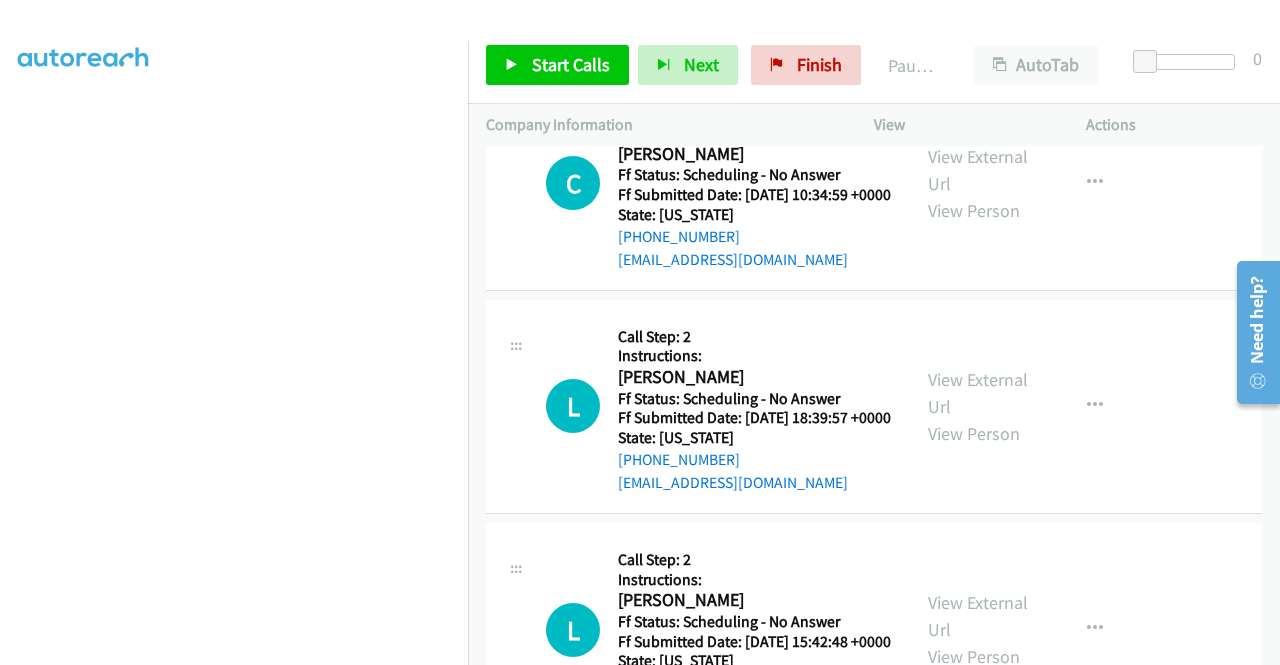 scroll, scrollTop: 15716, scrollLeft: 0, axis: vertical 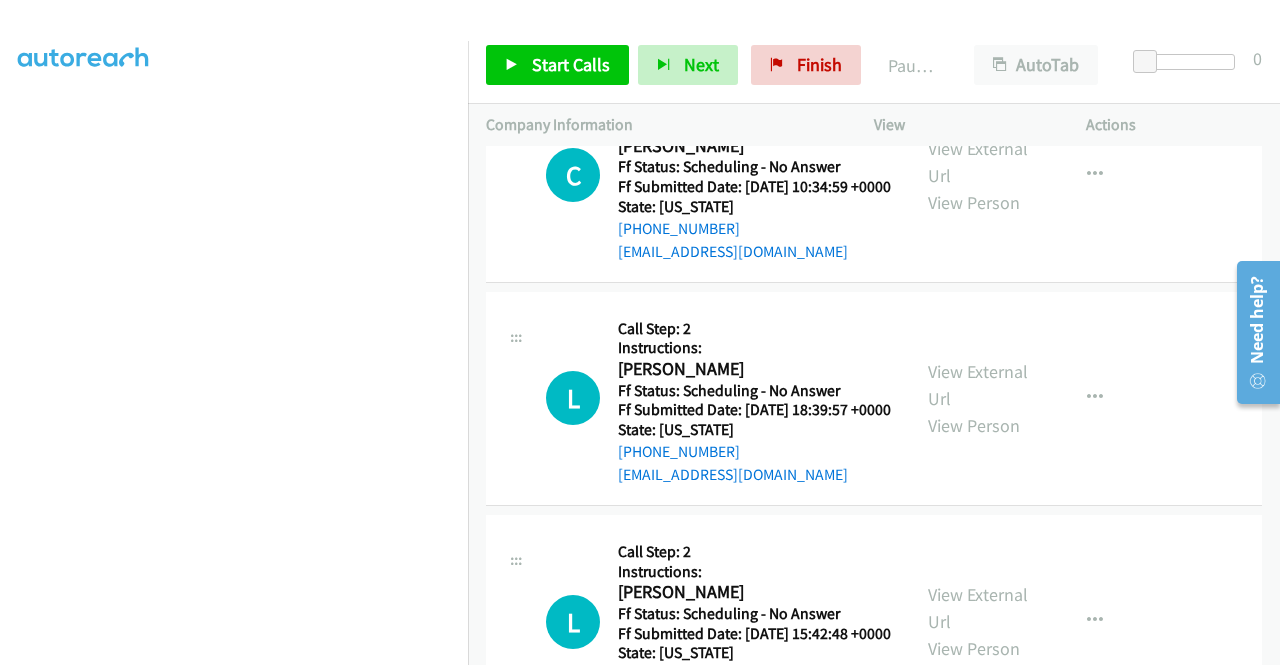 click on "View External Url" at bounding box center [978, -508] 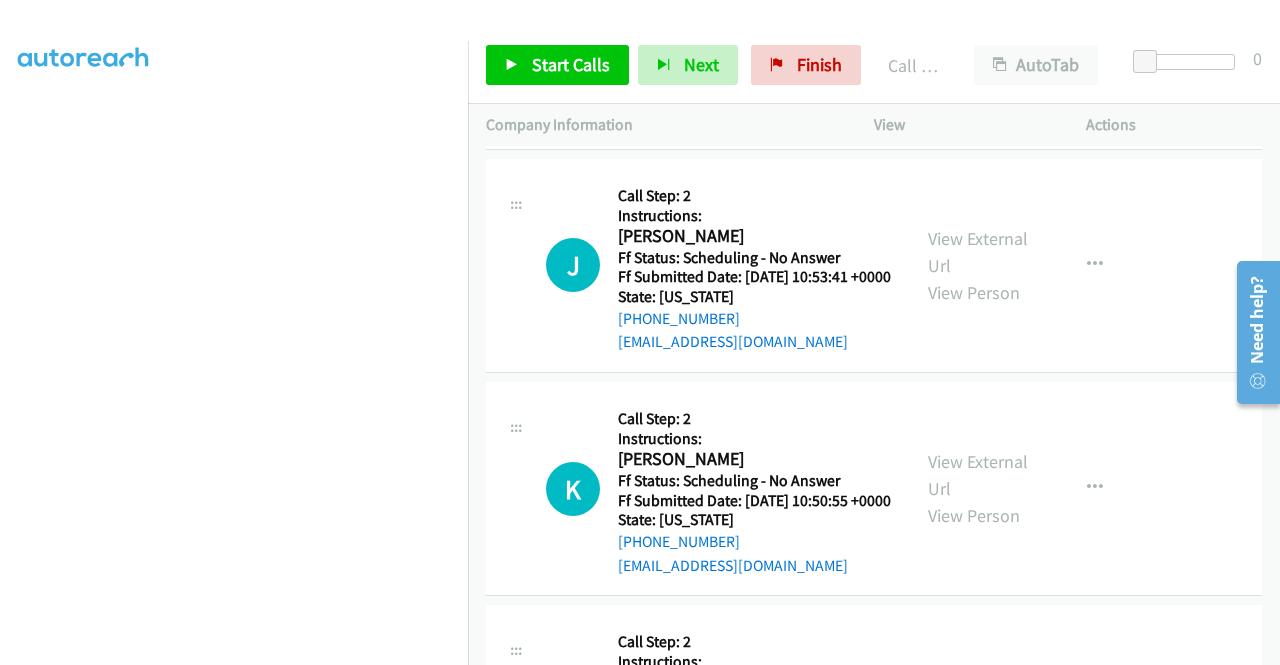 scroll, scrollTop: 15158, scrollLeft: 0, axis: vertical 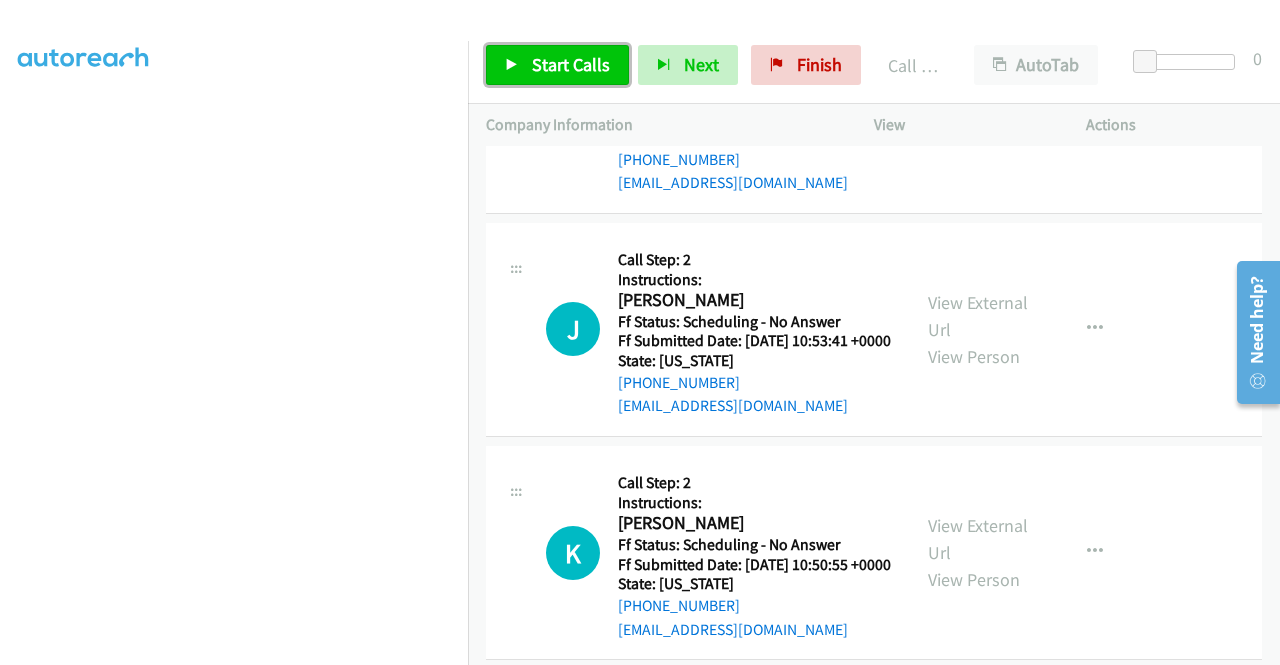 click on "Start Calls" at bounding box center [571, 64] 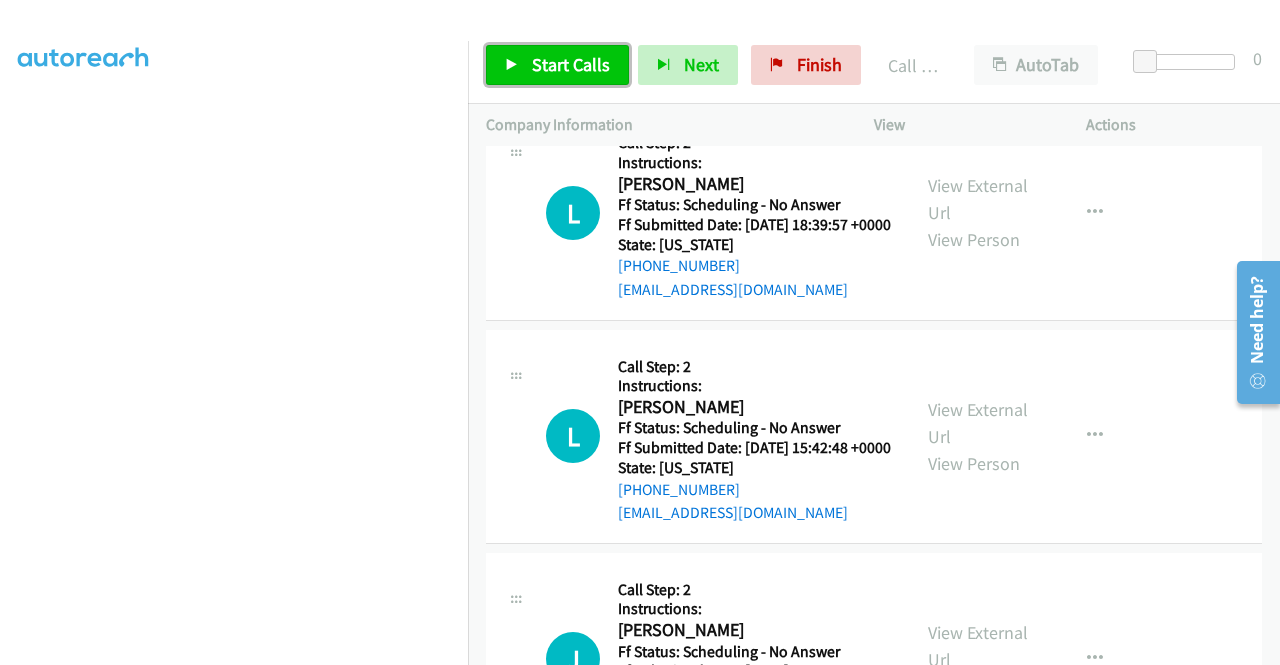 scroll, scrollTop: 15958, scrollLeft: 0, axis: vertical 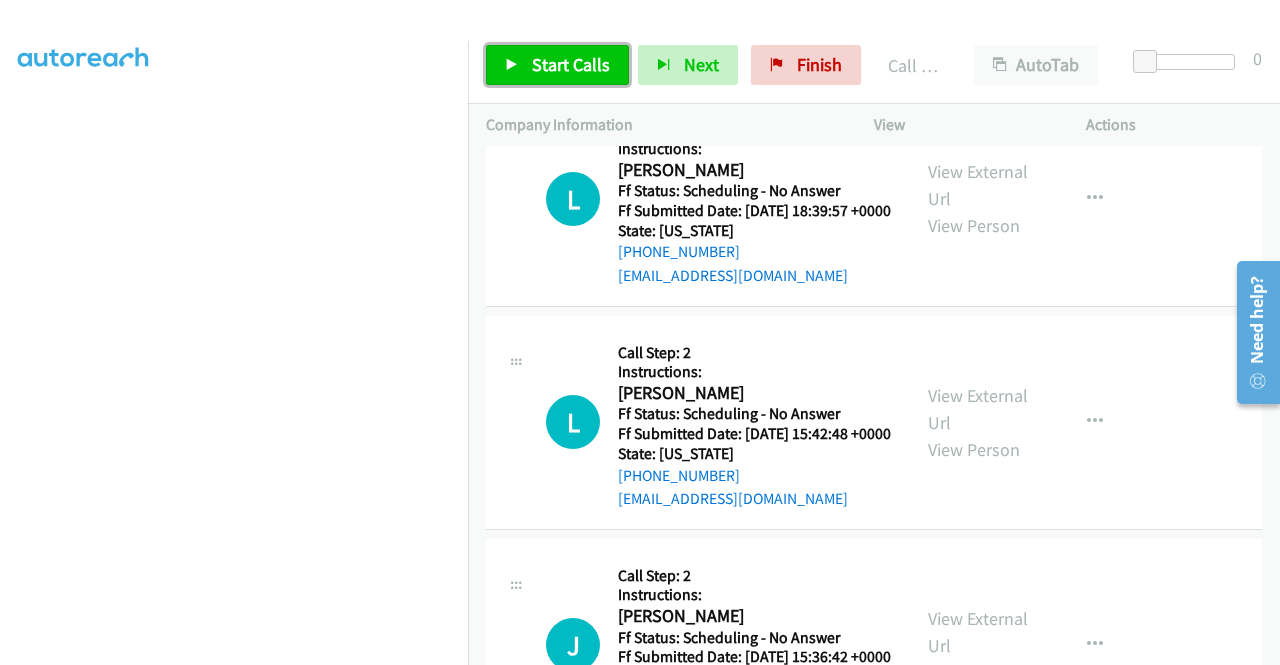 click on "View External Url" at bounding box center [978, -484] 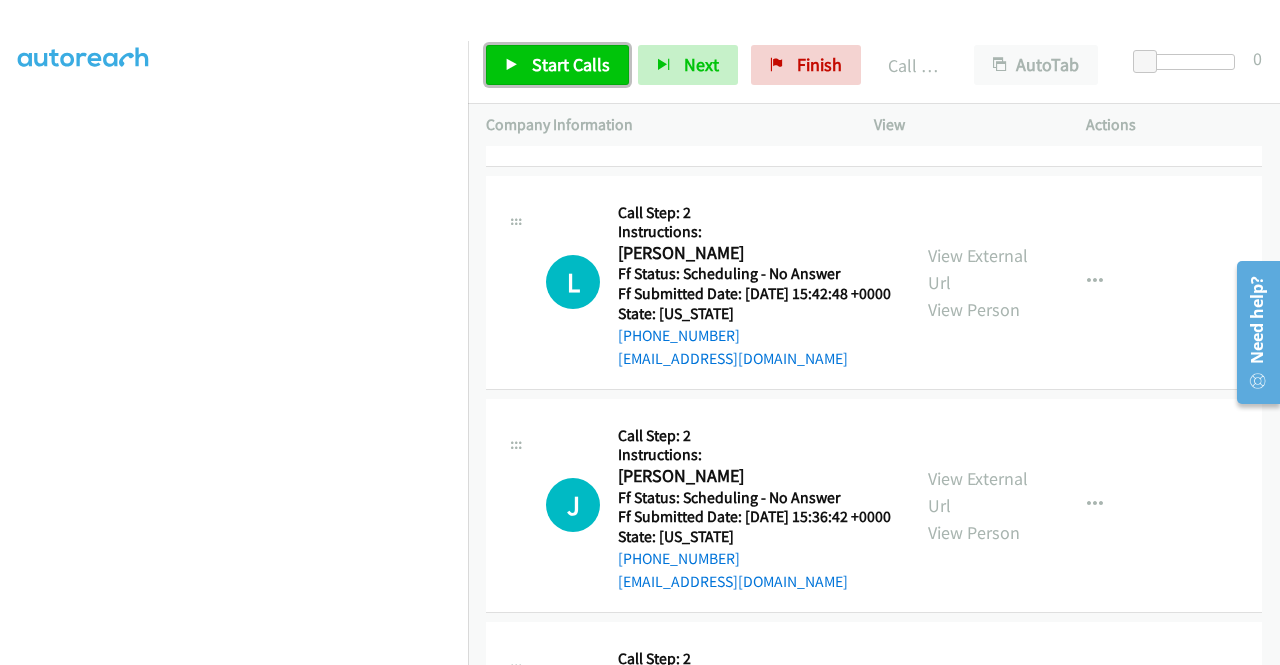 scroll, scrollTop: 16158, scrollLeft: 0, axis: vertical 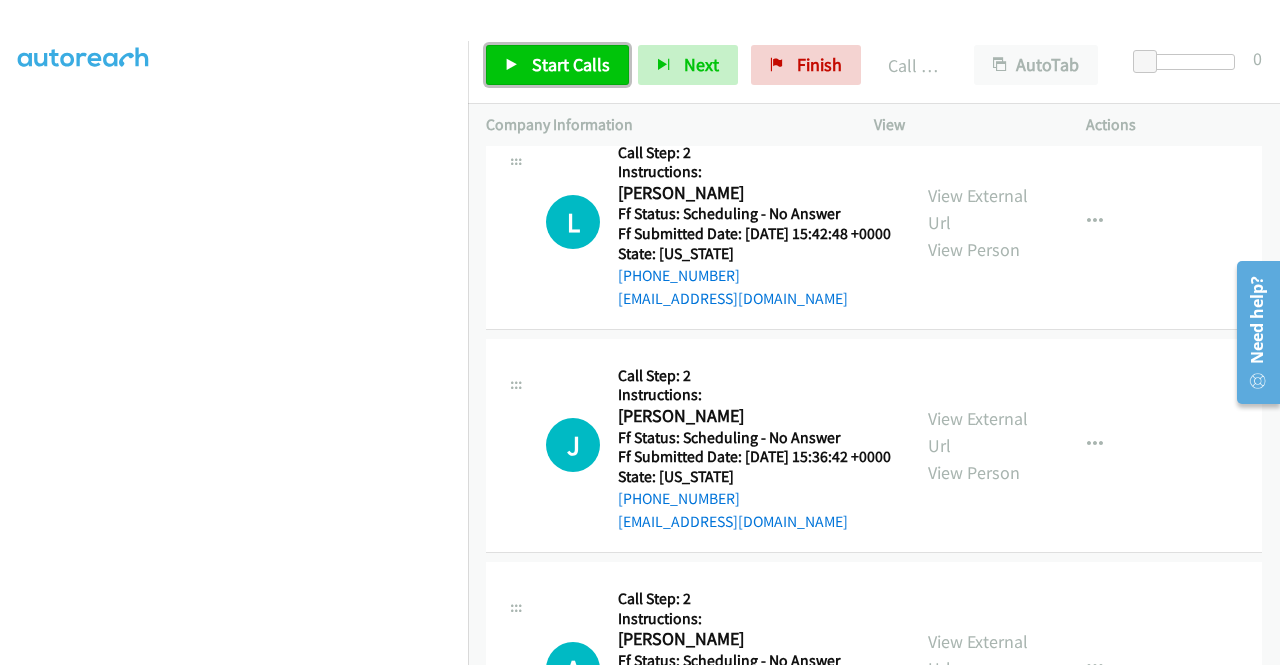 click on "View External Url" at bounding box center [978, -461] 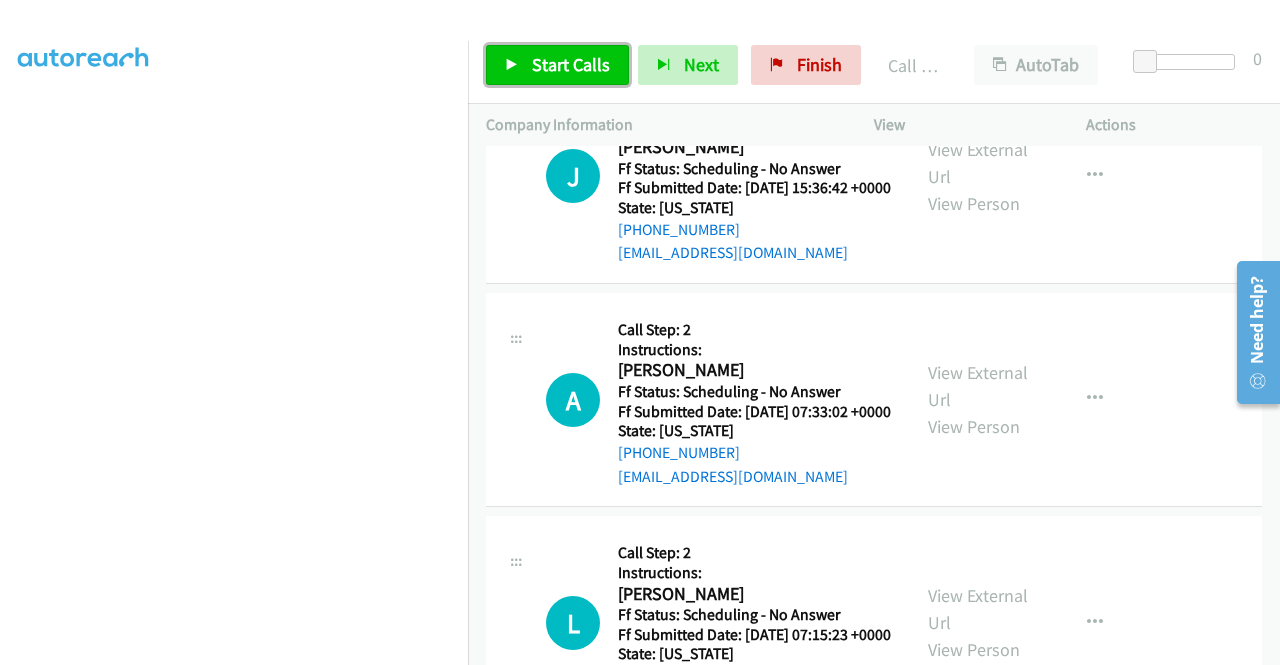 scroll, scrollTop: 16458, scrollLeft: 0, axis: vertical 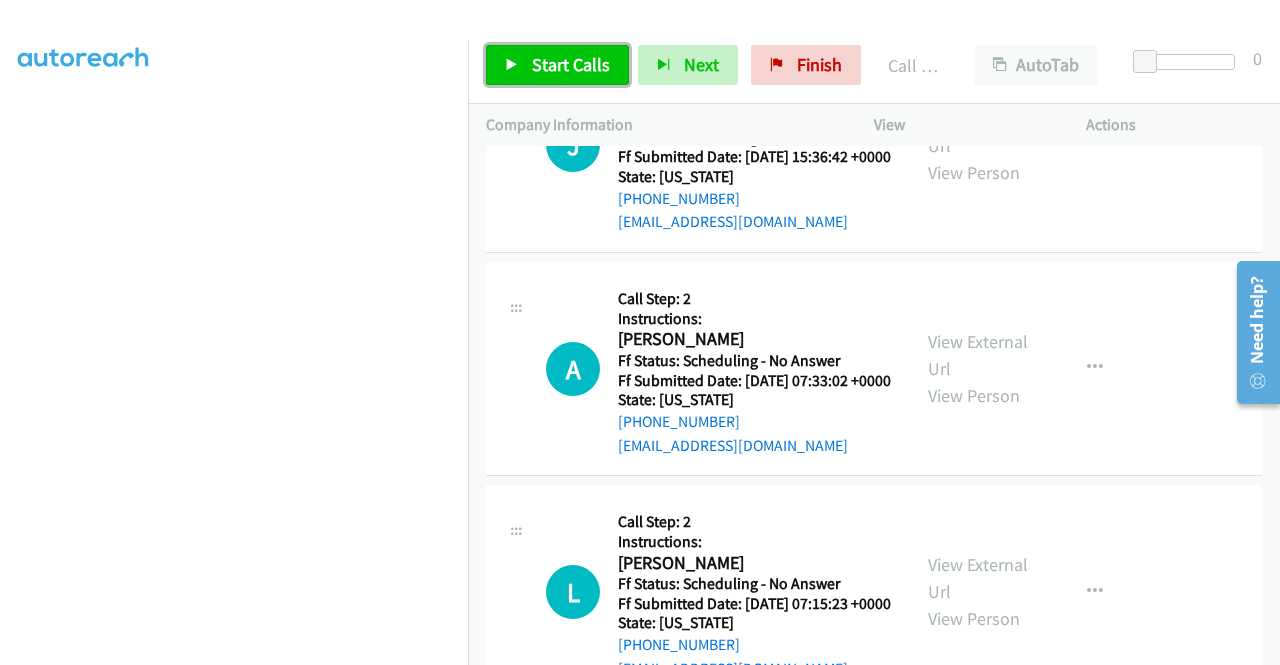 click on "View External Url" at bounding box center (978, -538) 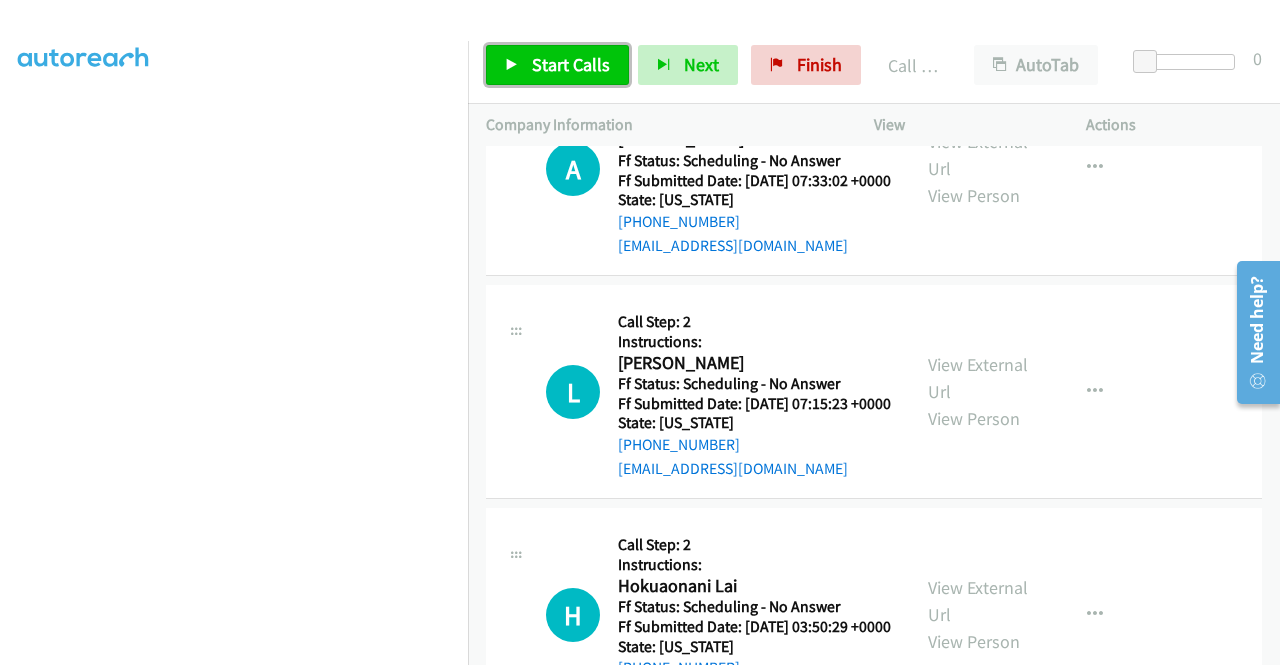 click on "Start Calls" at bounding box center (571, 64) 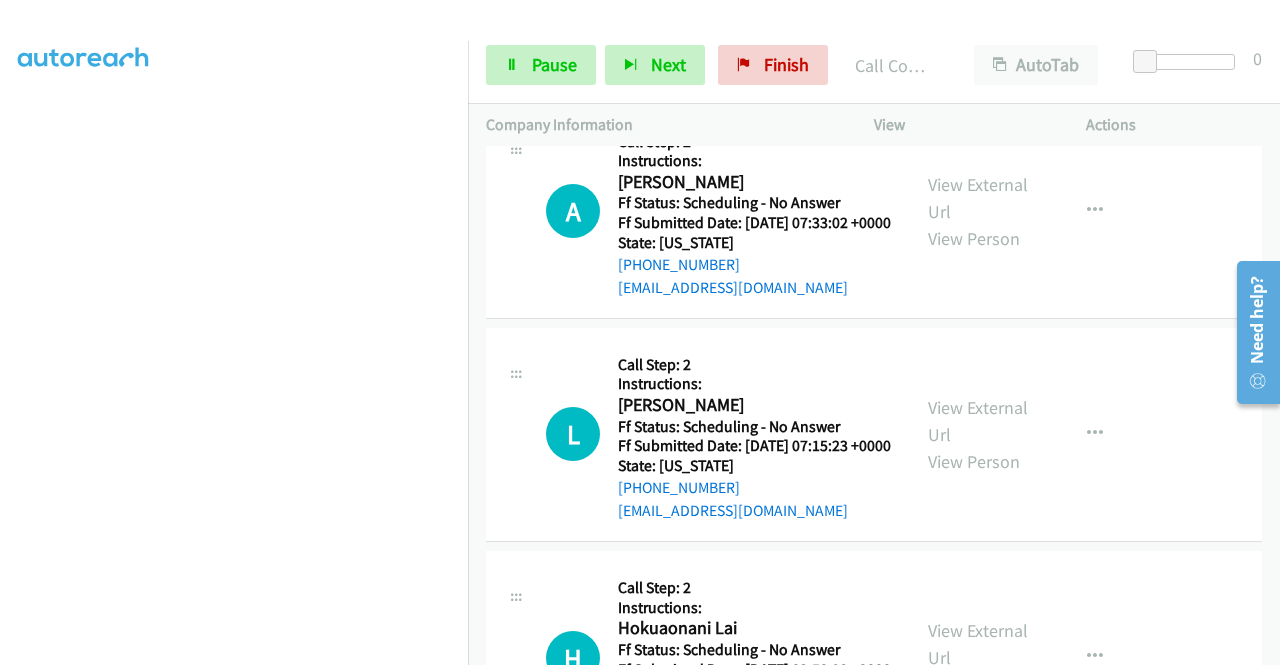 scroll, scrollTop: 16700, scrollLeft: 0, axis: vertical 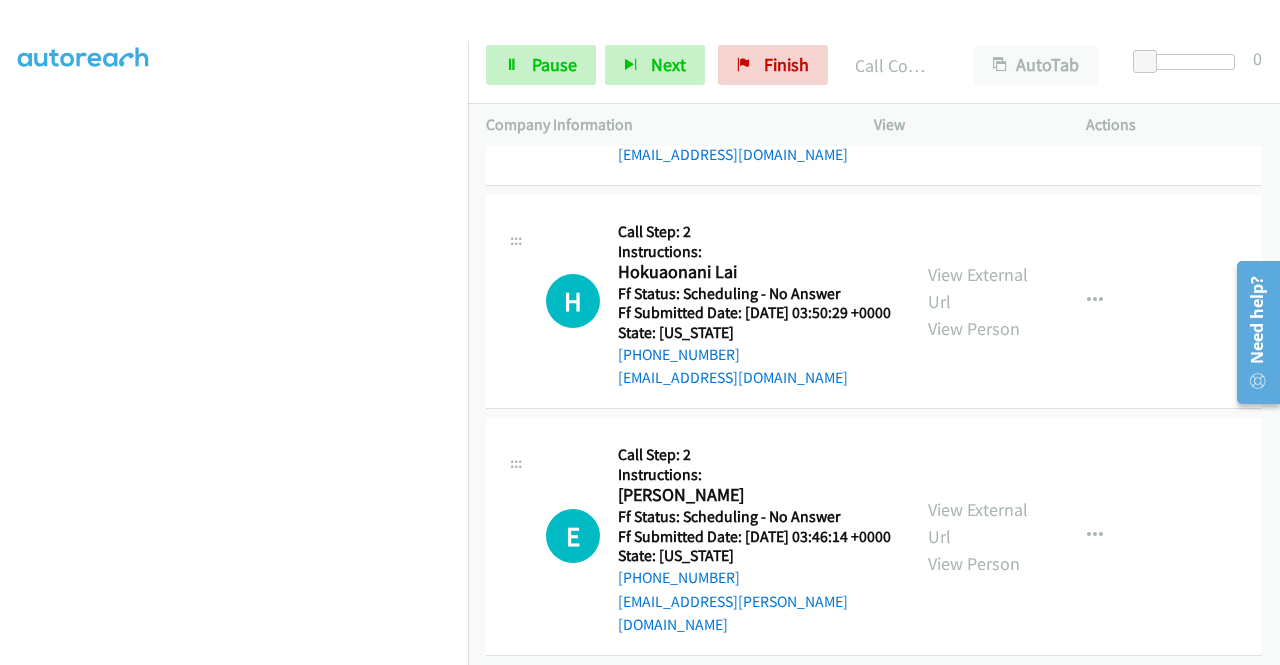 click on "View External Url" at bounding box center [978, -828] 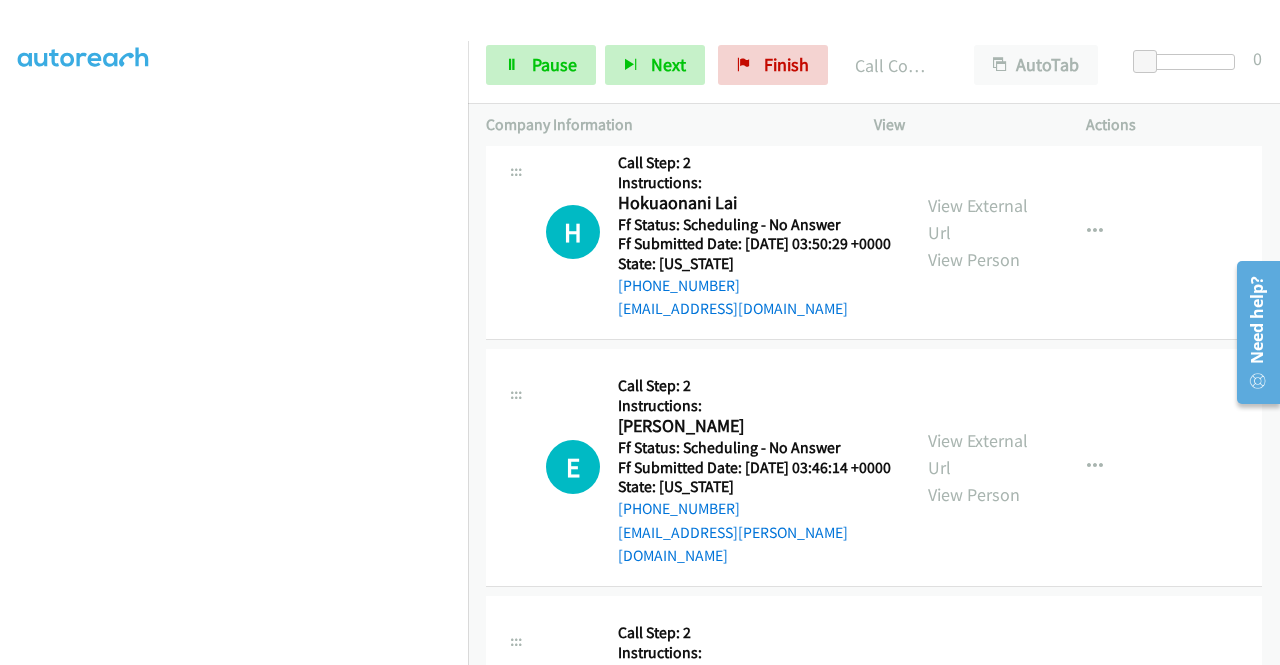 scroll, scrollTop: 17242, scrollLeft: 0, axis: vertical 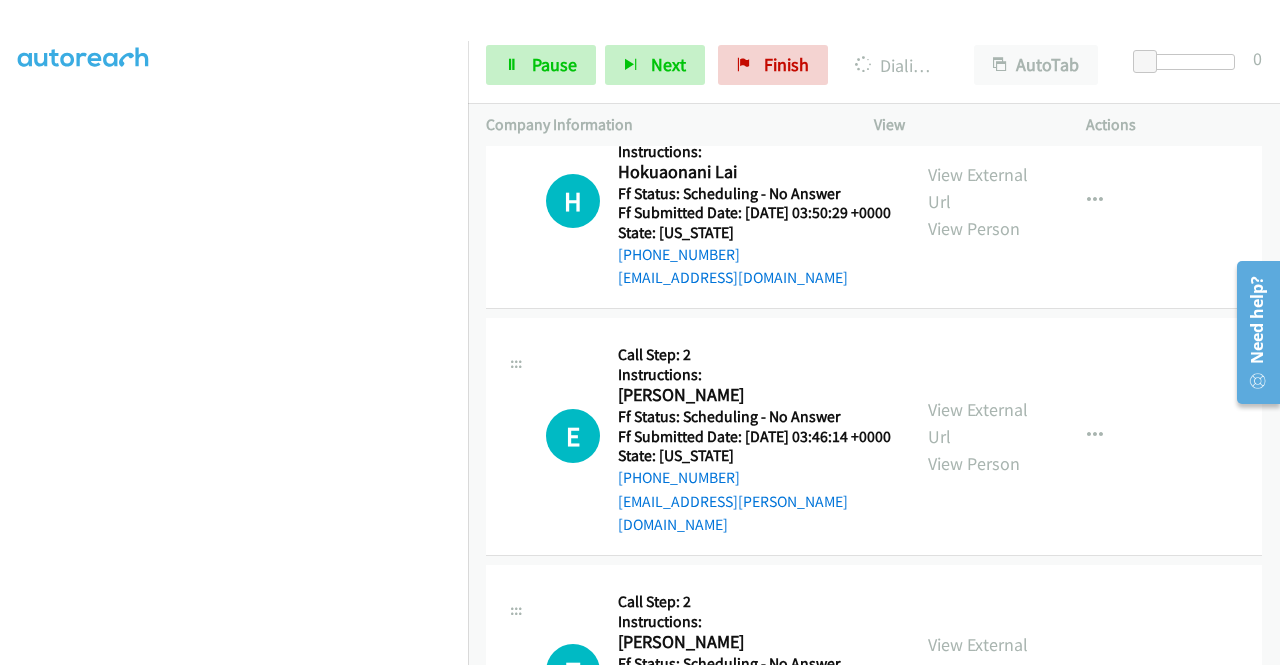 click on "View External Url" at bounding box center [978, -705] 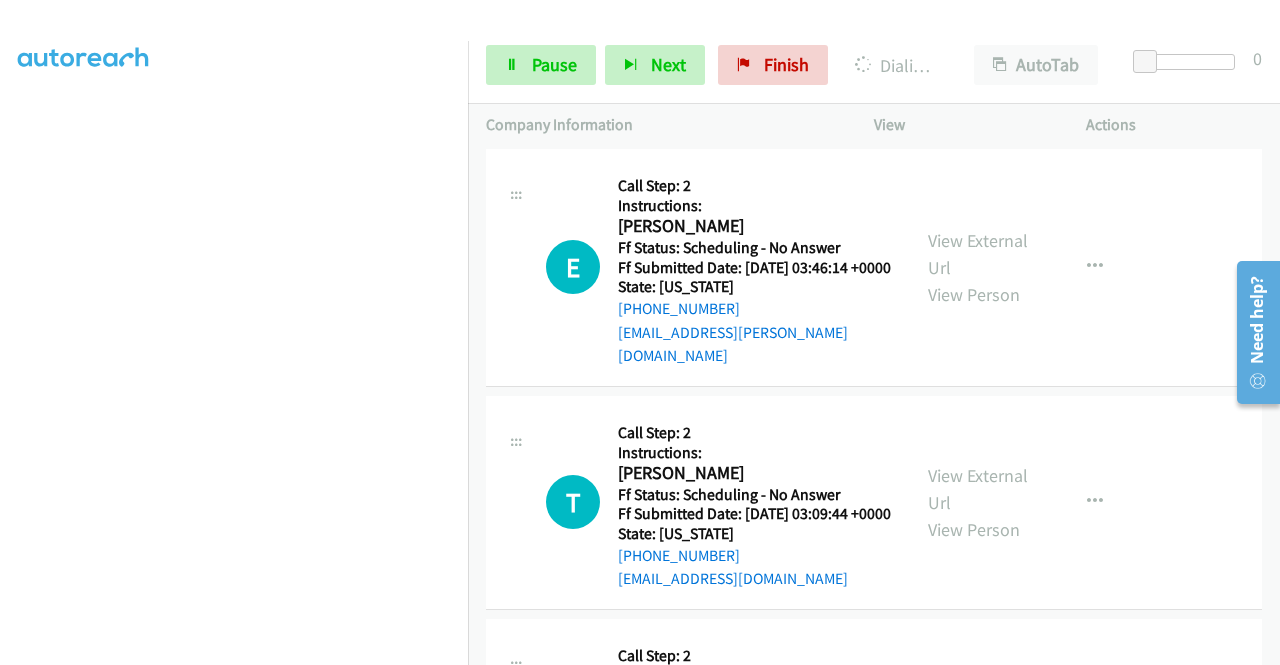 scroll, scrollTop: 17442, scrollLeft: 0, axis: vertical 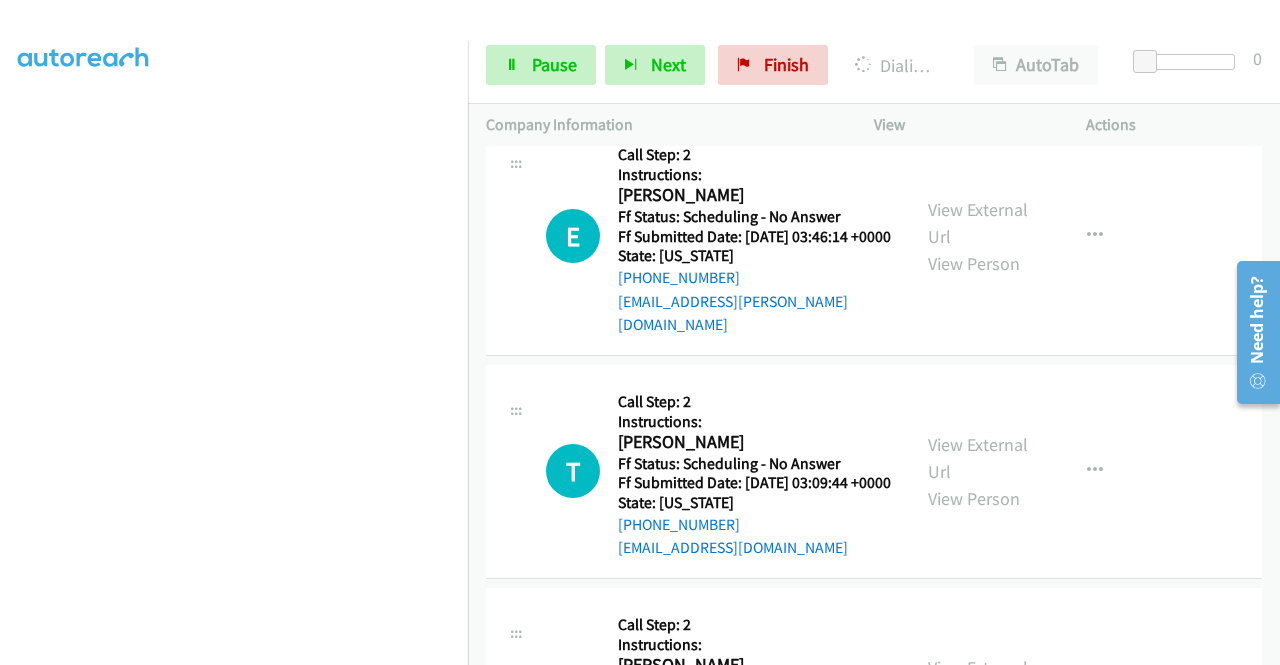 click on "View External Url" at bounding box center (978, -682) 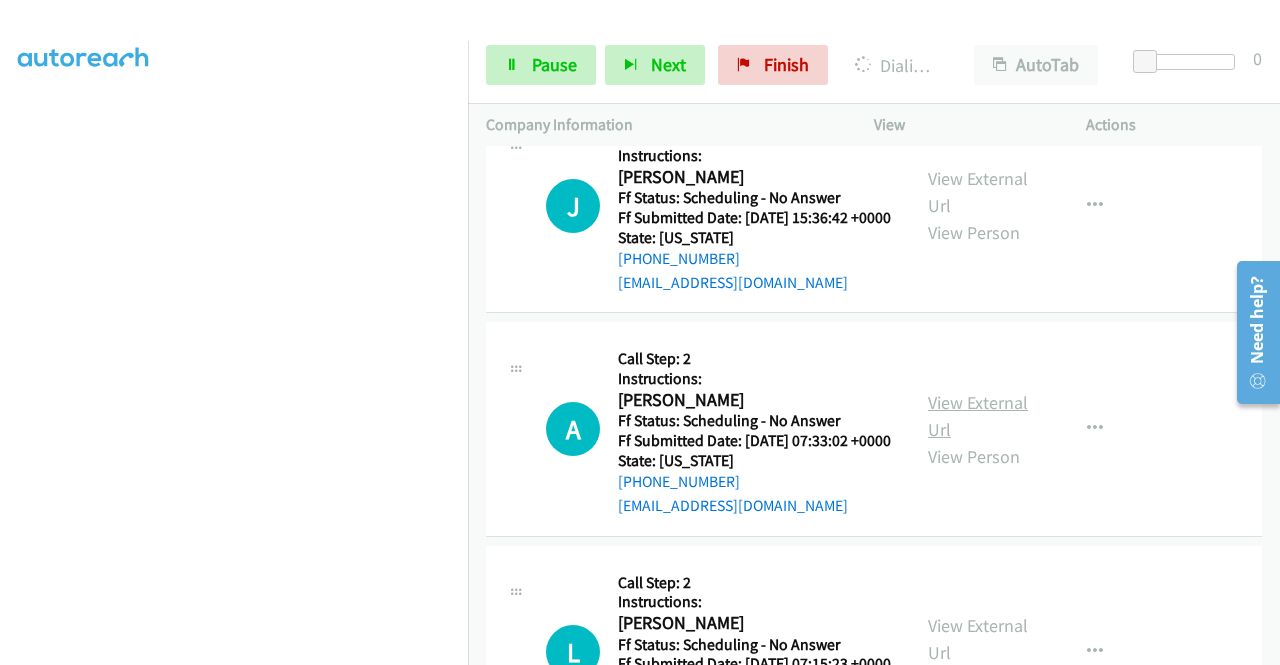 scroll, scrollTop: 16542, scrollLeft: 0, axis: vertical 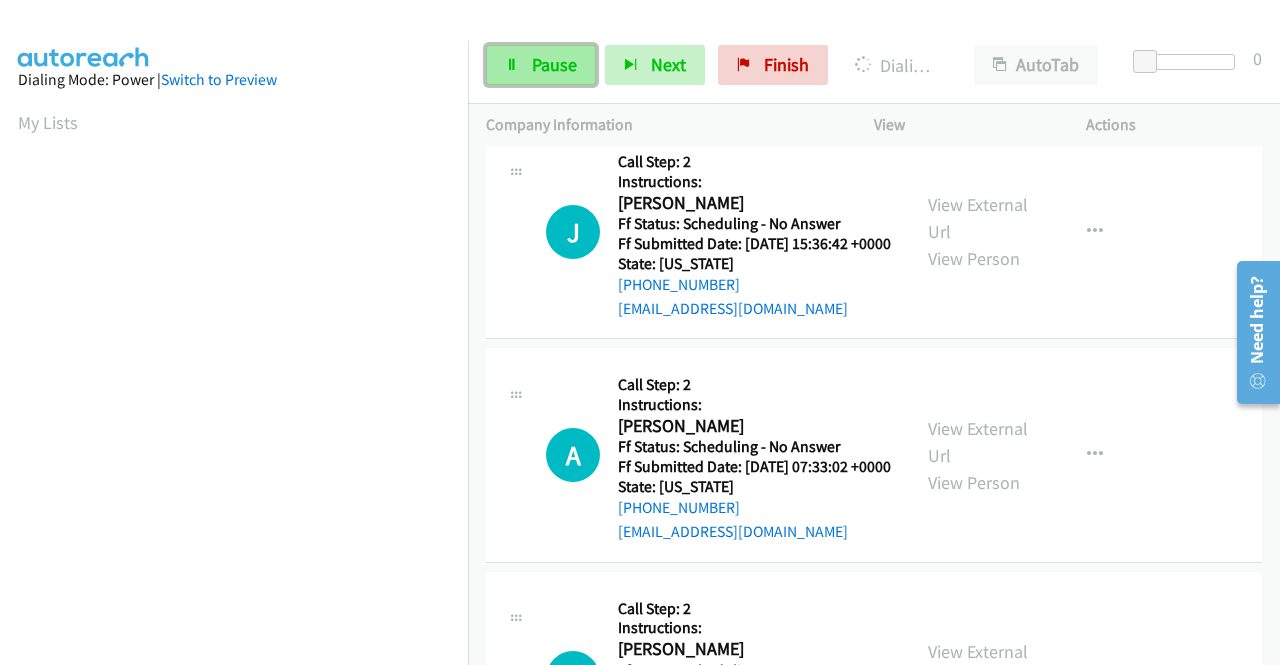 click on "Pause" at bounding box center [554, 64] 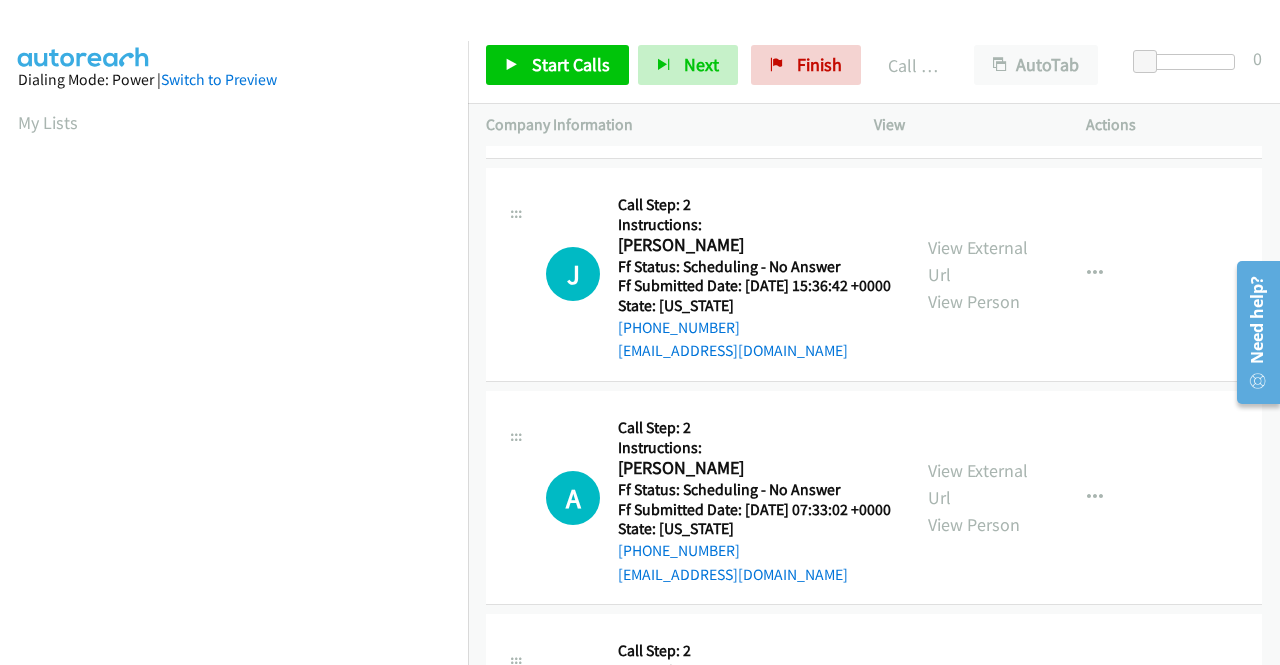 scroll, scrollTop: 456, scrollLeft: 0, axis: vertical 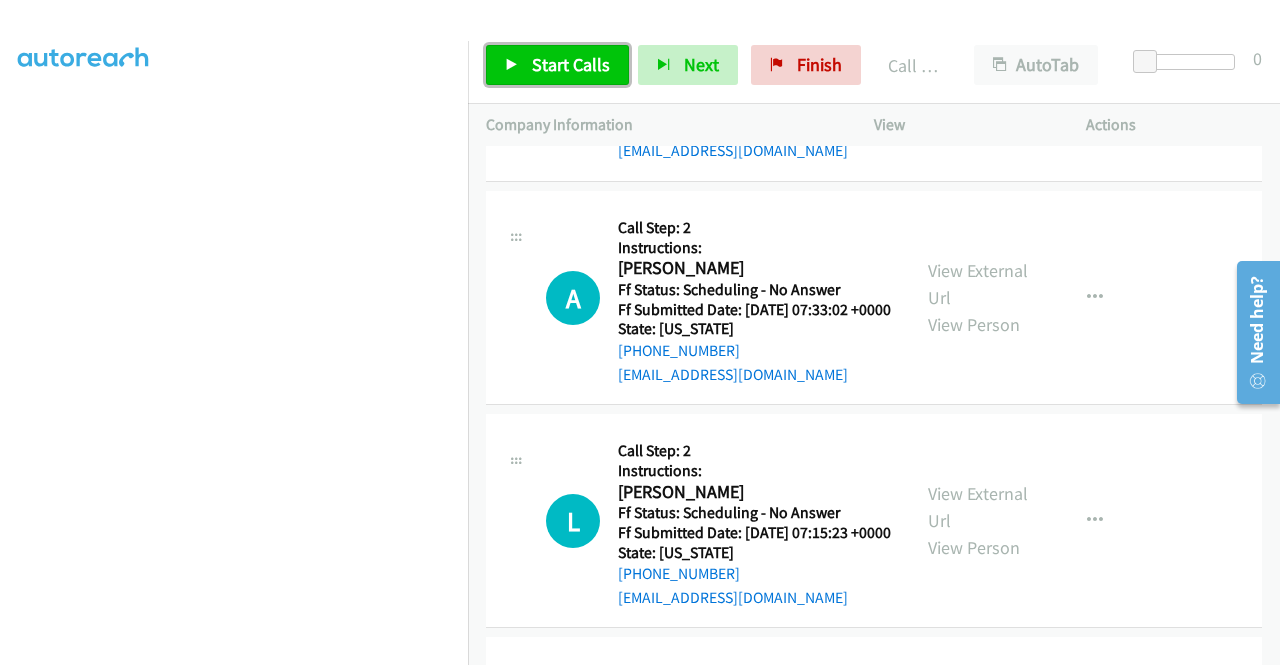 click on "Start Calls" at bounding box center [571, 64] 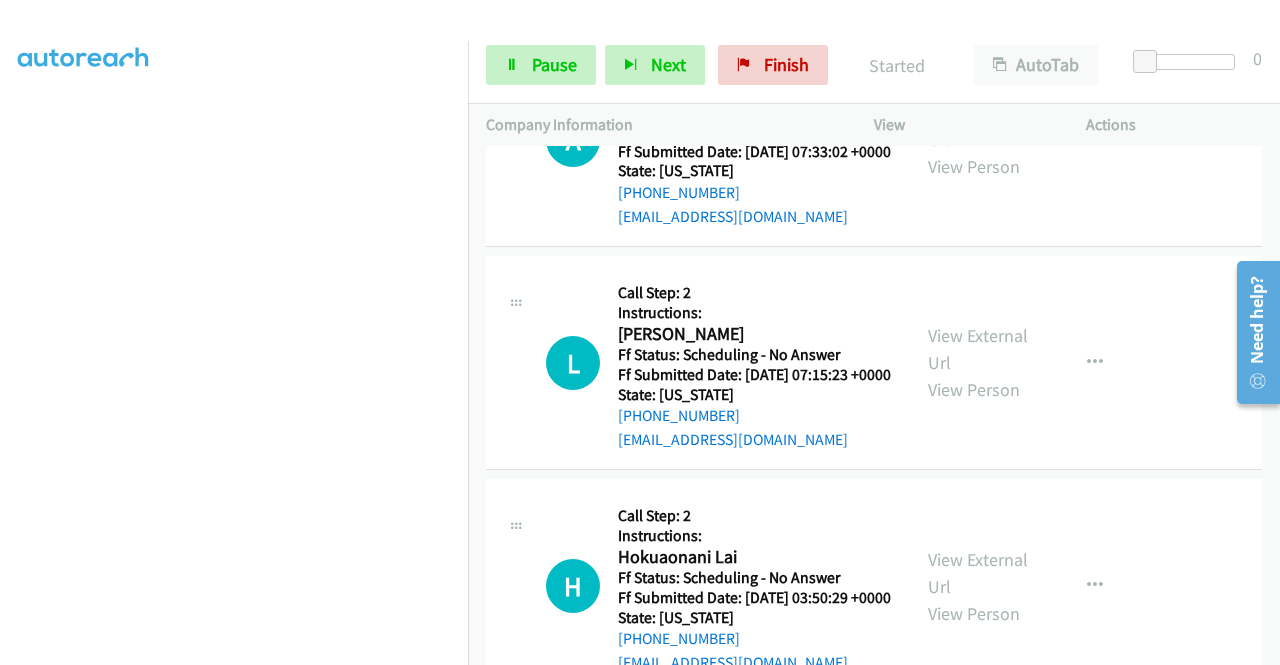 scroll, scrollTop: 16942, scrollLeft: 0, axis: vertical 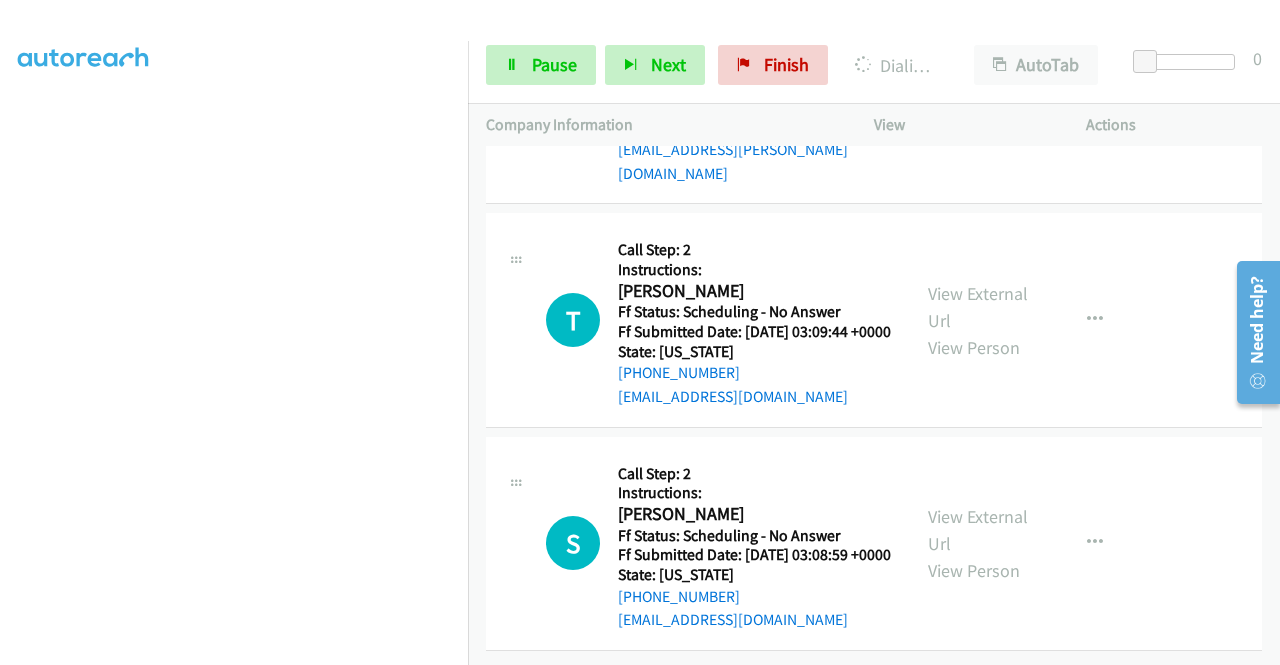 click on "View External Url" at bounding box center [978, -610] 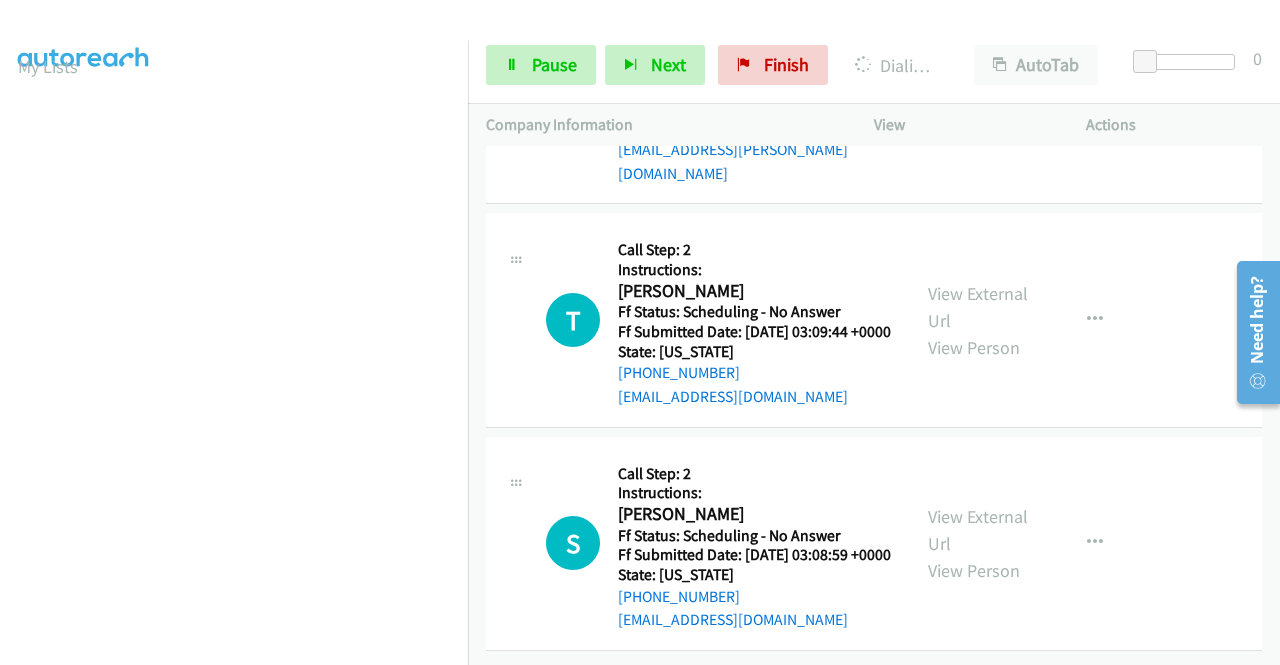 scroll, scrollTop: 356, scrollLeft: 0, axis: vertical 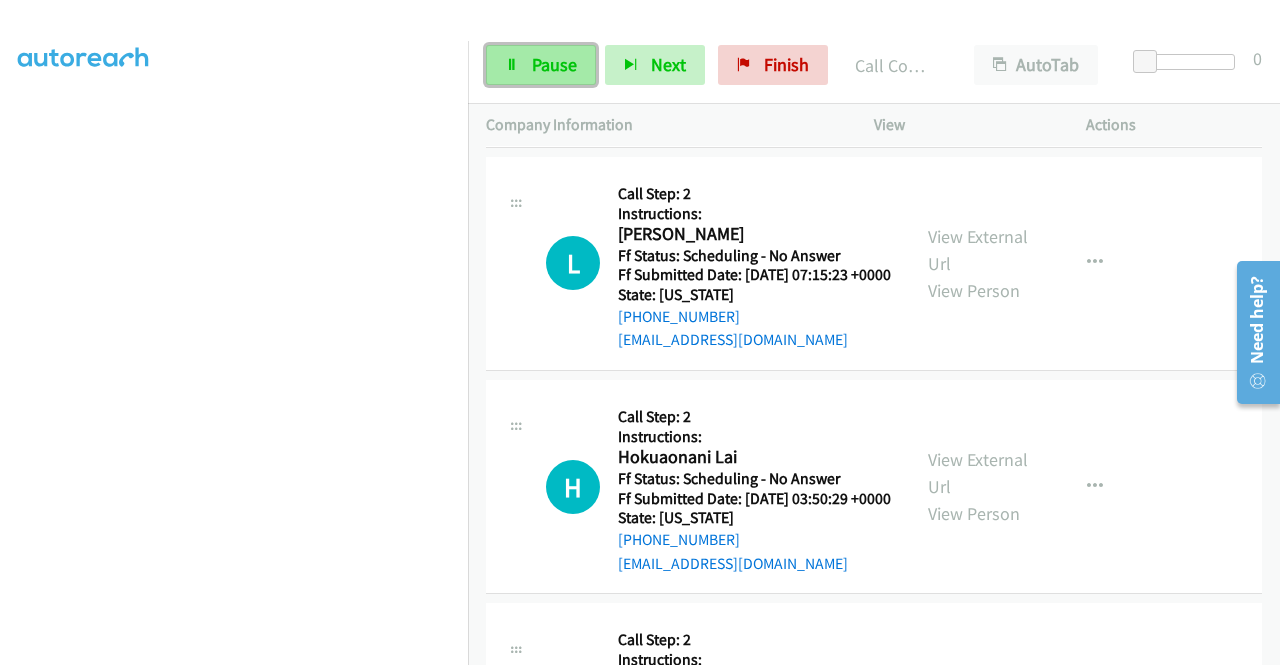 click on "Pause" at bounding box center (541, 65) 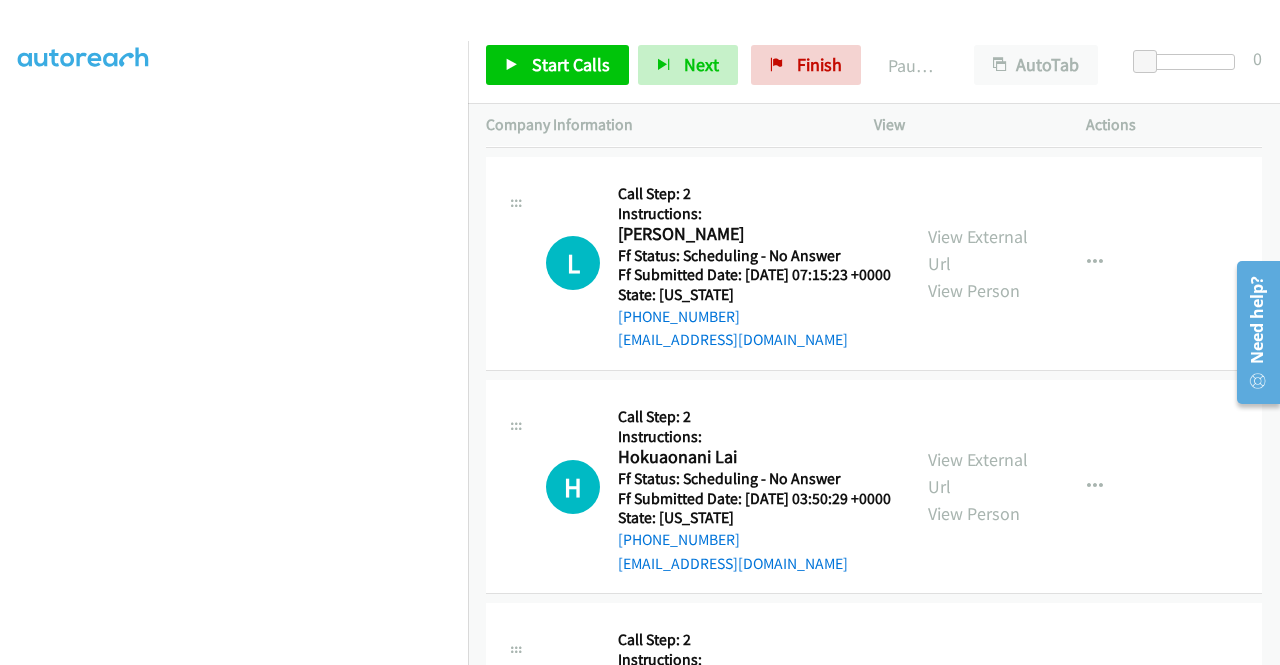 scroll, scrollTop: 0, scrollLeft: 0, axis: both 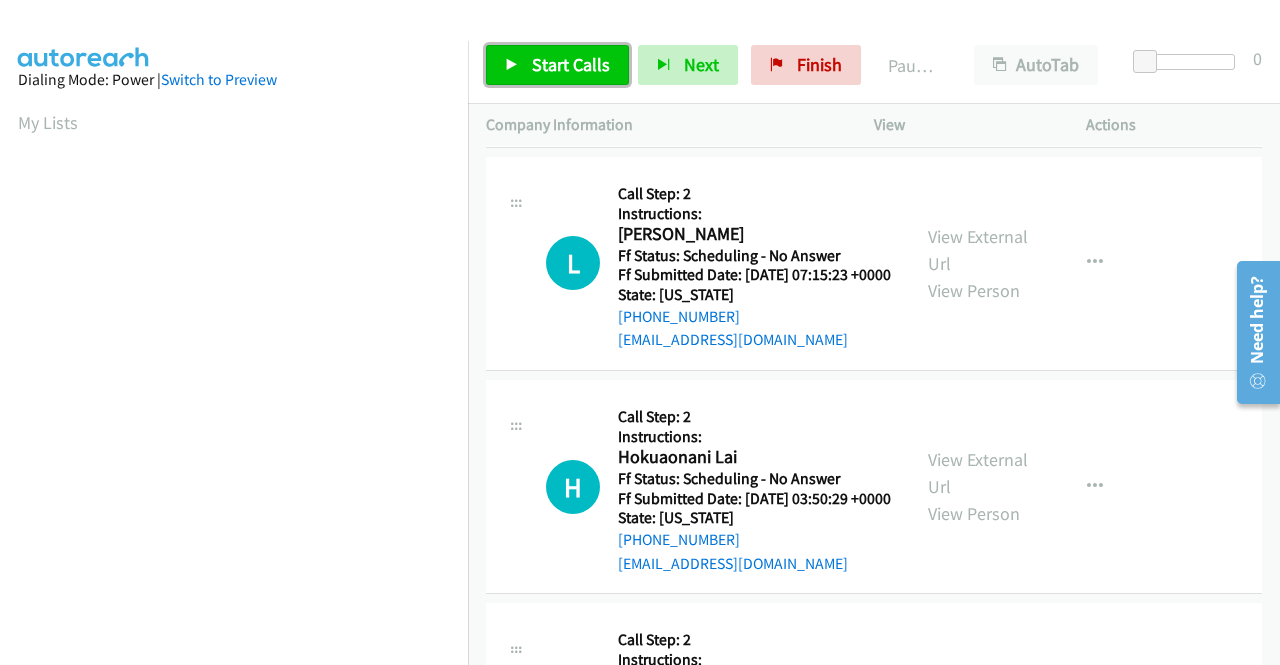 click on "Start Calls" at bounding box center (557, 65) 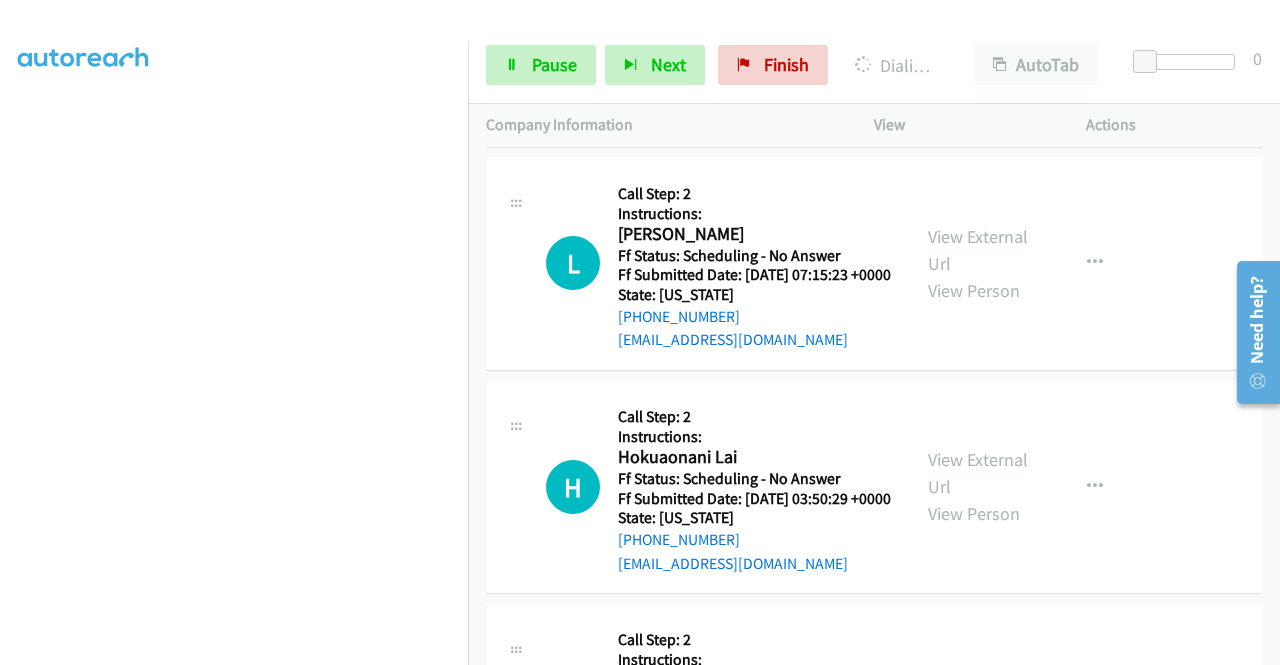 scroll, scrollTop: 456, scrollLeft: 0, axis: vertical 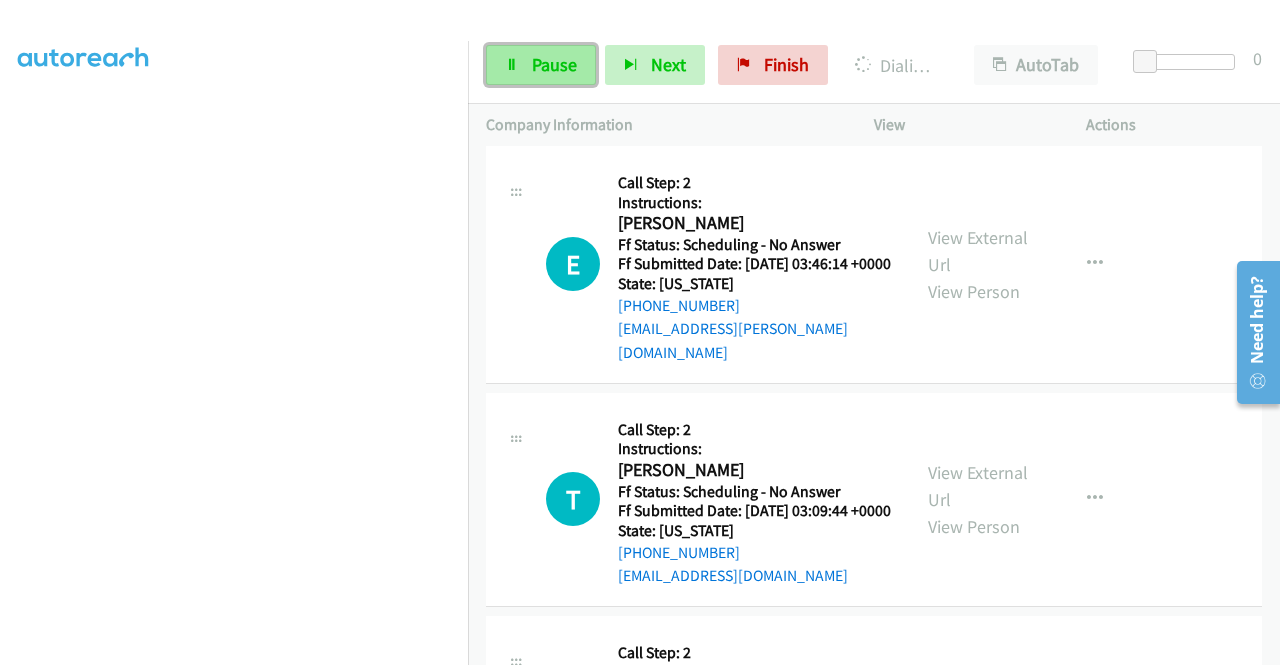 click on "Pause" at bounding box center (554, 64) 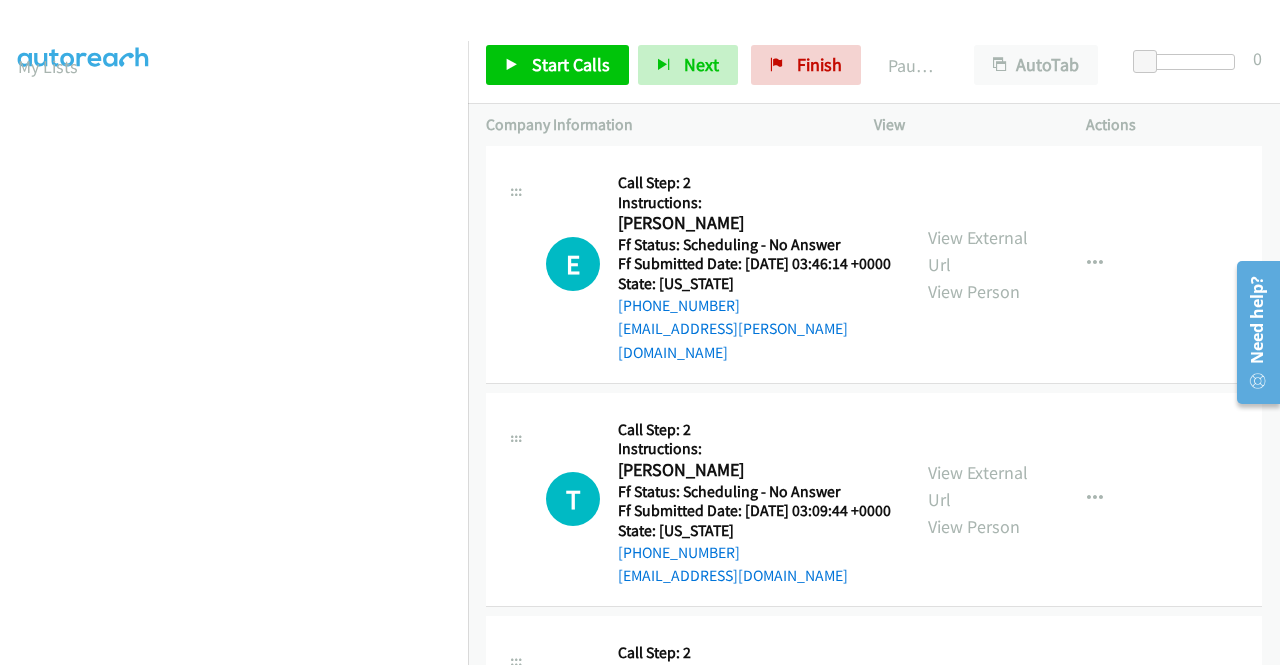 scroll, scrollTop: 456, scrollLeft: 0, axis: vertical 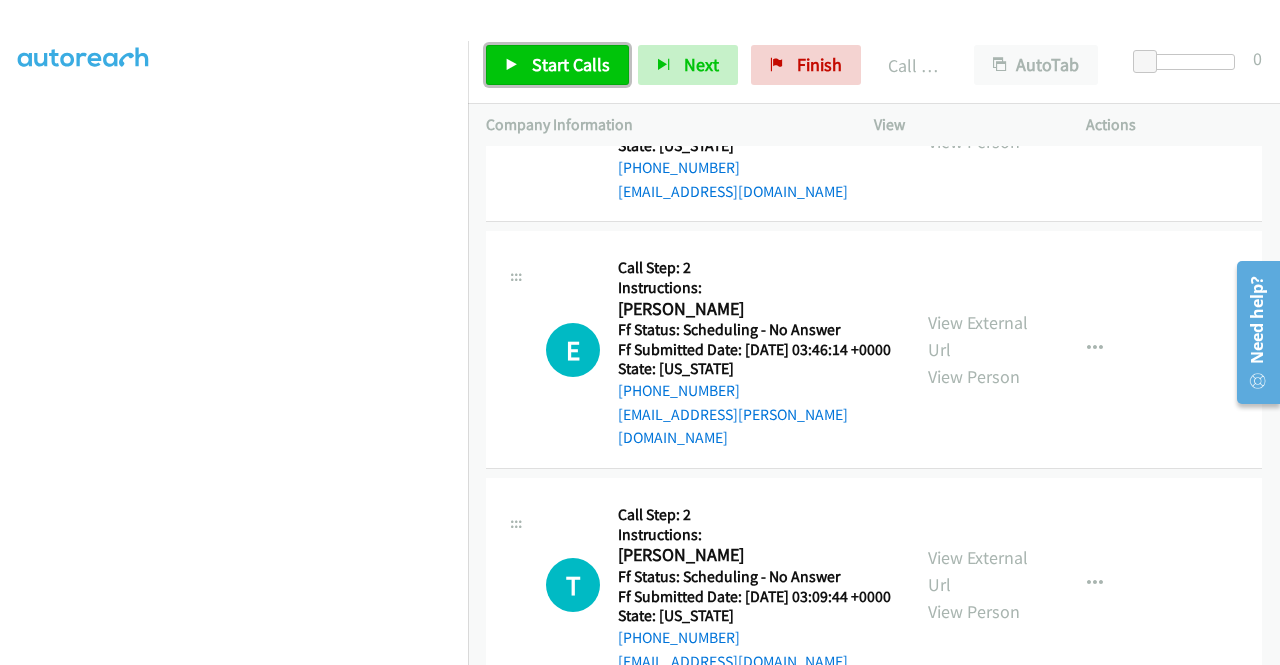 click on "Start Calls" at bounding box center (557, 65) 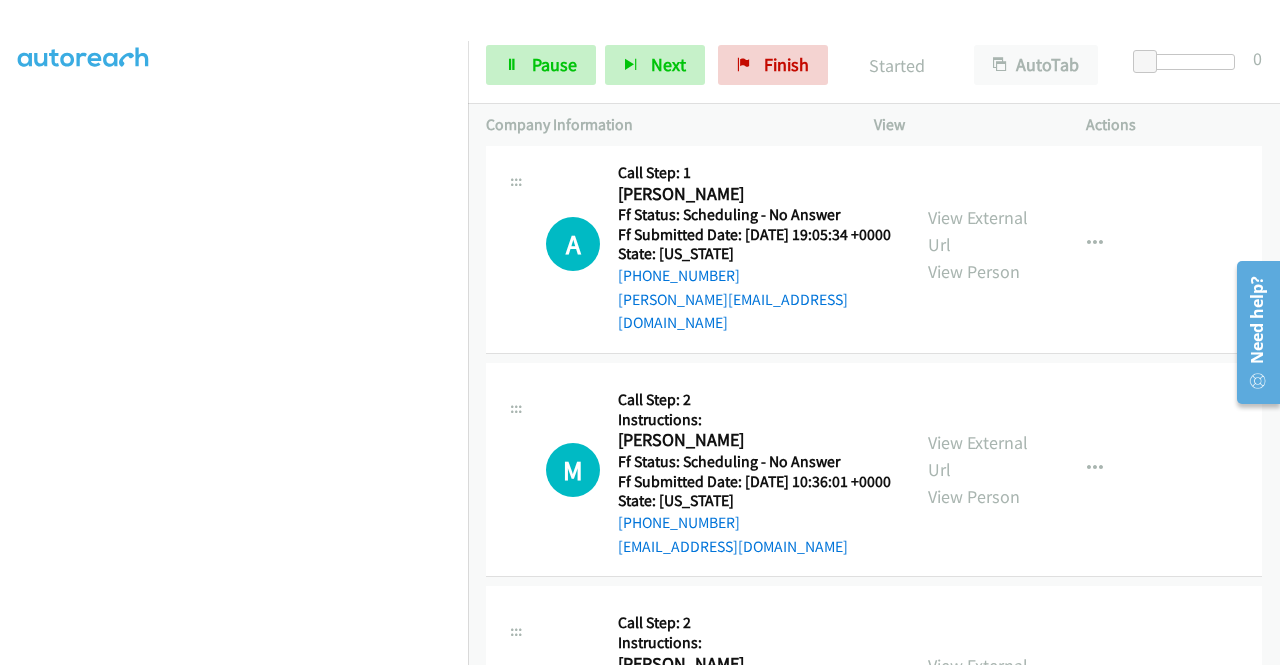 scroll, scrollTop: 18542, scrollLeft: 0, axis: vertical 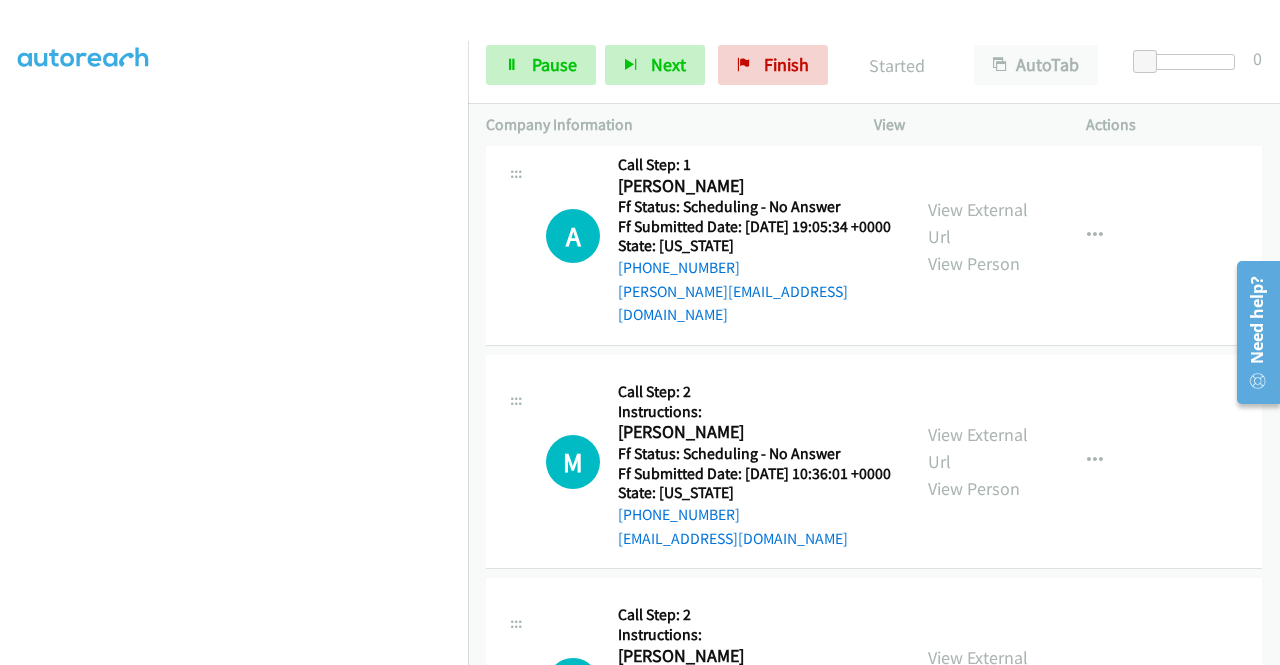 click on "View External Url" at bounding box center (978, -664) 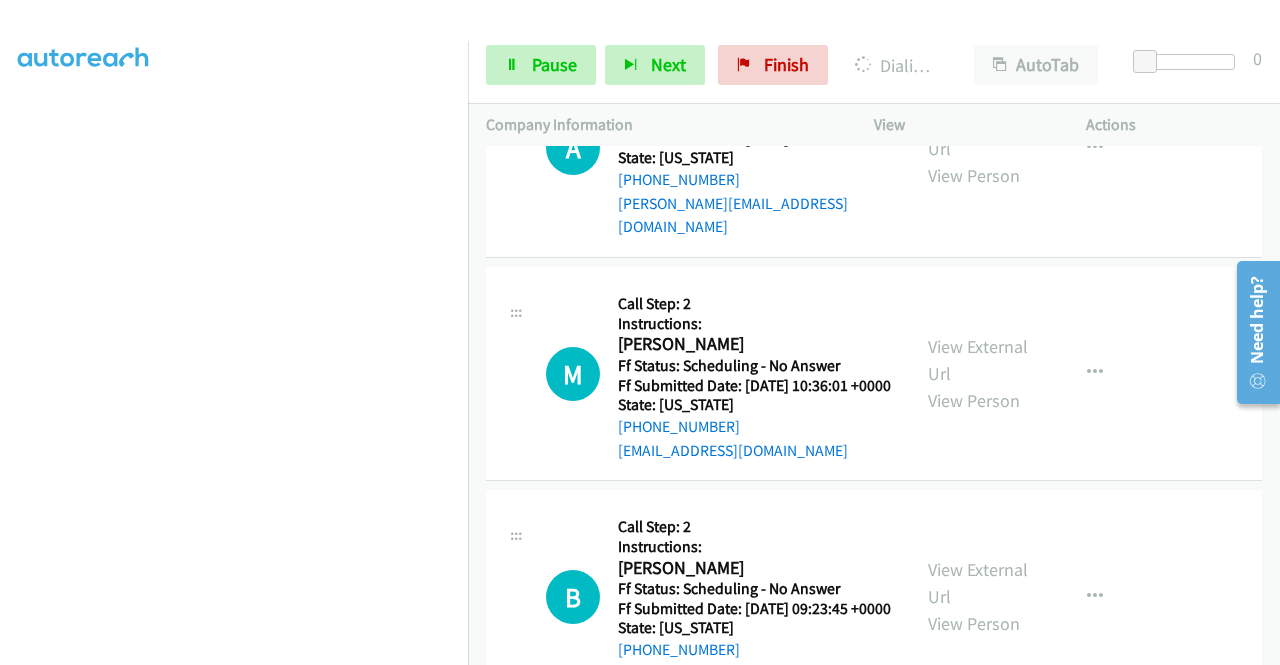 scroll, scrollTop: 18742, scrollLeft: 0, axis: vertical 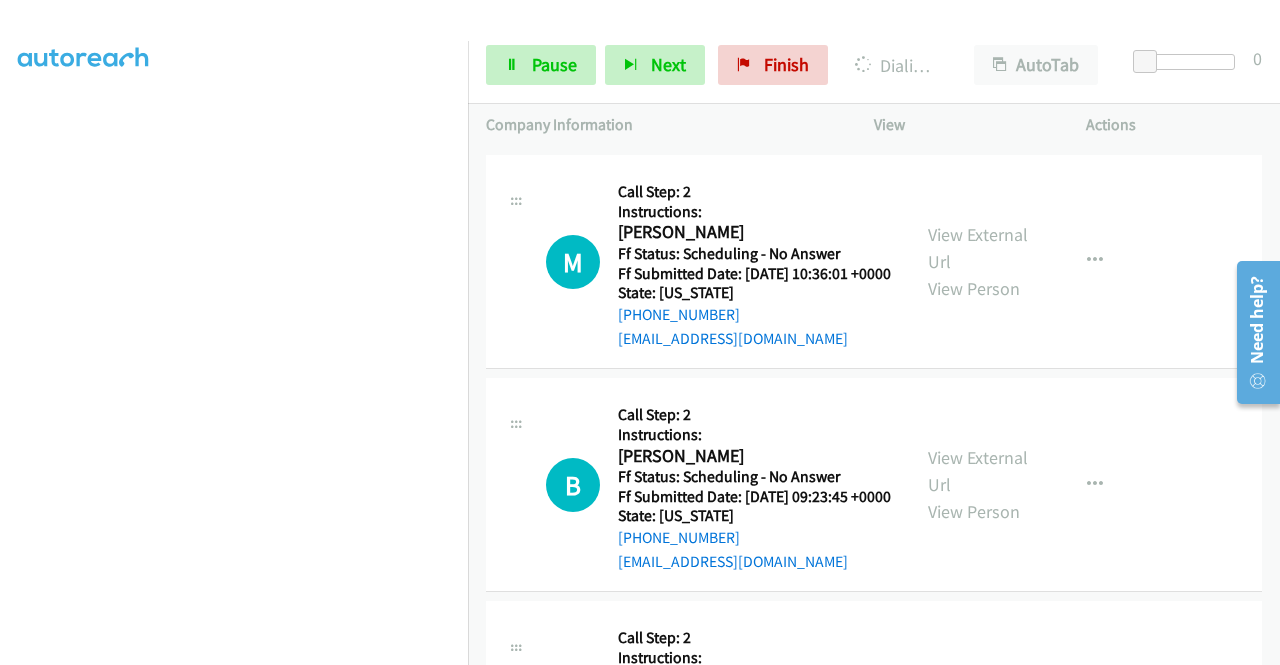 click on "View External Url" at bounding box center [978, -629] 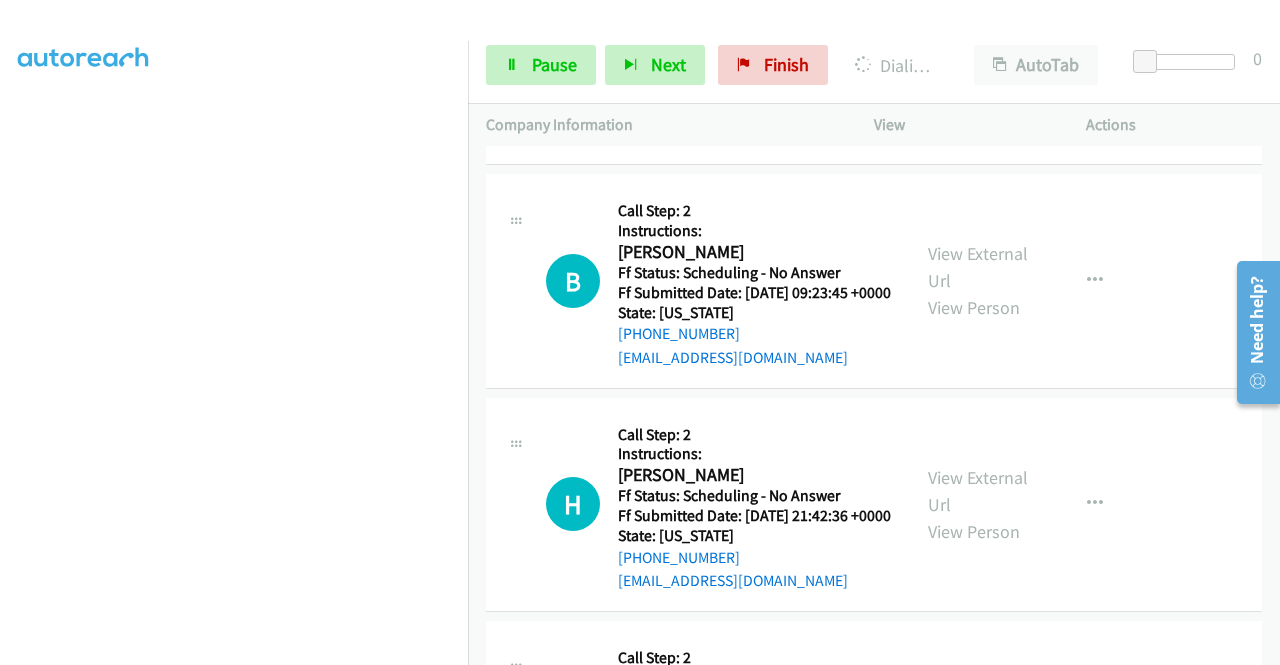 scroll, scrollTop: 19142, scrollLeft: 0, axis: vertical 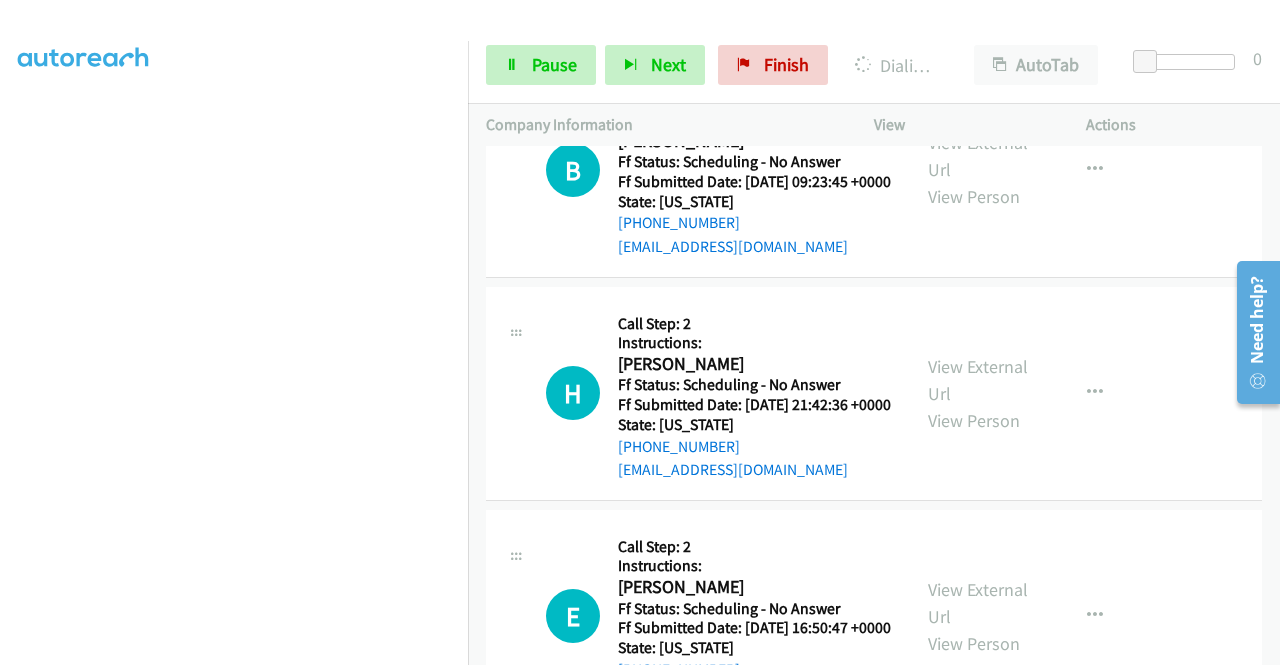 click on "View External Url" at bounding box center [978, -721] 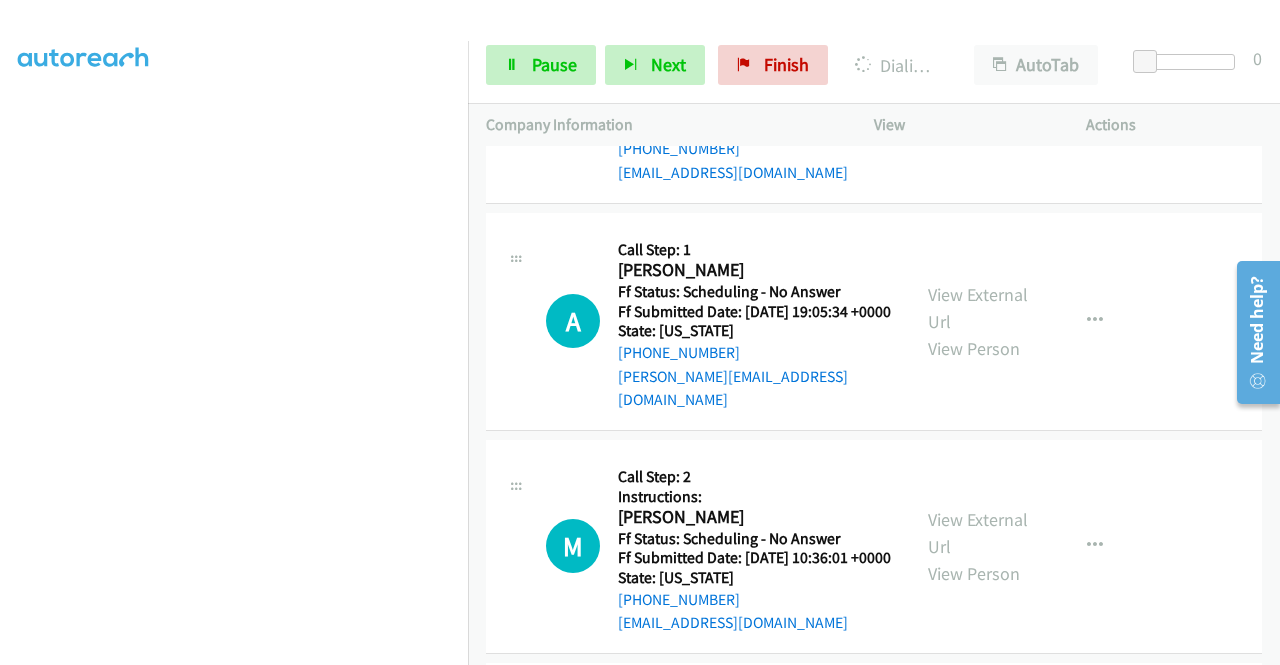 scroll, scrollTop: 18685, scrollLeft: 0, axis: vertical 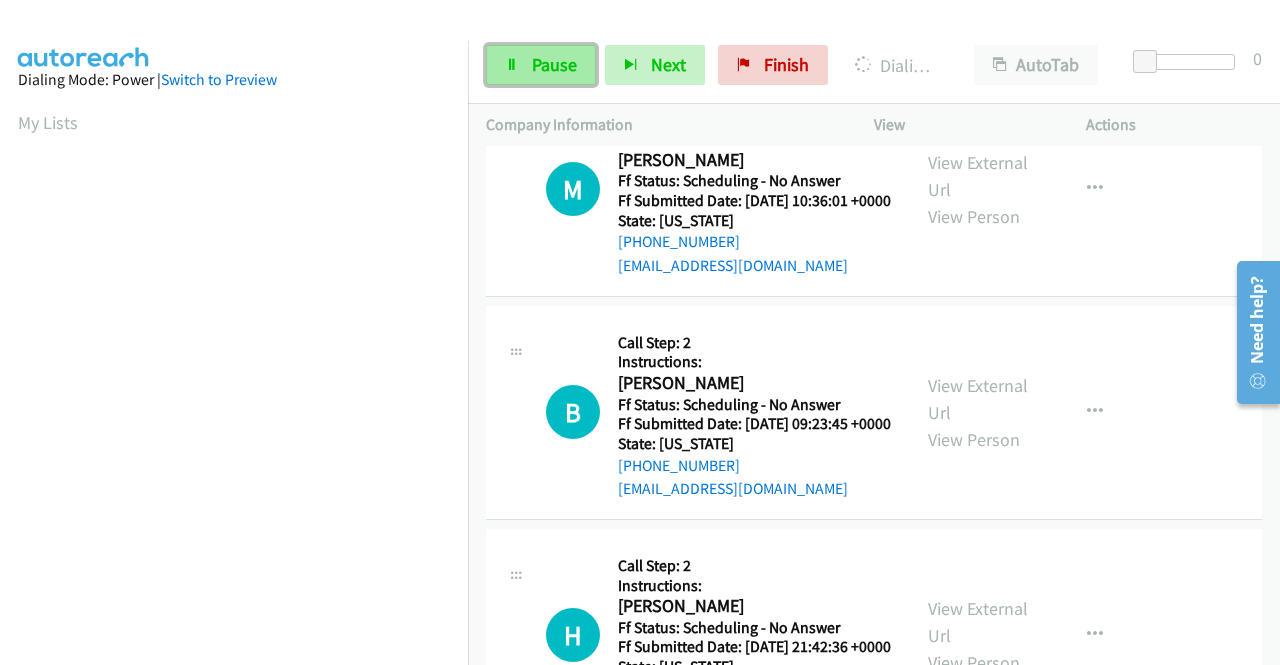 click on "Pause" at bounding box center (554, 64) 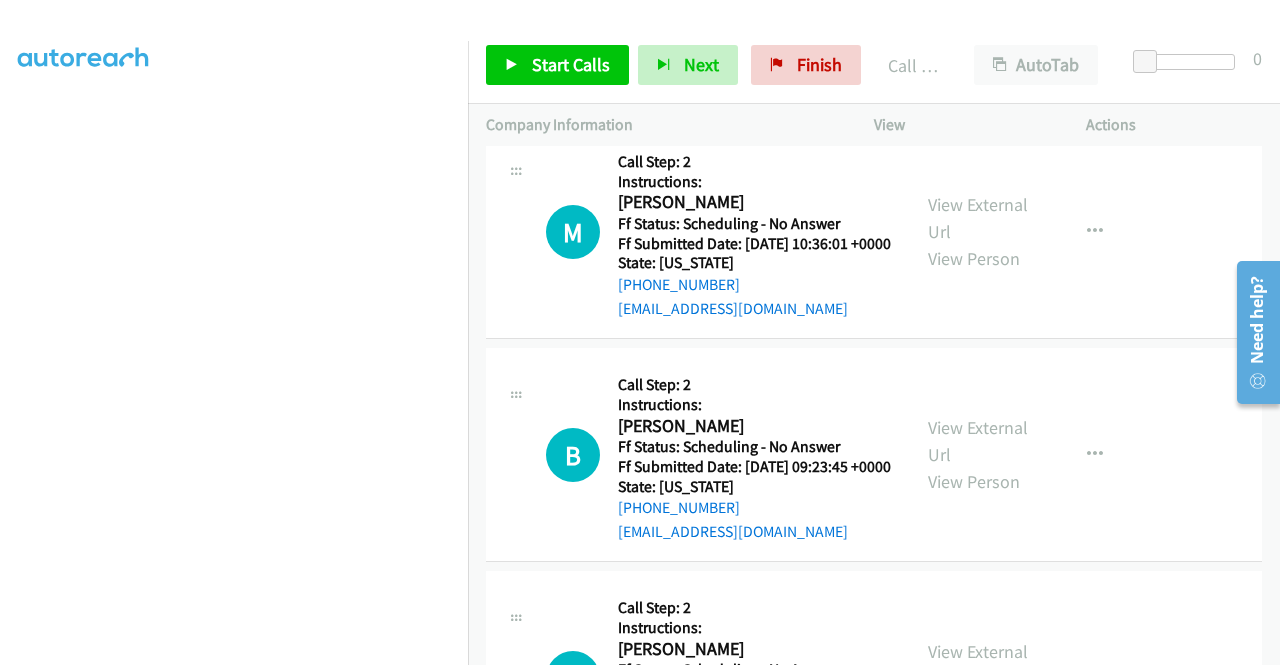 scroll, scrollTop: 456, scrollLeft: 0, axis: vertical 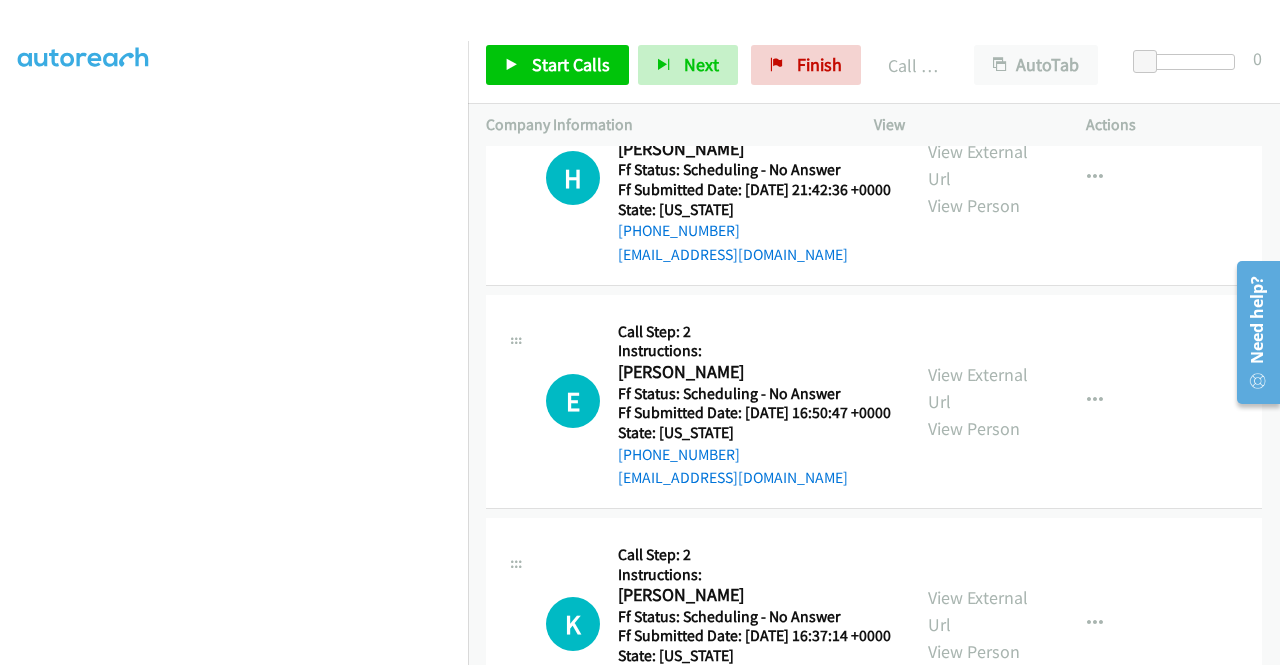 click on "View External Url" at bounding box center [978, -936] 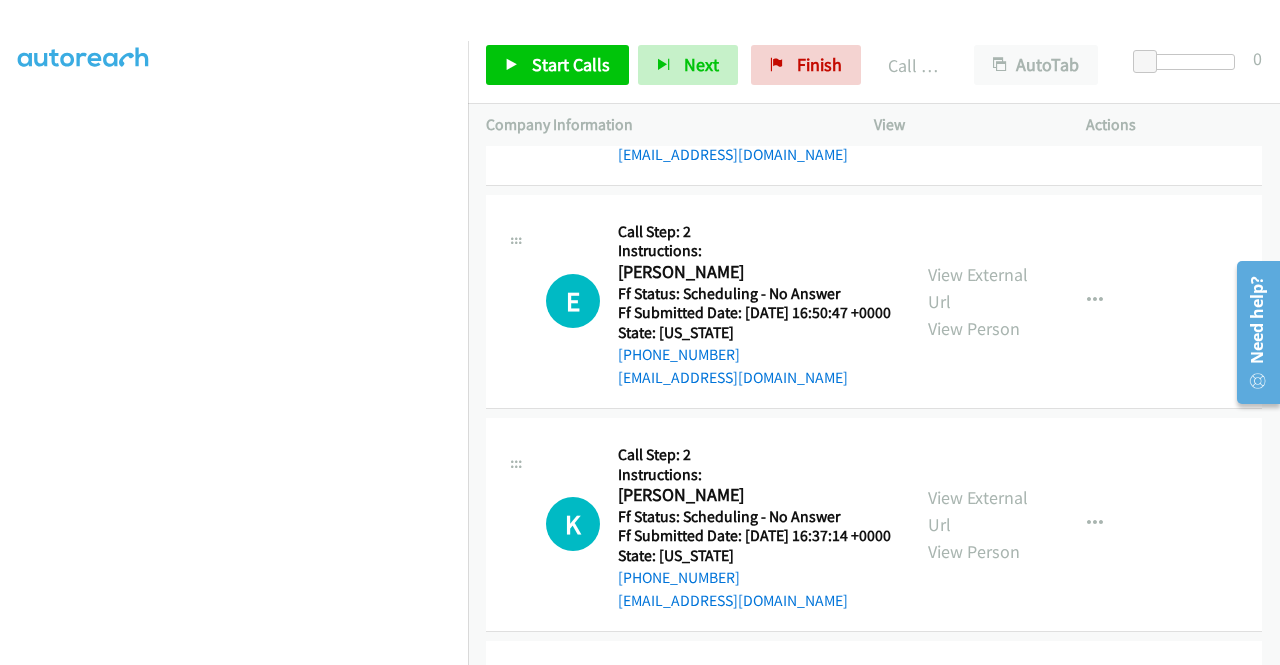 click on "View External Url" at bounding box center [978, -607] 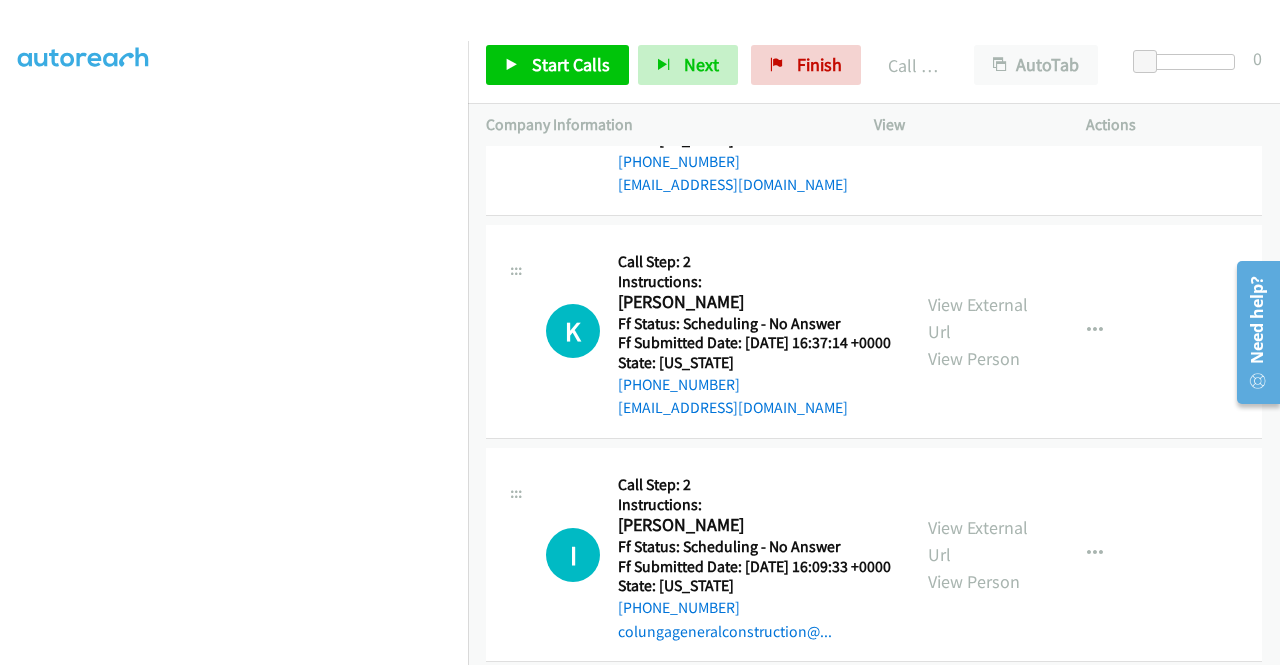 scroll, scrollTop: 19885, scrollLeft: 0, axis: vertical 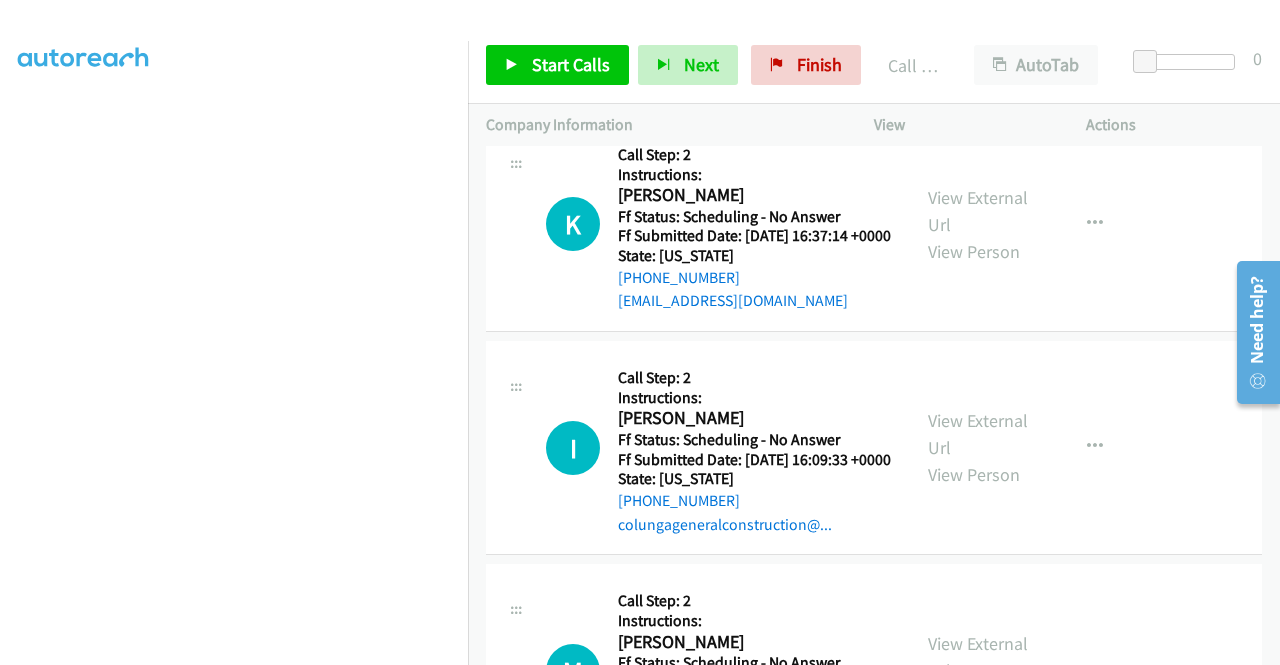 click on "View External Url" at bounding box center (978, -682) 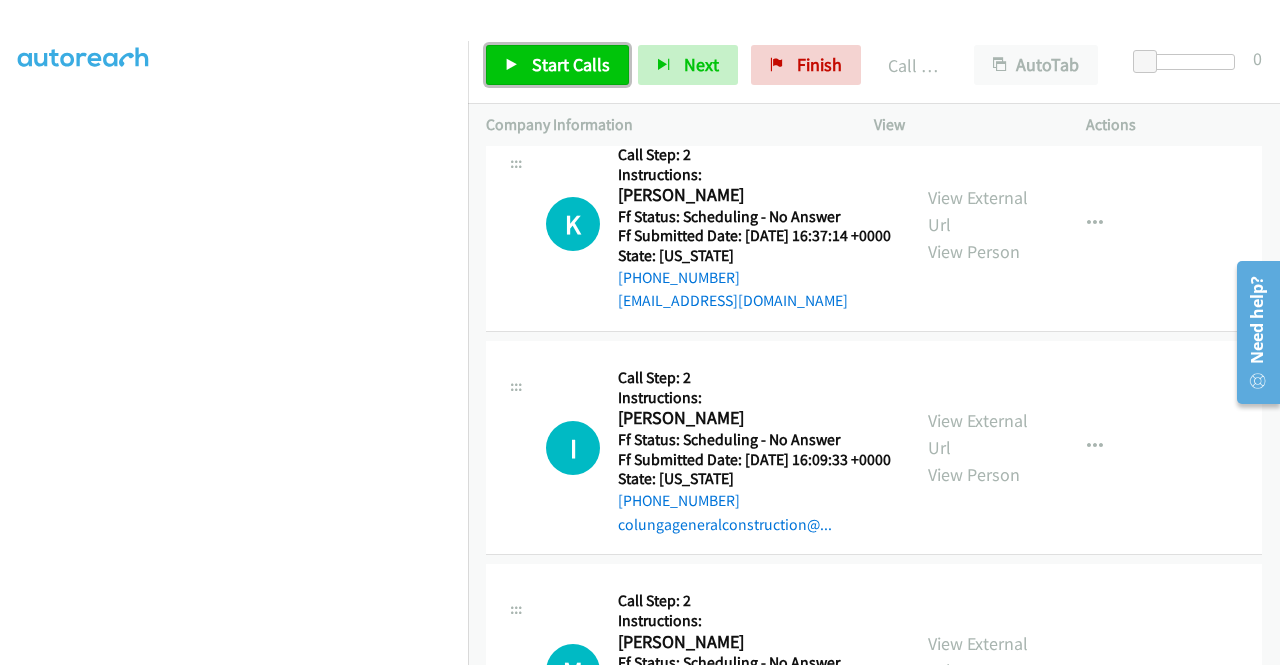 click on "Start Calls" at bounding box center [571, 64] 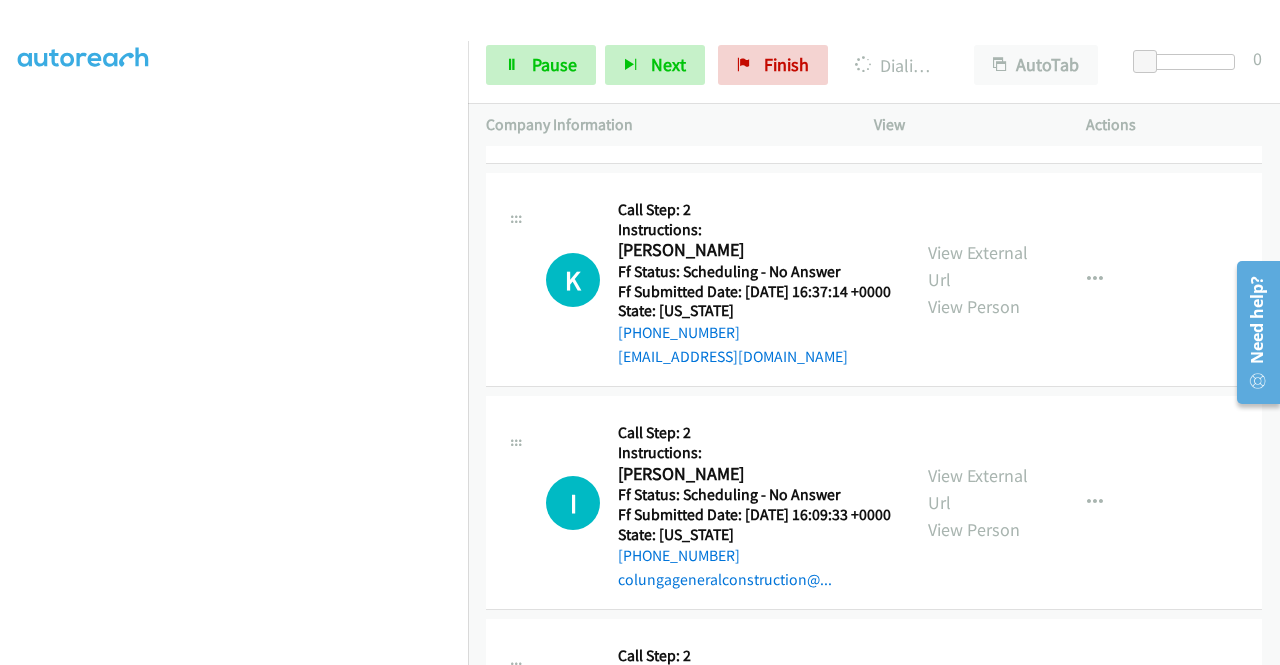 scroll, scrollTop: 20027, scrollLeft: 0, axis: vertical 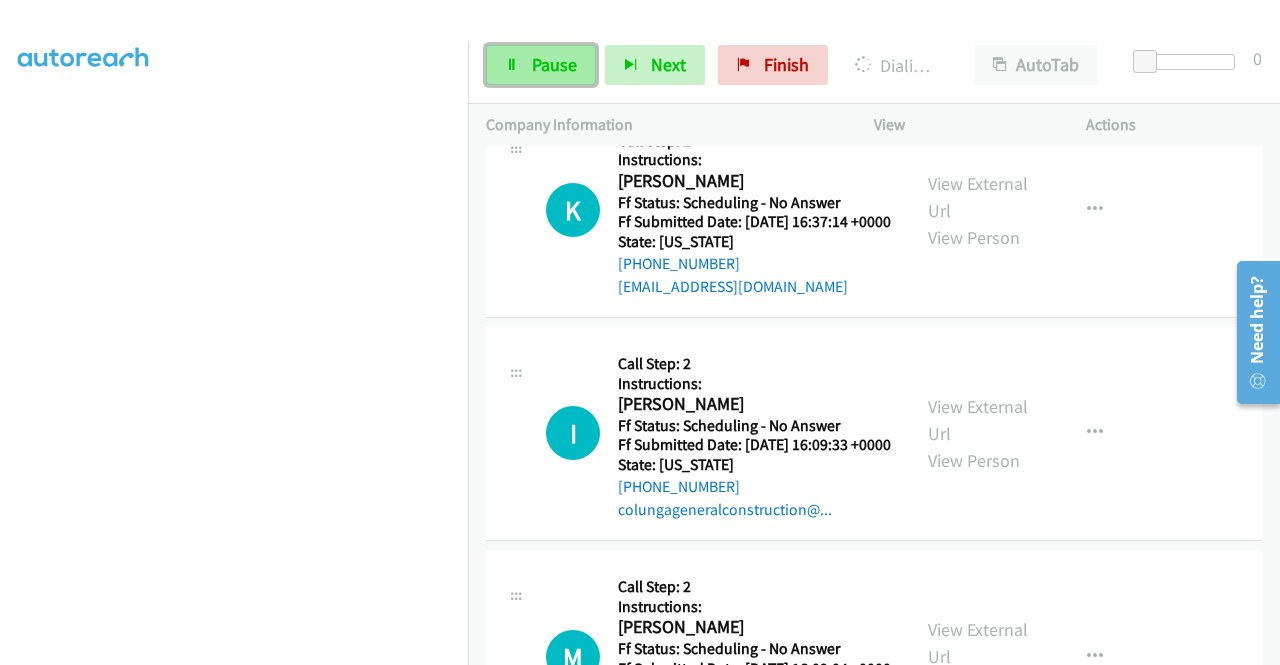 click on "Pause" at bounding box center [541, 65] 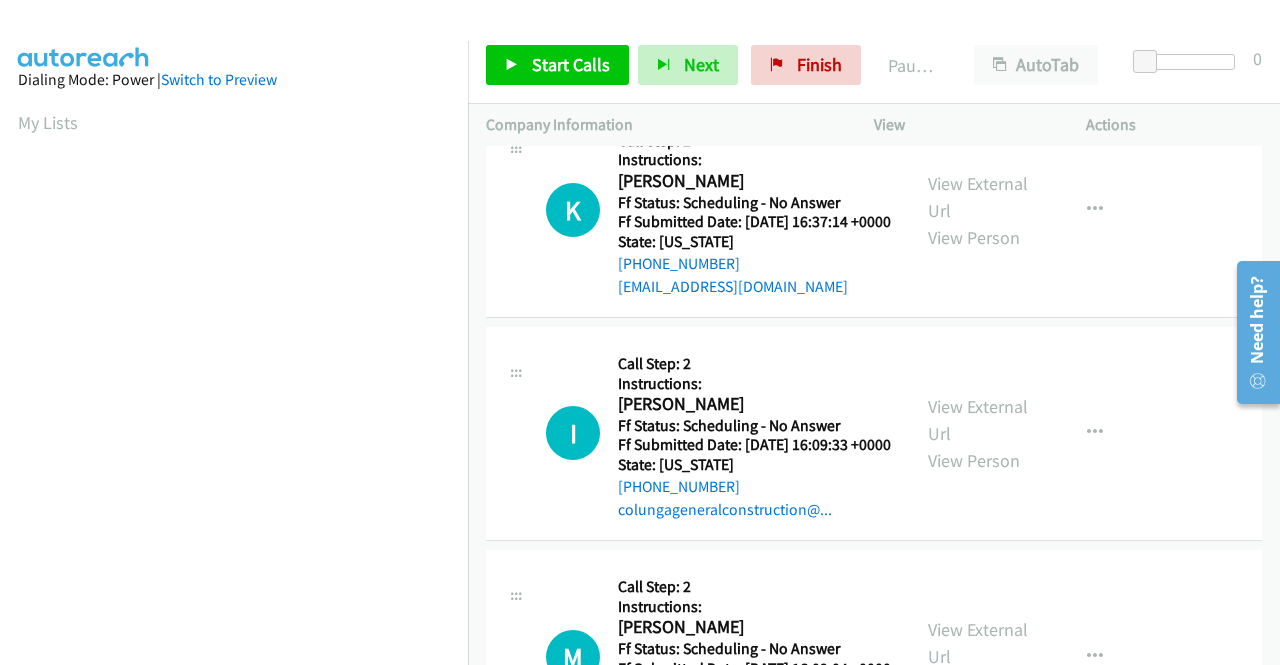 scroll, scrollTop: 456, scrollLeft: 0, axis: vertical 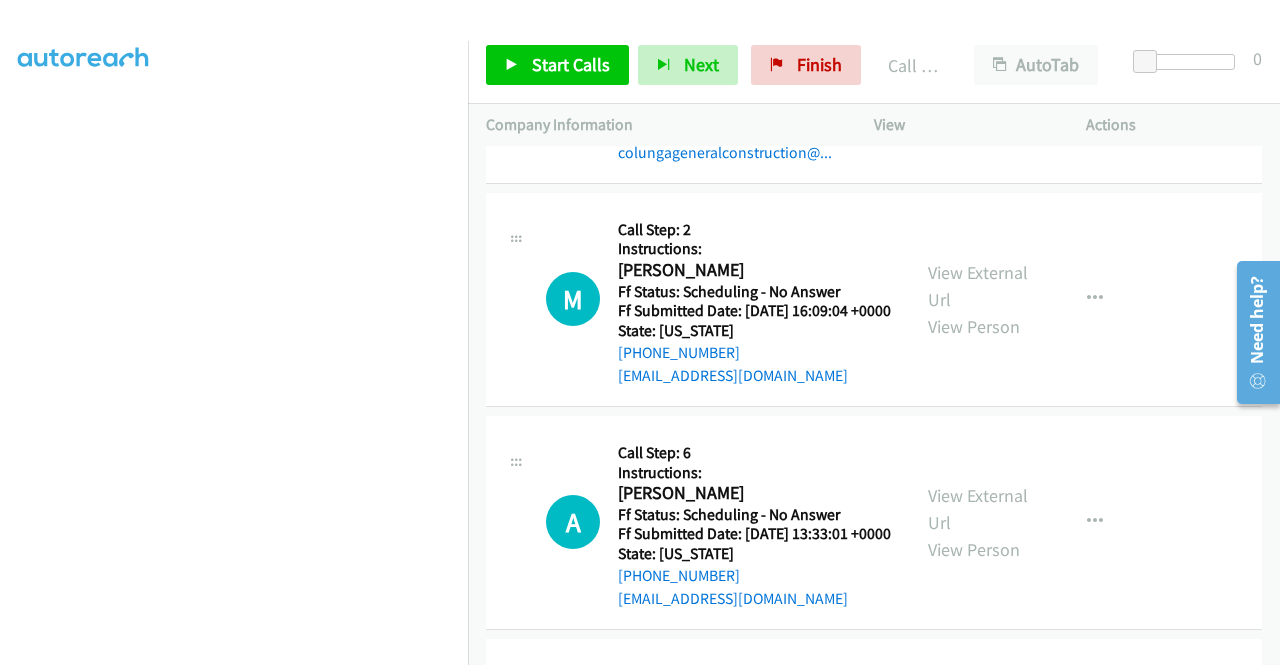 click on "View External Url" at bounding box center (978, -830) 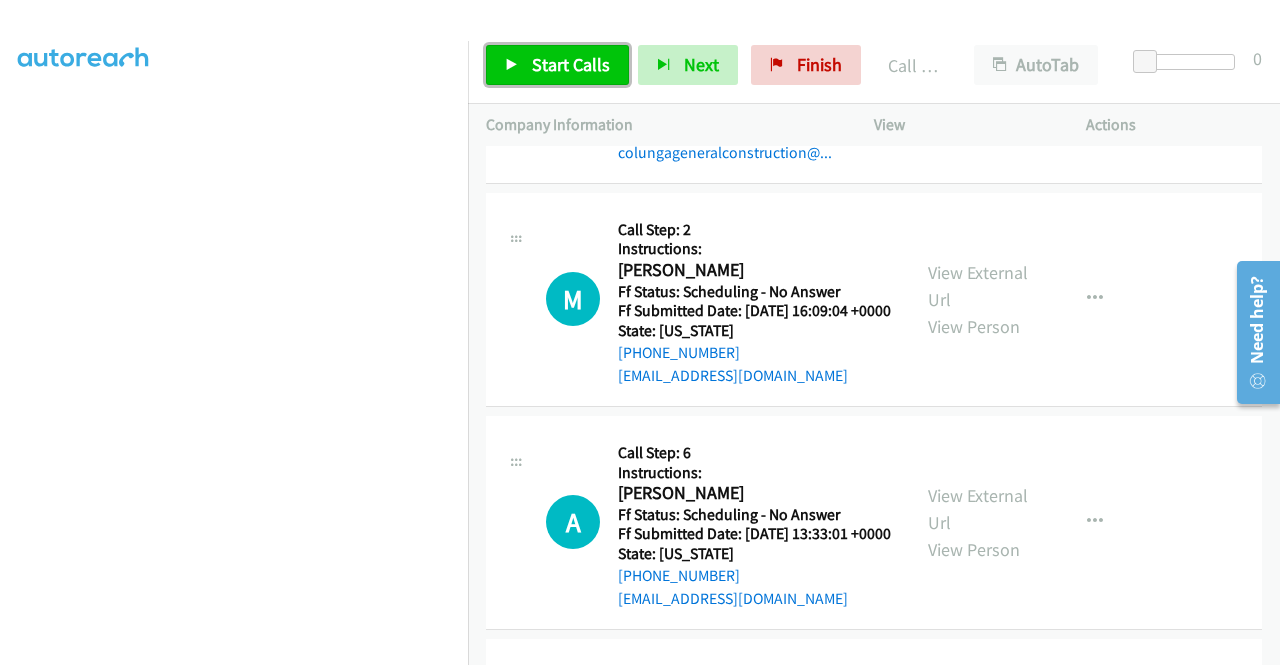 click on "Start Calls" at bounding box center (557, 65) 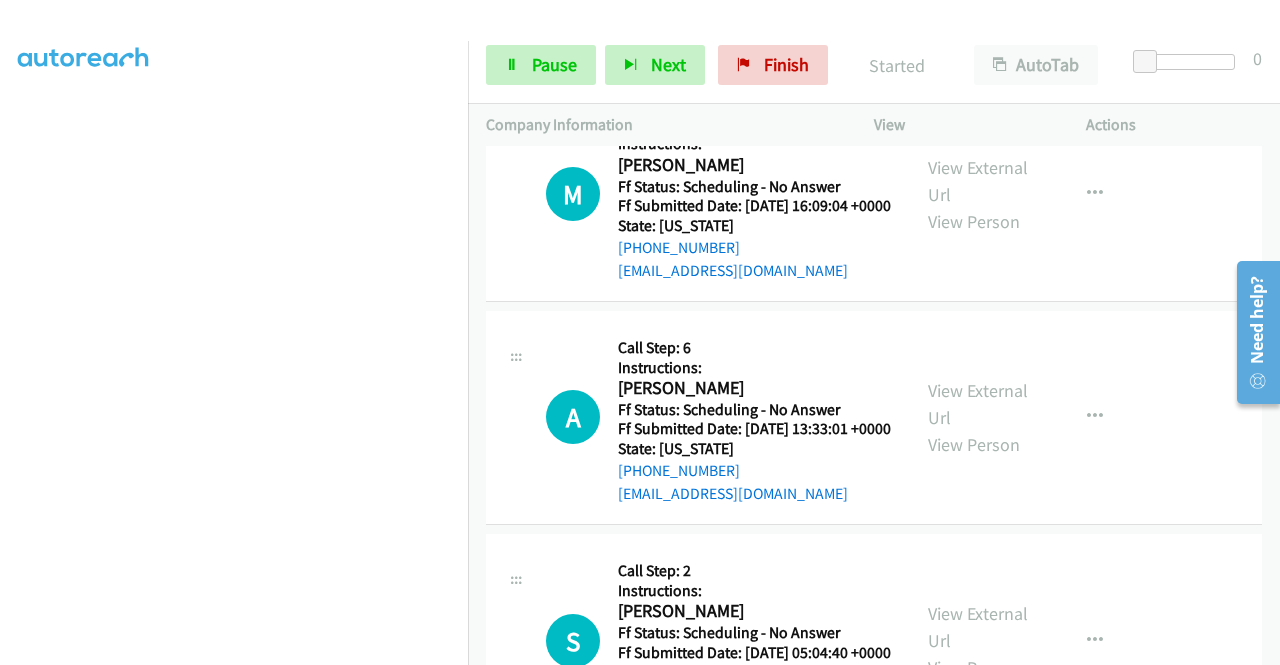 scroll, scrollTop: 20627, scrollLeft: 0, axis: vertical 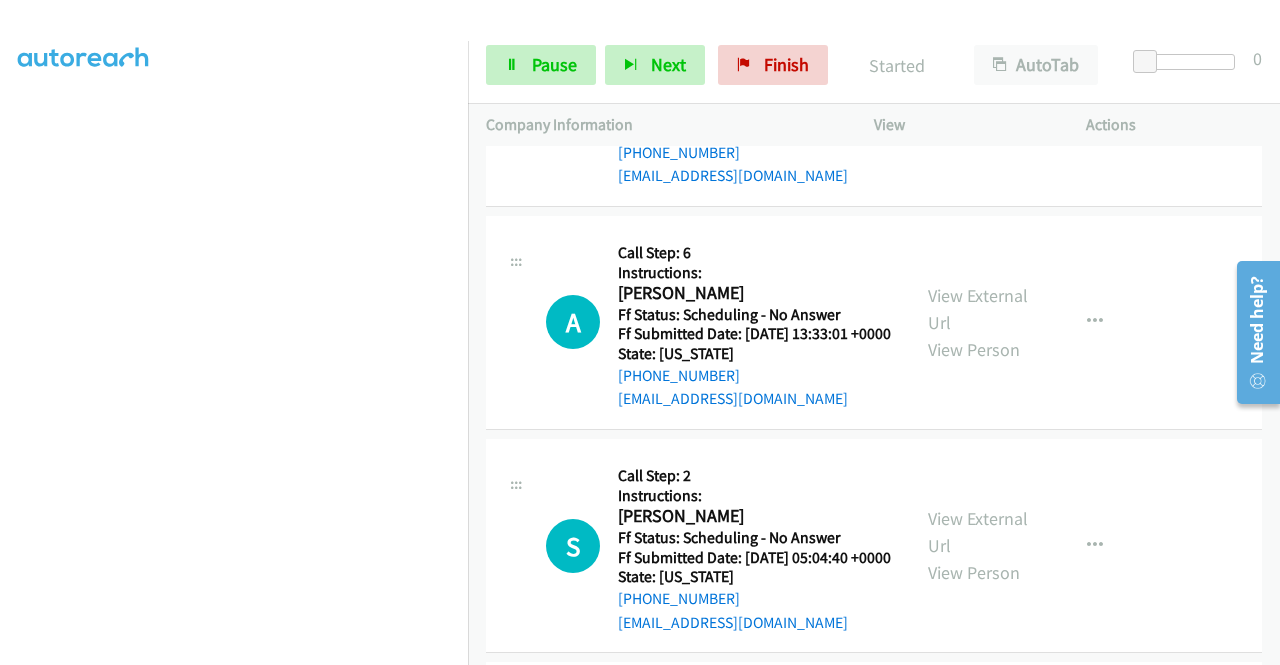click on "View External Url" at bounding box center (978, -807) 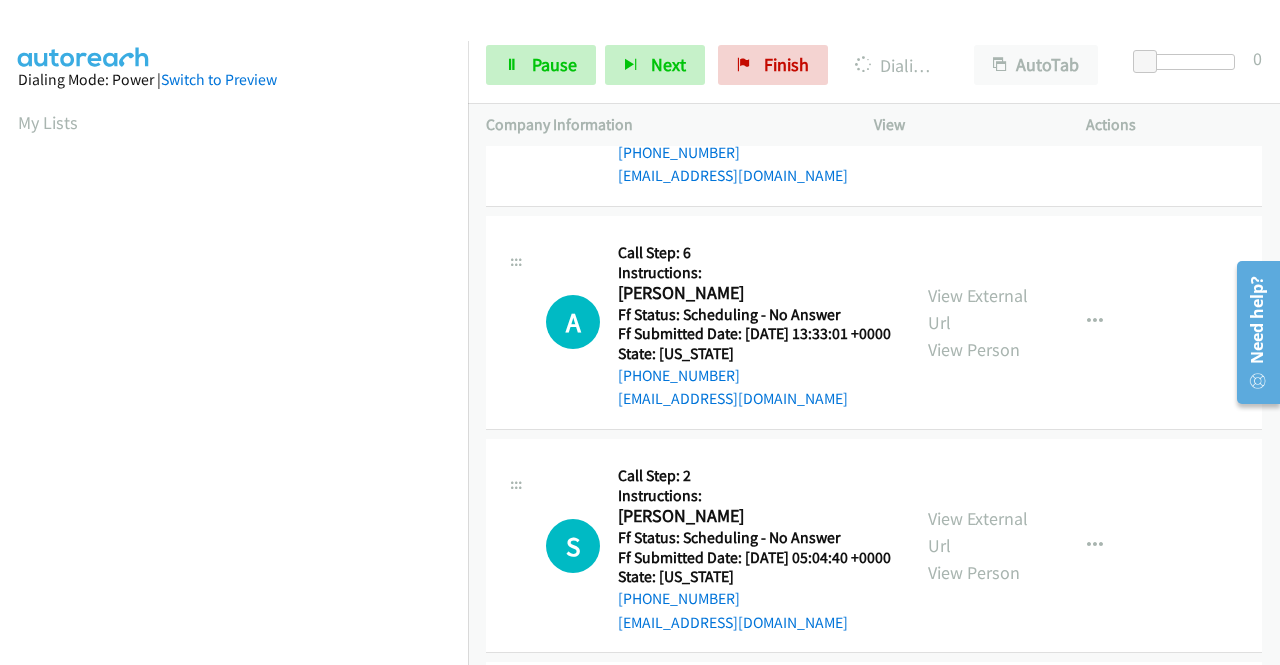 scroll, scrollTop: 456, scrollLeft: 0, axis: vertical 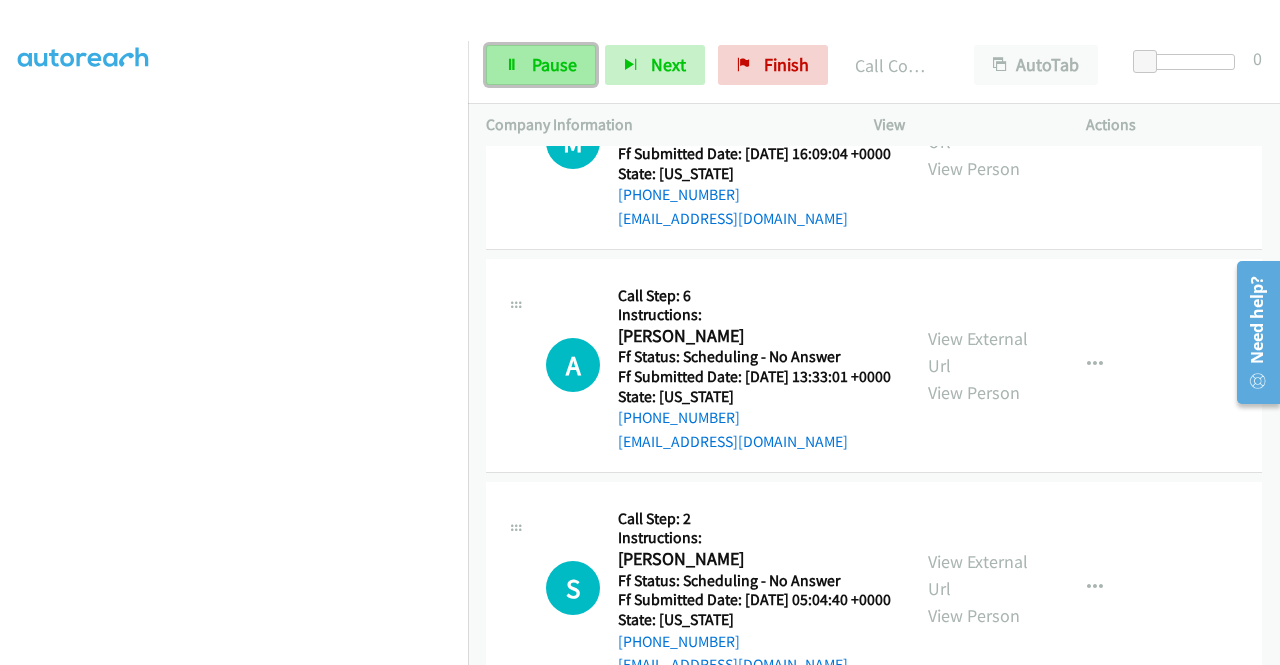 click on "Pause" at bounding box center [554, 64] 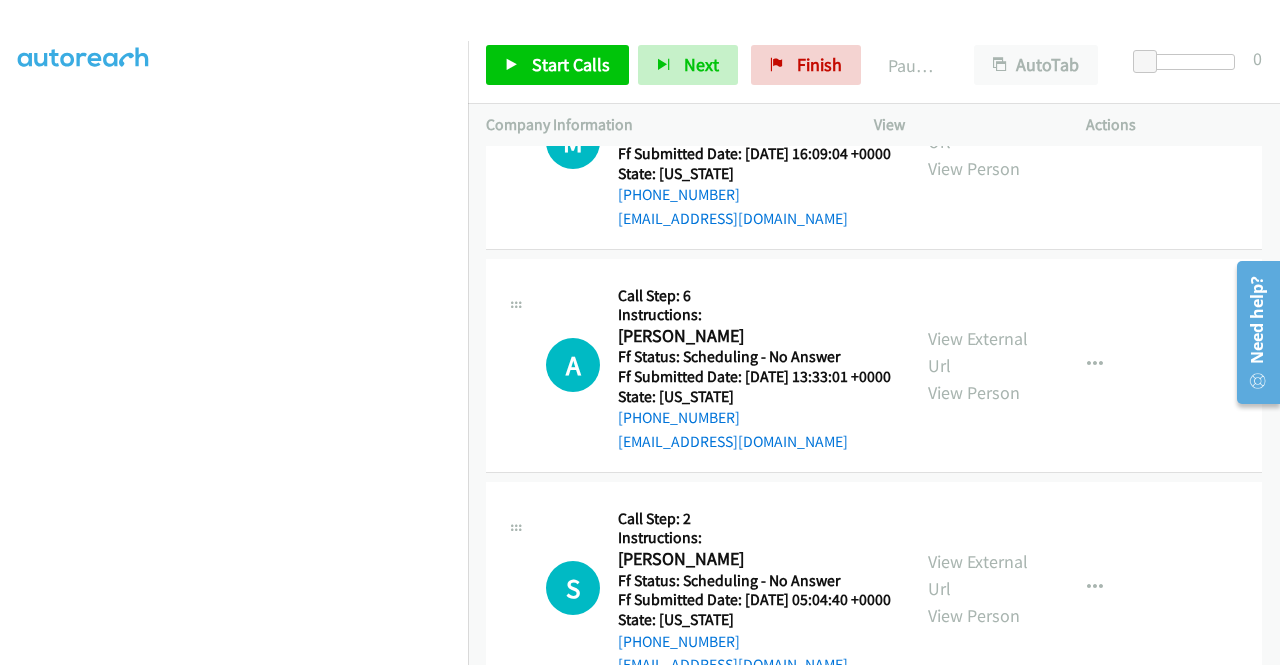 scroll, scrollTop: 456, scrollLeft: 0, axis: vertical 